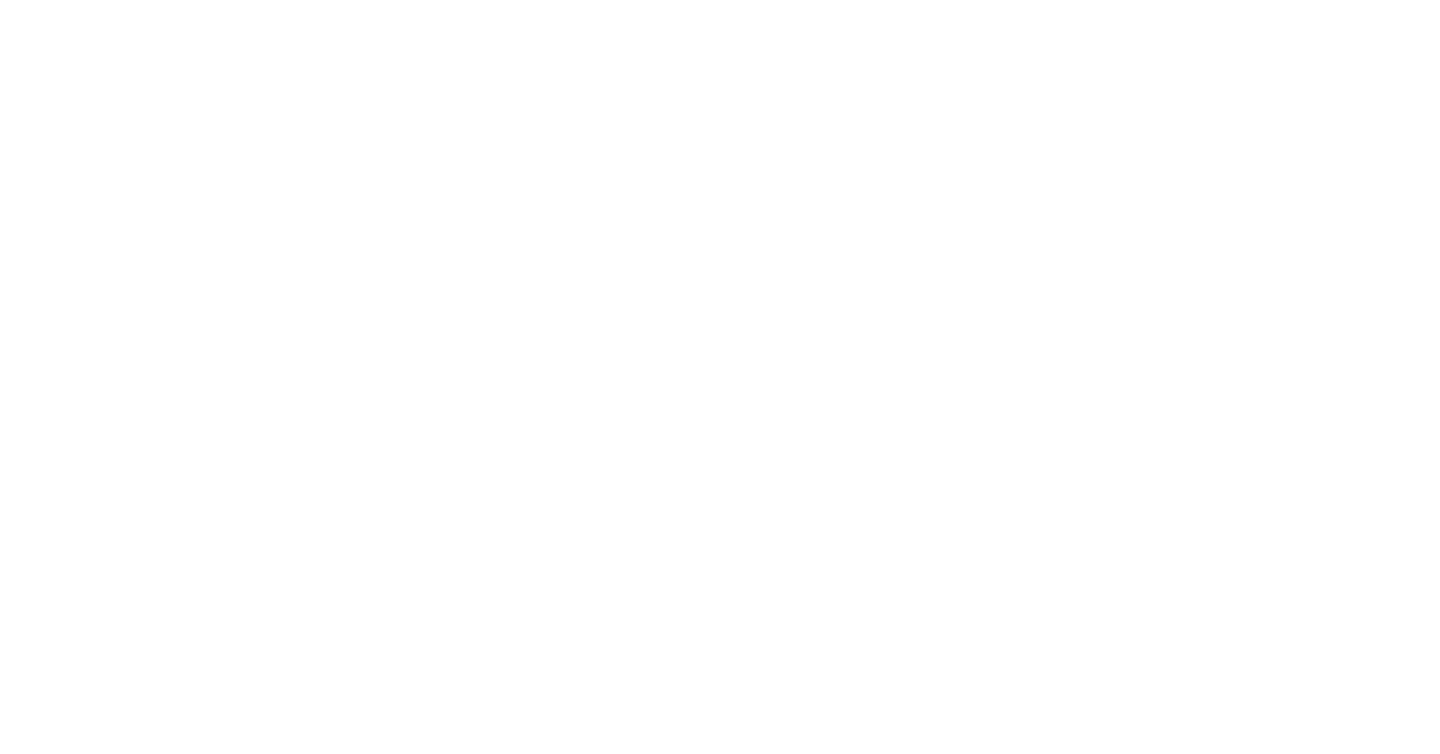 scroll, scrollTop: 0, scrollLeft: 0, axis: both 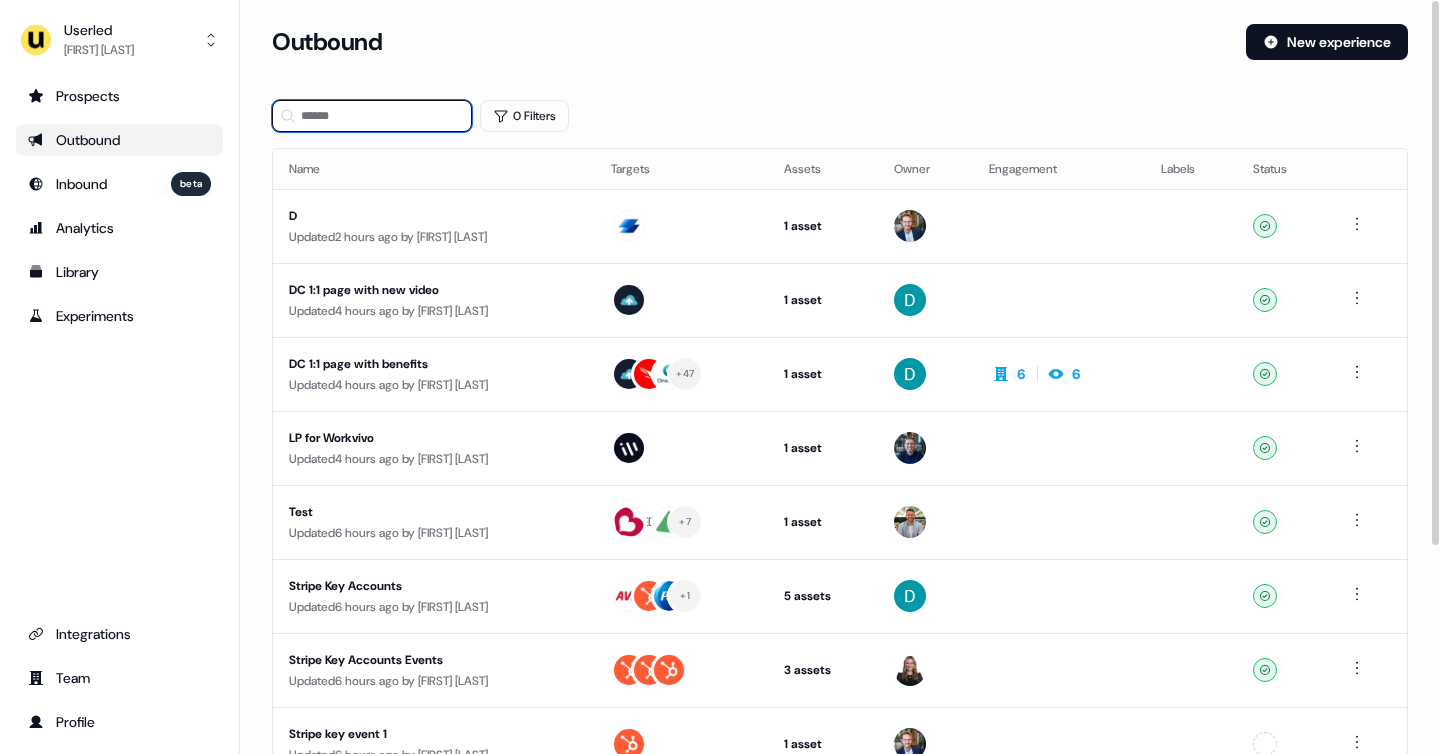 click at bounding box center (372, 116) 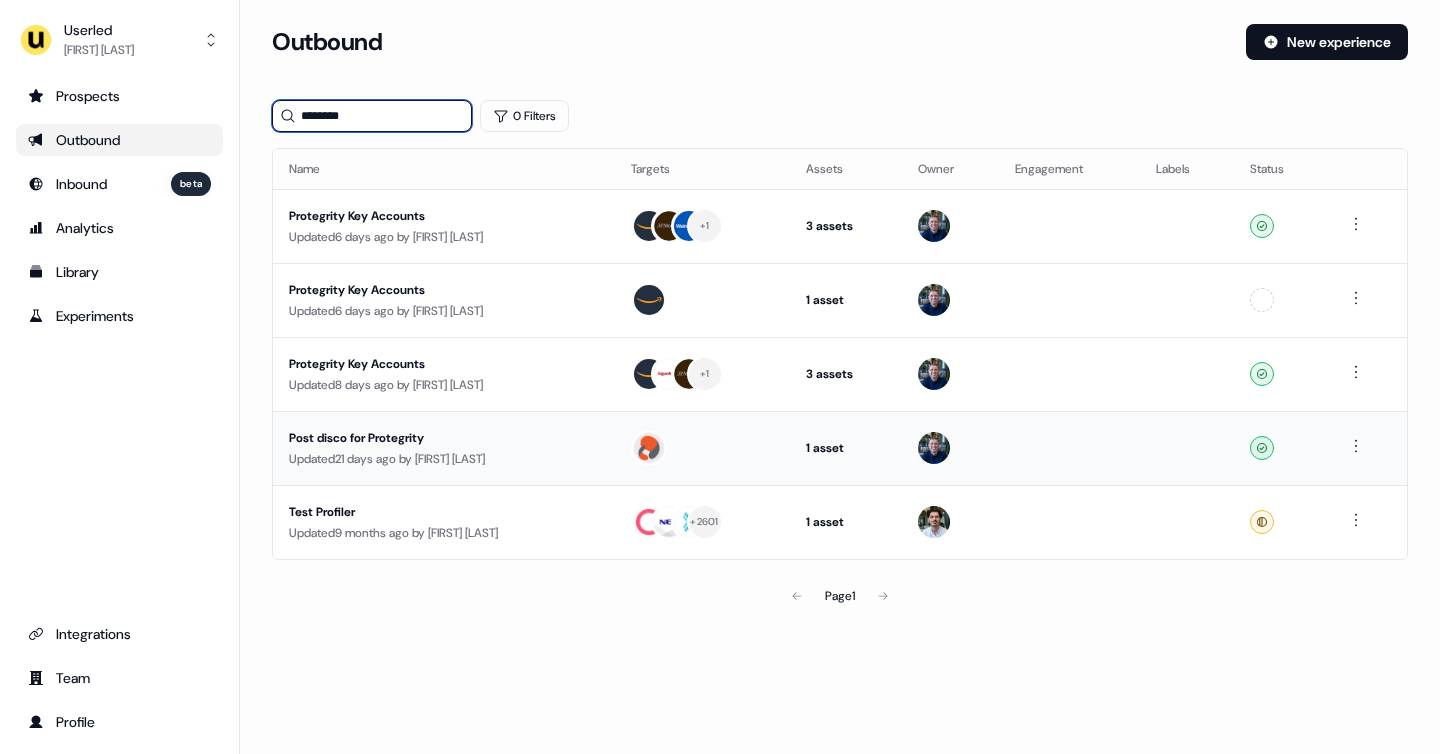 type on "********" 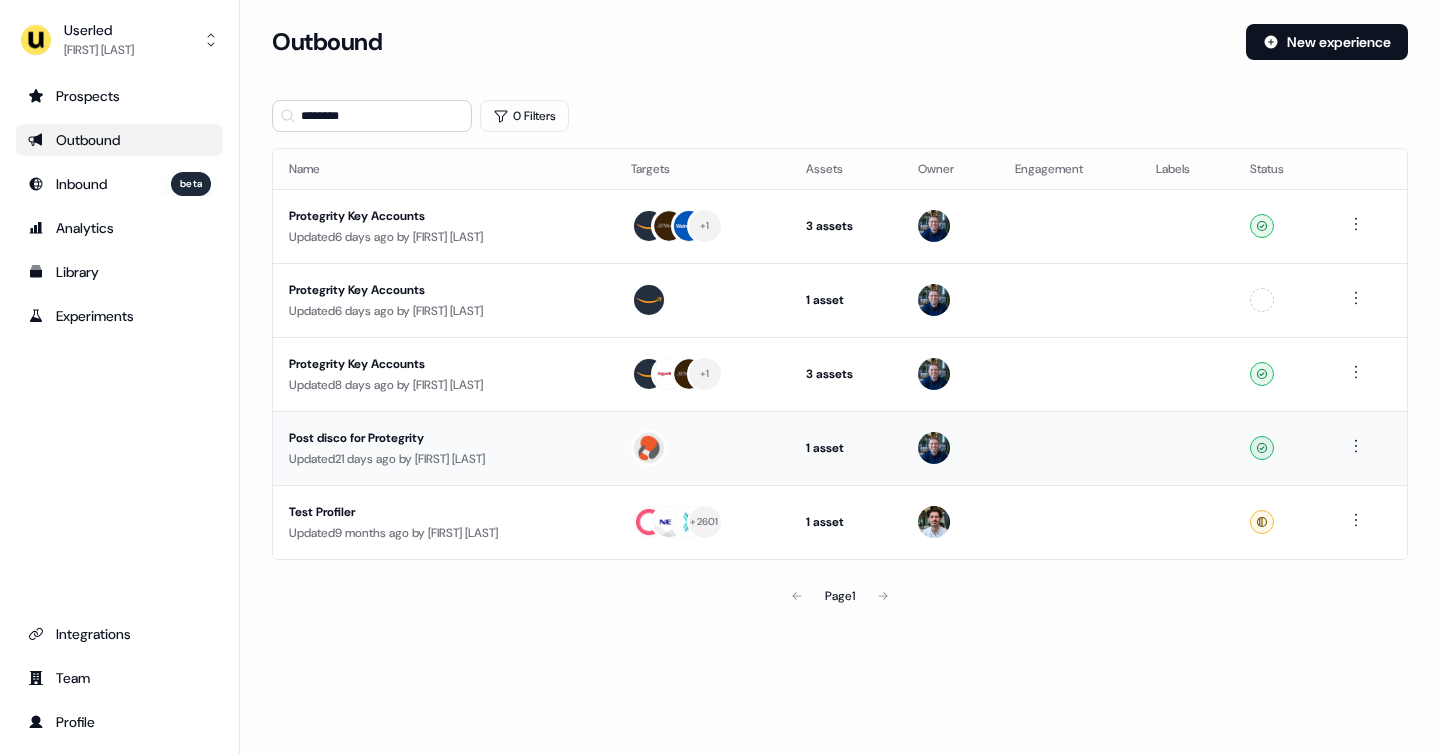 click on "Post disco for Protegrity" at bounding box center (444, 438) 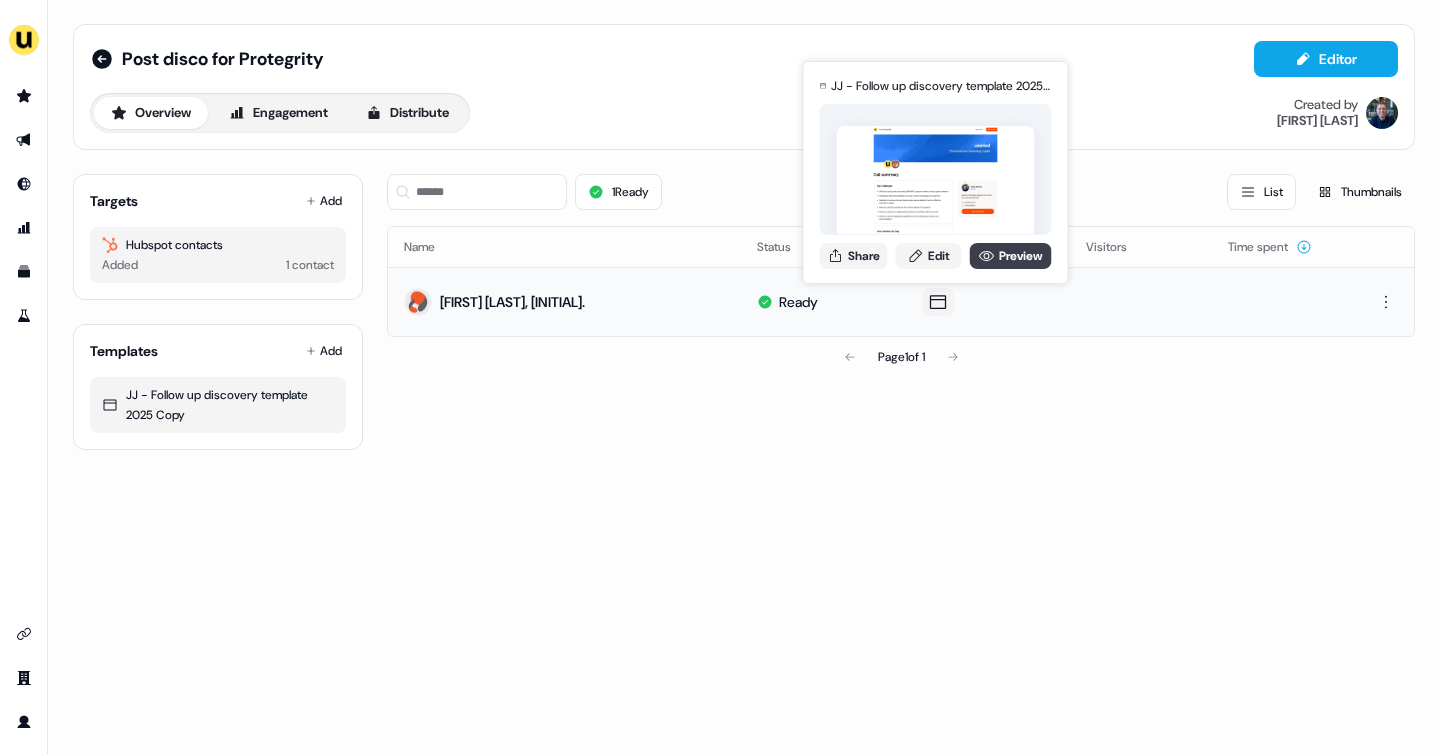 click on "Preview" at bounding box center [1011, 256] 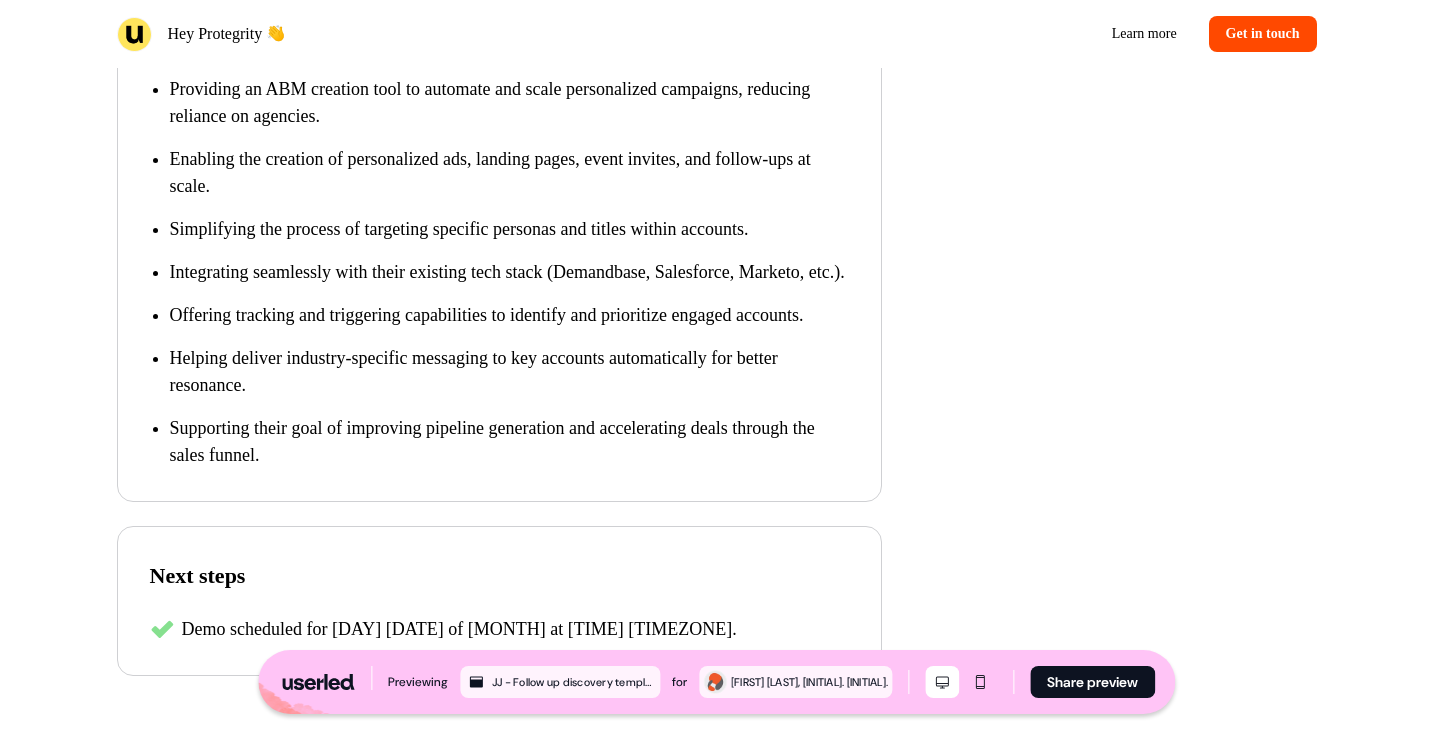 scroll, scrollTop: 0, scrollLeft: 0, axis: both 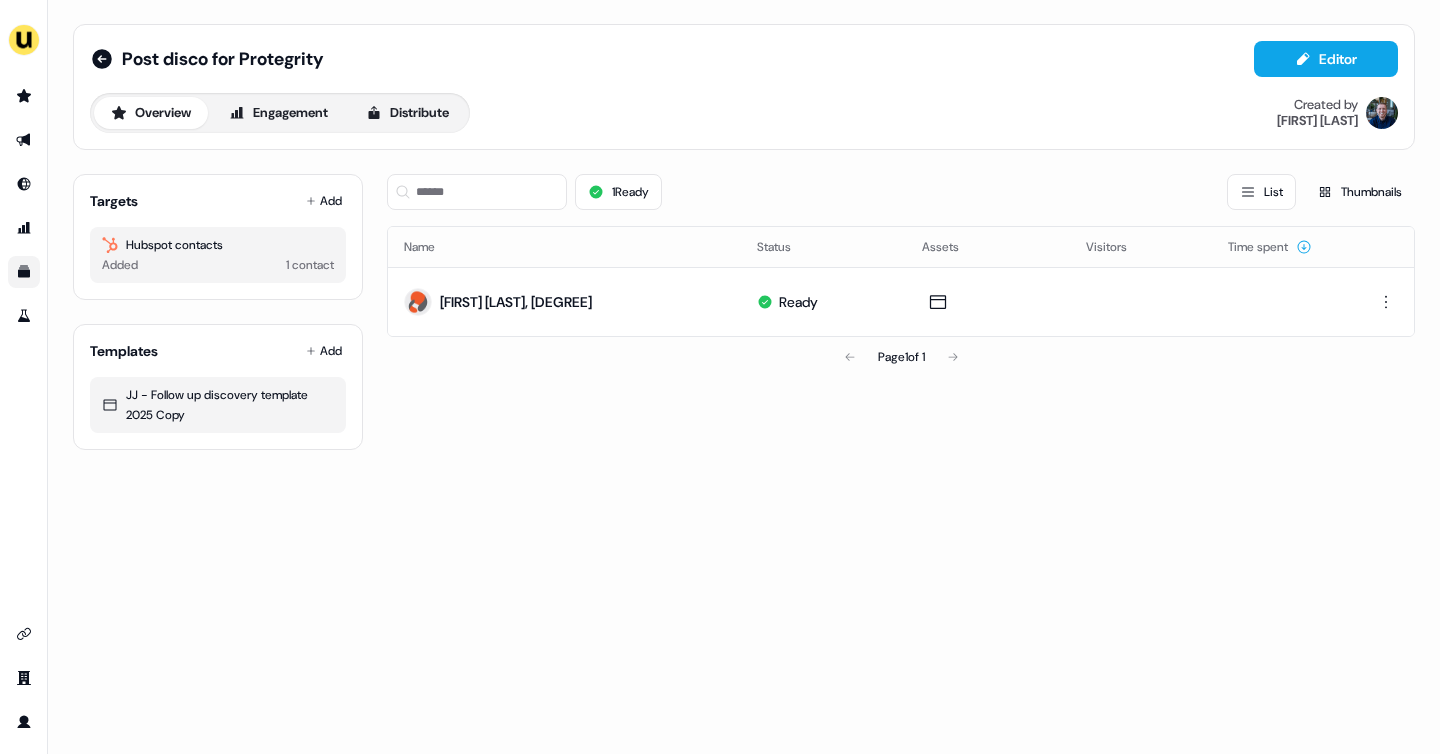 click at bounding box center [24, 272] 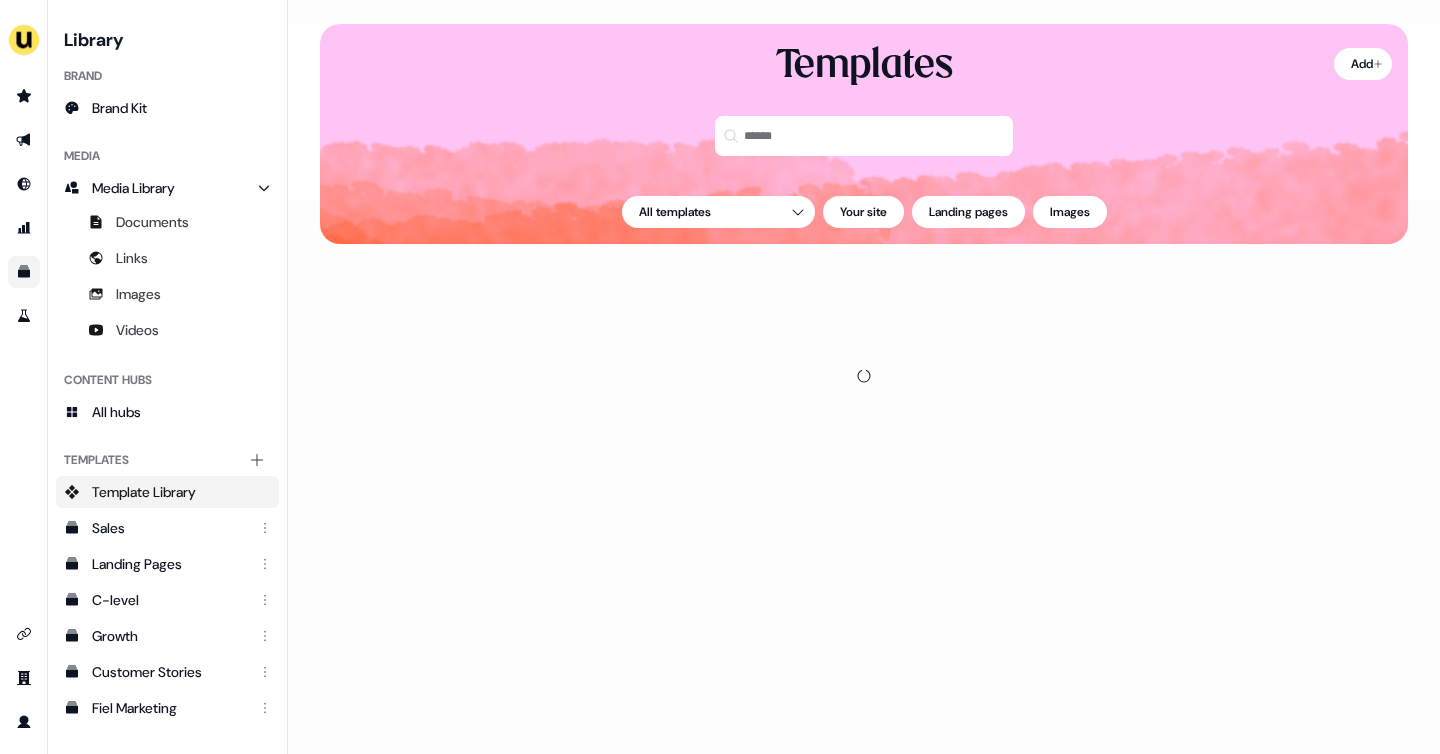 scroll, scrollTop: 0, scrollLeft: 0, axis: both 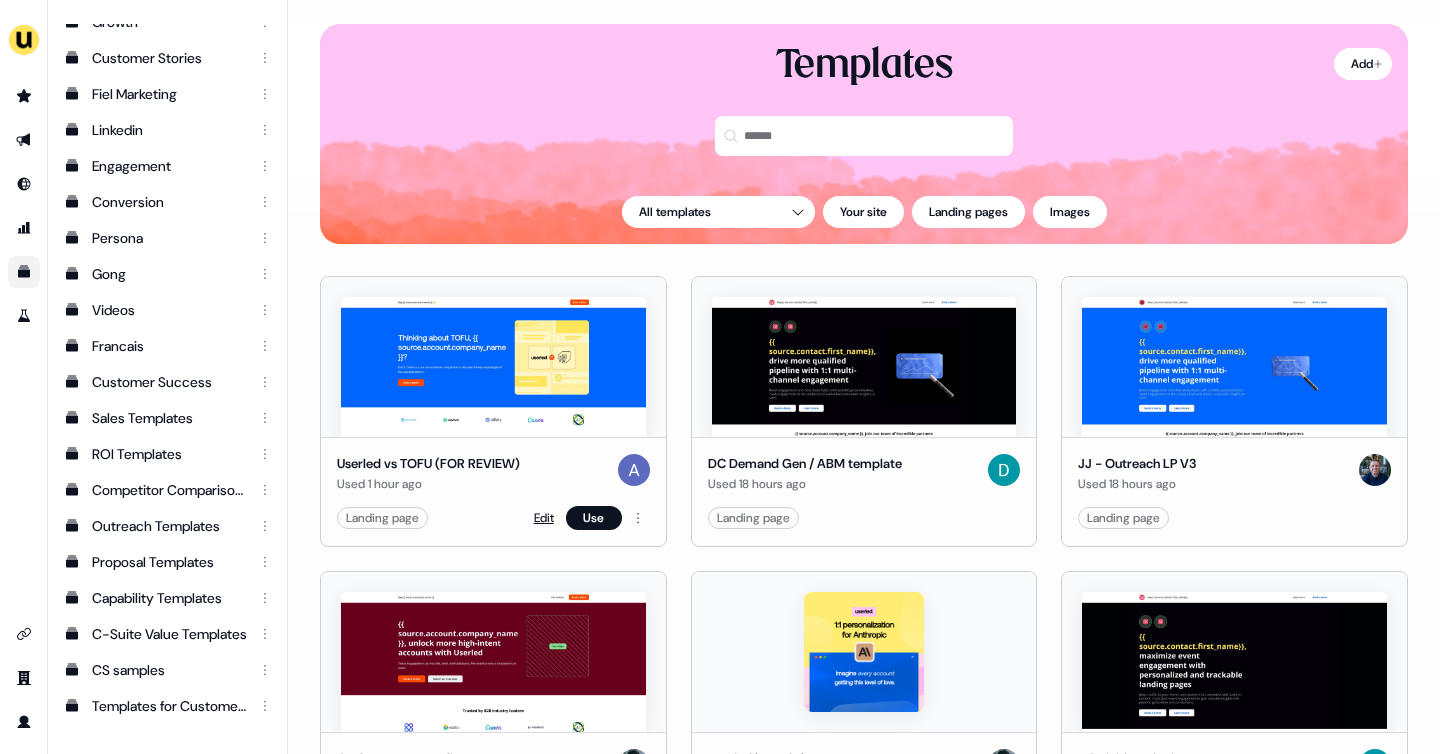 click on "Edit" at bounding box center (544, 518) 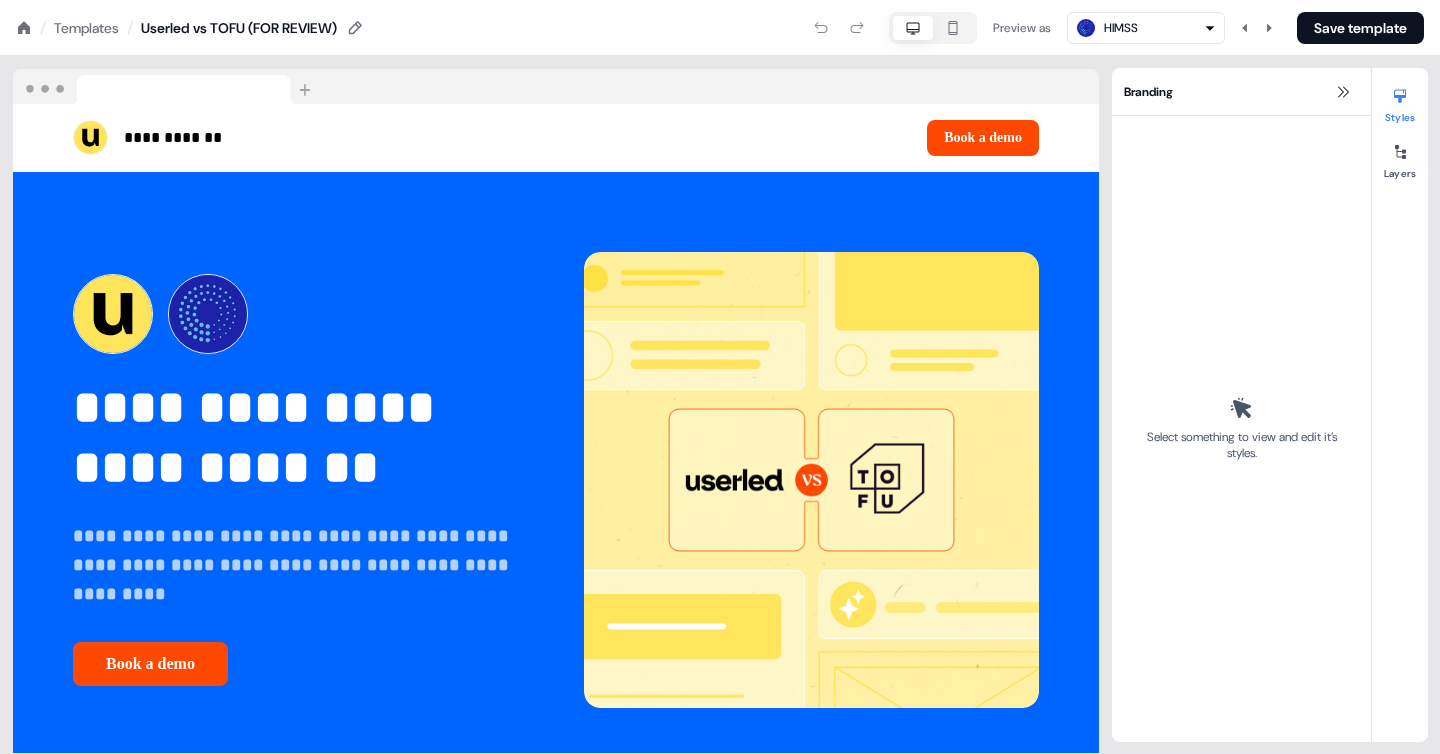 click 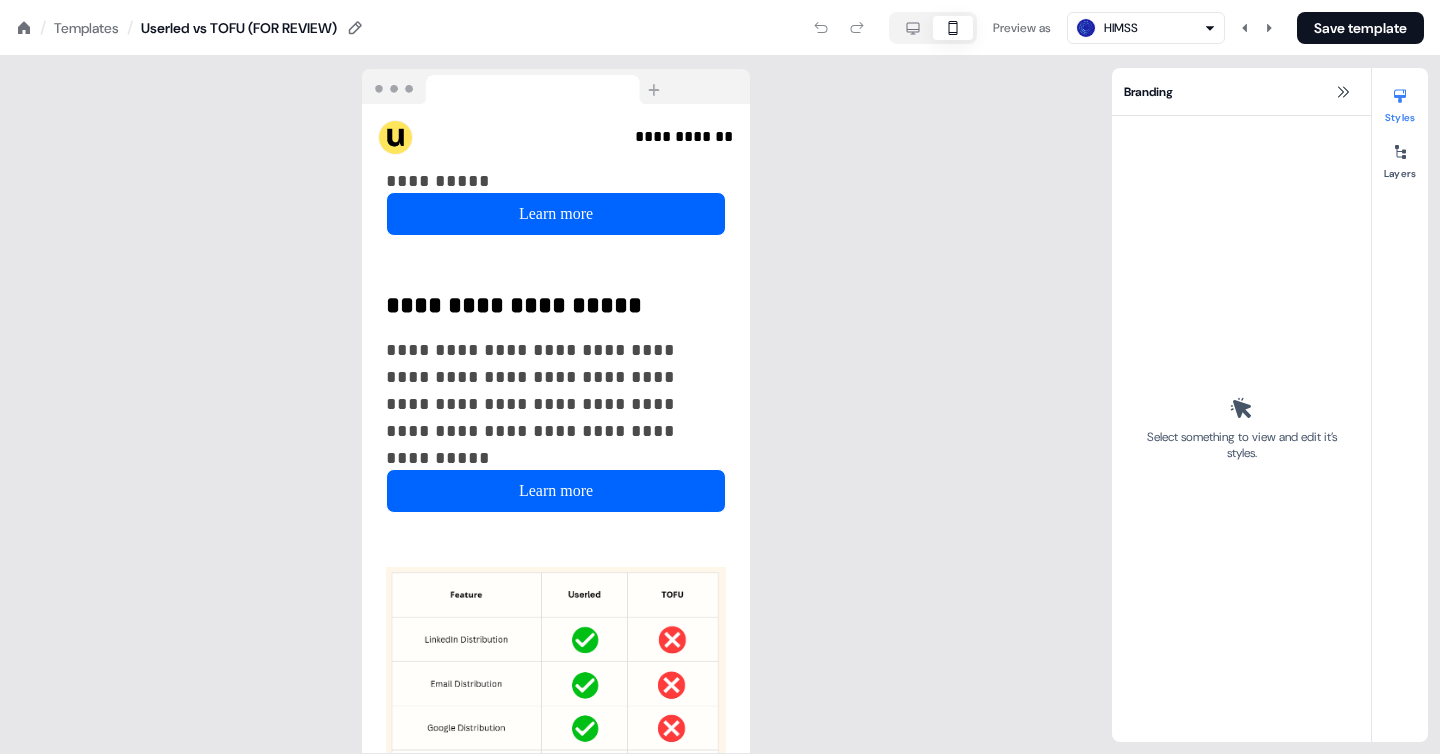 scroll, scrollTop: 2702, scrollLeft: 0, axis: vertical 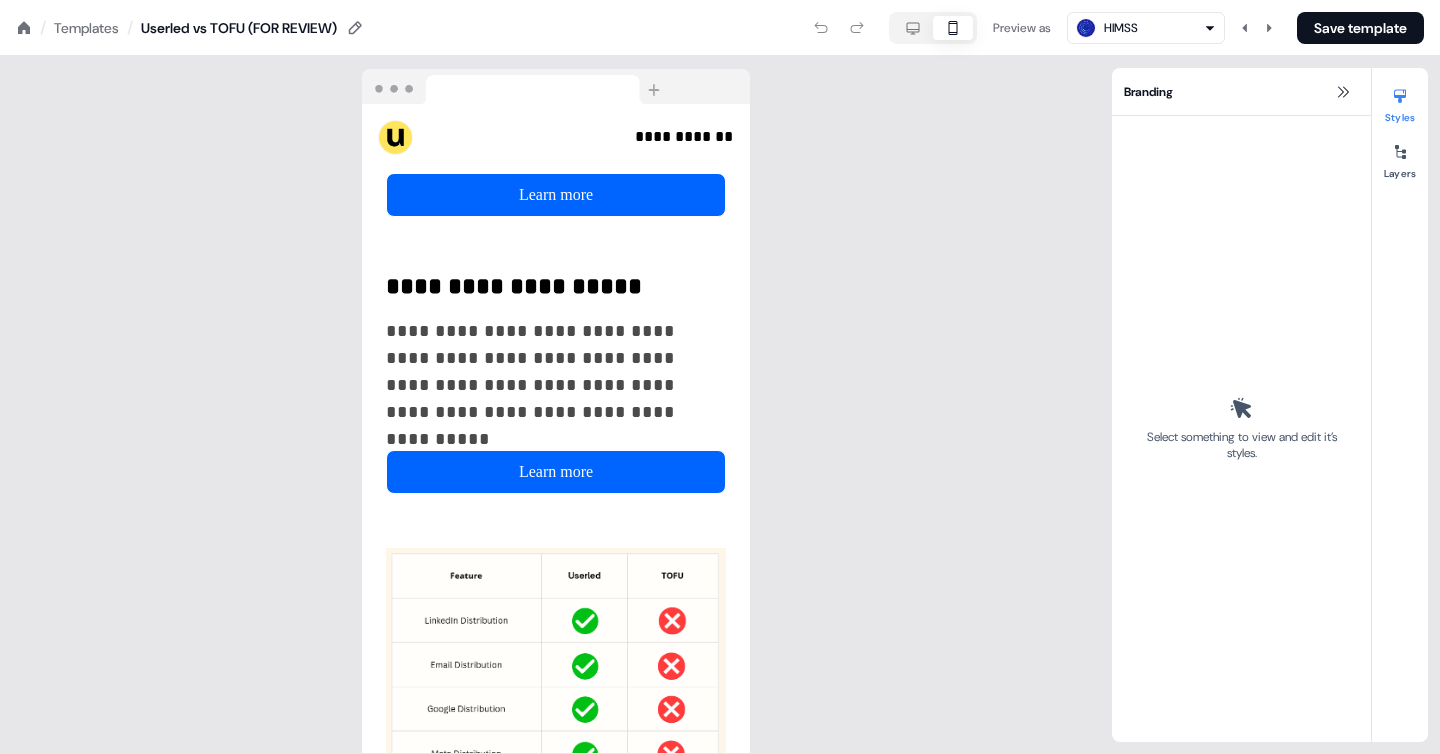 click on "Learn more" at bounding box center [556, 472] 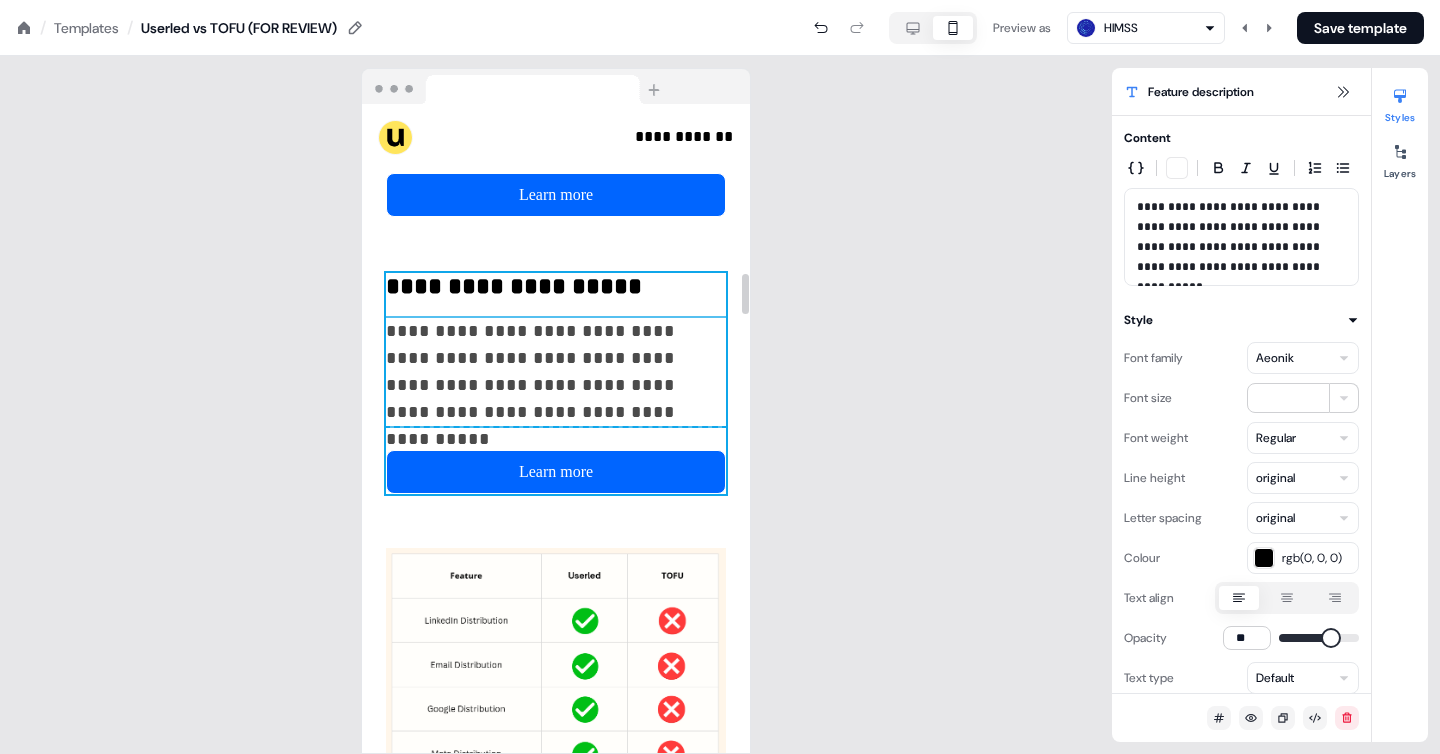 click on "**********" at bounding box center [556, 383] 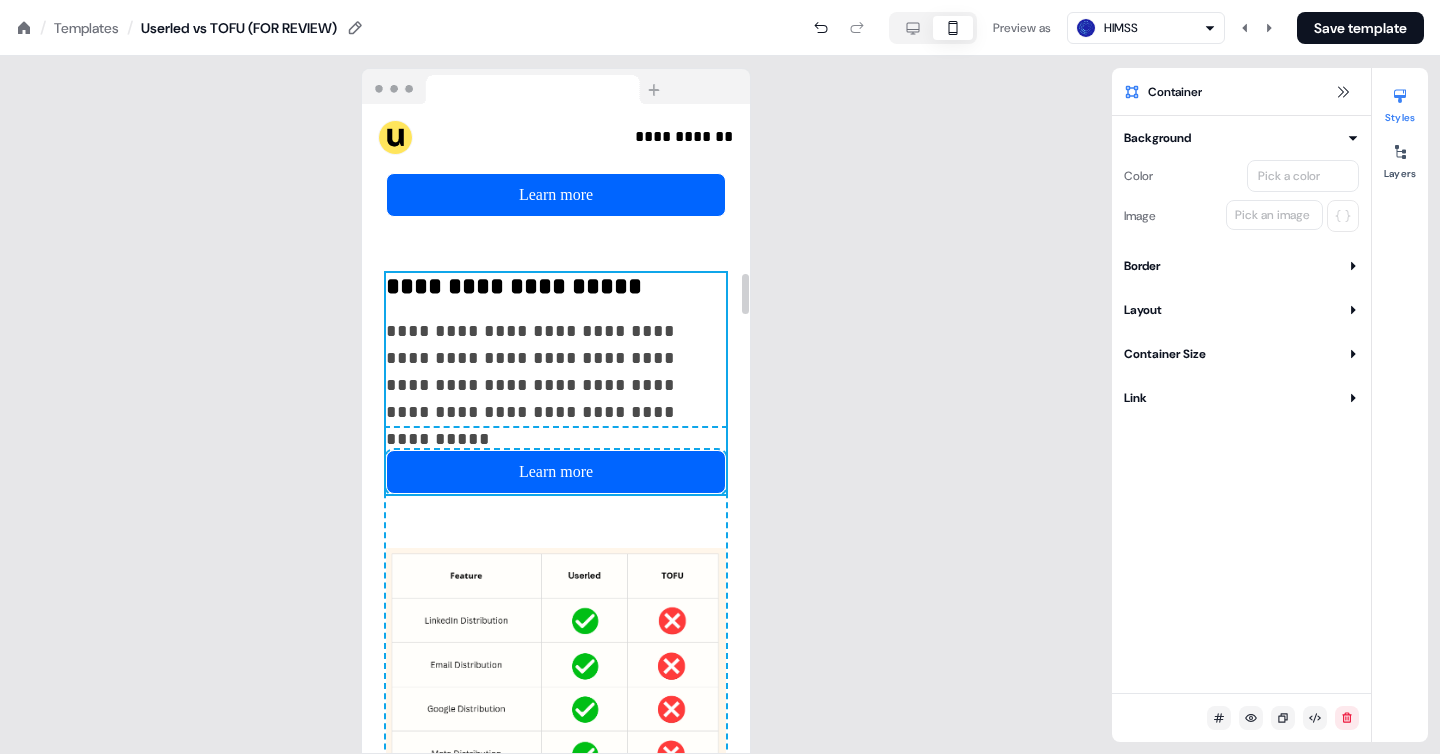 click on "**********" at bounding box center [556, 565] 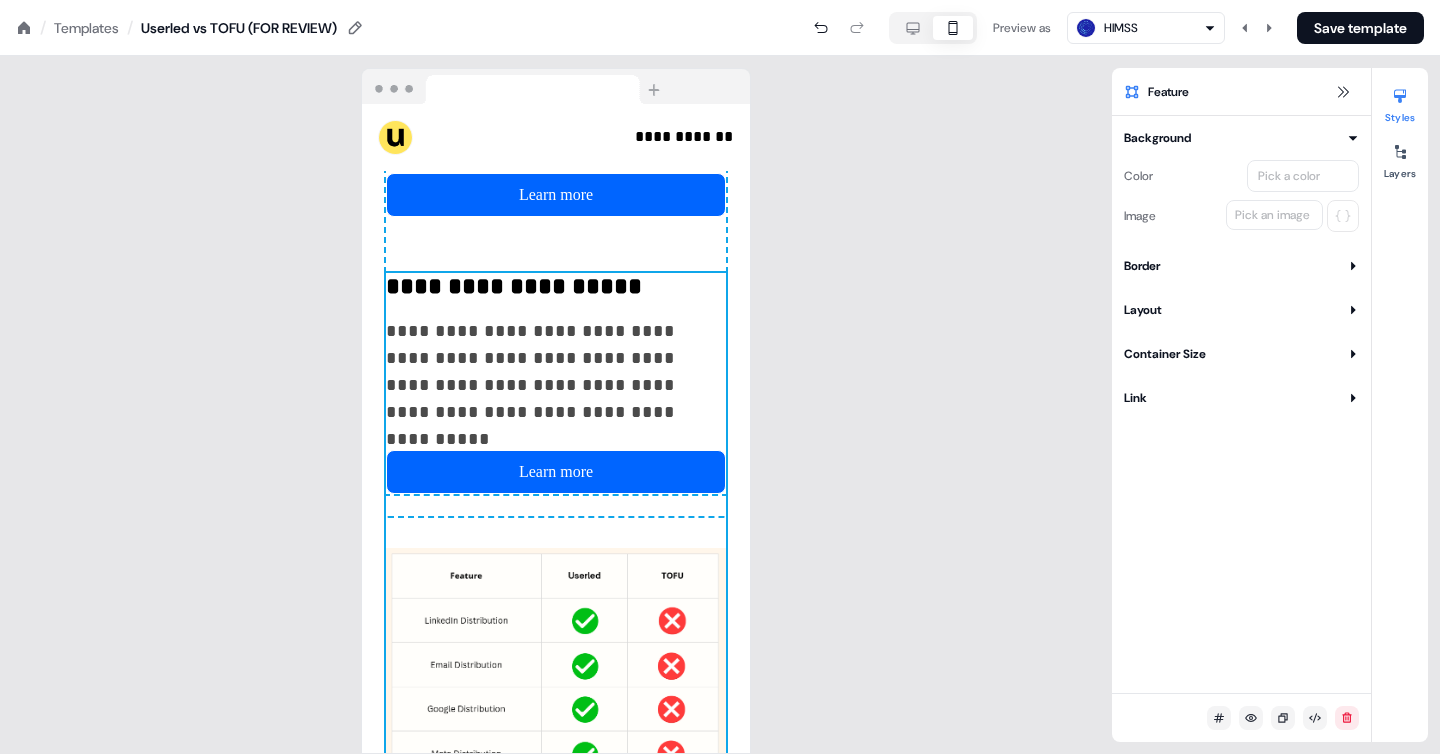 click on "Border" at bounding box center (1241, 266) 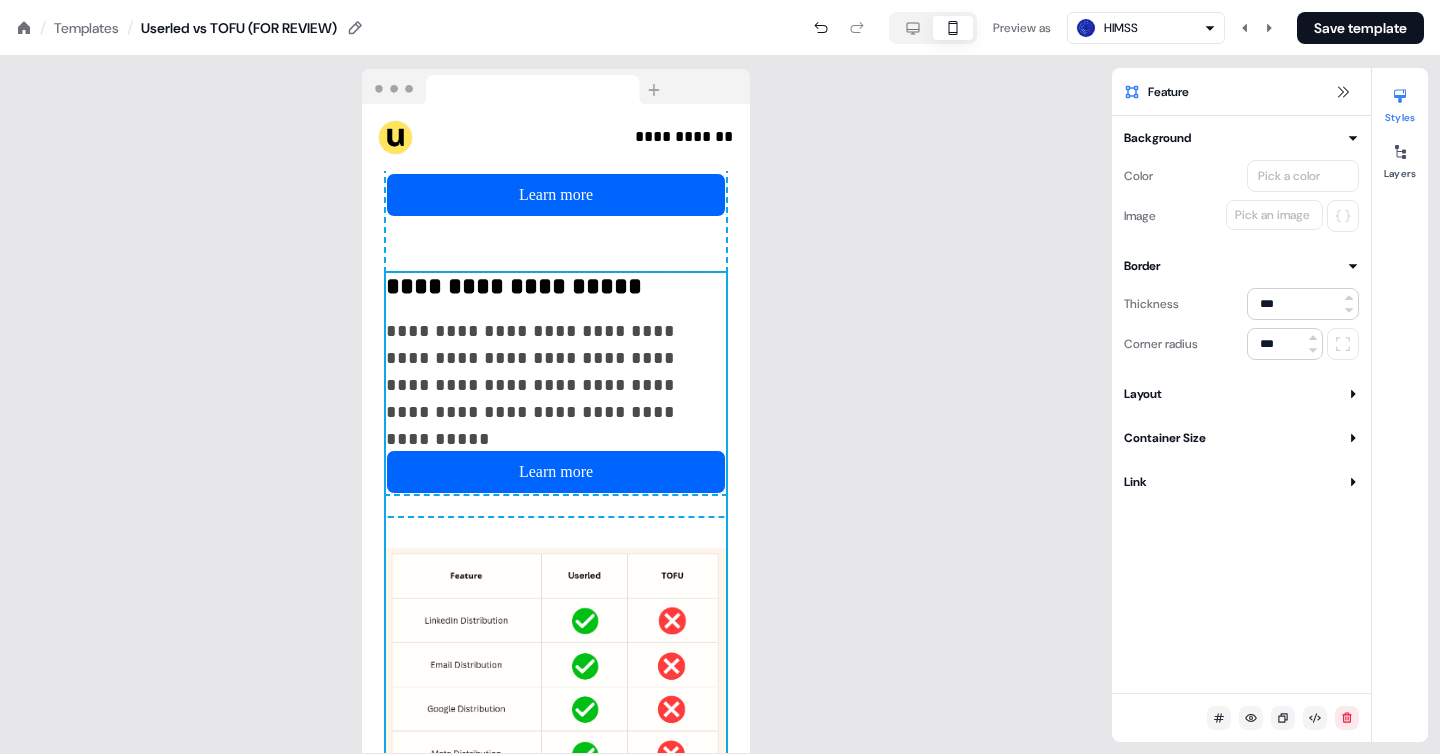 click on "Layout" at bounding box center [1241, 394] 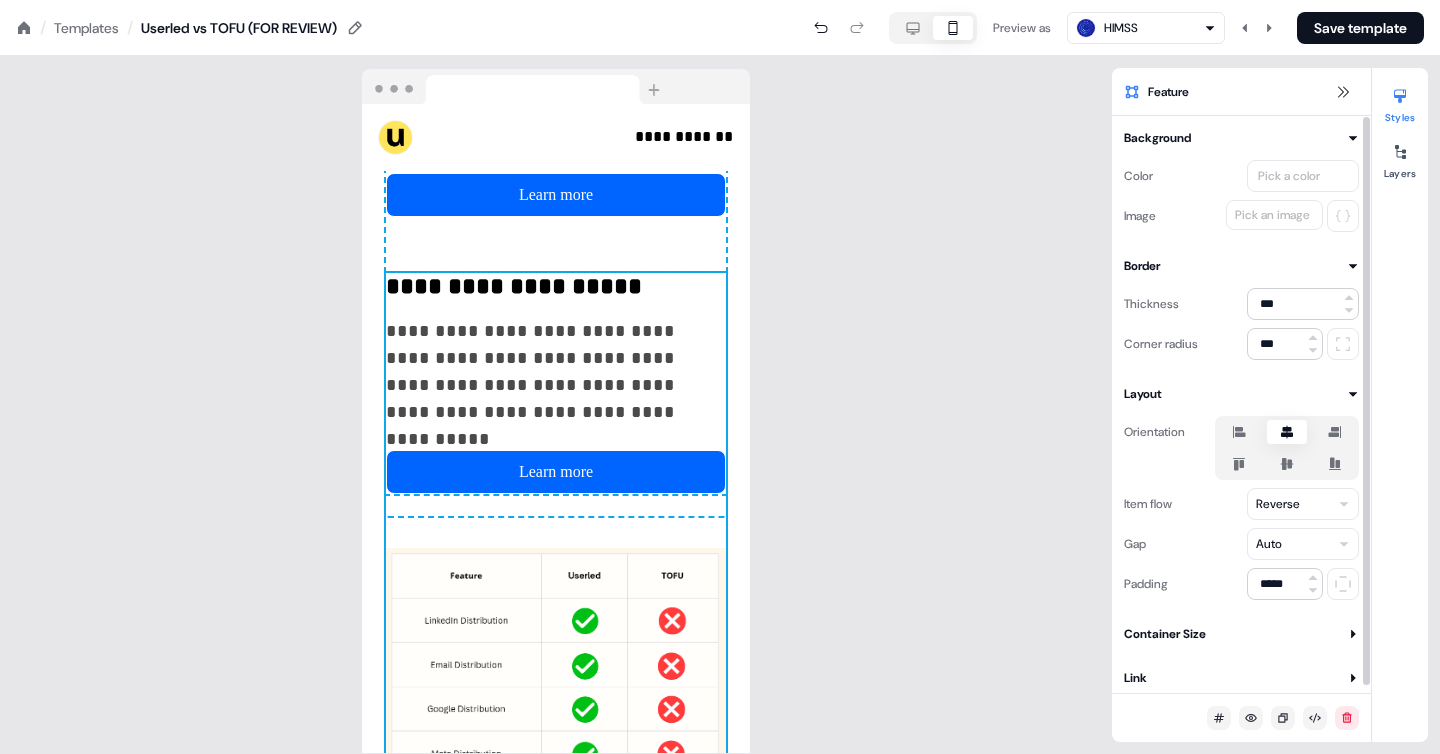 click on "**********" at bounding box center [720, 0] 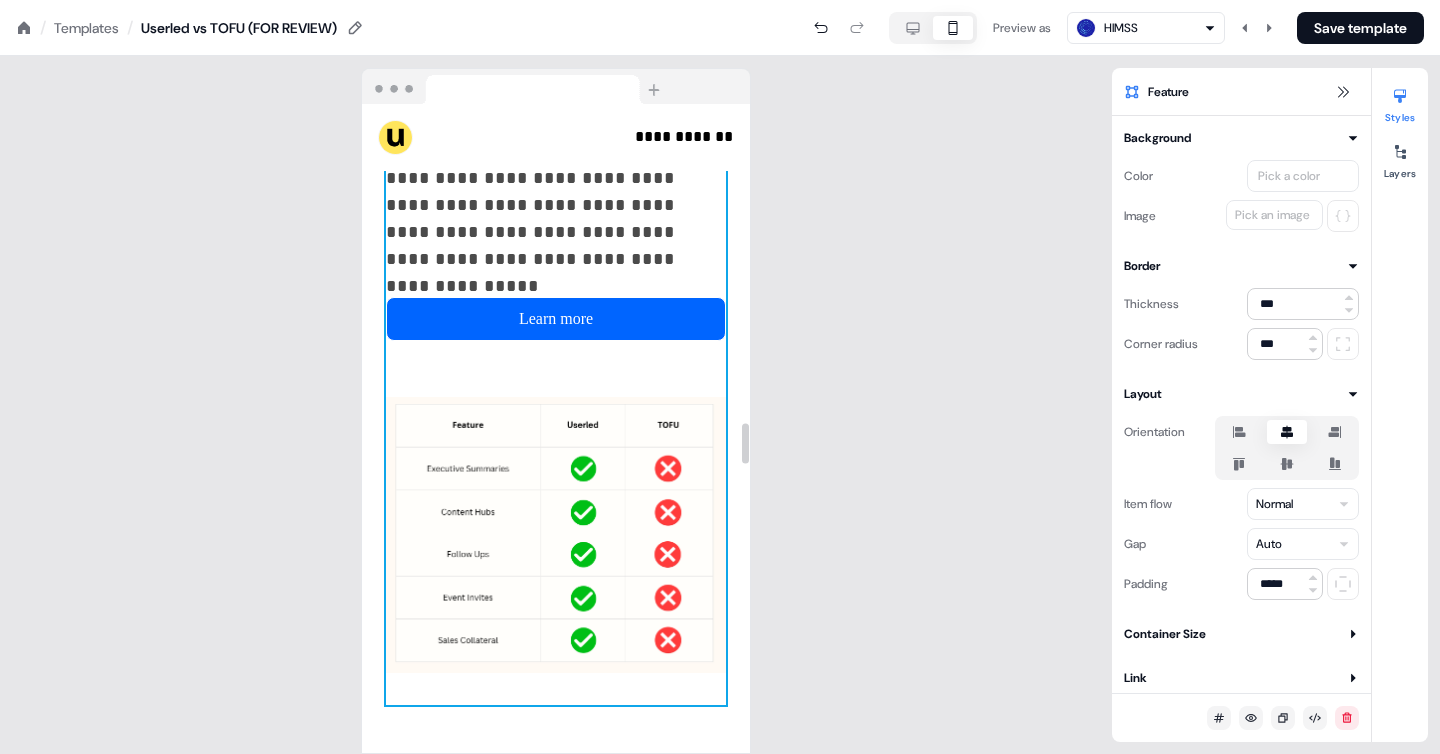 click on "**********" at bounding box center (556, 412) 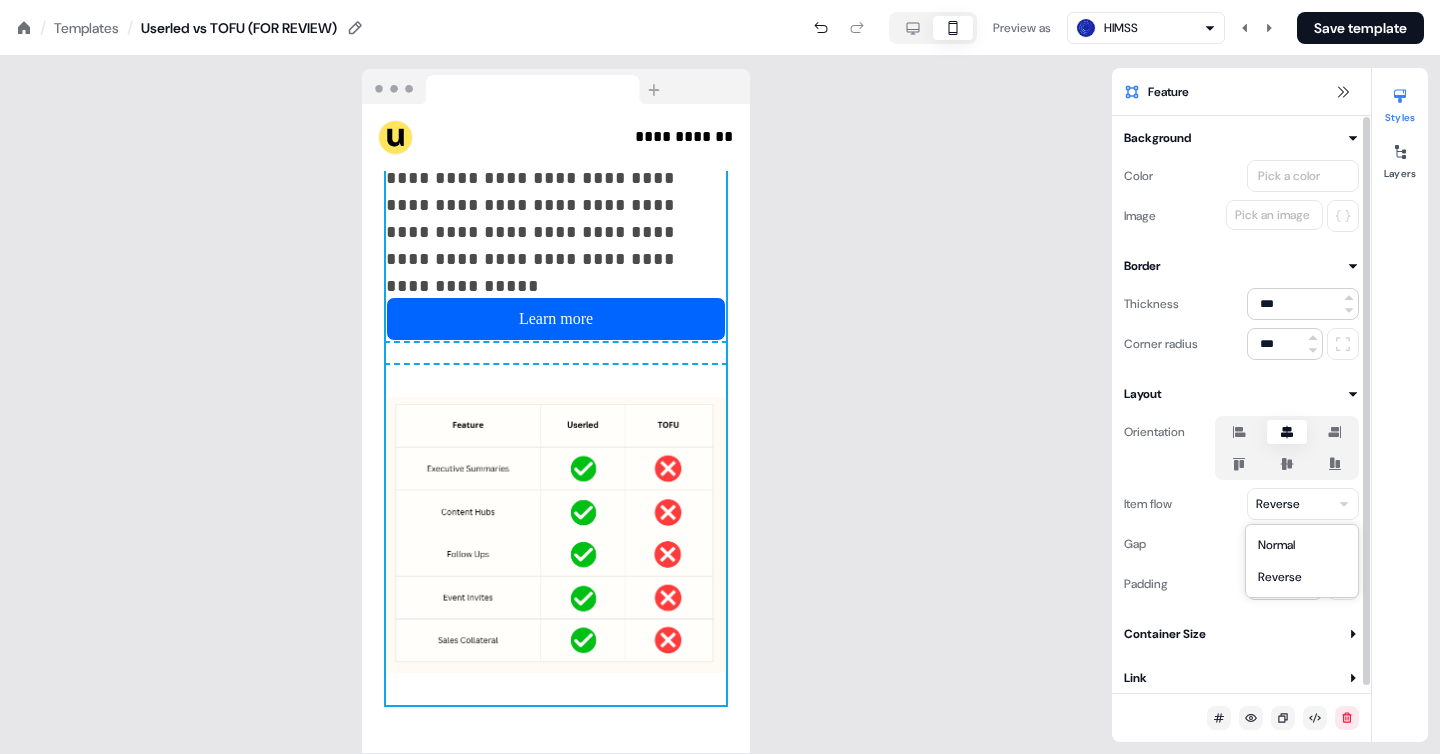 click on "**********" at bounding box center (720, 0) 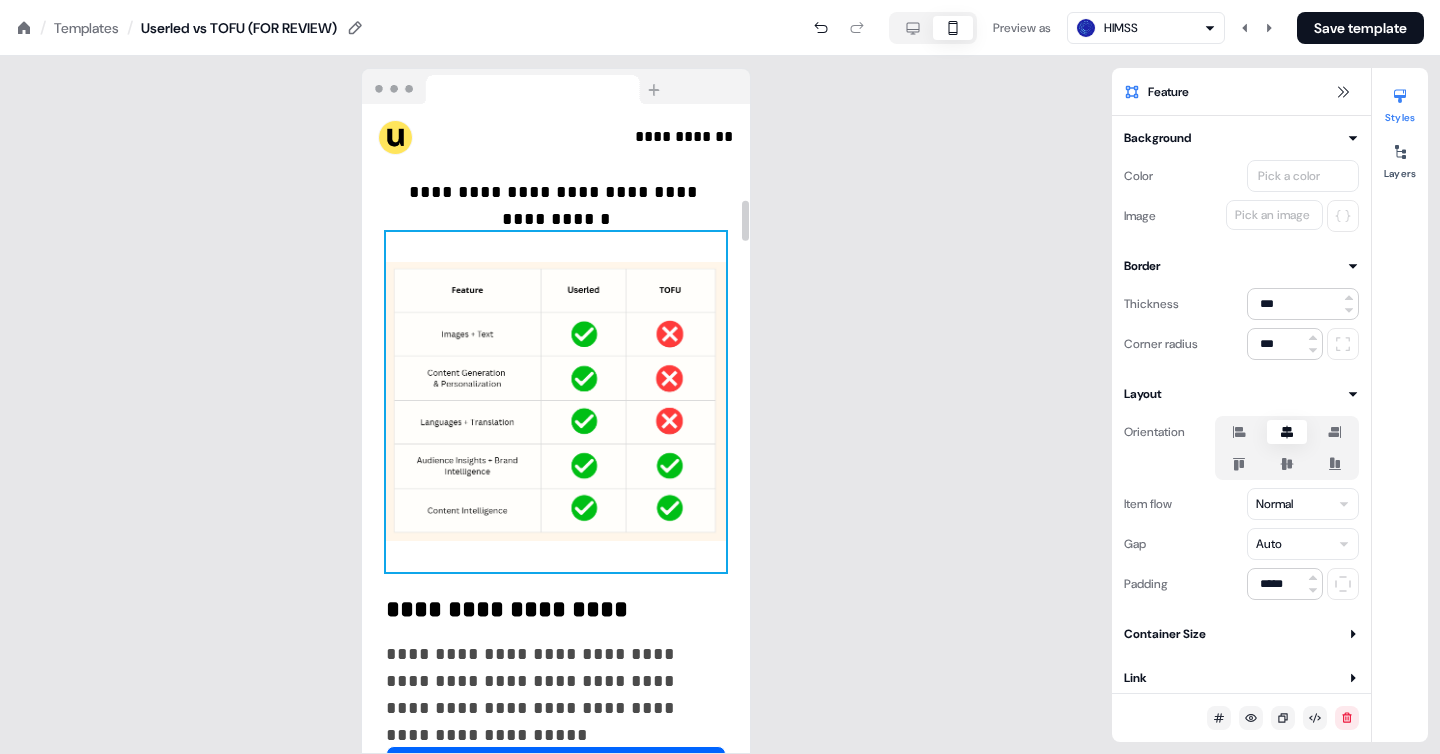 scroll, scrollTop: 1532, scrollLeft: 0, axis: vertical 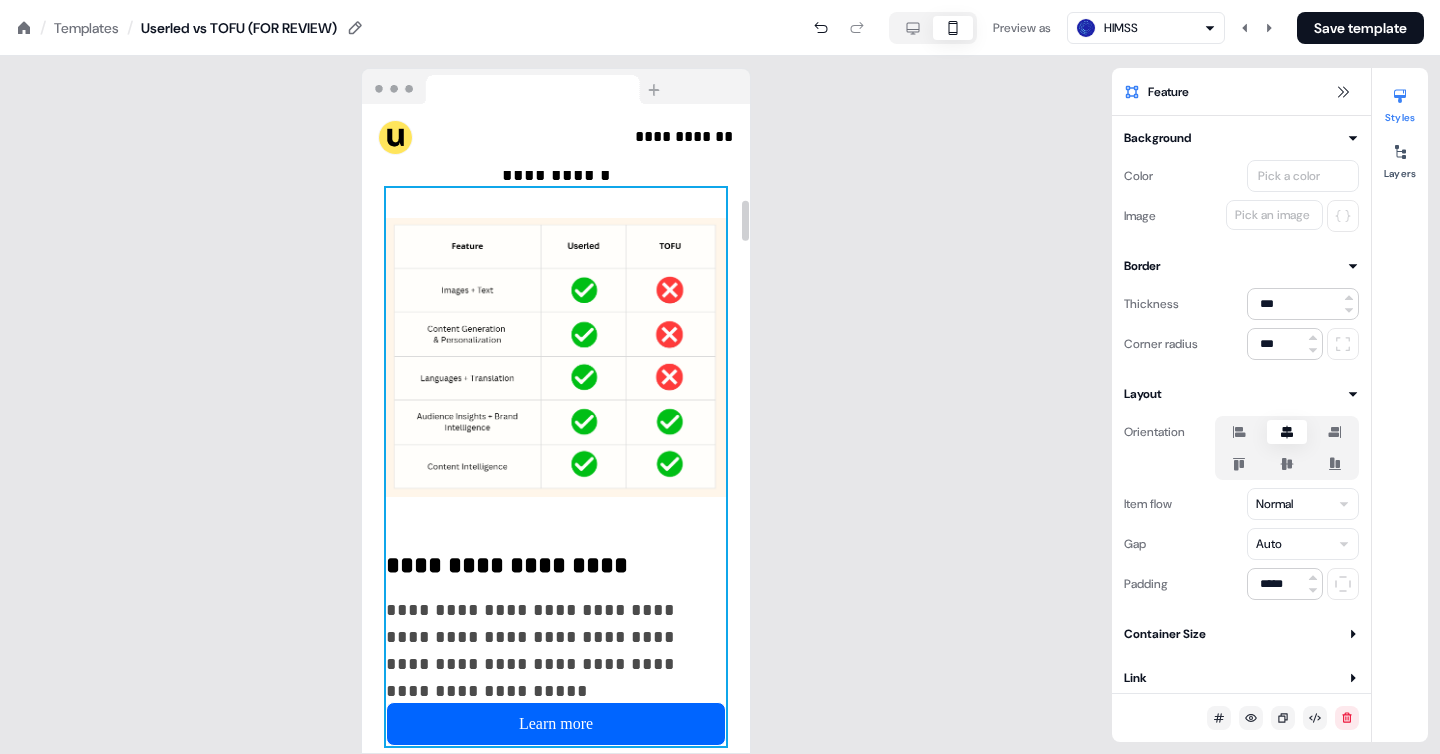 click on "**********" at bounding box center (556, 467) 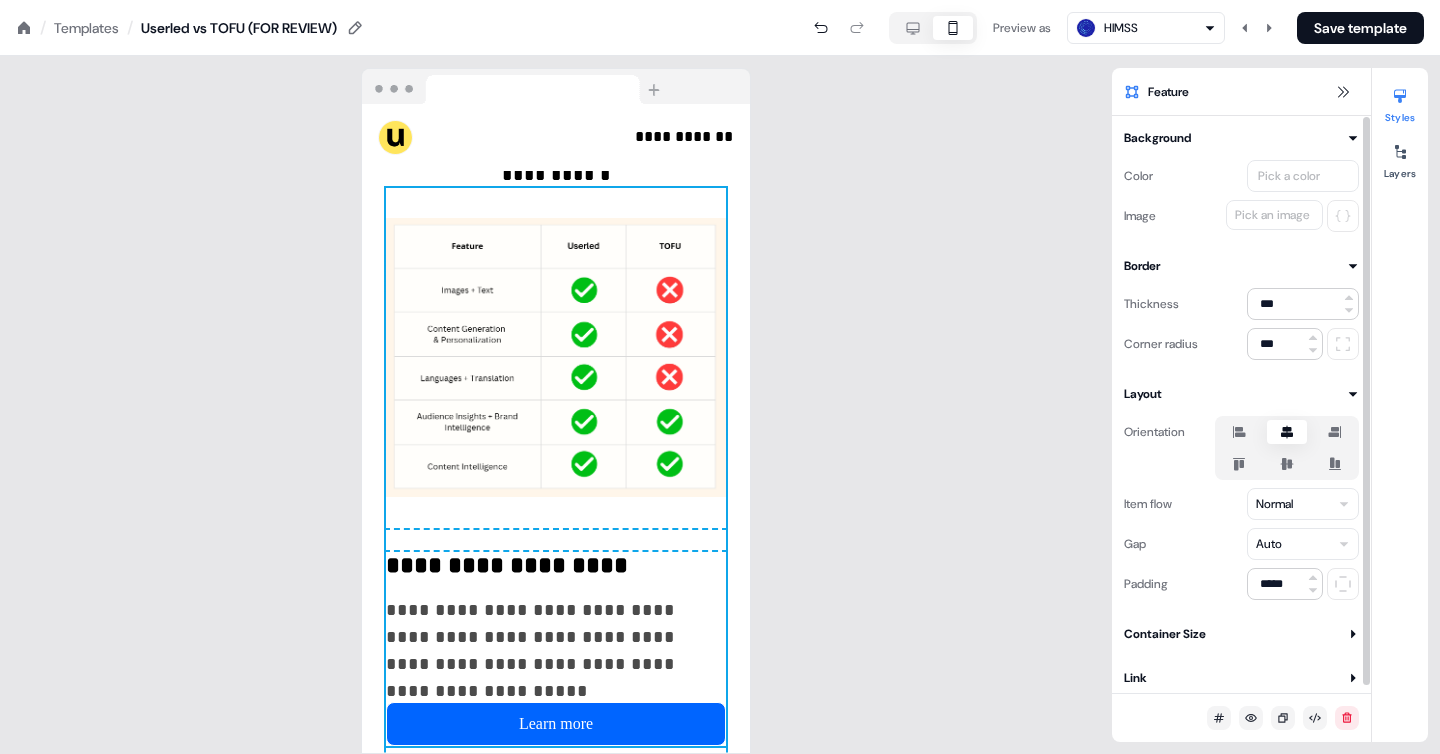 click on "**********" at bounding box center (720, 0) 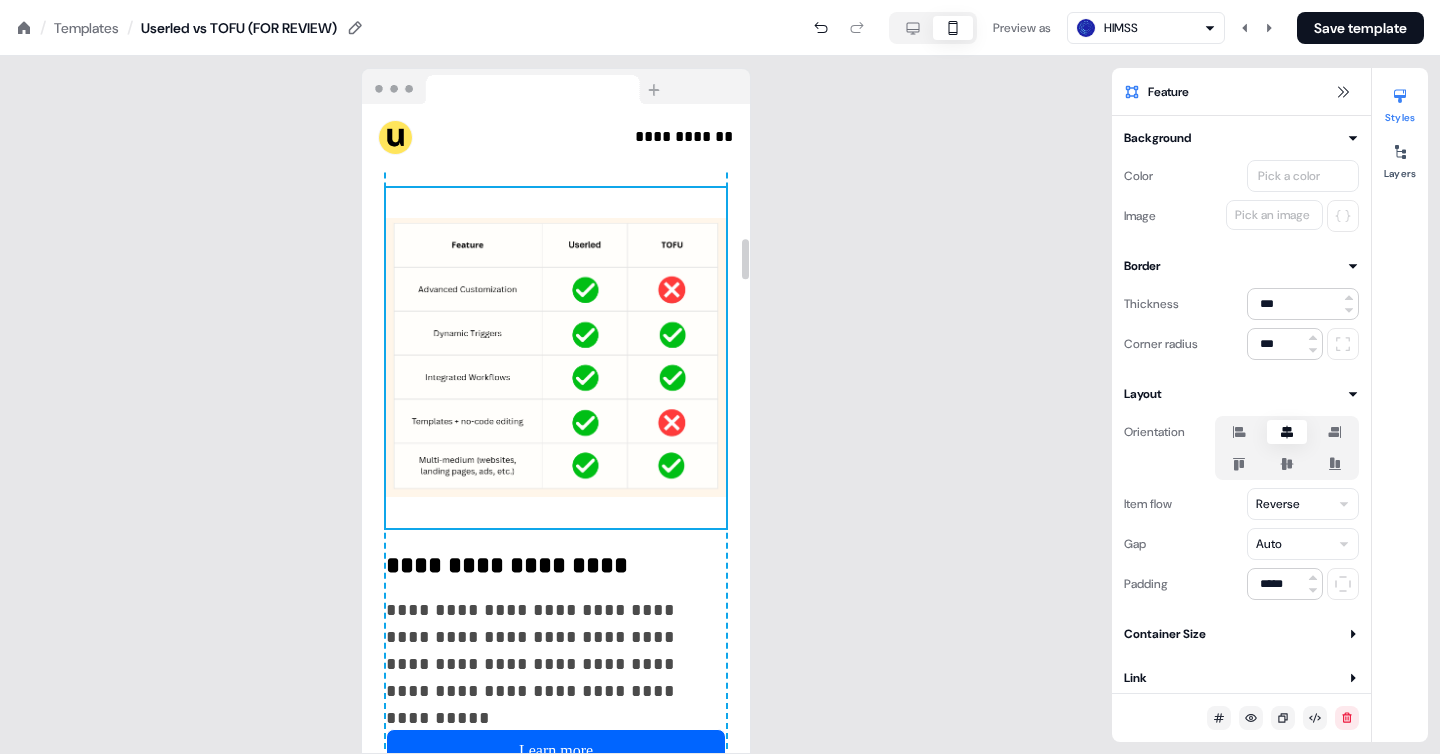 scroll, scrollTop: 2241, scrollLeft: 0, axis: vertical 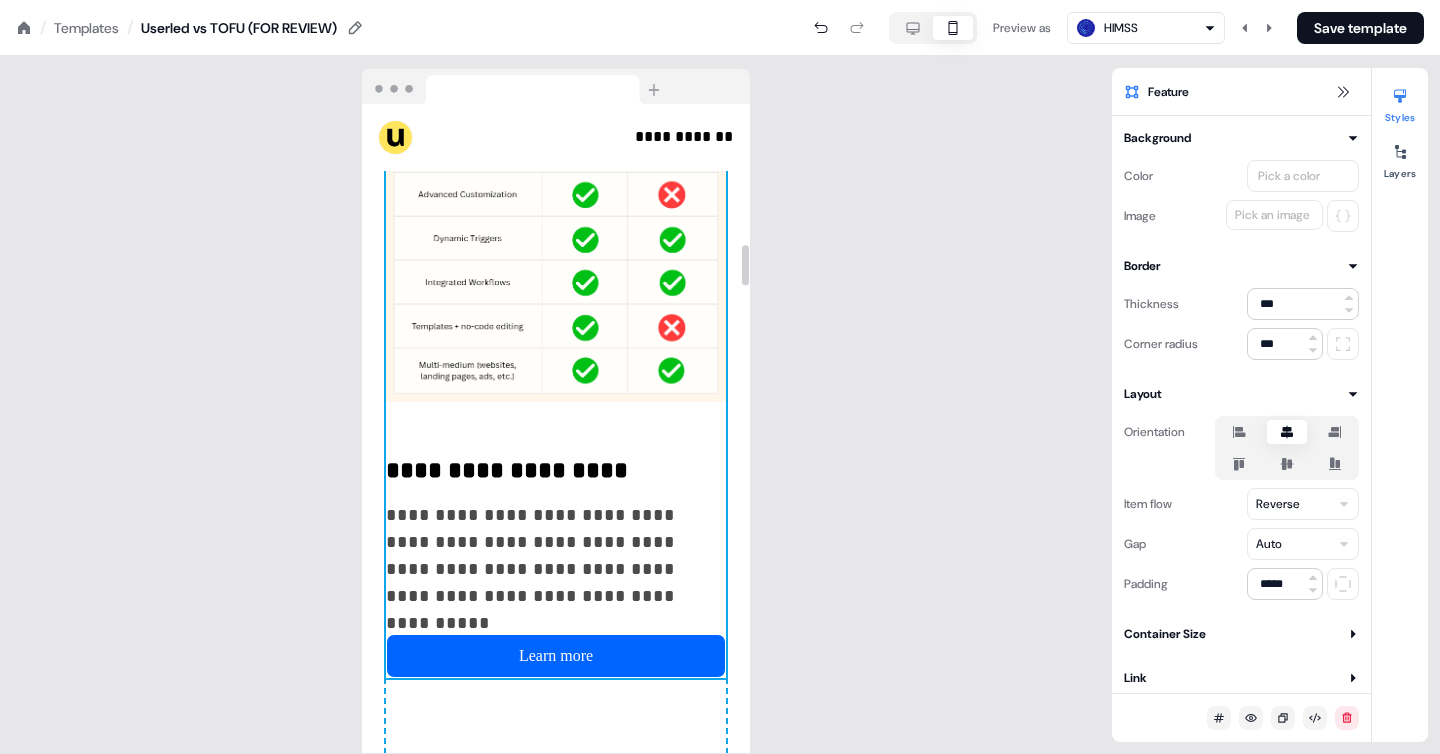 click on "**********" at bounding box center [556, 385] 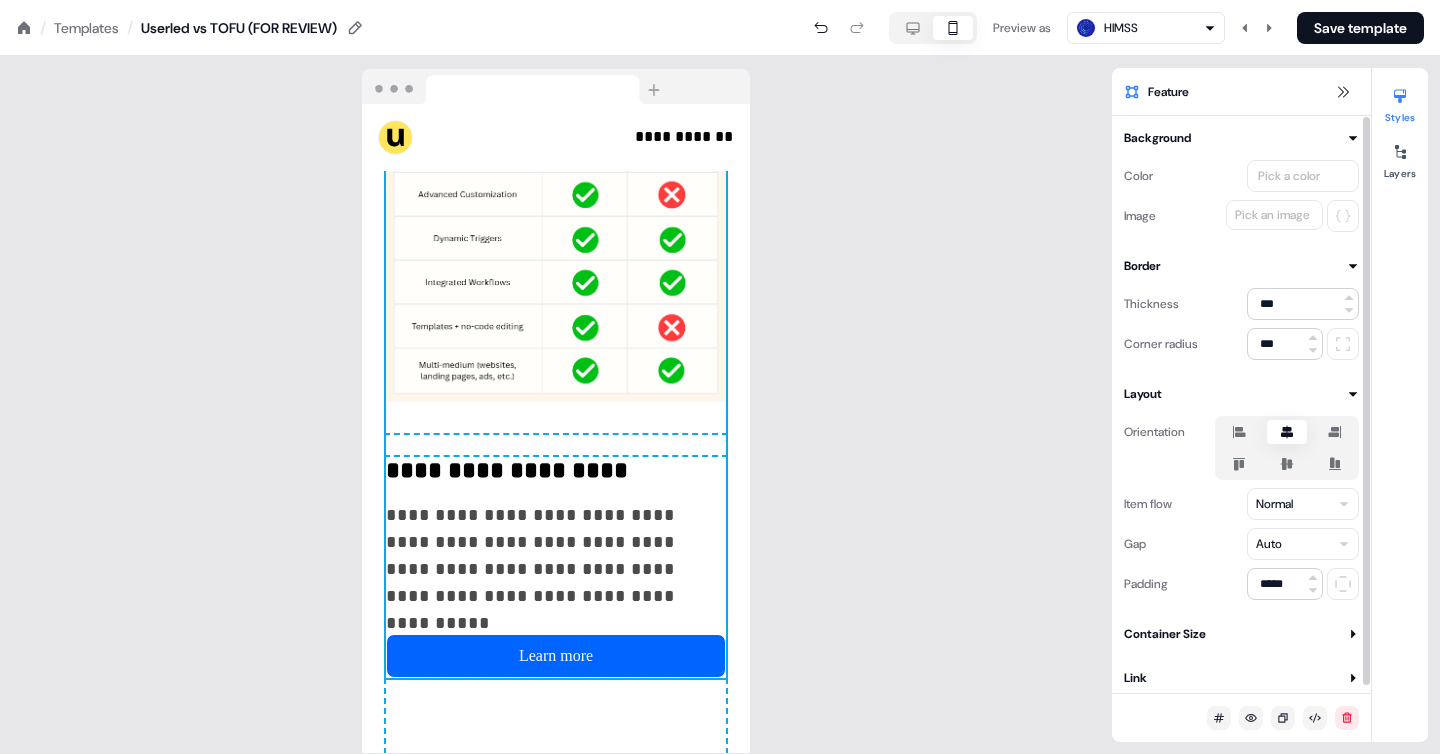 click on "**********" at bounding box center (720, 0) 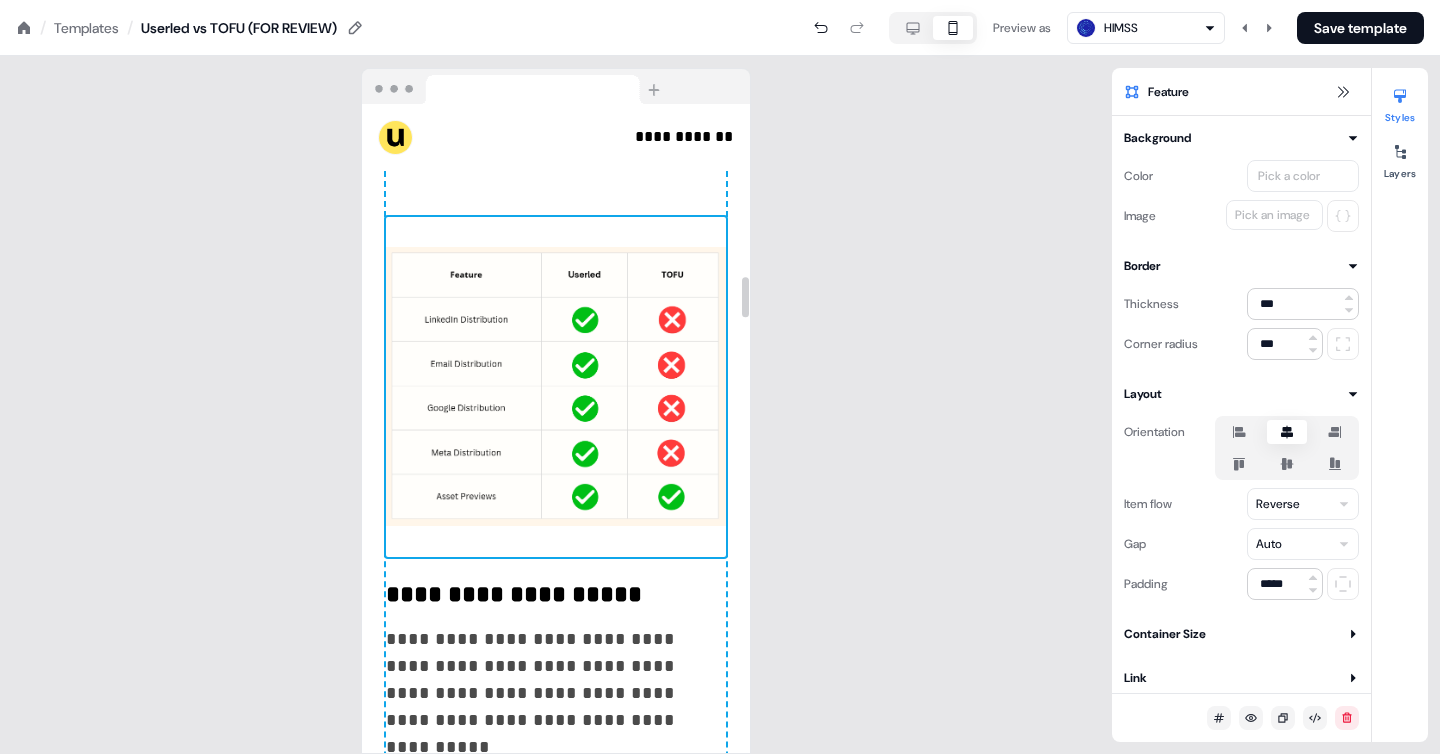 scroll, scrollTop: 2768, scrollLeft: 0, axis: vertical 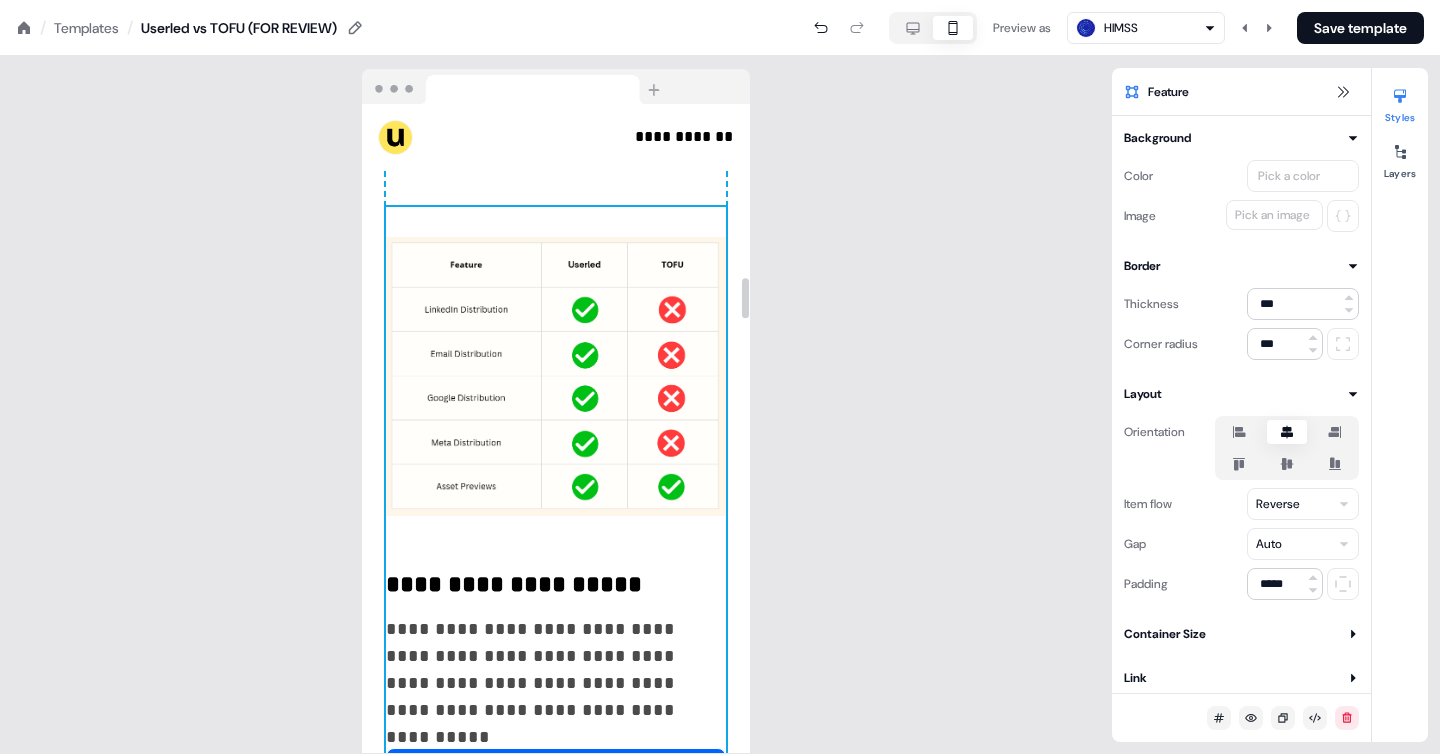 click on "**********" at bounding box center (556, 499) 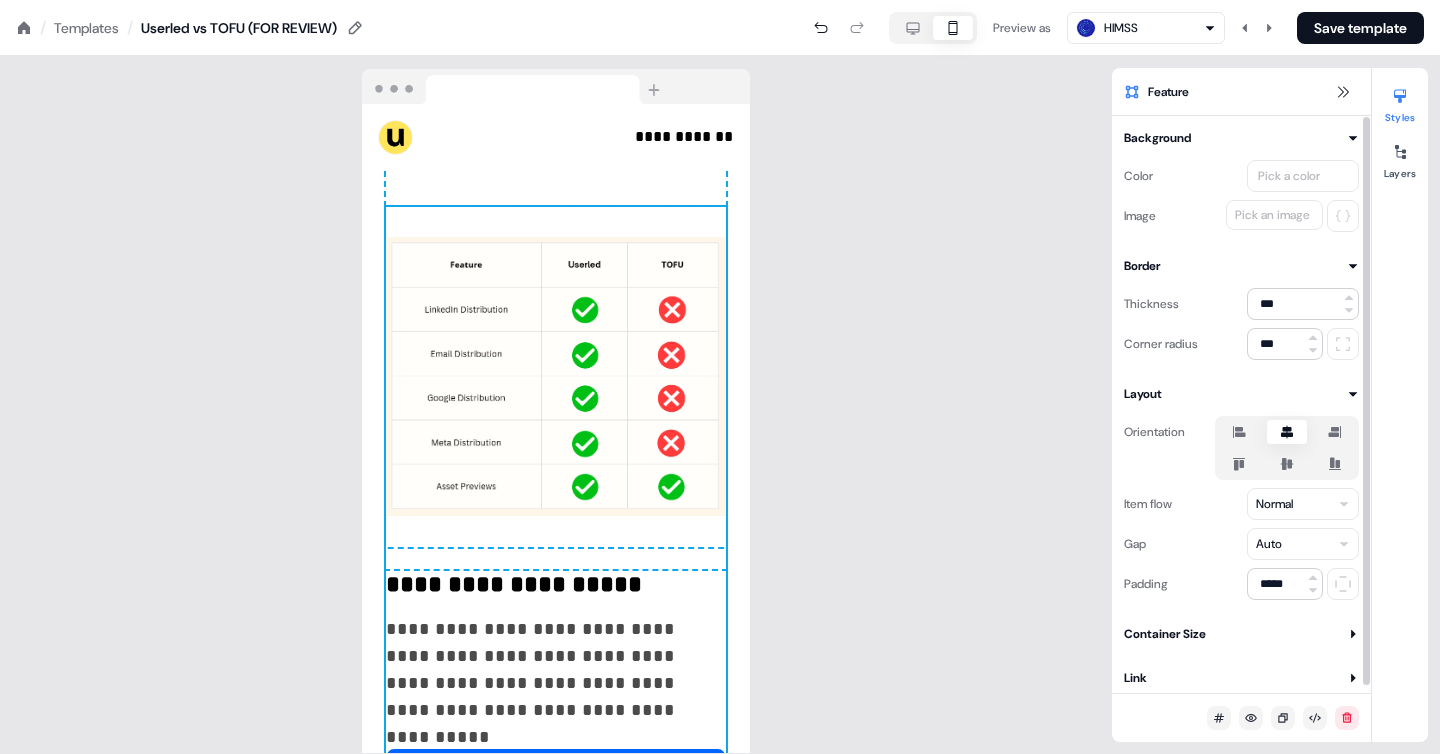 click on "**********" at bounding box center (720, 0) 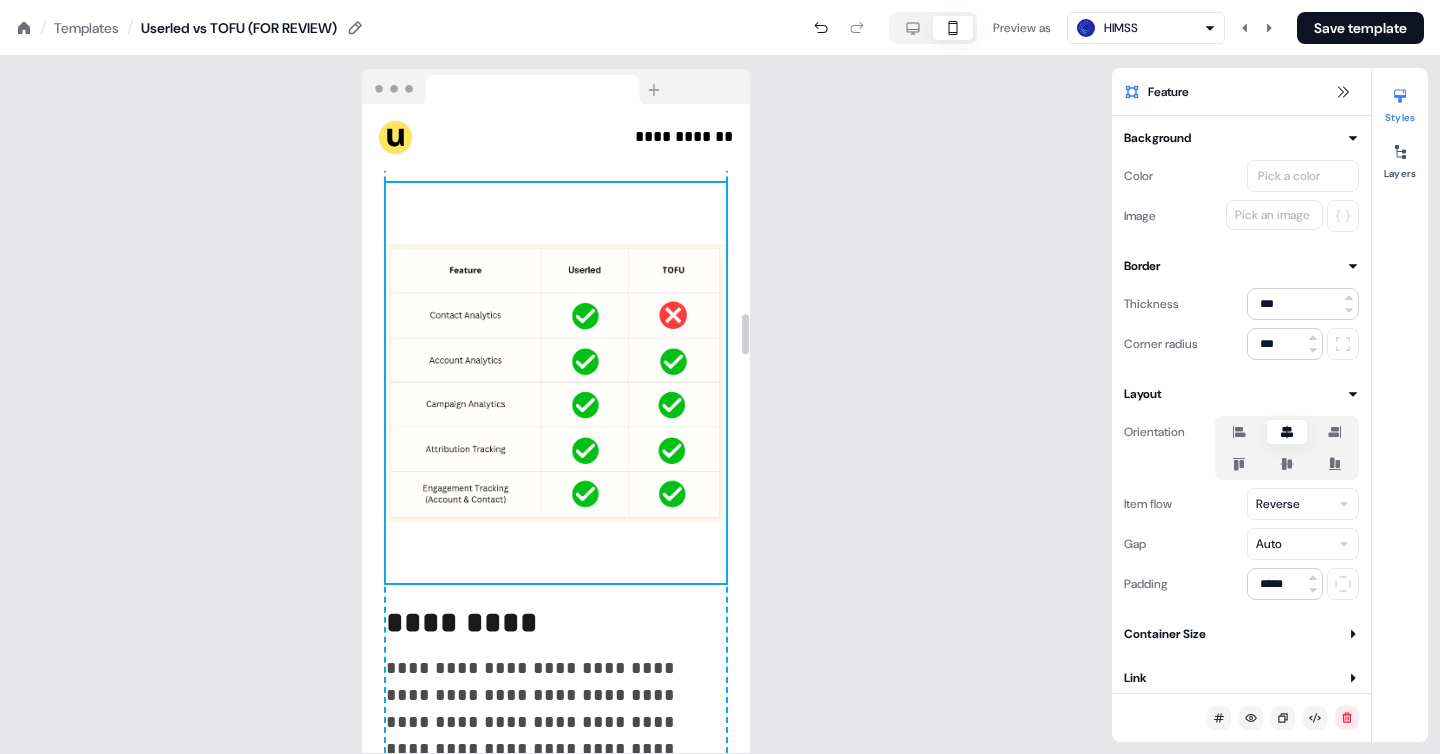 scroll, scrollTop: 3454, scrollLeft: 0, axis: vertical 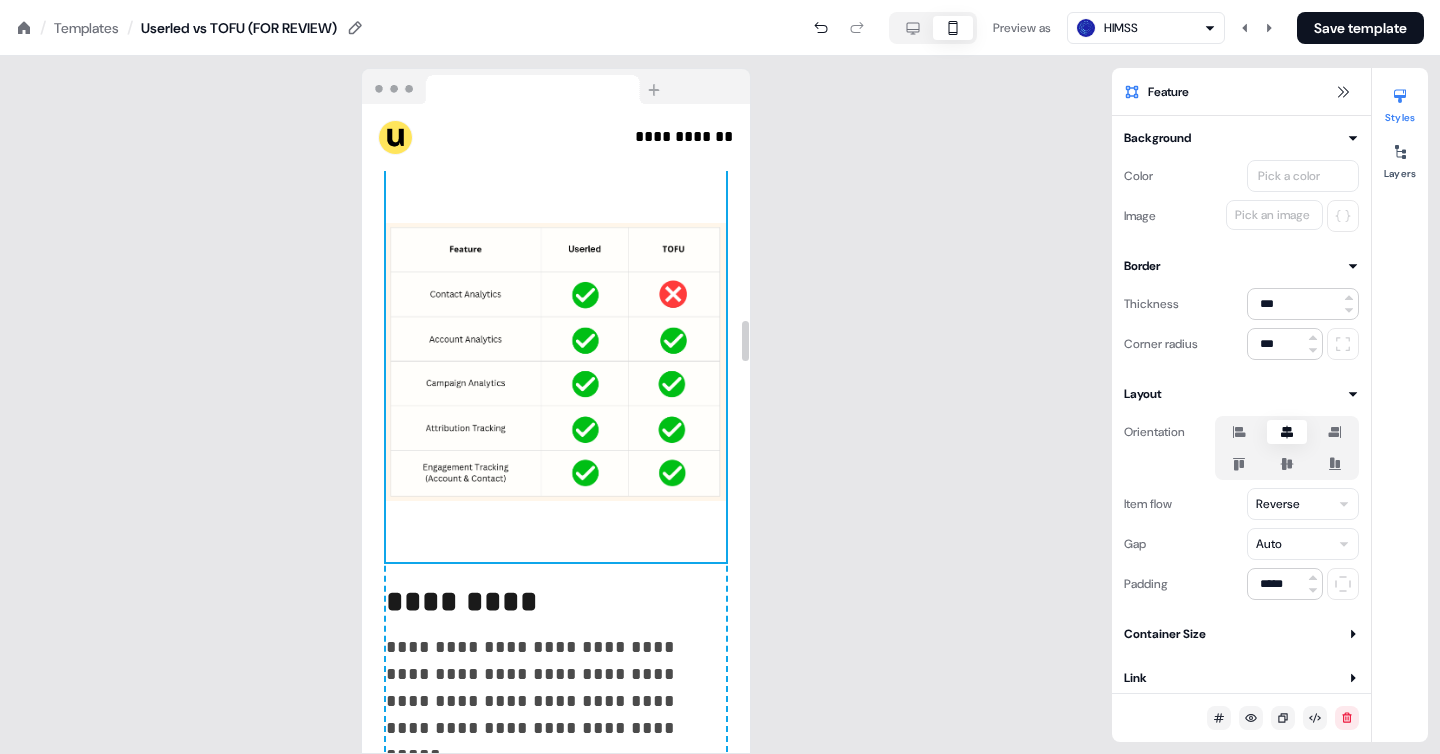 click at bounding box center (556, 362) 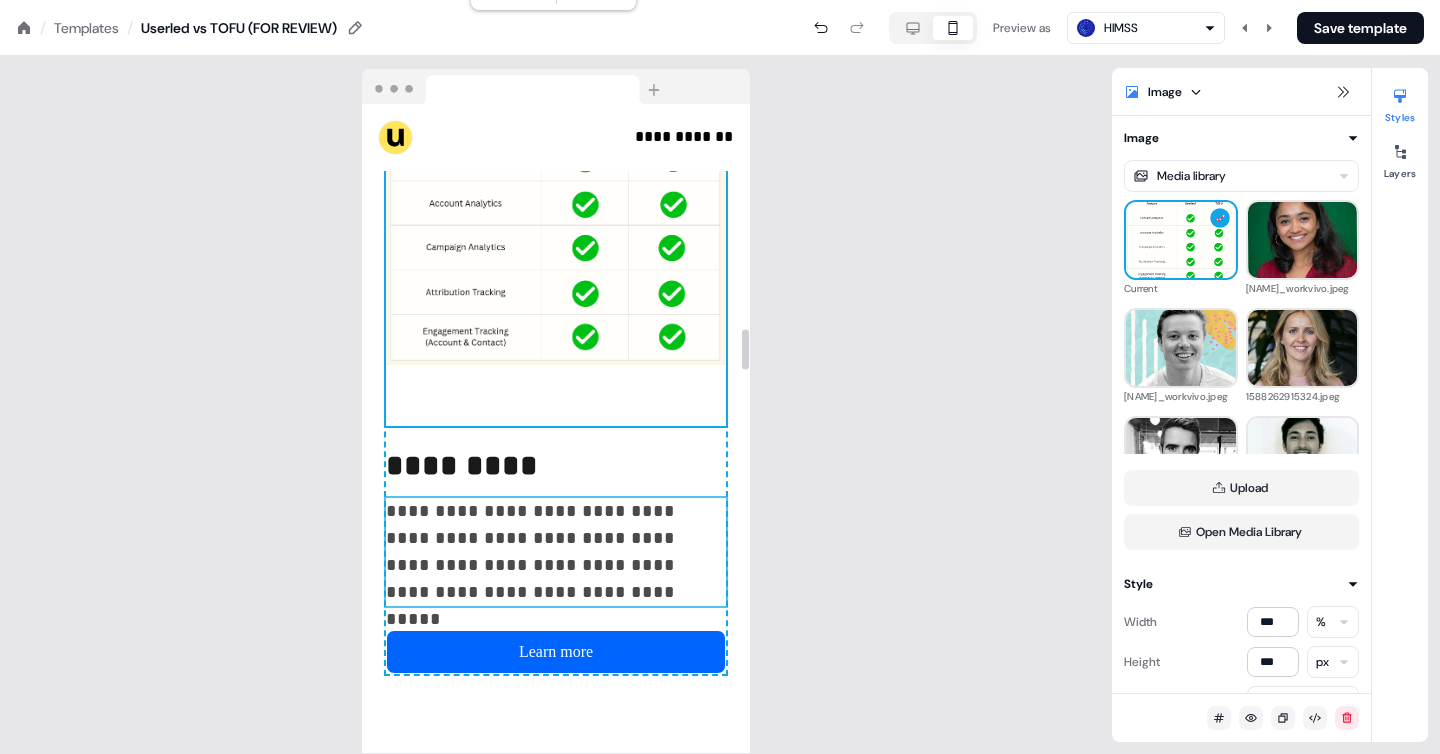 scroll, scrollTop: 3600, scrollLeft: 0, axis: vertical 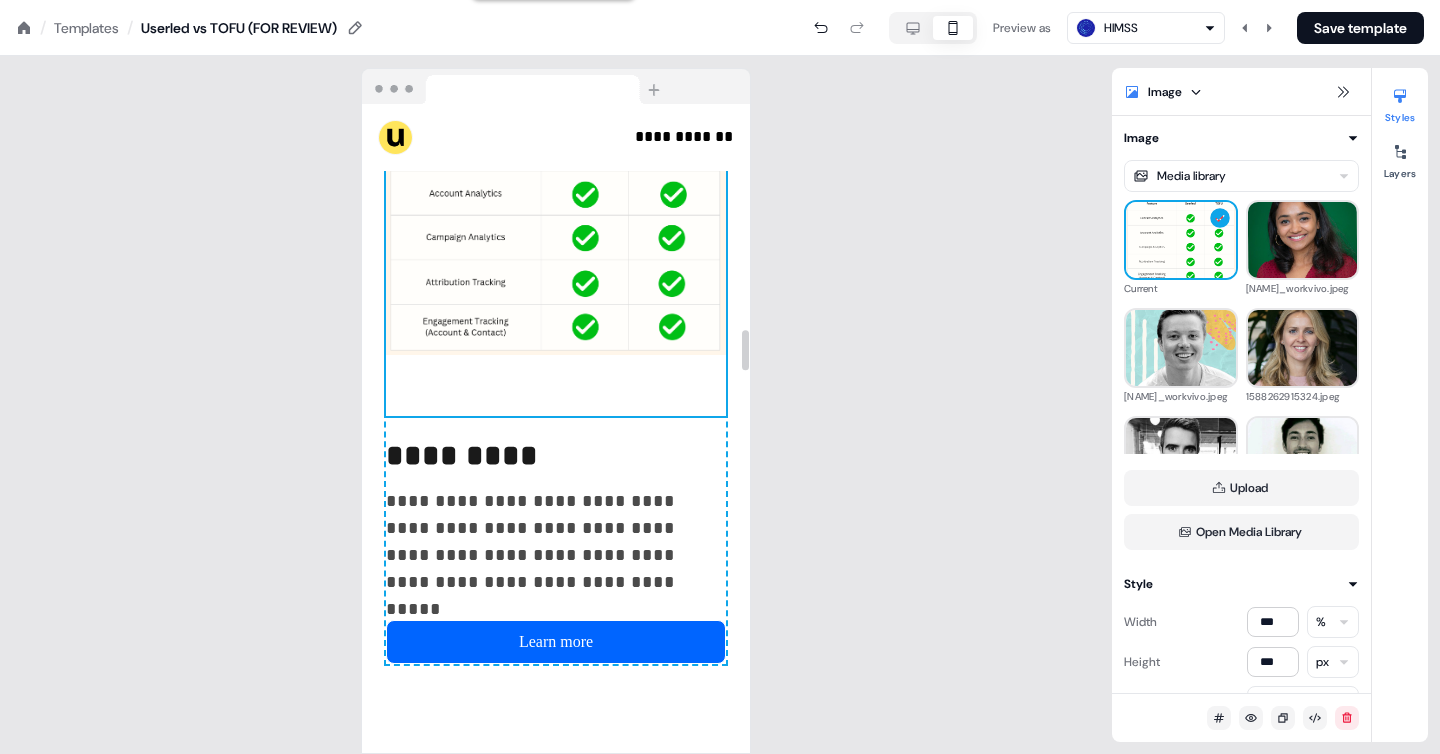 click on "**********" at bounding box center (556, 340) 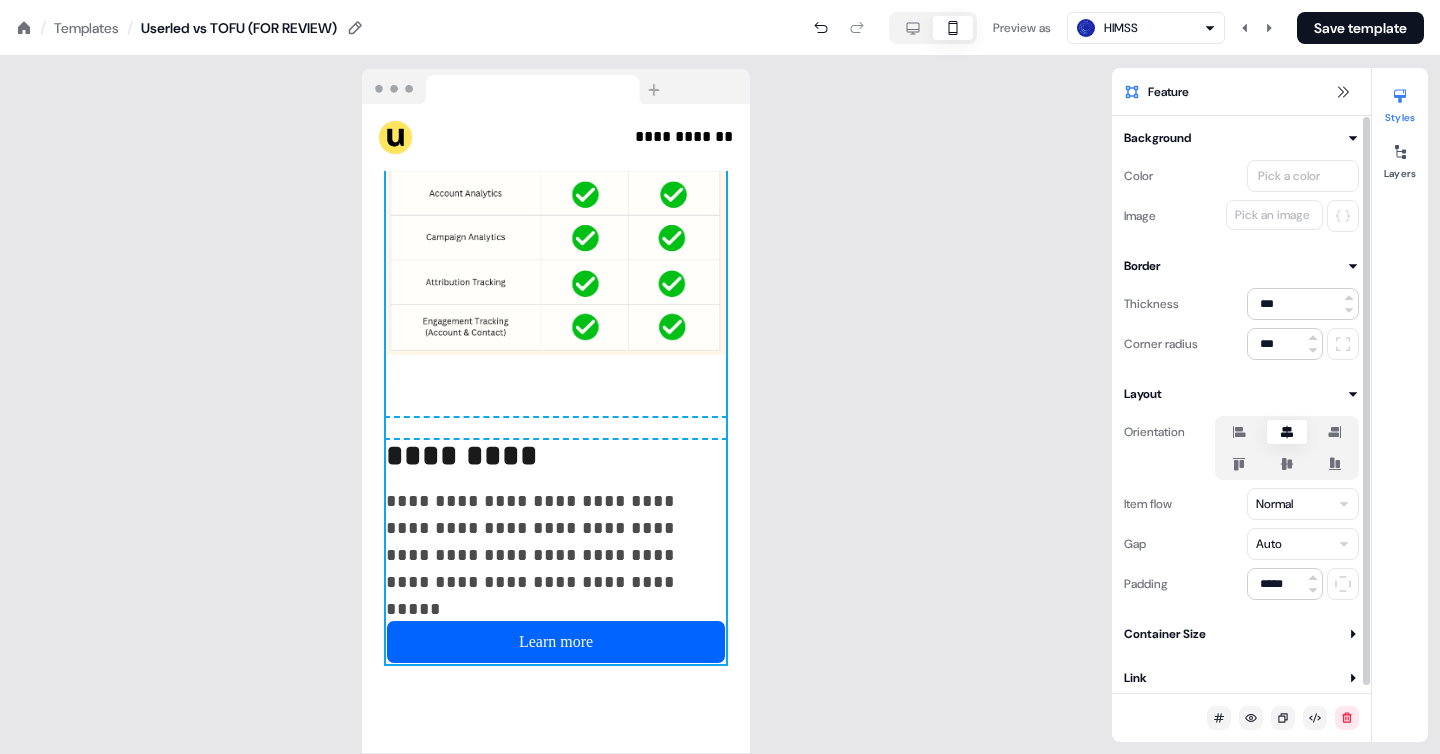 click on "**********" at bounding box center [720, 0] 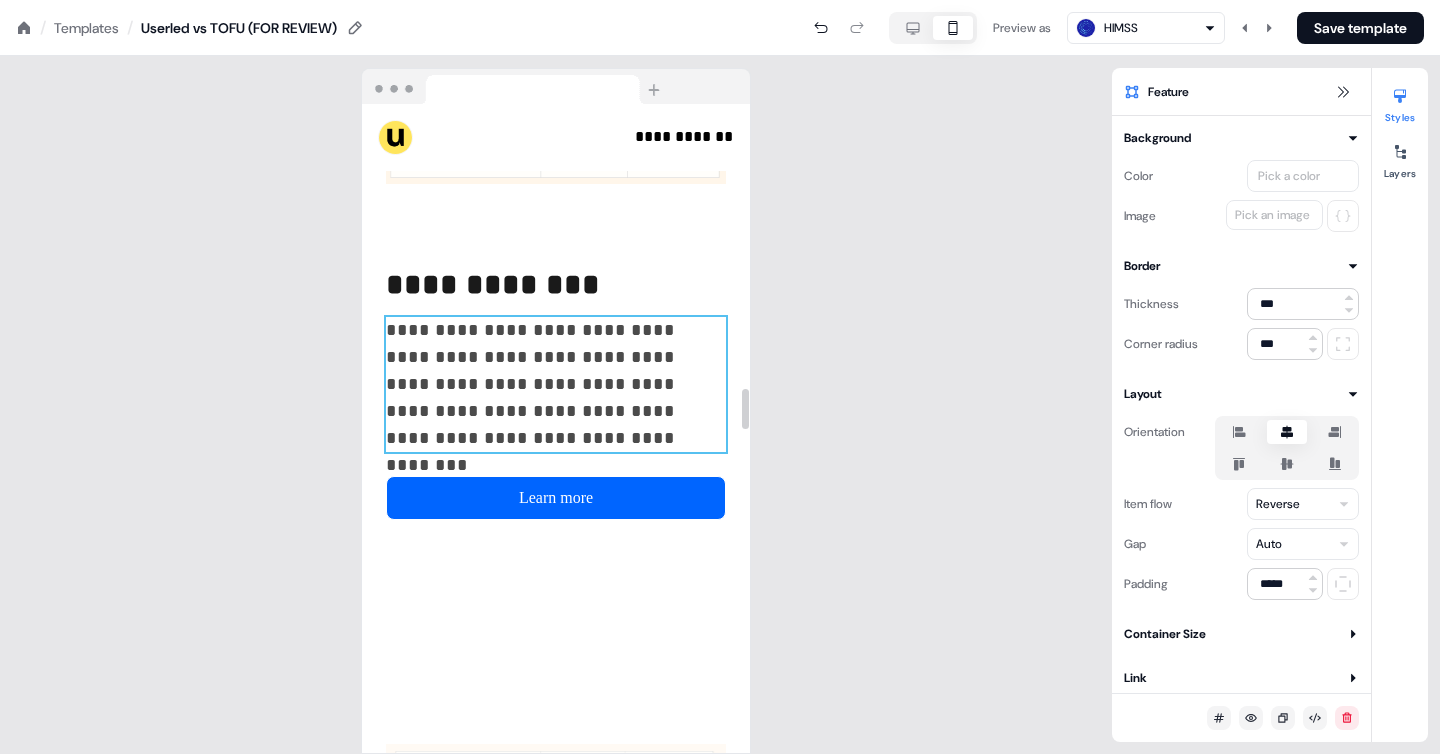 scroll, scrollTop: 4538, scrollLeft: 0, axis: vertical 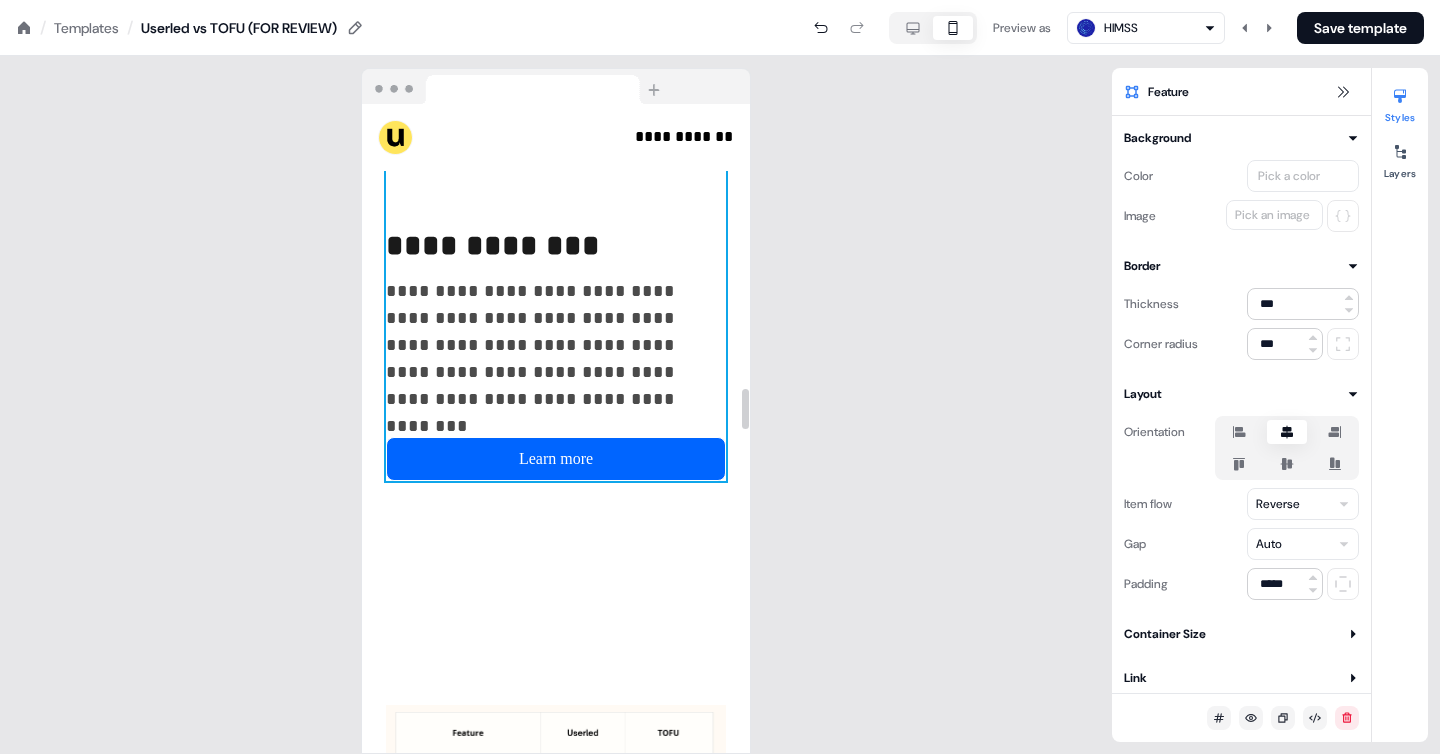 click on "**********" at bounding box center [556, 143] 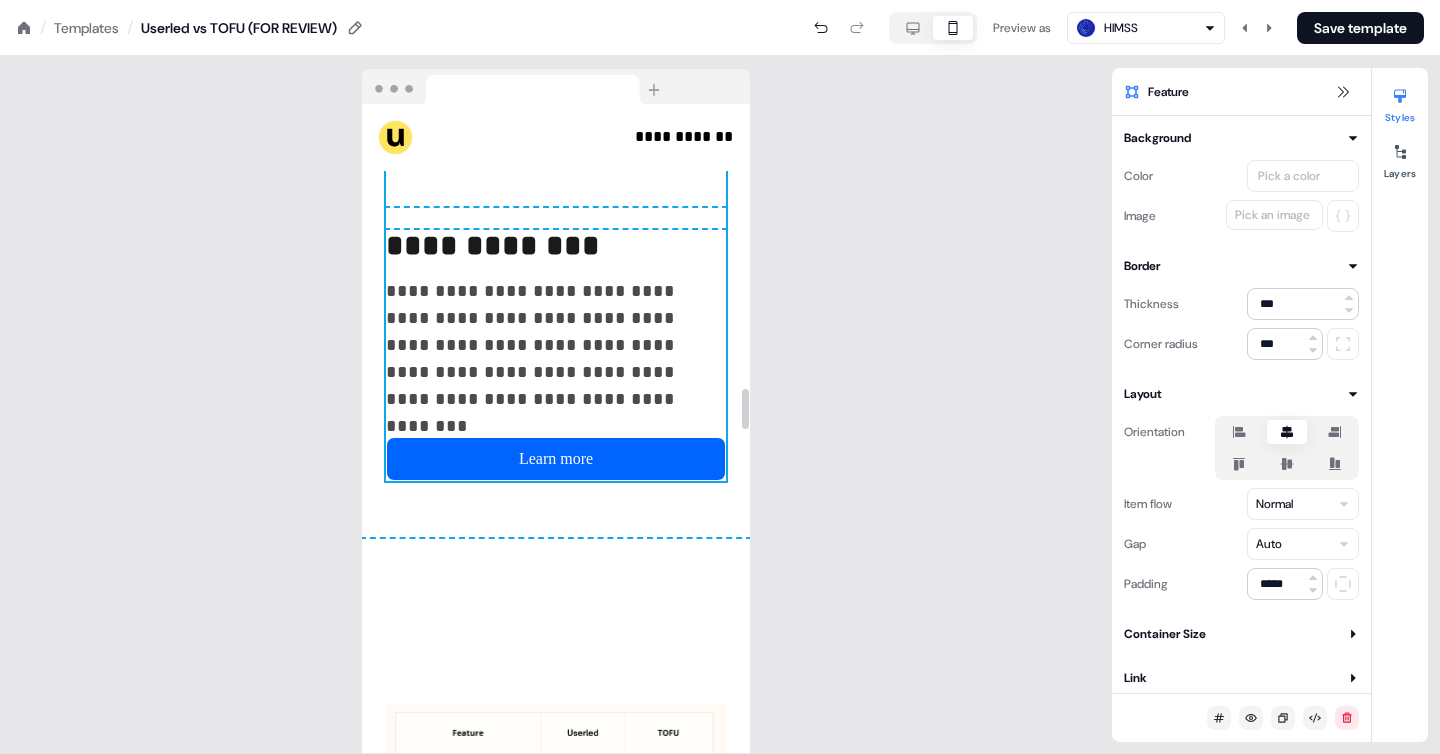 click on "**********" at bounding box center [556, 143] 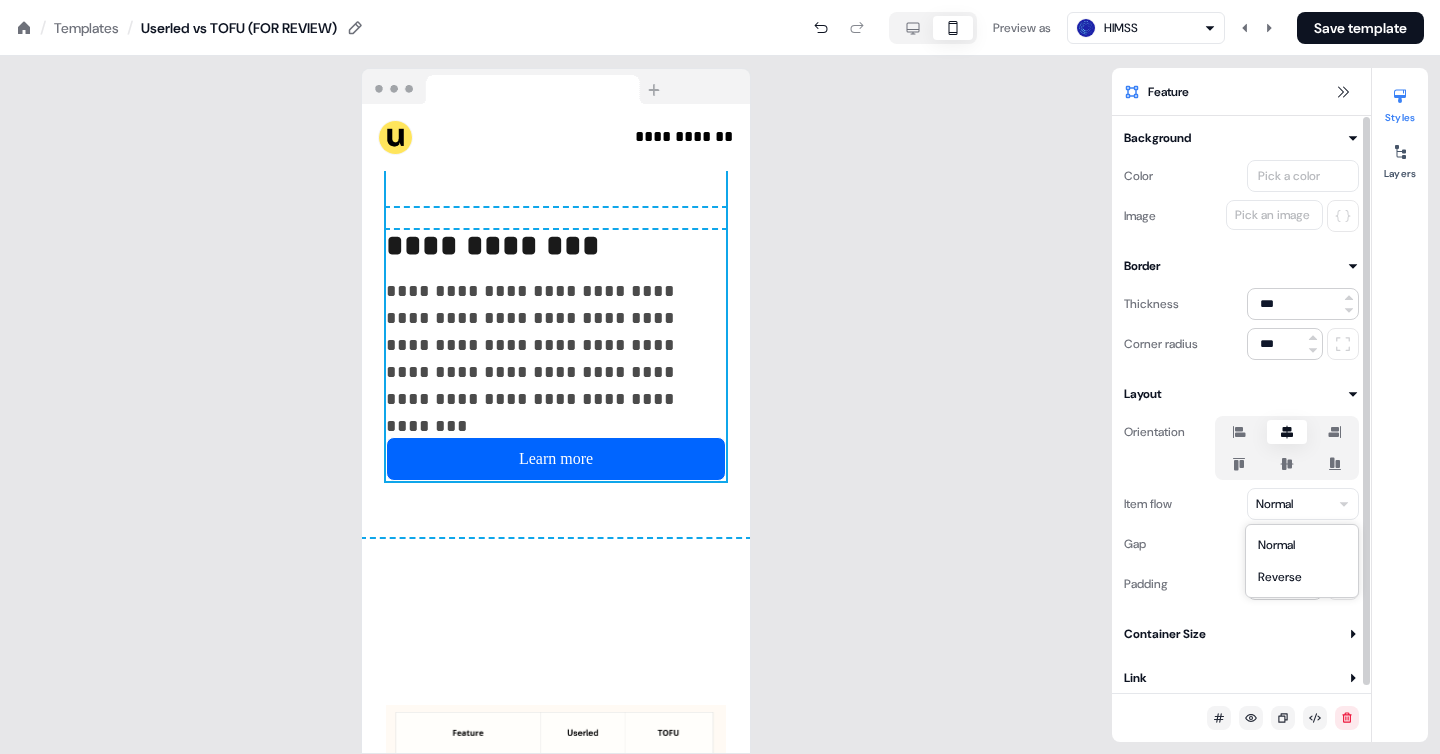 click on "**********" at bounding box center [720, 0] 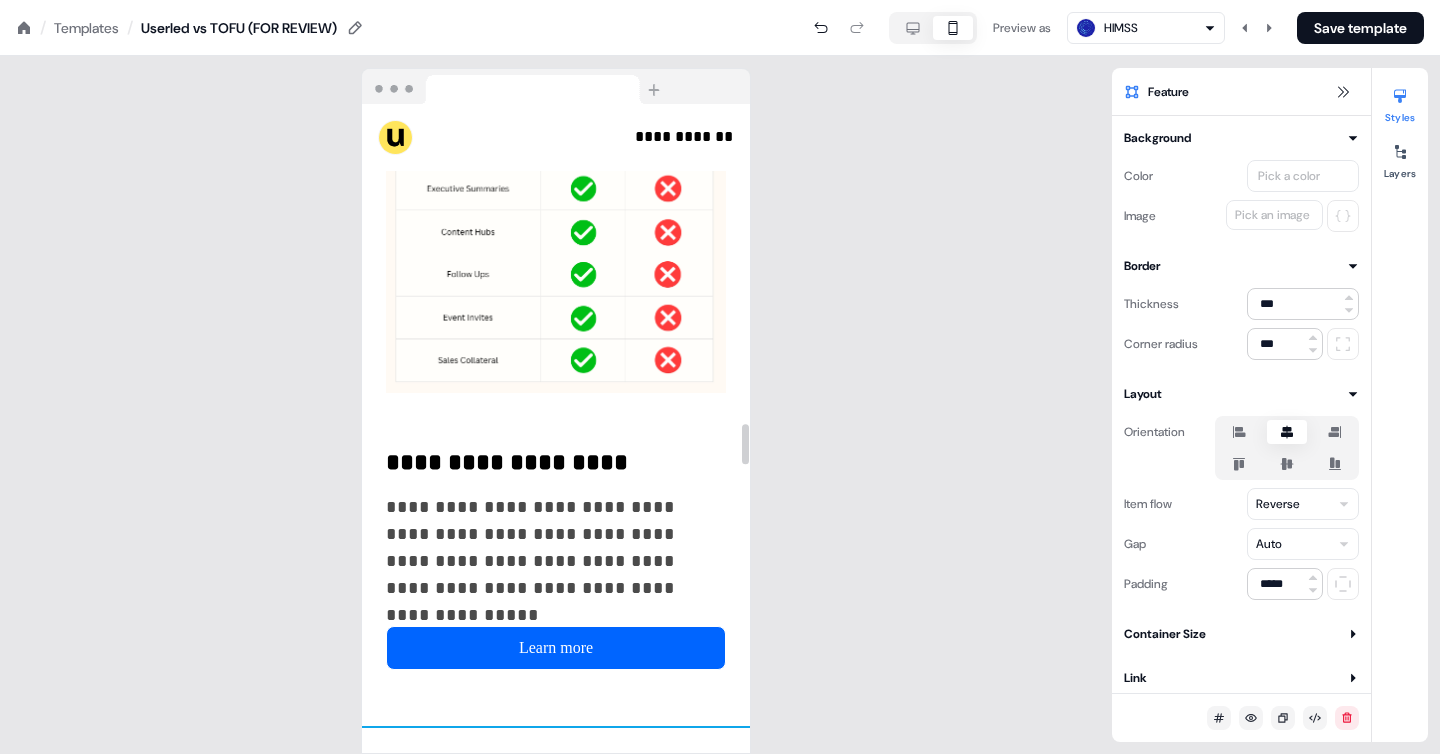 scroll, scrollTop: 5141, scrollLeft: 0, axis: vertical 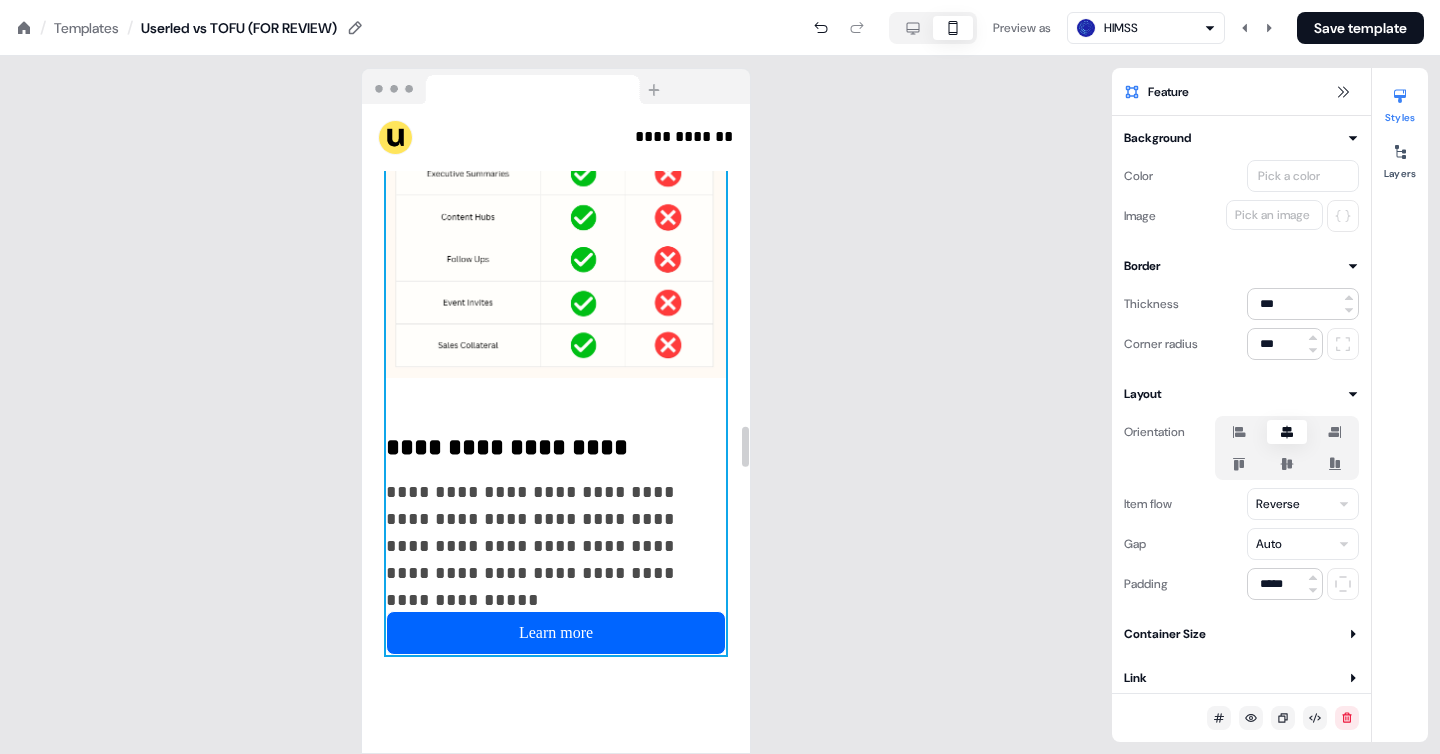 click on "**********" at bounding box center (556, 362) 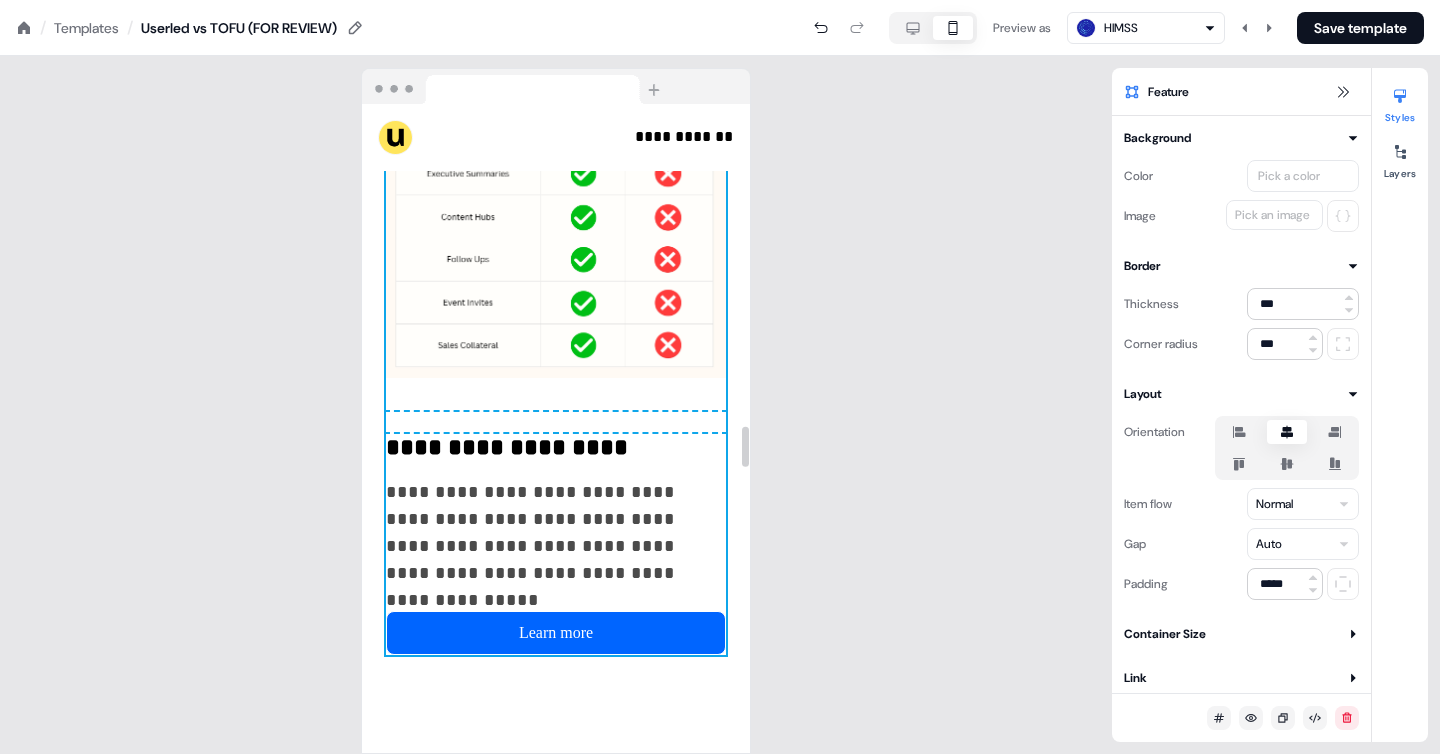click on "**********" at bounding box center [556, 362] 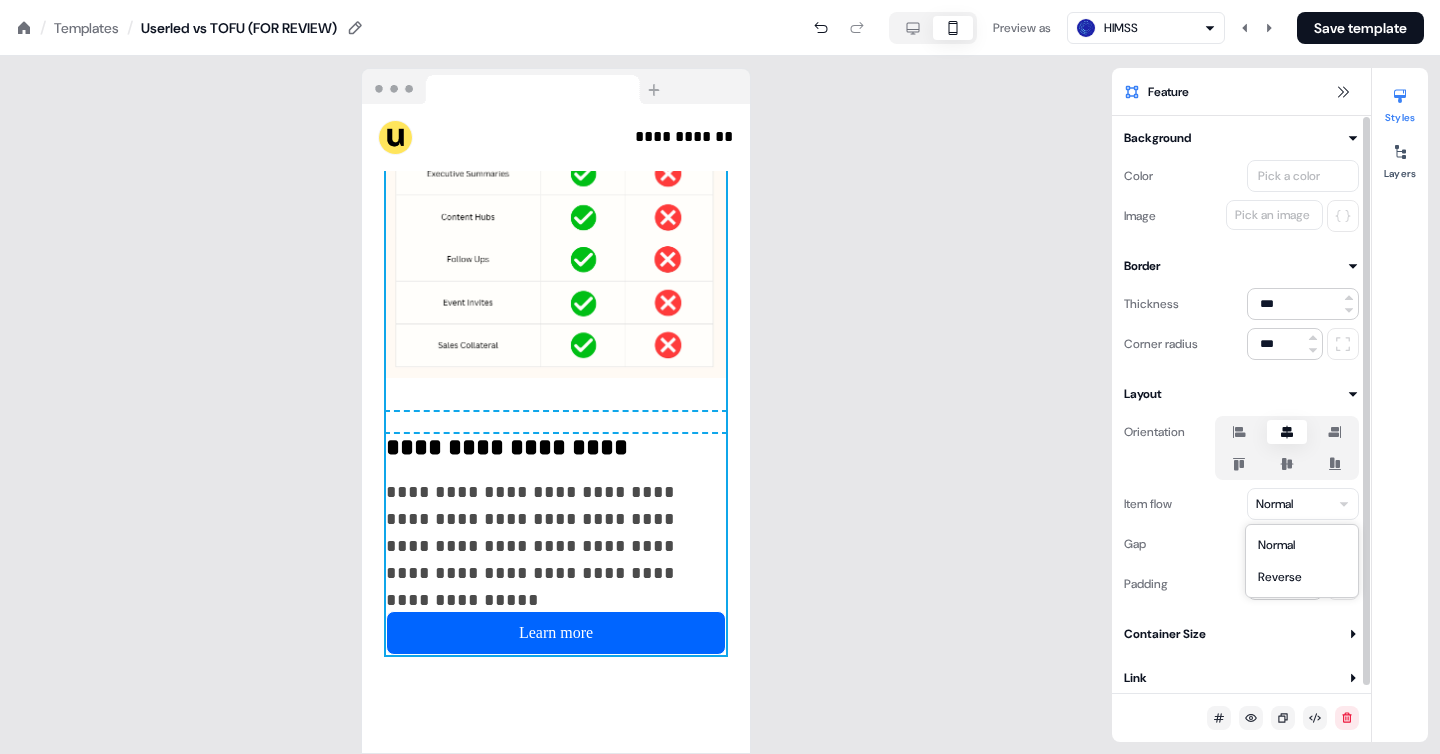click on "**********" at bounding box center [720, 0] 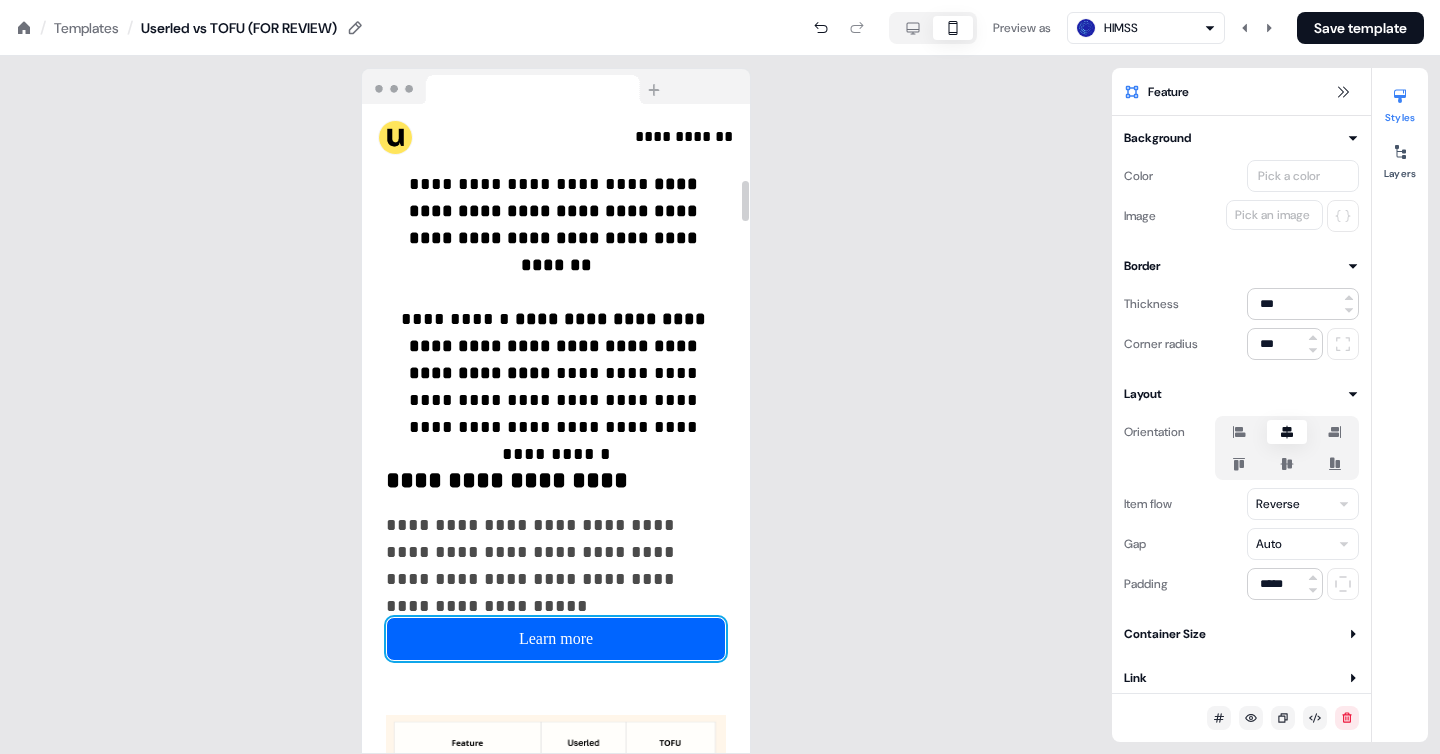 scroll, scrollTop: 1190, scrollLeft: 0, axis: vertical 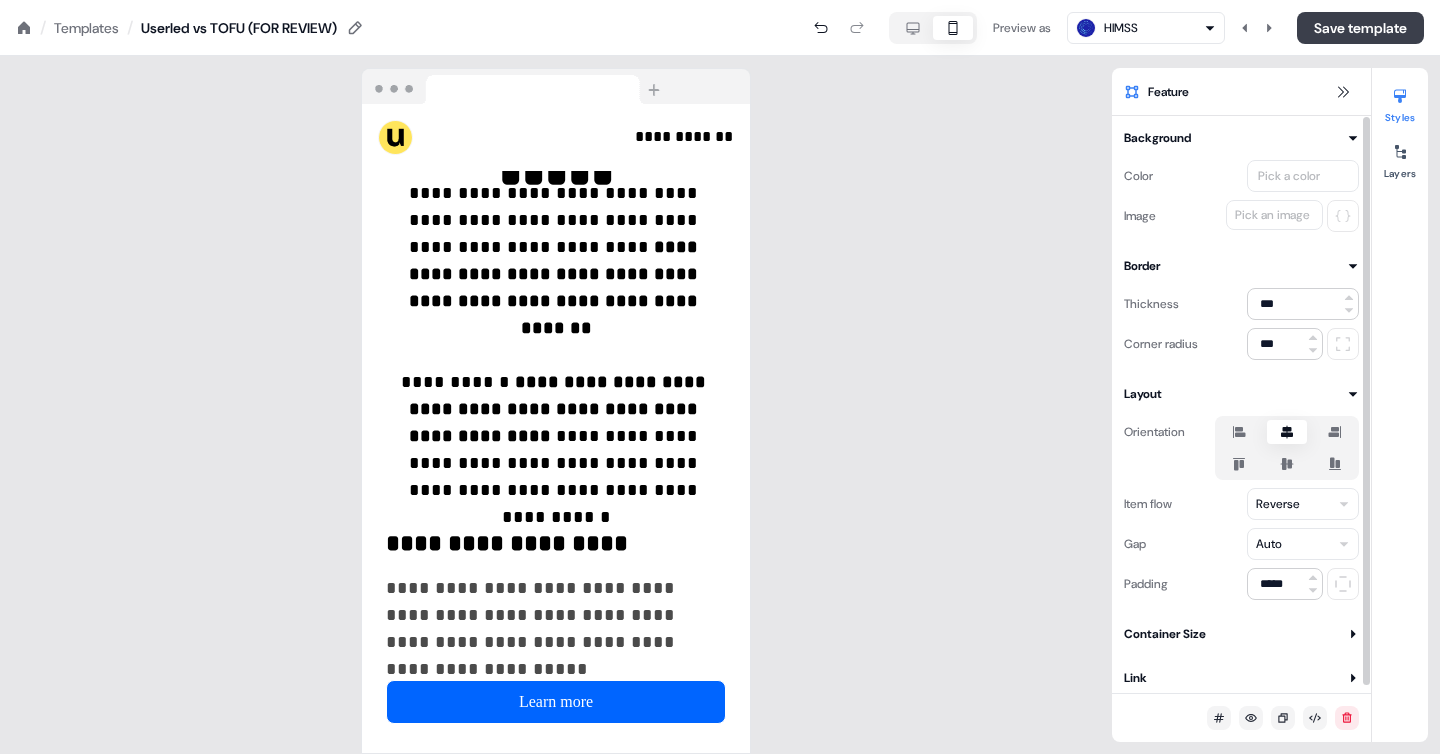 click on "Save template" at bounding box center [1360, 28] 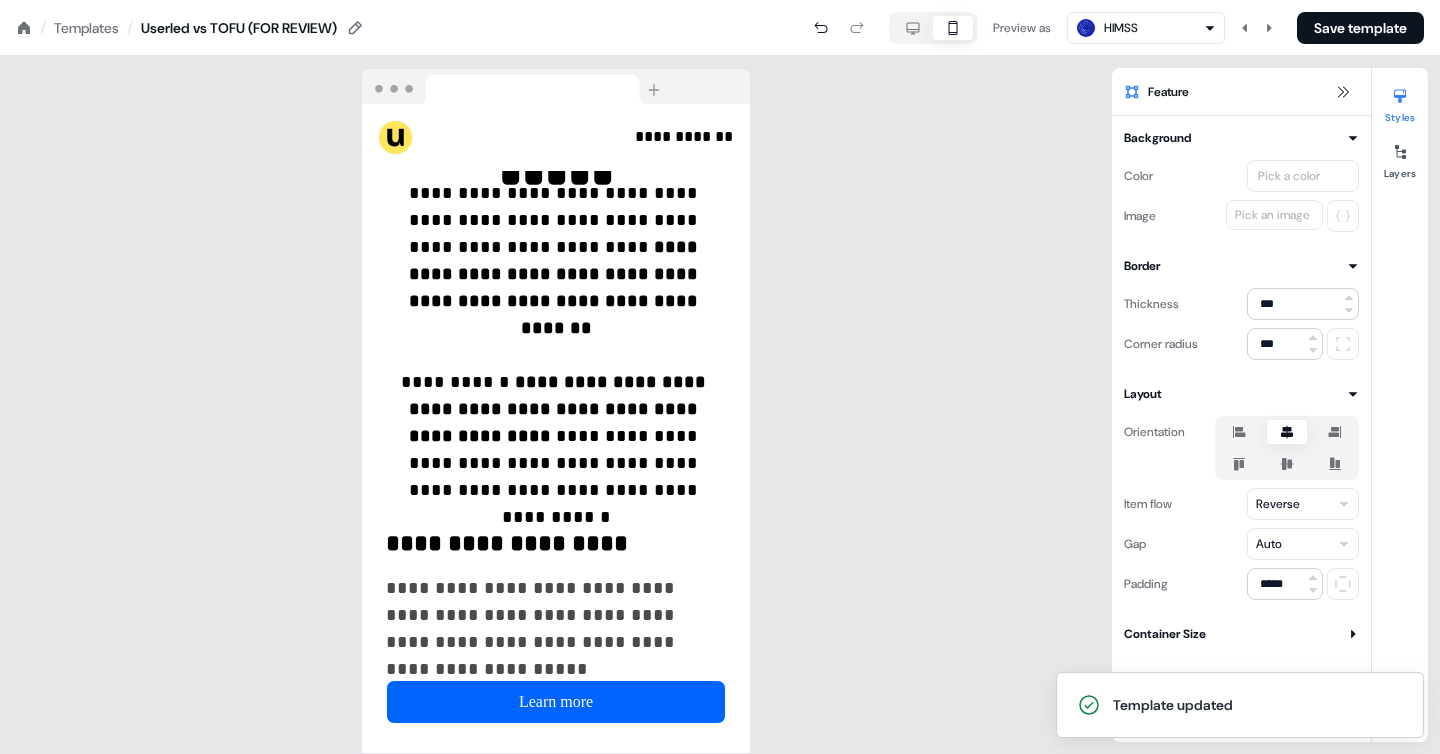 click on "Templates" at bounding box center [86, 28] 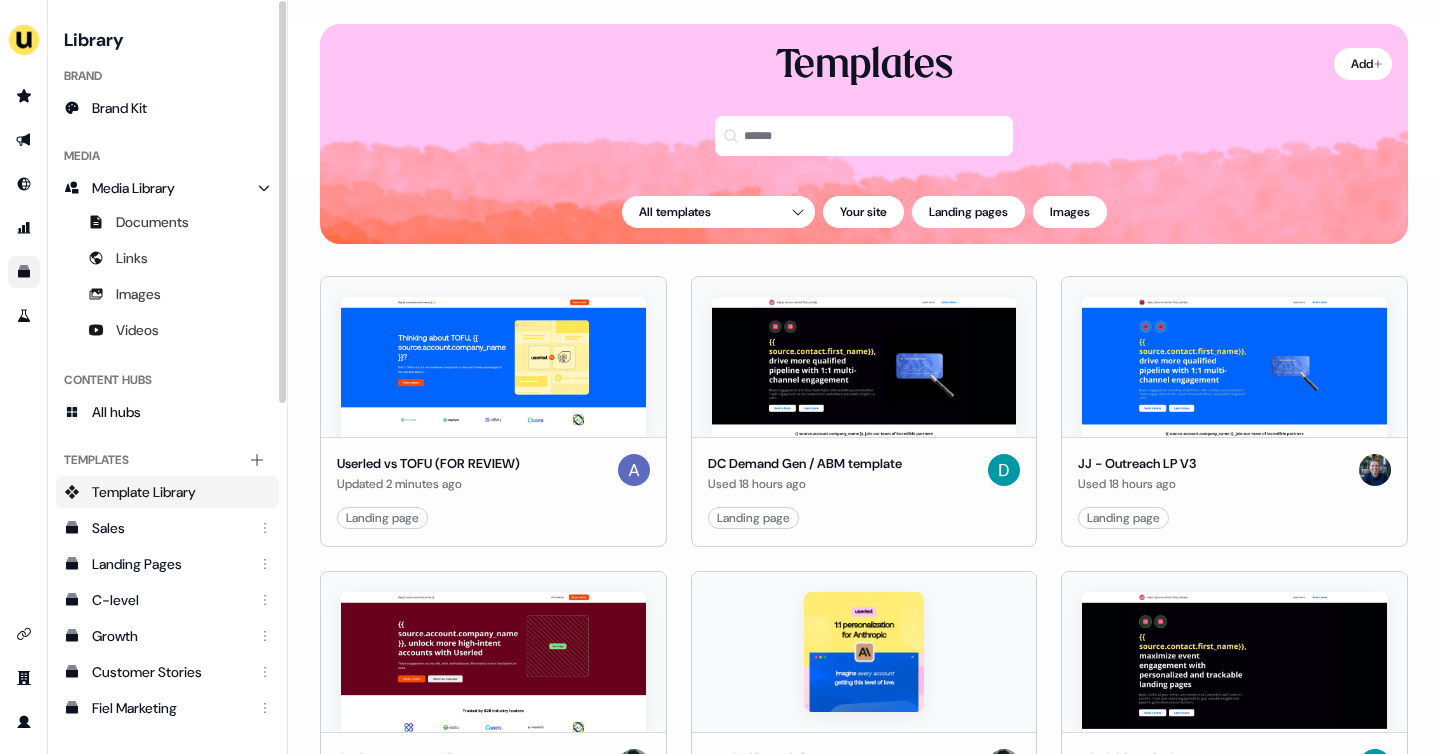 click on "Library Brand Brand Kit Media Media Library Documents Links Images Videos Content Hubs All hubs Templates   Add collection Template Library Sales Landing Pages C-level Growth Customer Stories Fiel Marketing Linkedin Engagement Conversion Persona Gong Videos Francais Customer Success Sales Templates  ROI Templates Competitor Comparisons Outreach Templates Proposal Templates Capability Templates C-Suite Value Templates CS samples Templates for Customers - Sales" at bounding box center (168, 377) 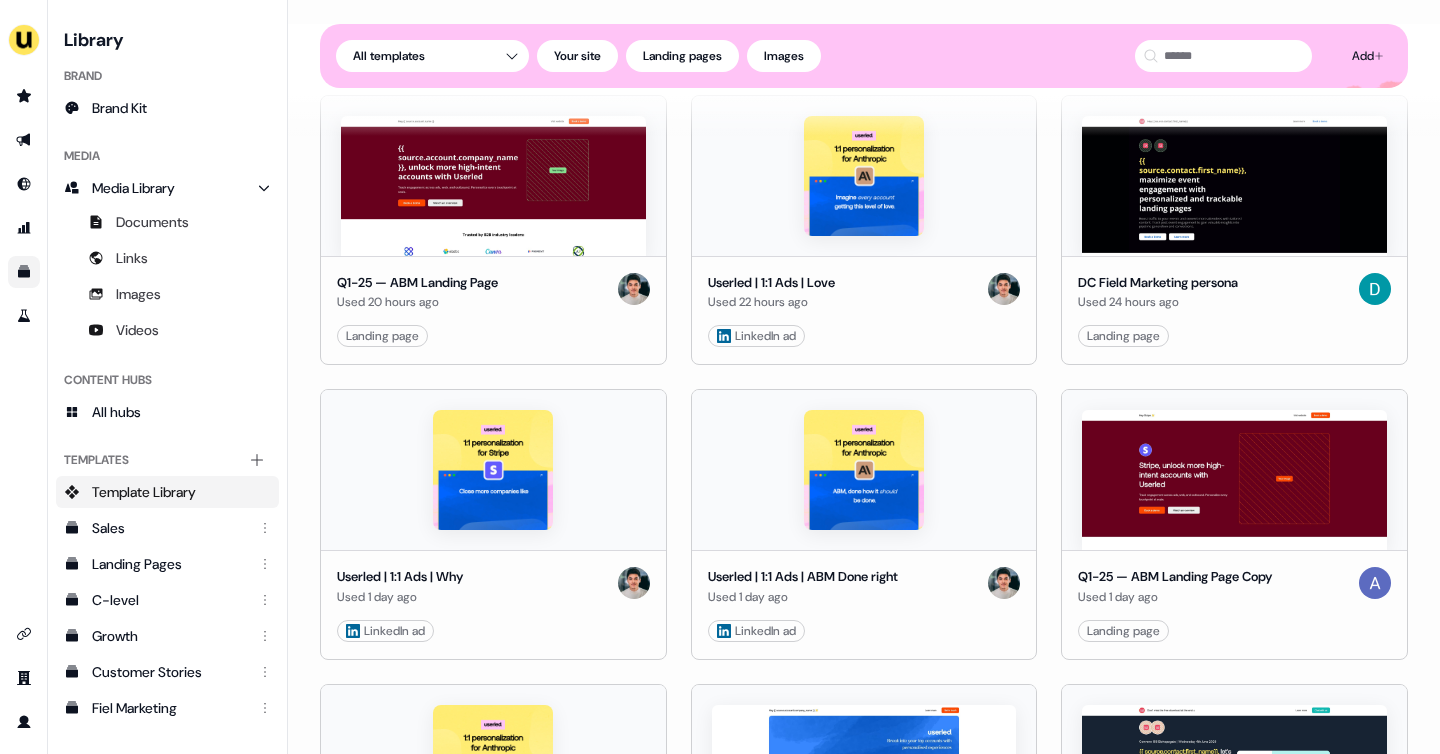 scroll, scrollTop: 634, scrollLeft: 0, axis: vertical 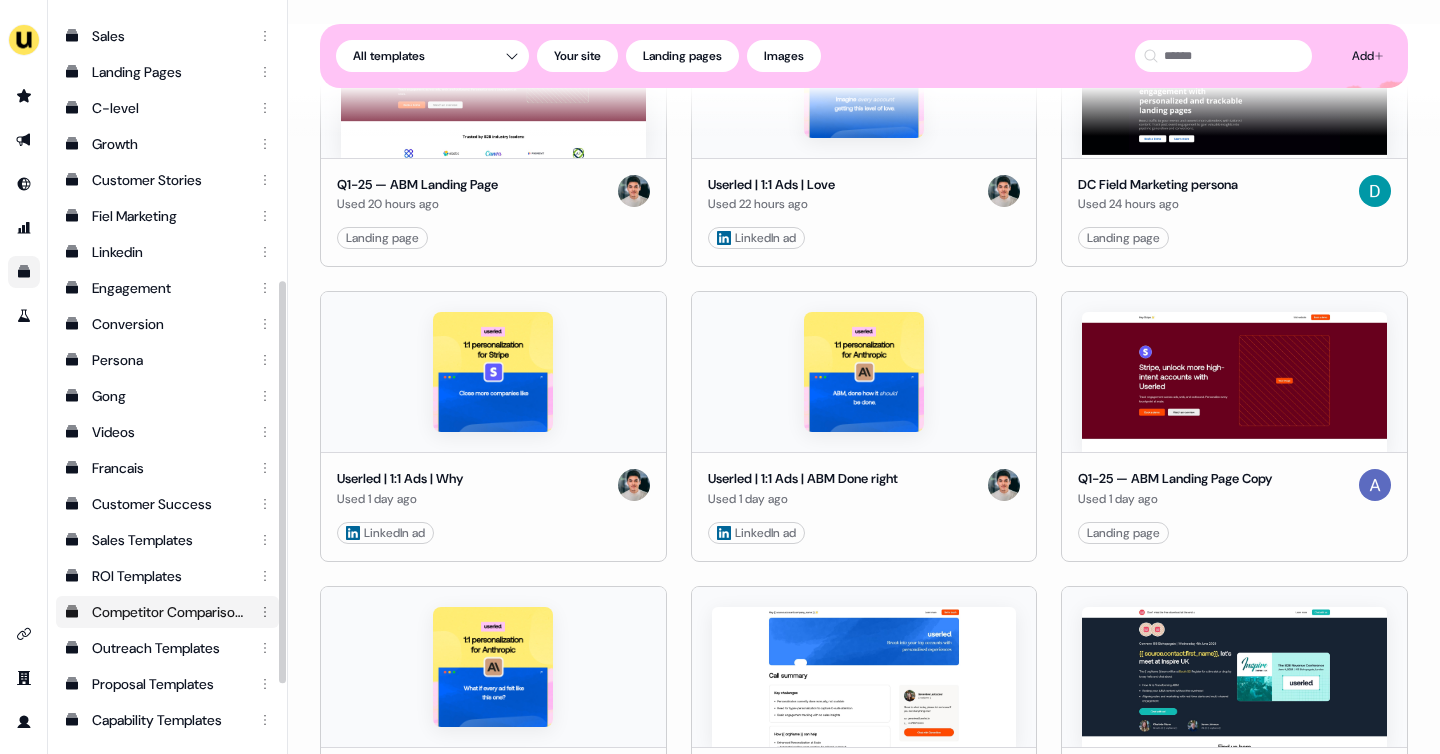 click on "Competitor Comparisons" at bounding box center (167, 612) 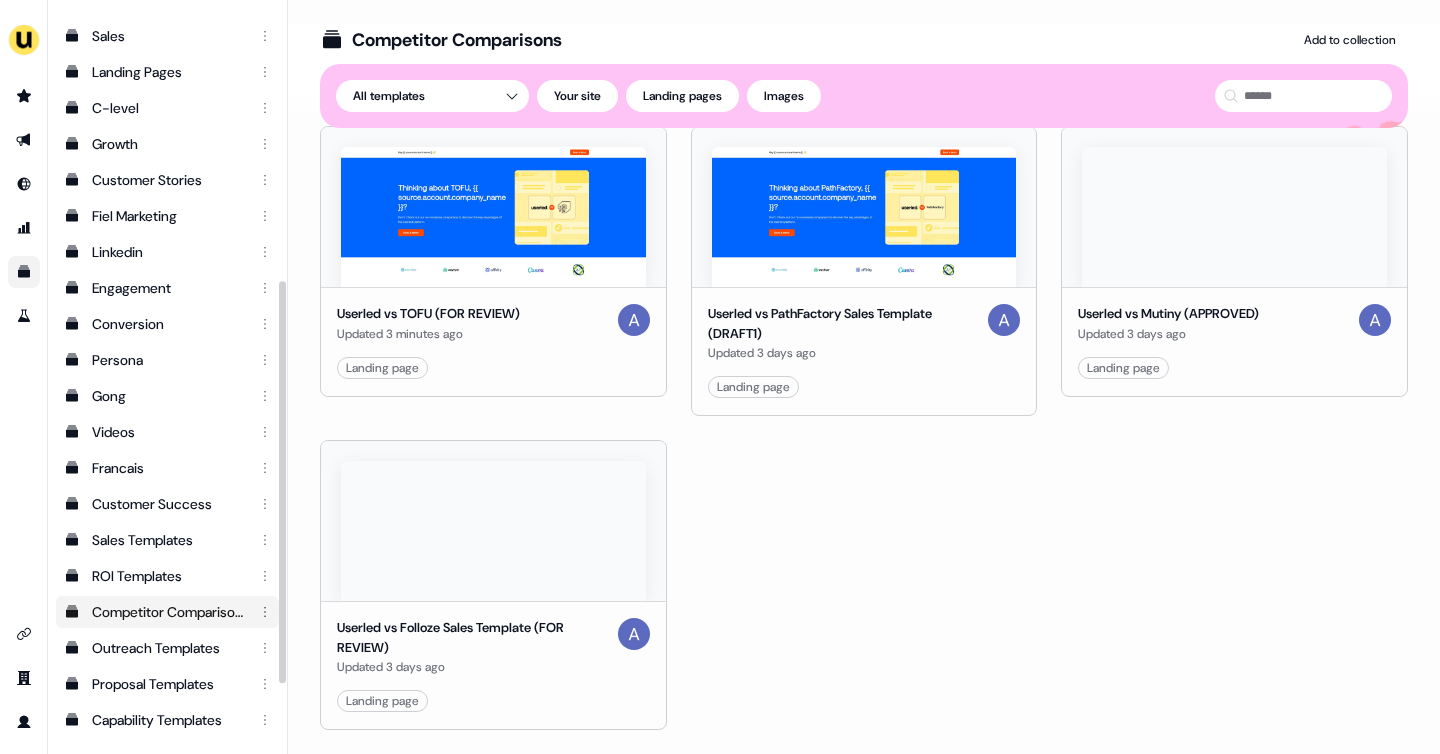 scroll, scrollTop: 41, scrollLeft: 0, axis: vertical 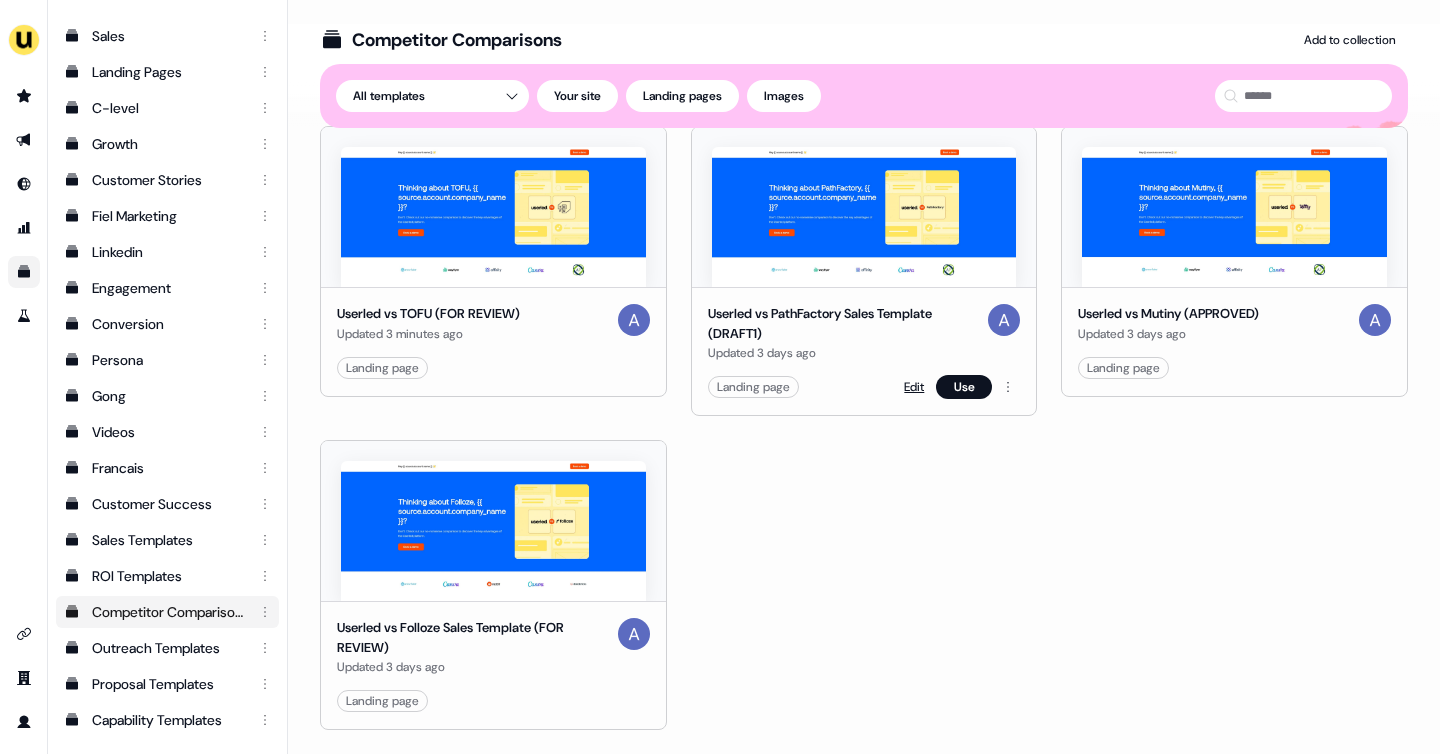 click on "Edit" at bounding box center [914, 387] 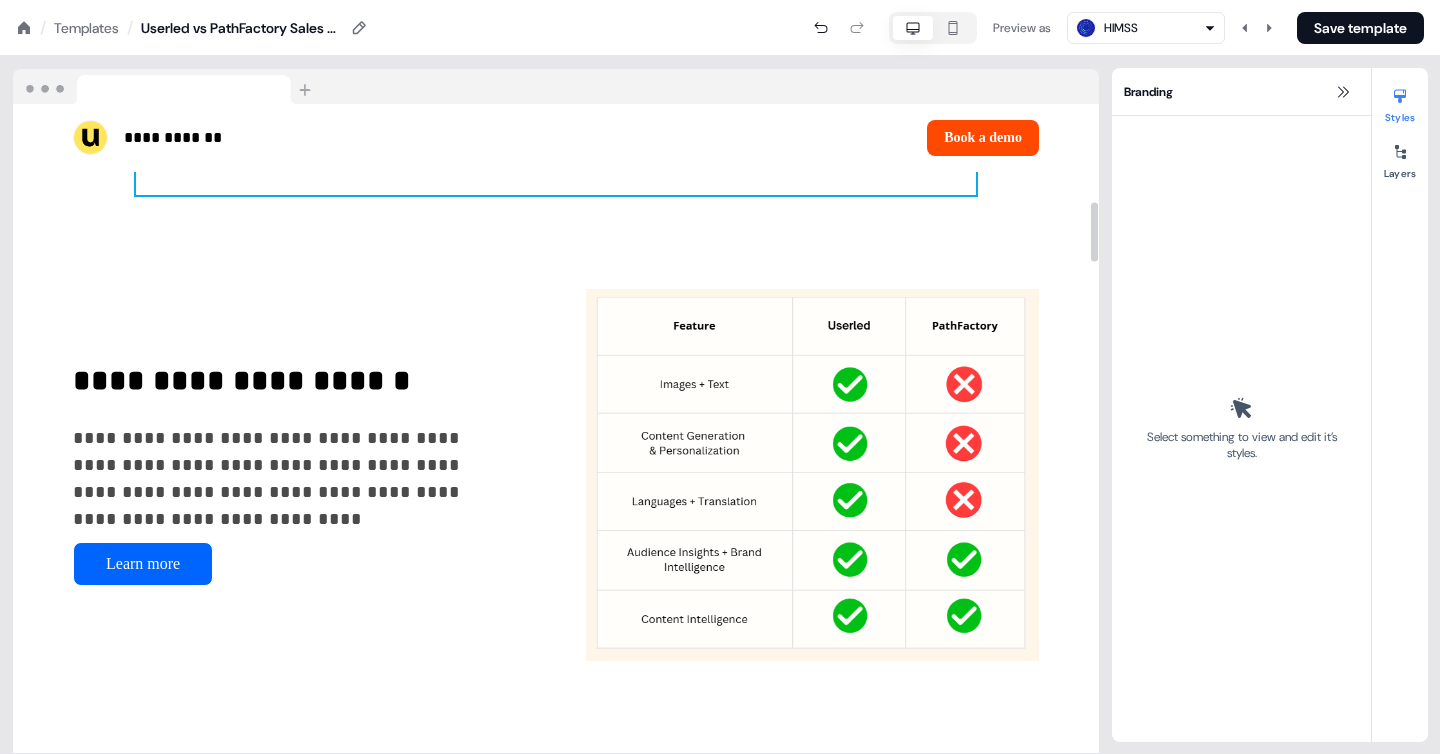 scroll, scrollTop: 1067, scrollLeft: 0, axis: vertical 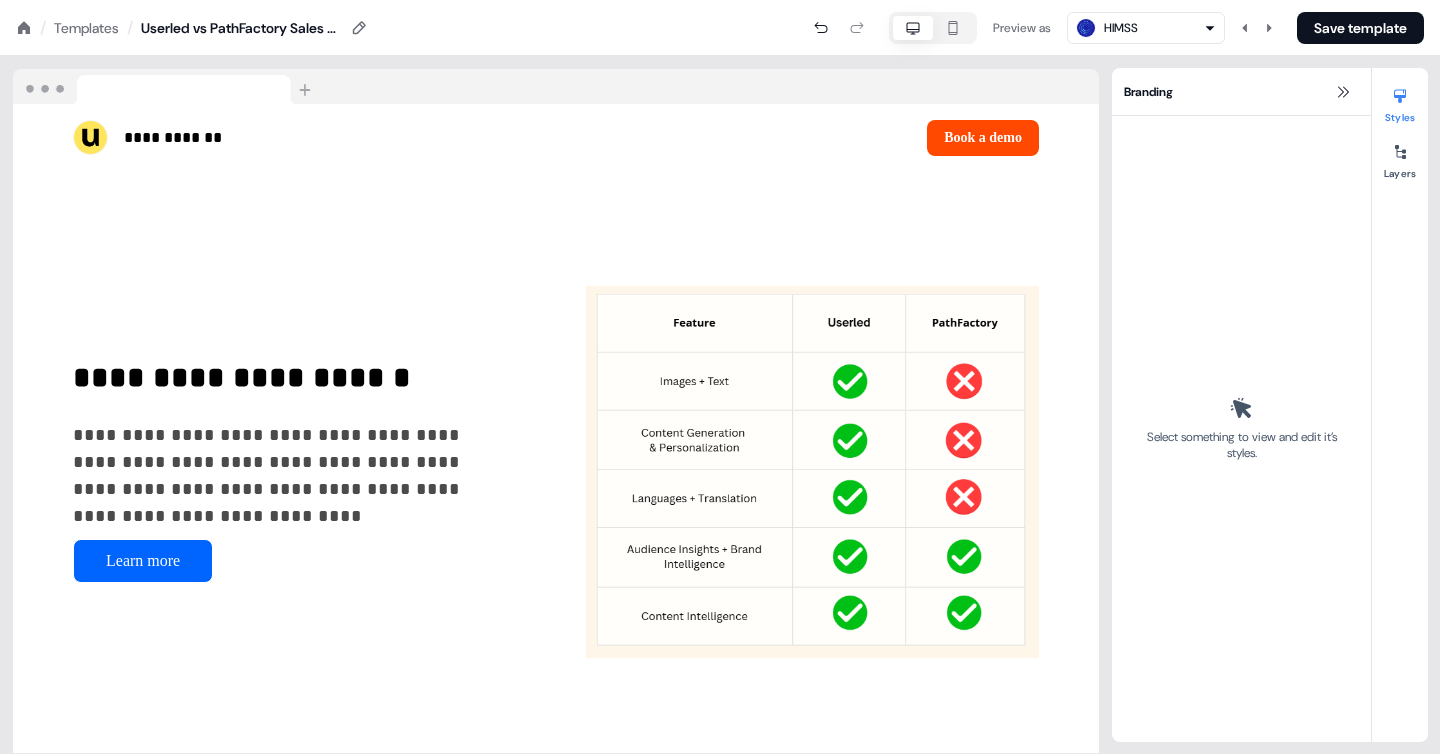 click 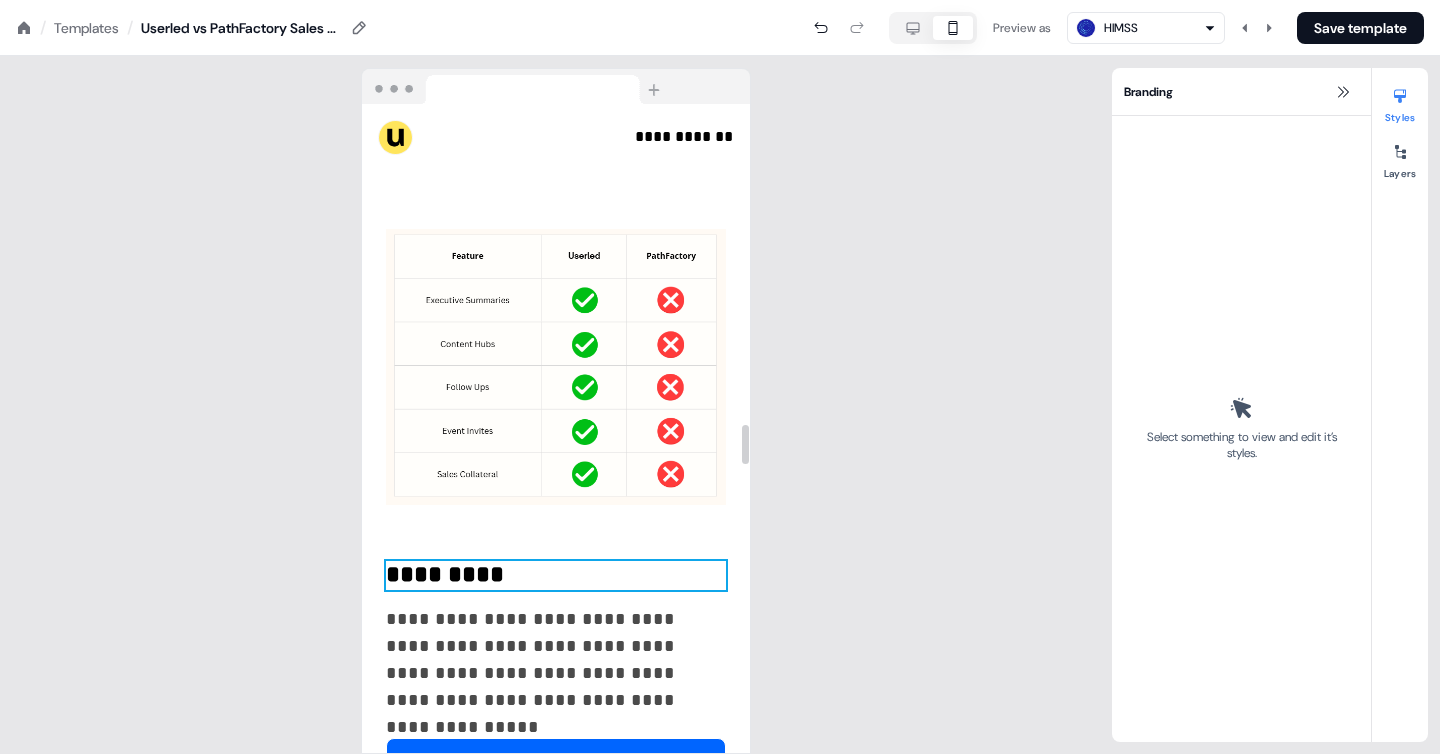 scroll, scrollTop: 5240, scrollLeft: 0, axis: vertical 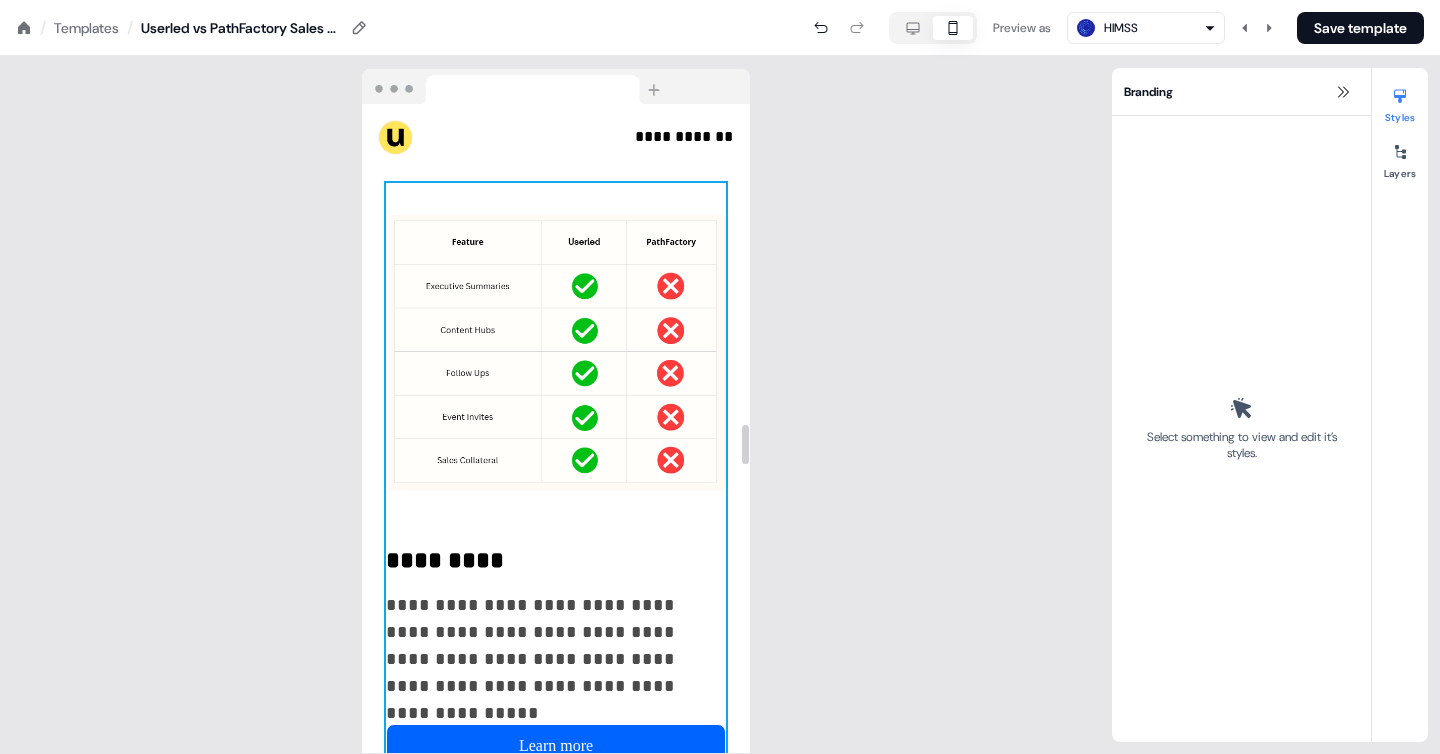 click on "**********" at bounding box center (556, 475) 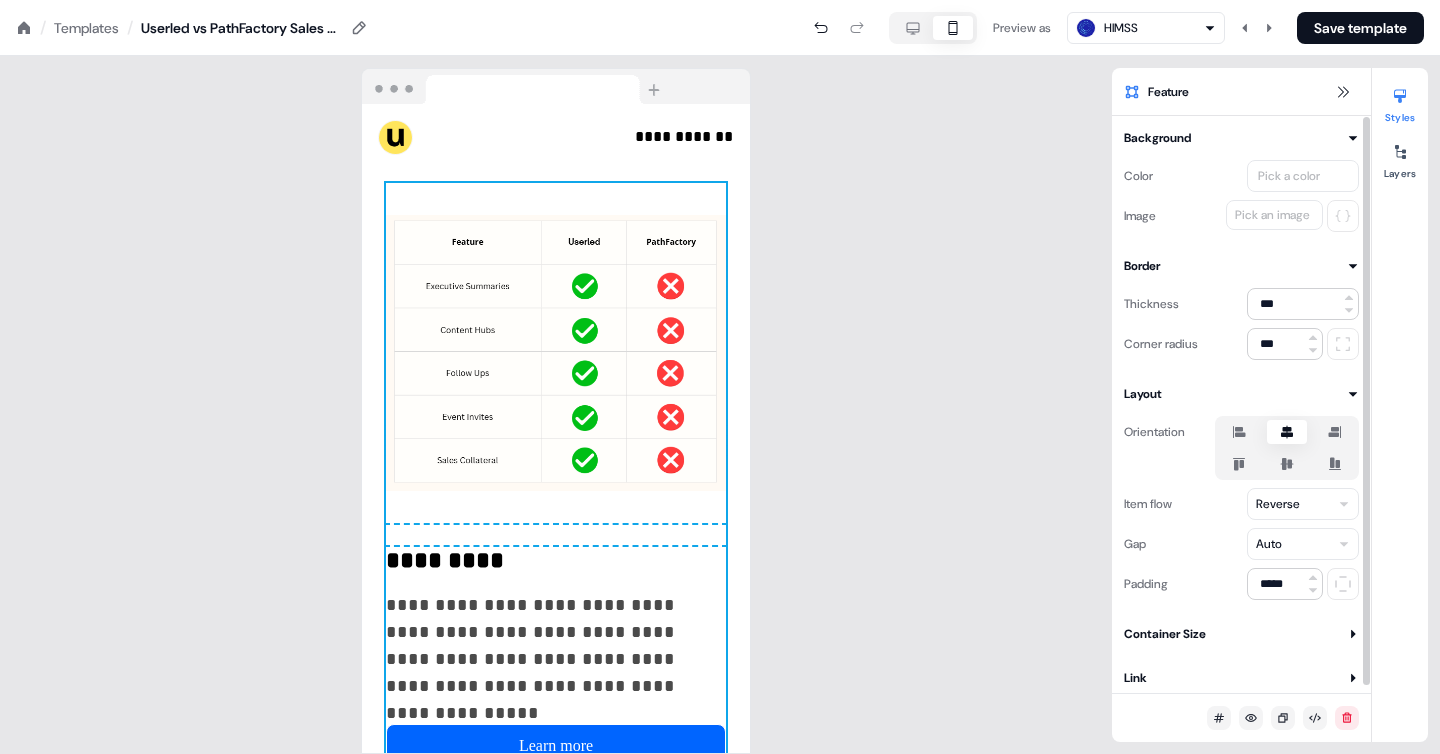 click on "**********" at bounding box center [720, 0] 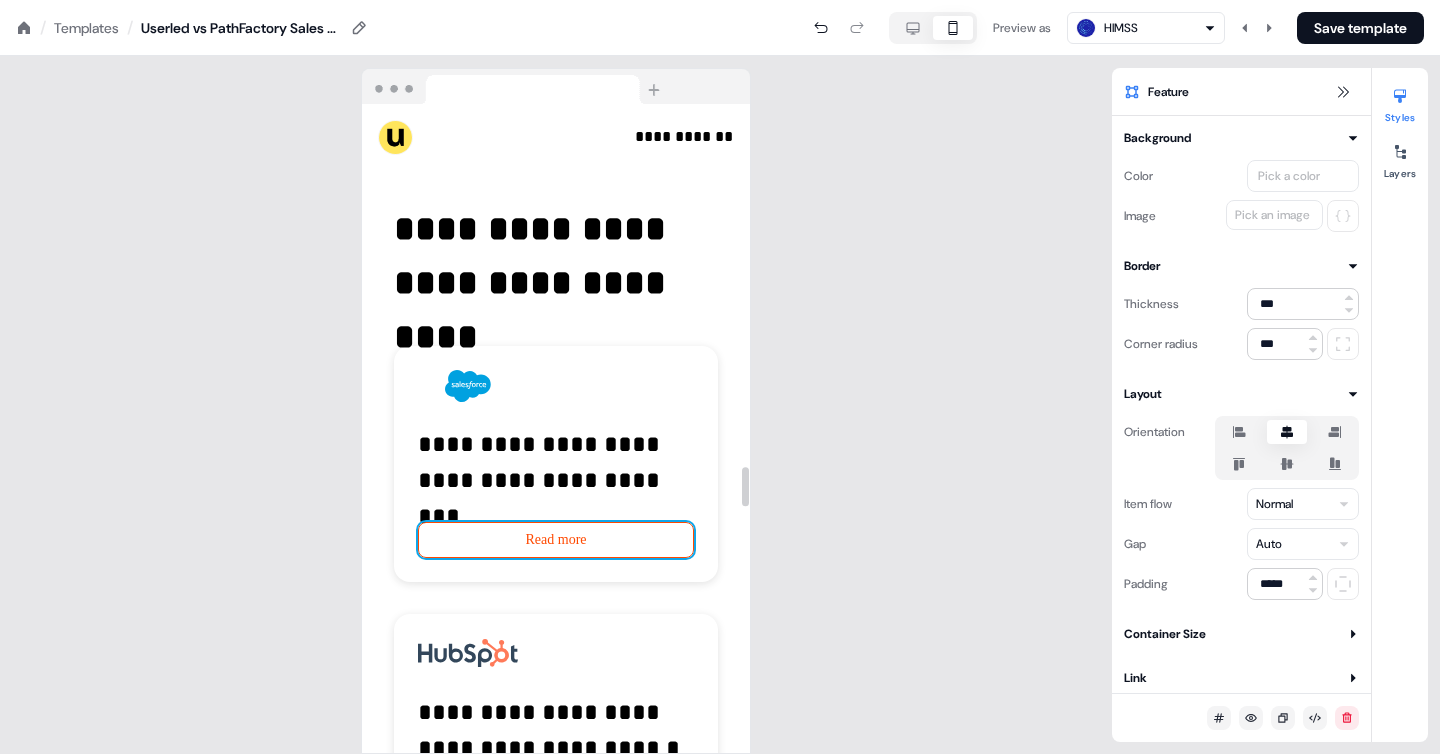 scroll, scrollTop: 5930, scrollLeft: 0, axis: vertical 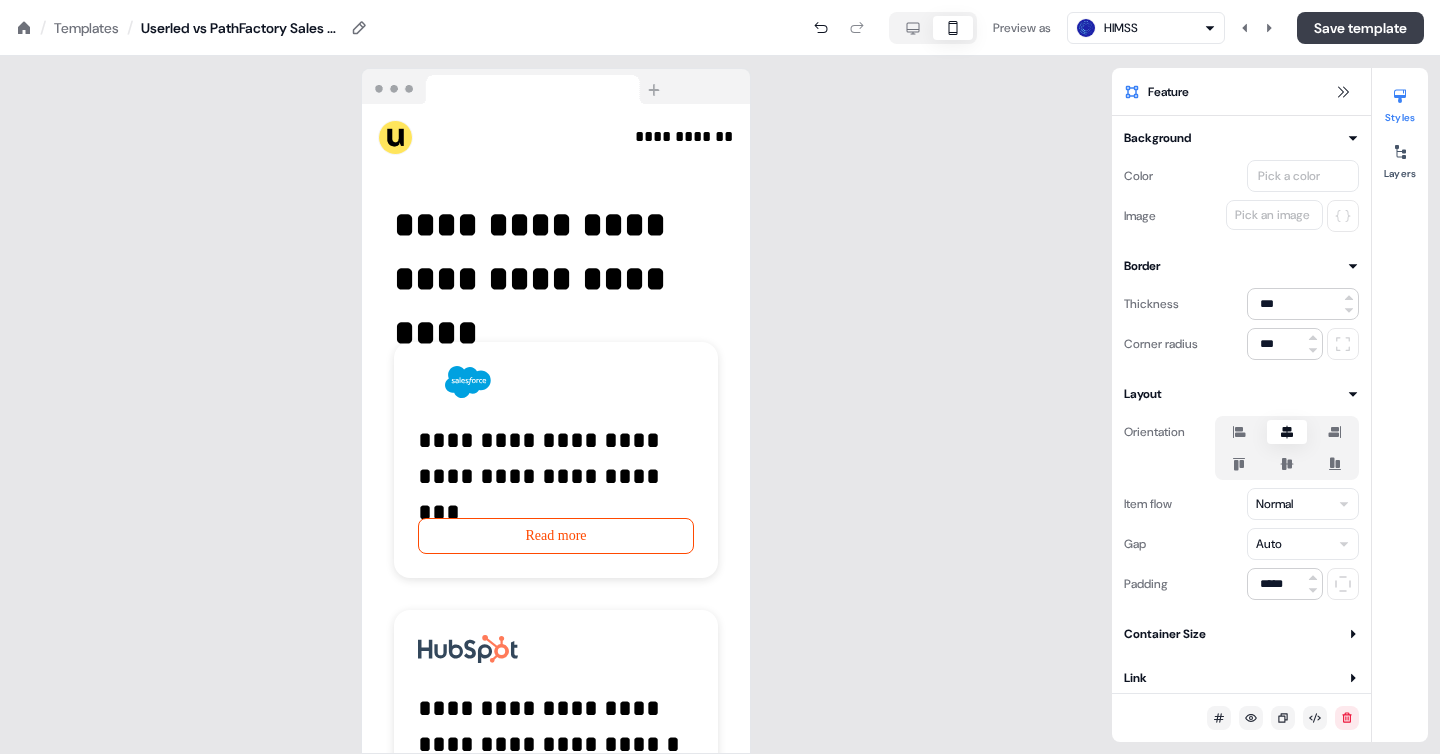 click on "Save template" at bounding box center [1360, 28] 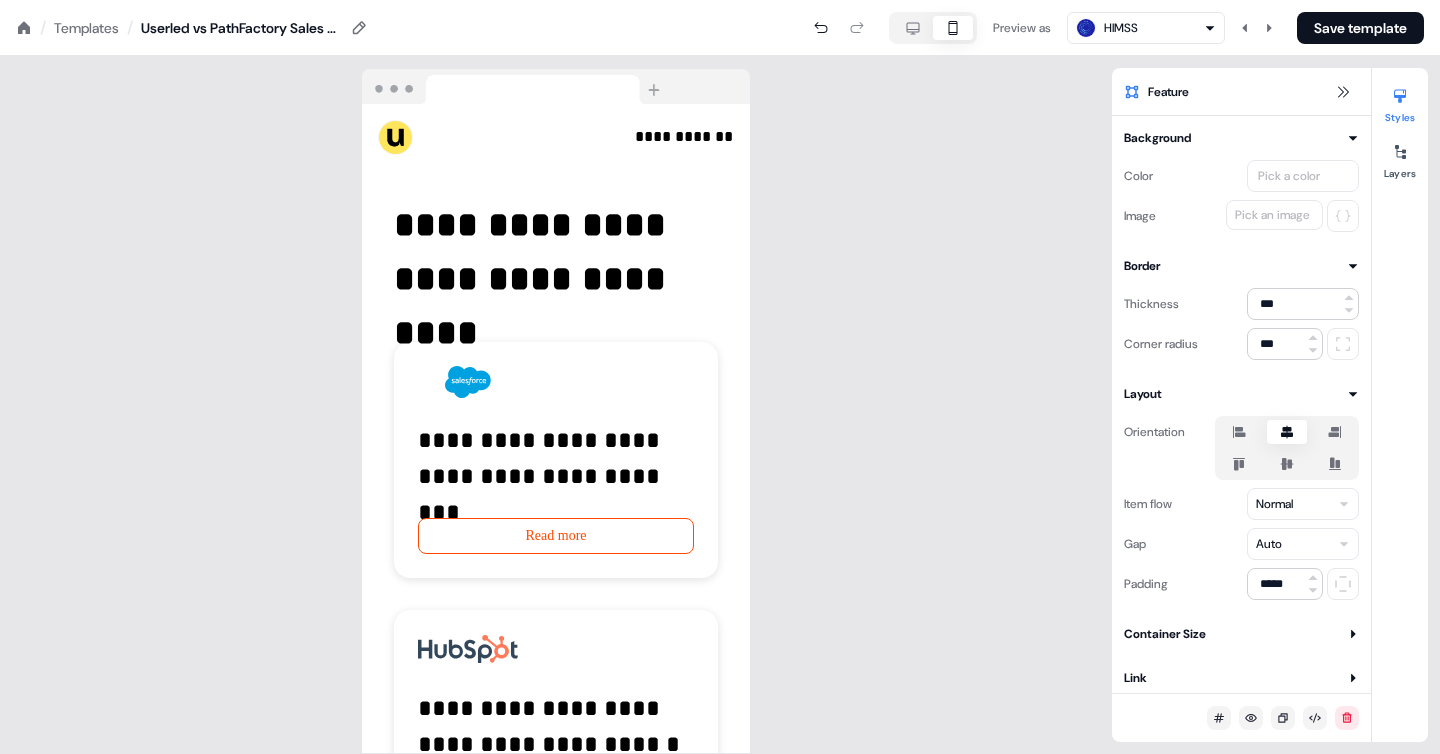 click on "Templates" at bounding box center [86, 28] 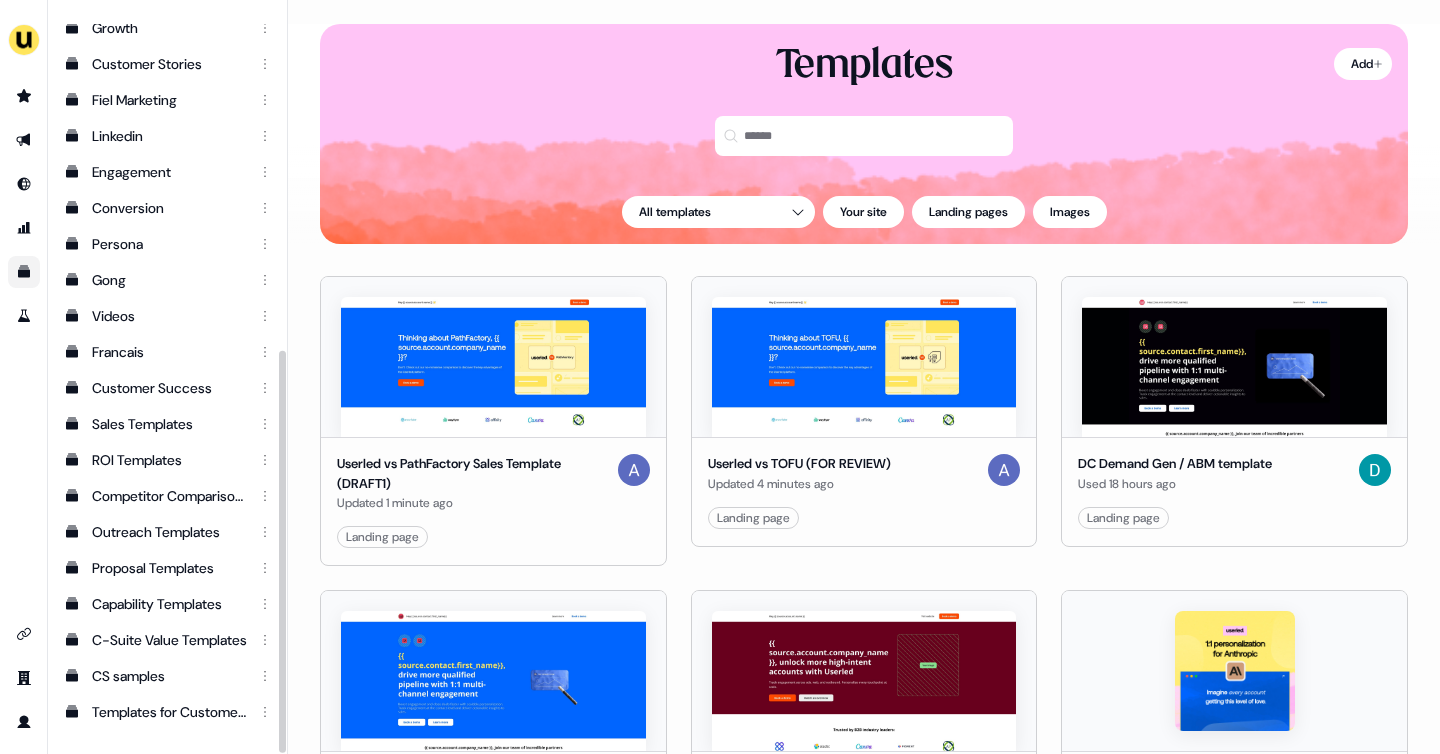 scroll, scrollTop: 614, scrollLeft: 0, axis: vertical 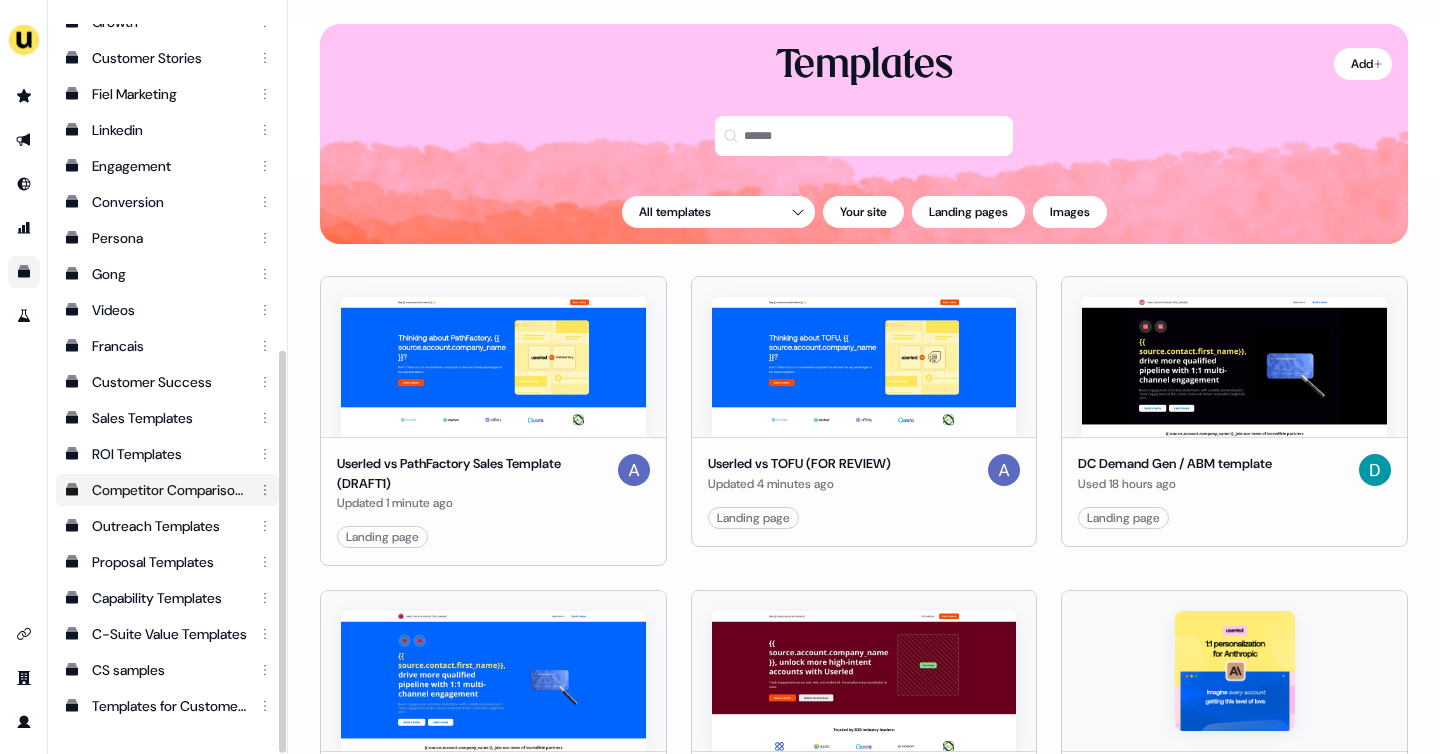 click on "Competitor Comparisons" at bounding box center (169, 490) 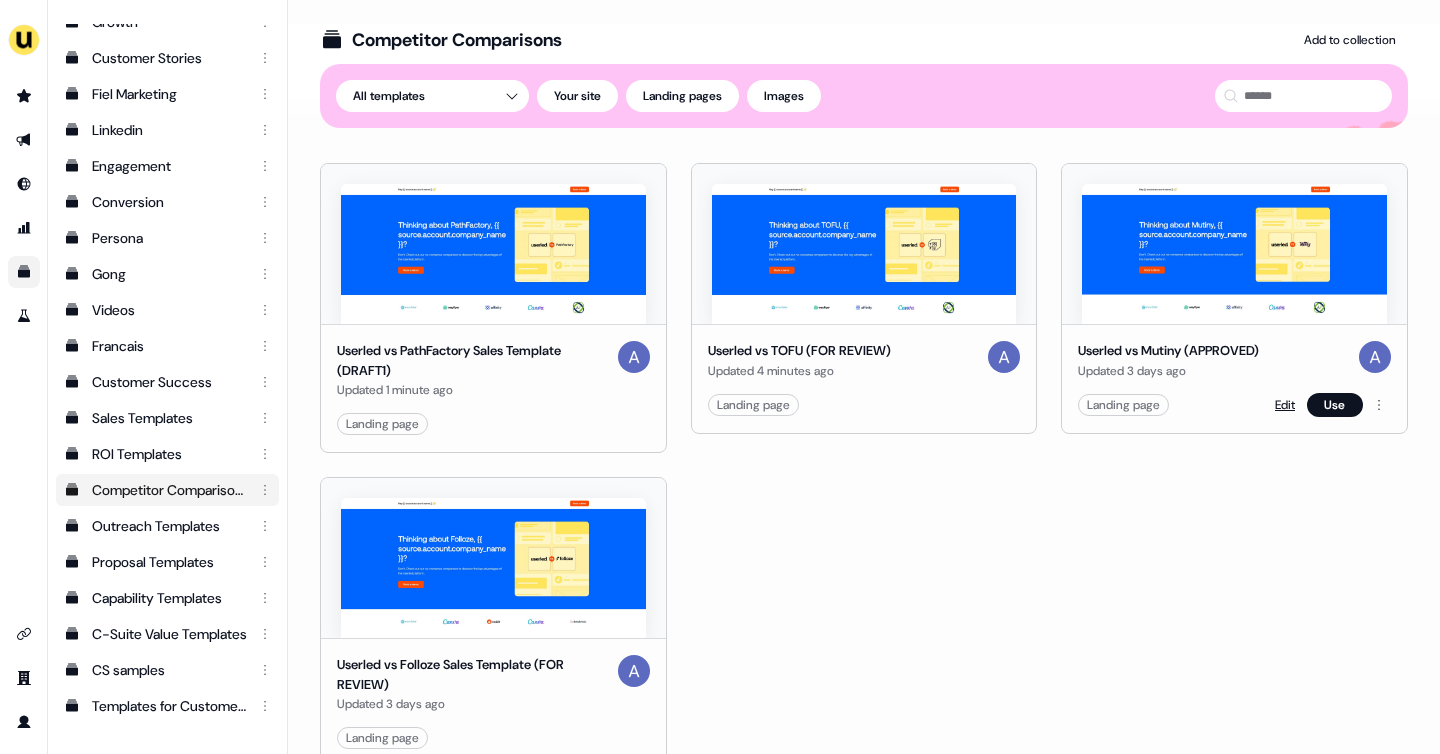 click on "Edit" at bounding box center [1285, 405] 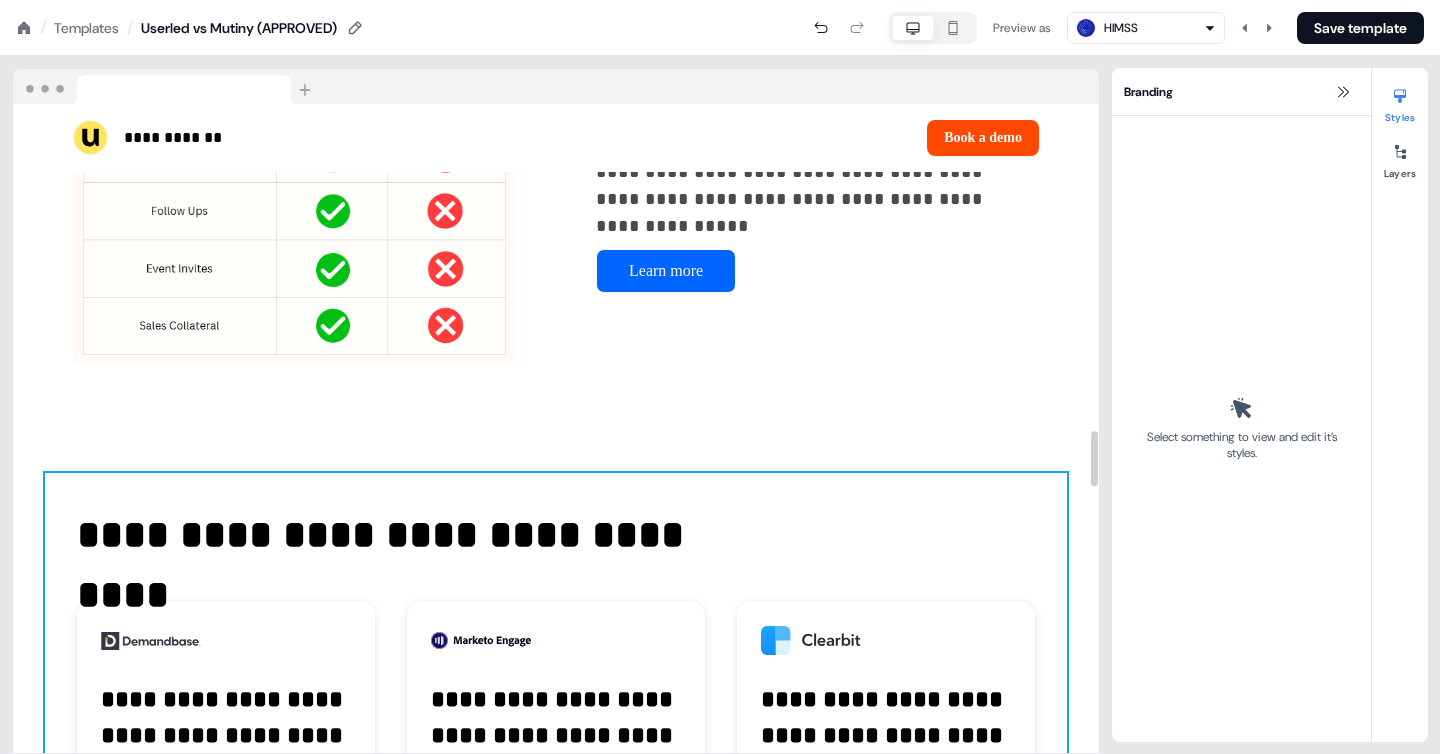 scroll, scrollTop: 3788, scrollLeft: 0, axis: vertical 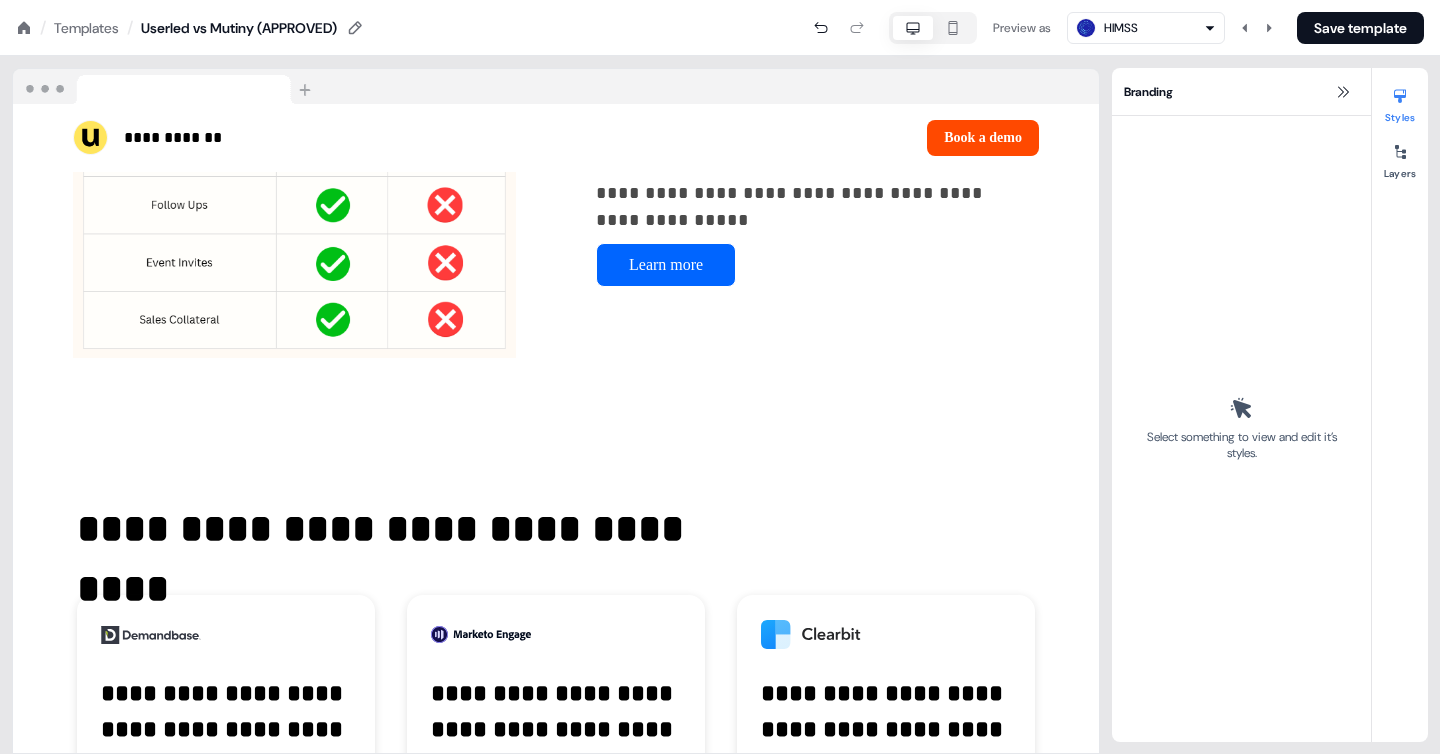 click 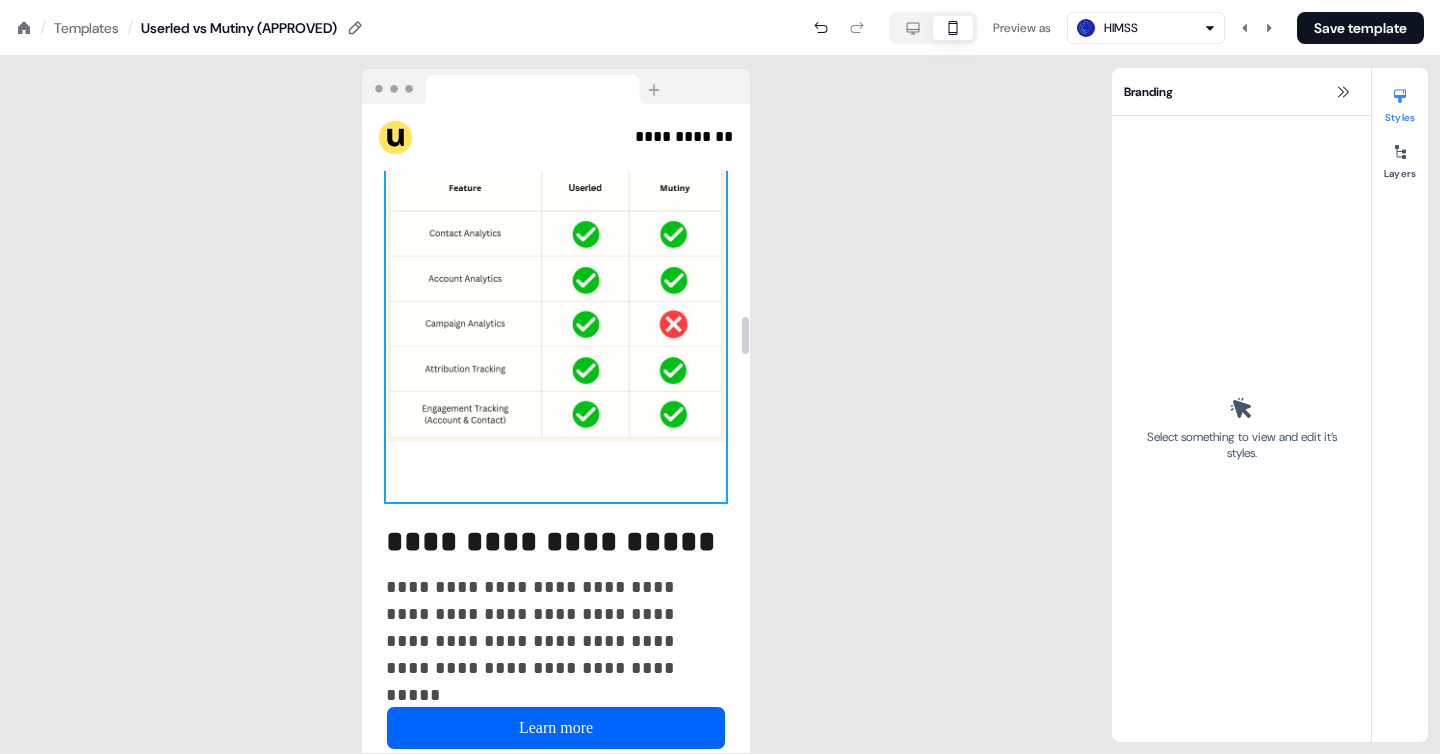 scroll, scrollTop: 3698, scrollLeft: 0, axis: vertical 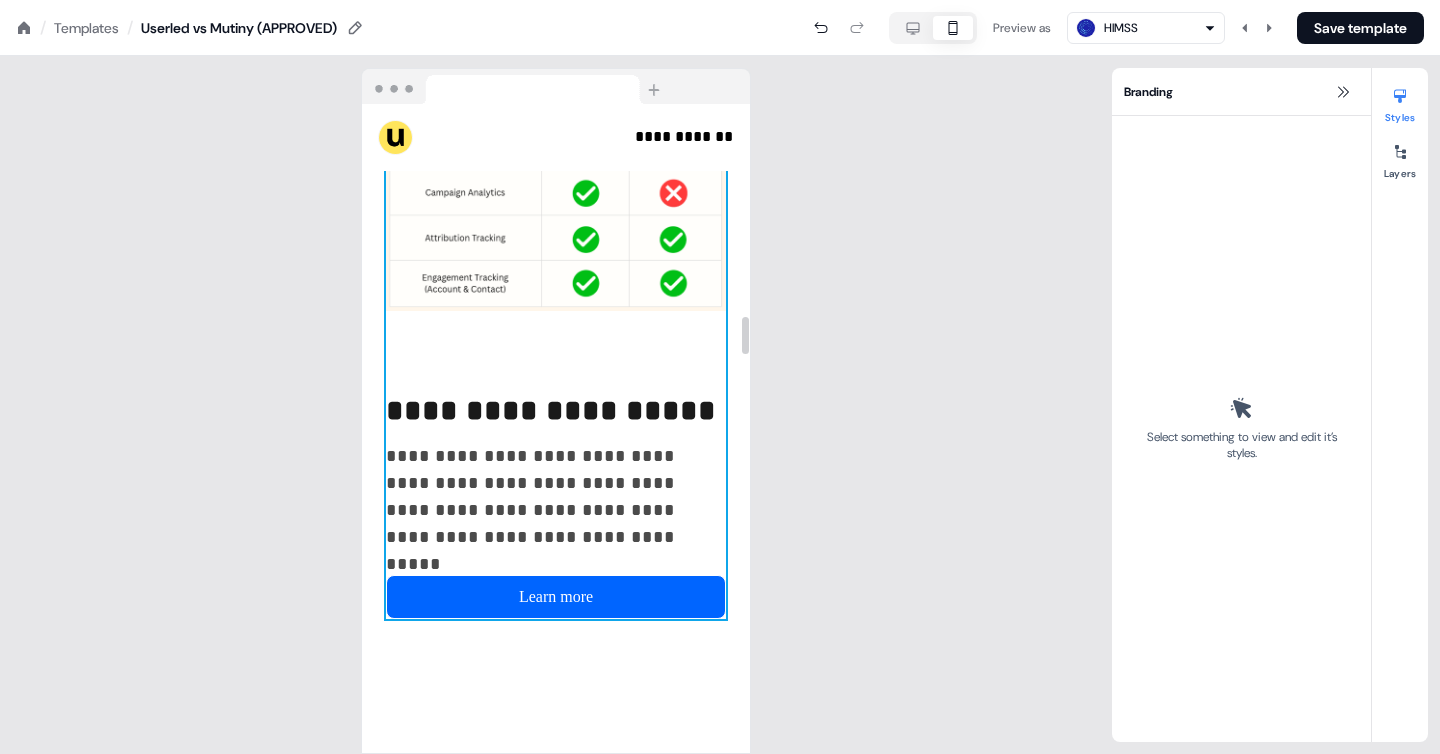 click on "**********" at bounding box center [556, 295] 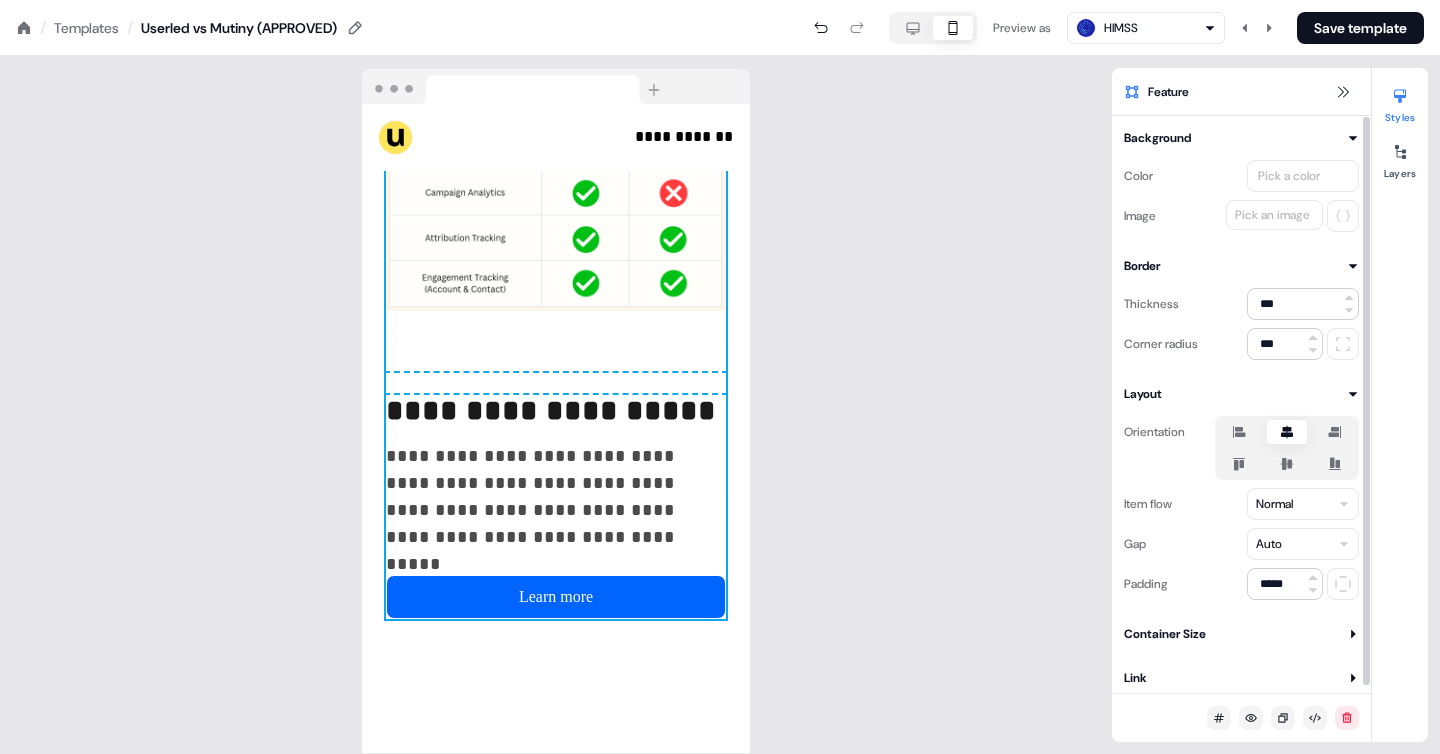 click on "**********" at bounding box center [720, 0] 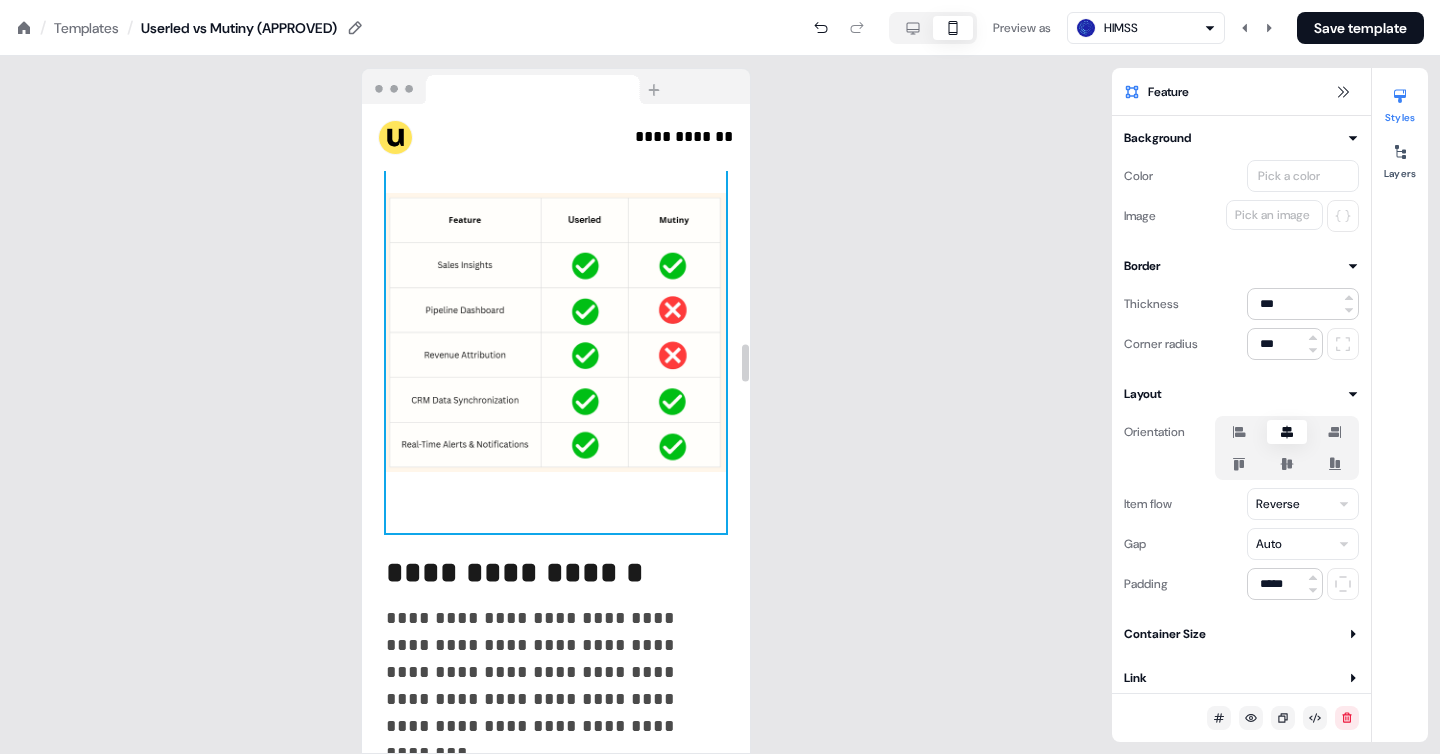 scroll, scrollTop: 4330, scrollLeft: 0, axis: vertical 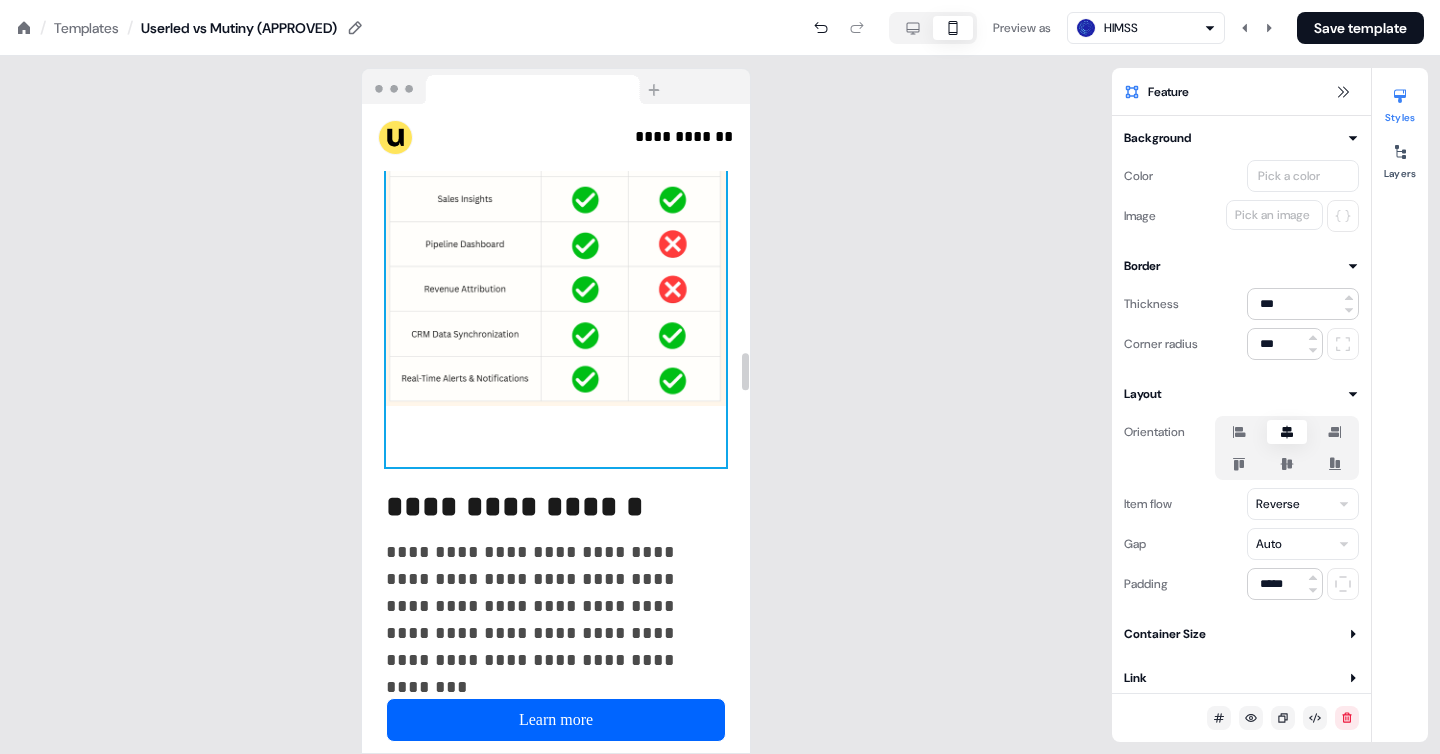 click at bounding box center [556, 267] 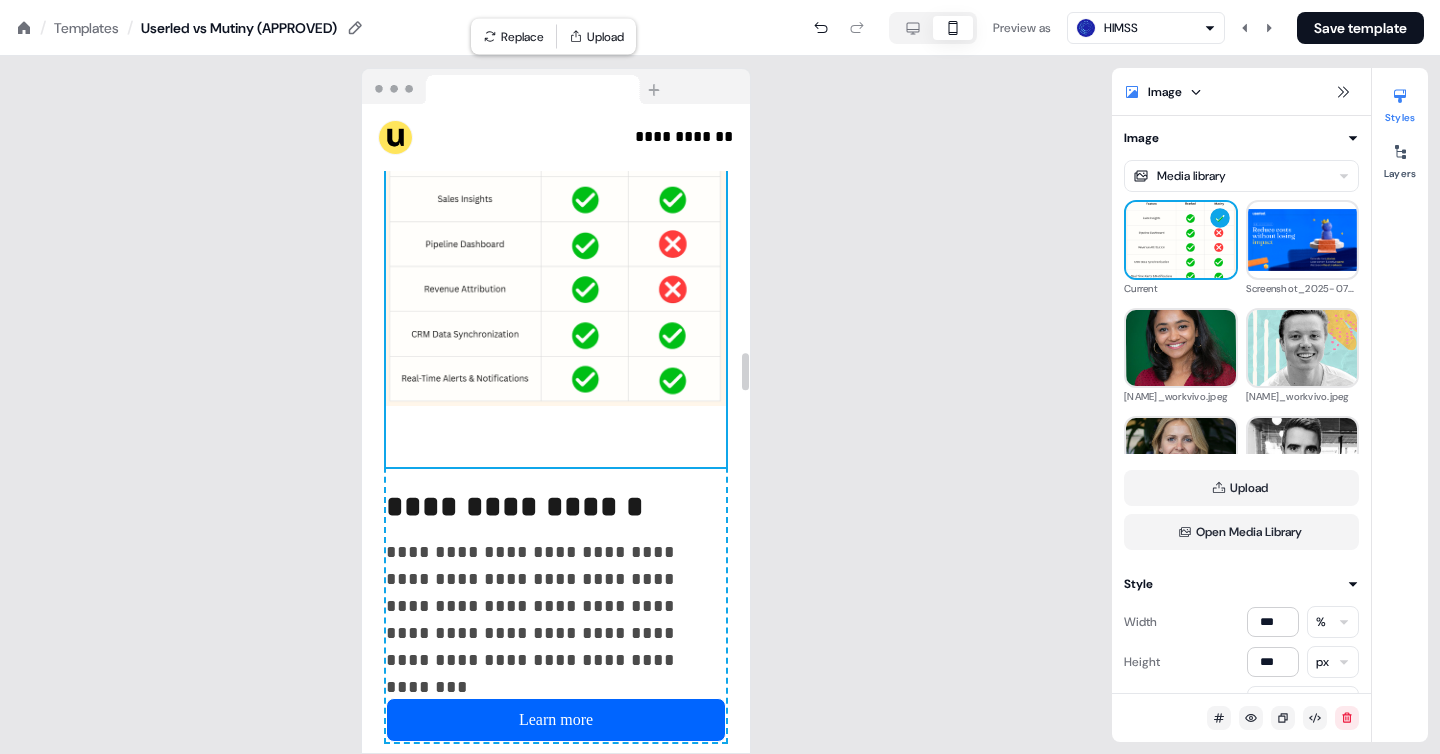 click at bounding box center (556, 267) 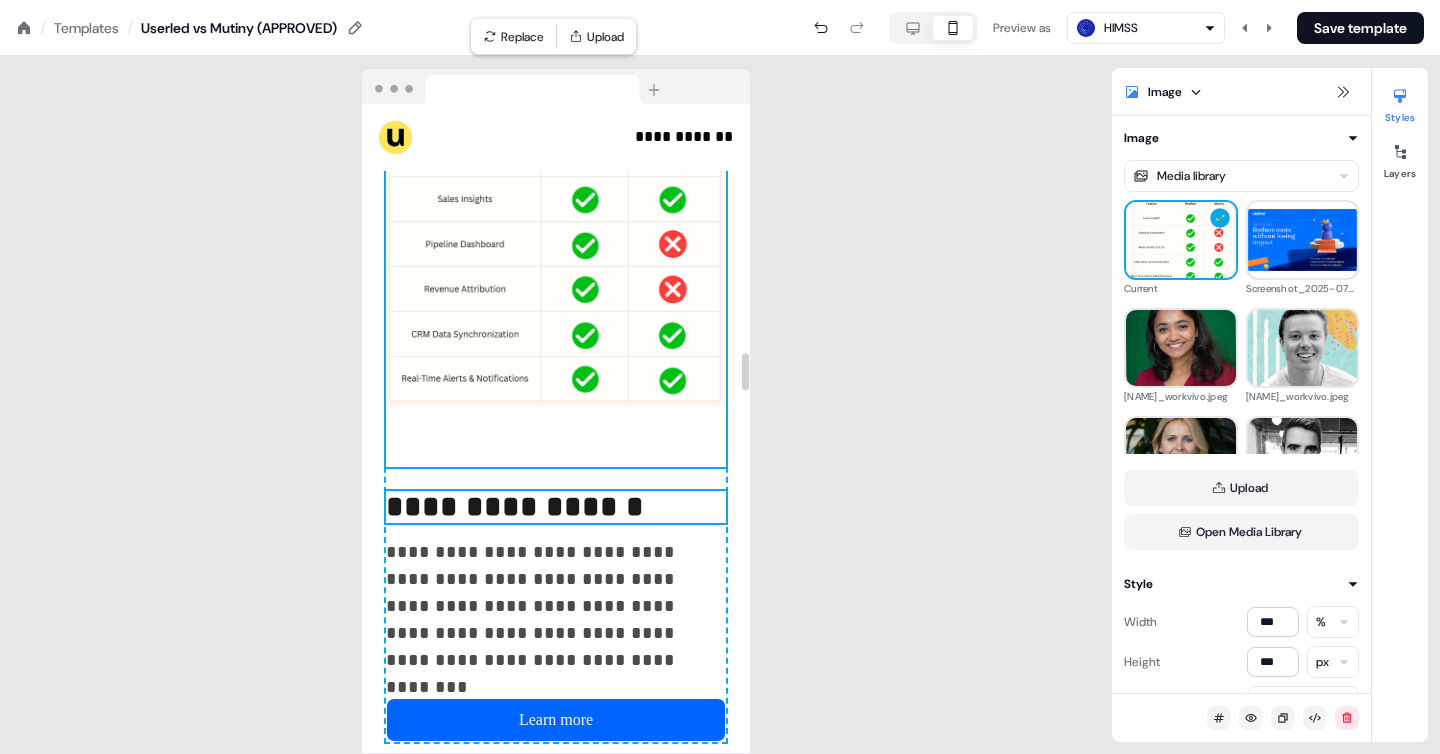 click on "**********" at bounding box center (556, 507) 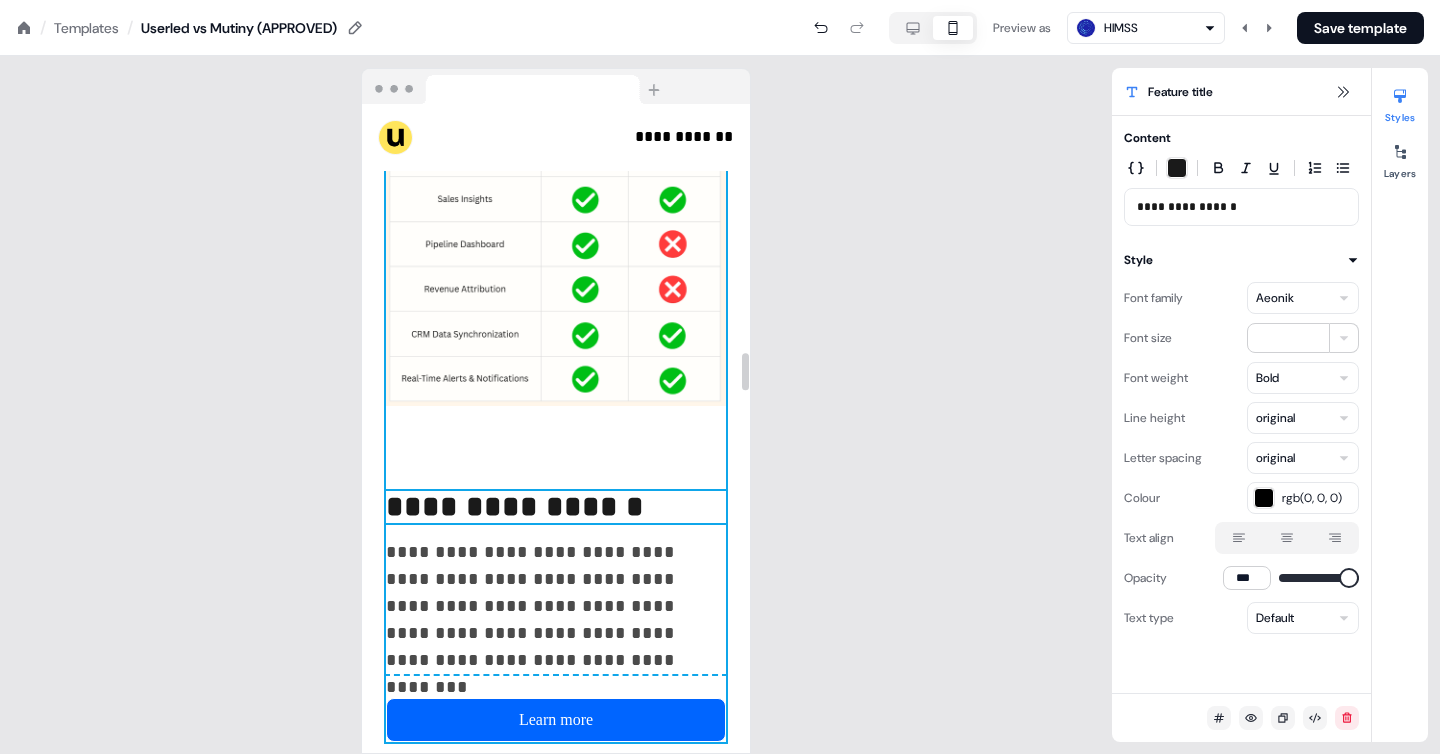 click on "**********" at bounding box center (556, 404) 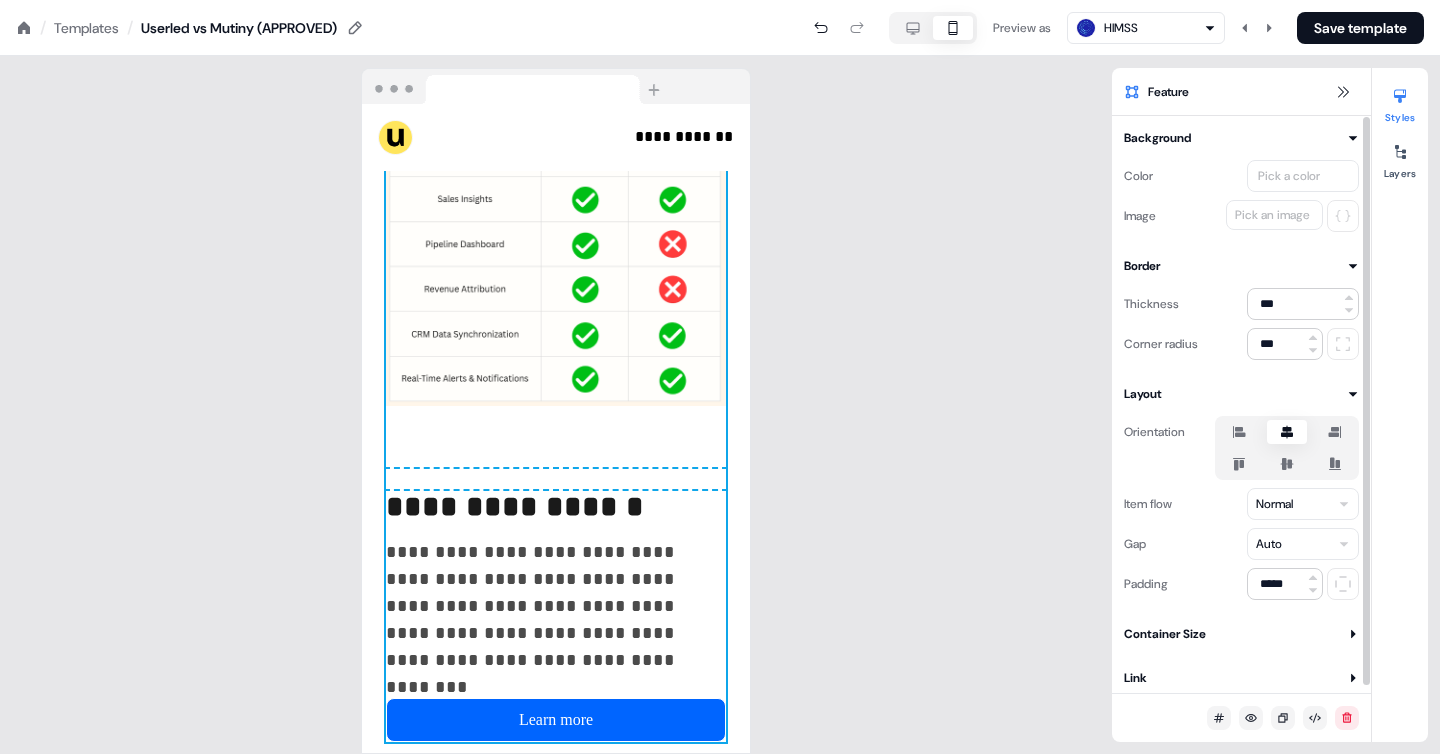 click on "**********" at bounding box center [720, 0] 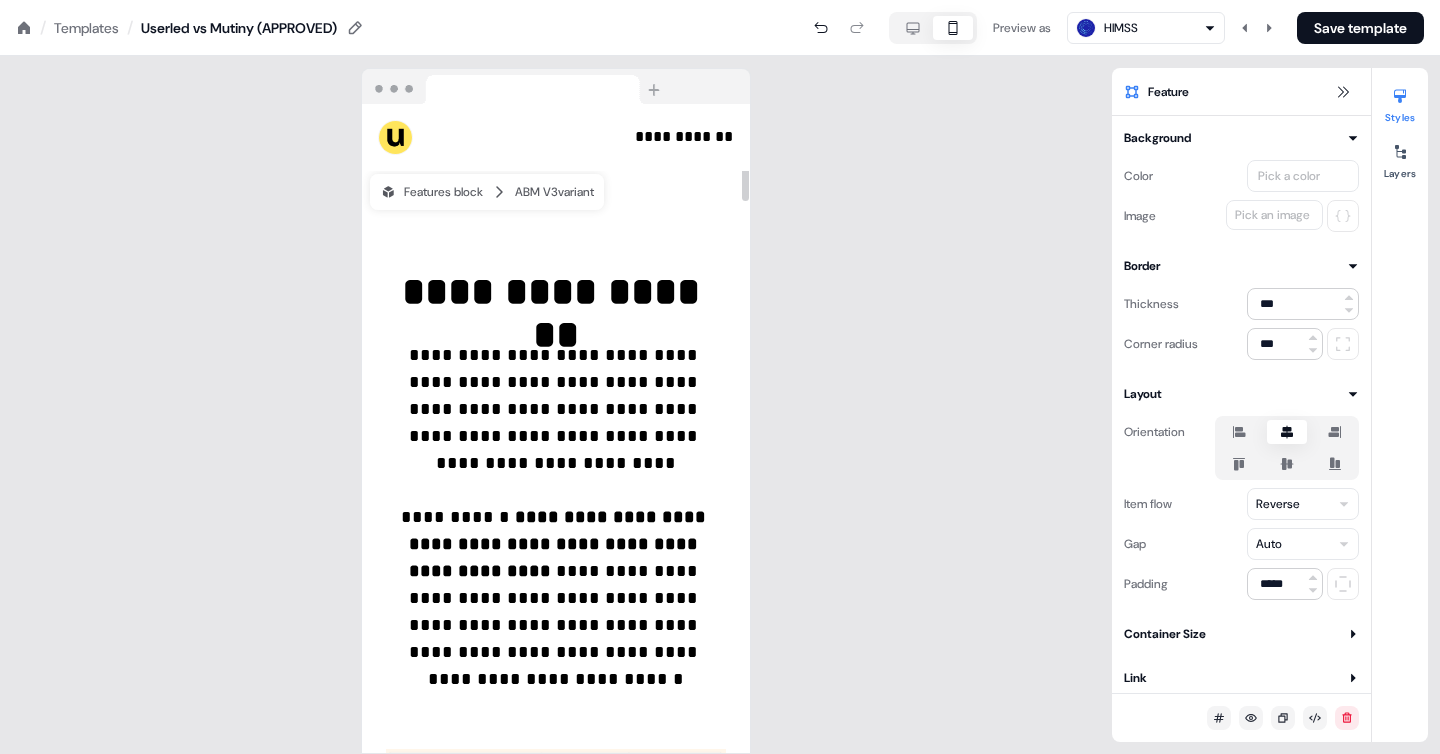 scroll, scrollTop: 957, scrollLeft: 0, axis: vertical 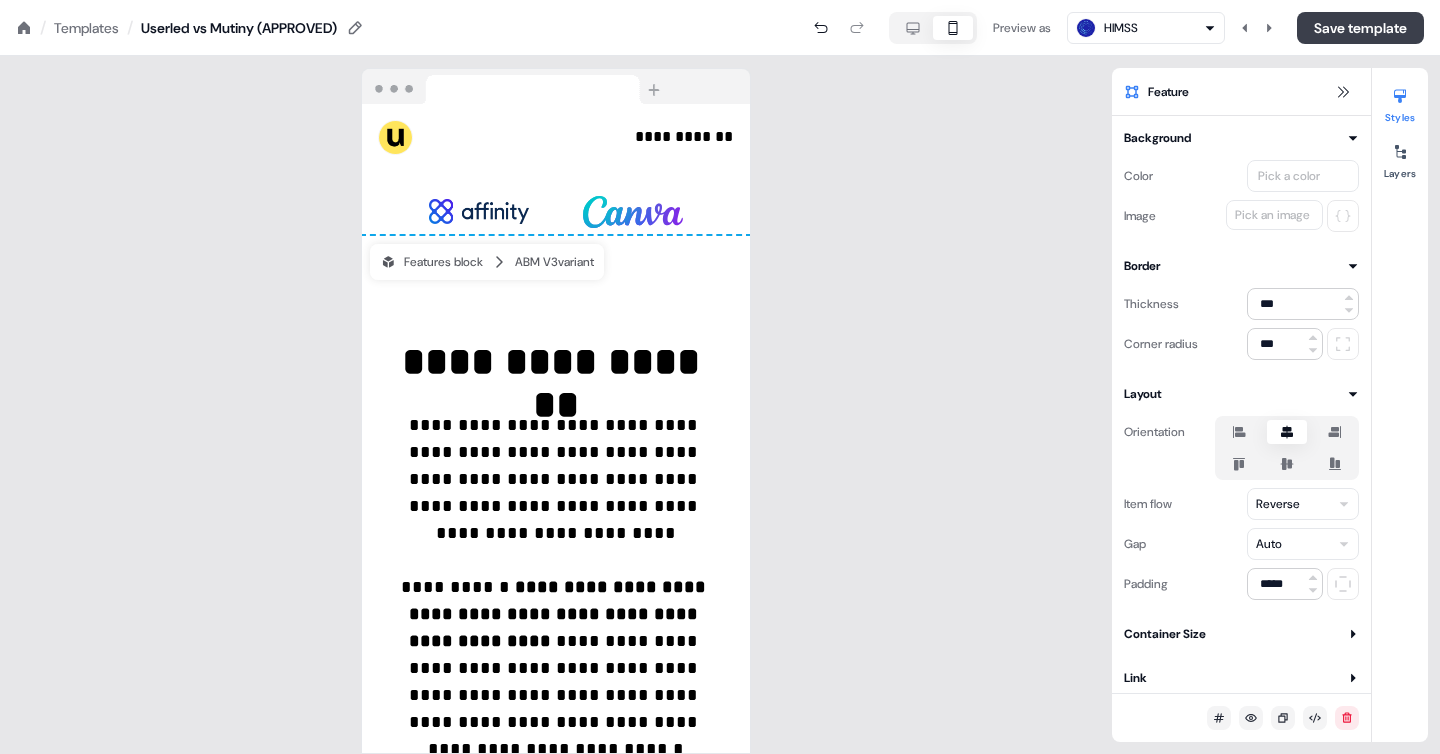 click on "Save template" at bounding box center [1360, 28] 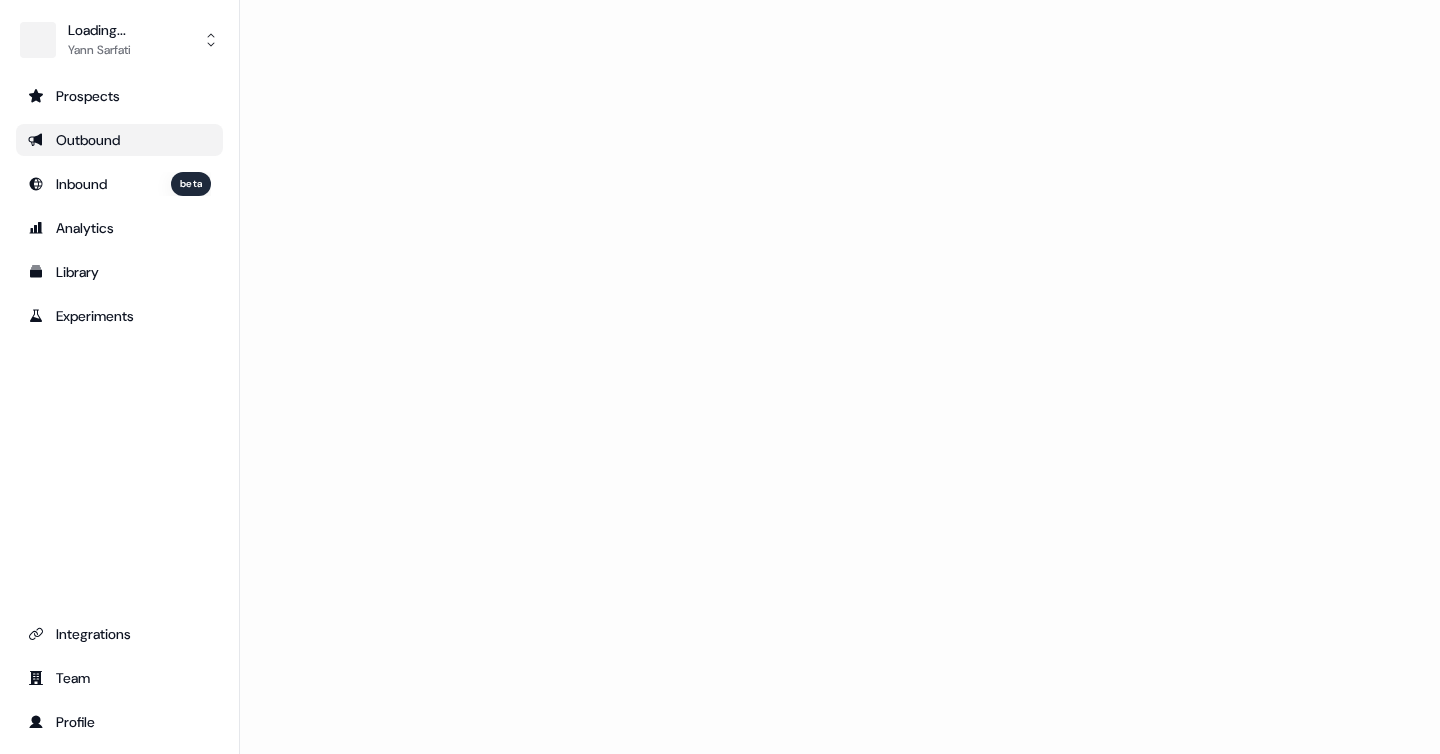 scroll, scrollTop: 0, scrollLeft: 0, axis: both 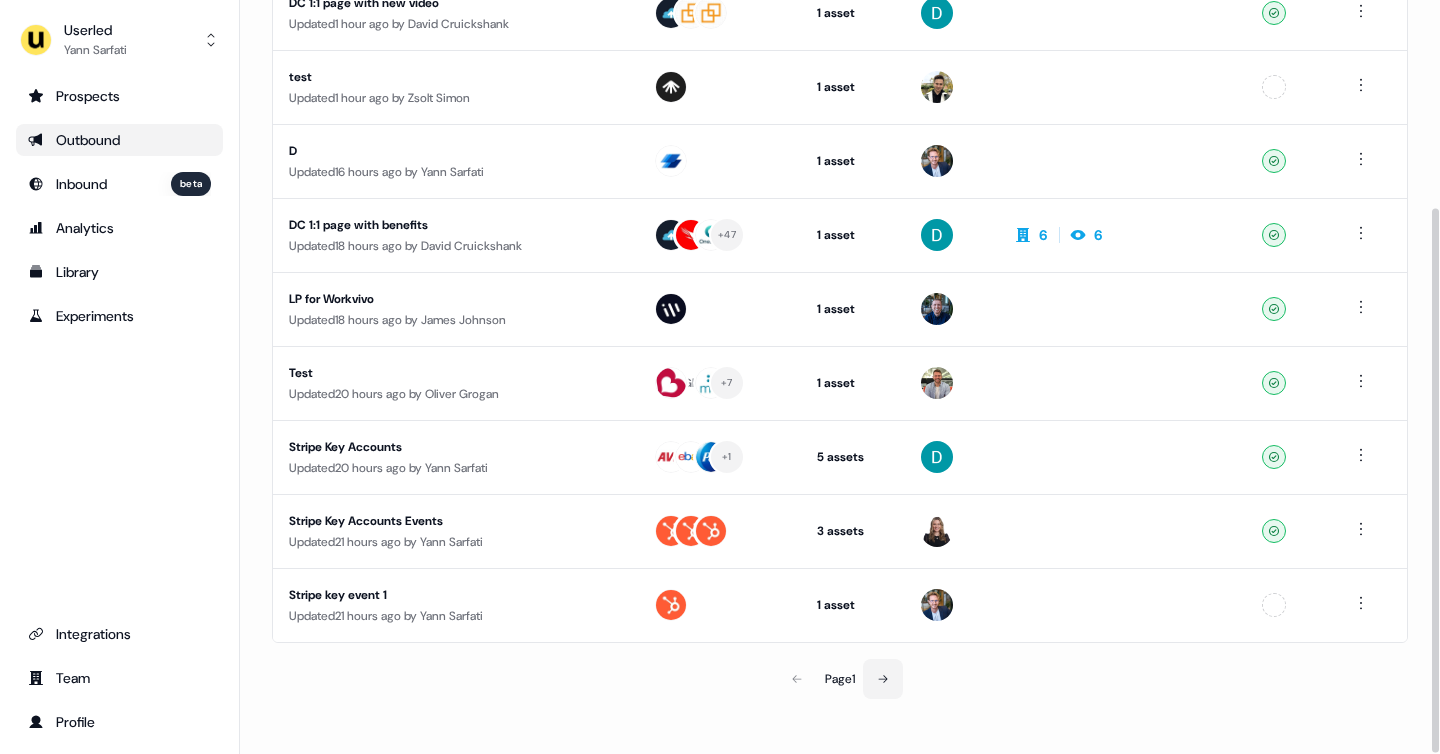 click 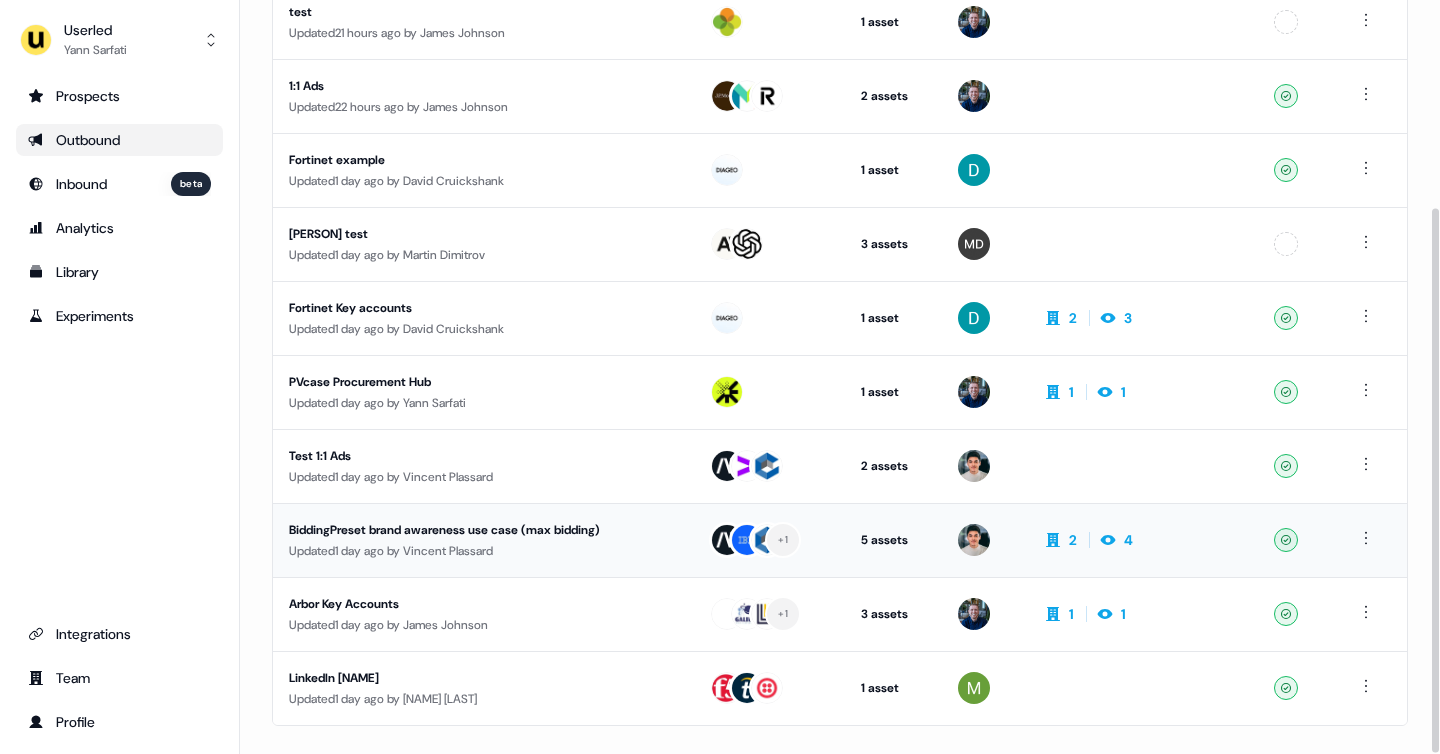 scroll, scrollTop: 287, scrollLeft: 0, axis: vertical 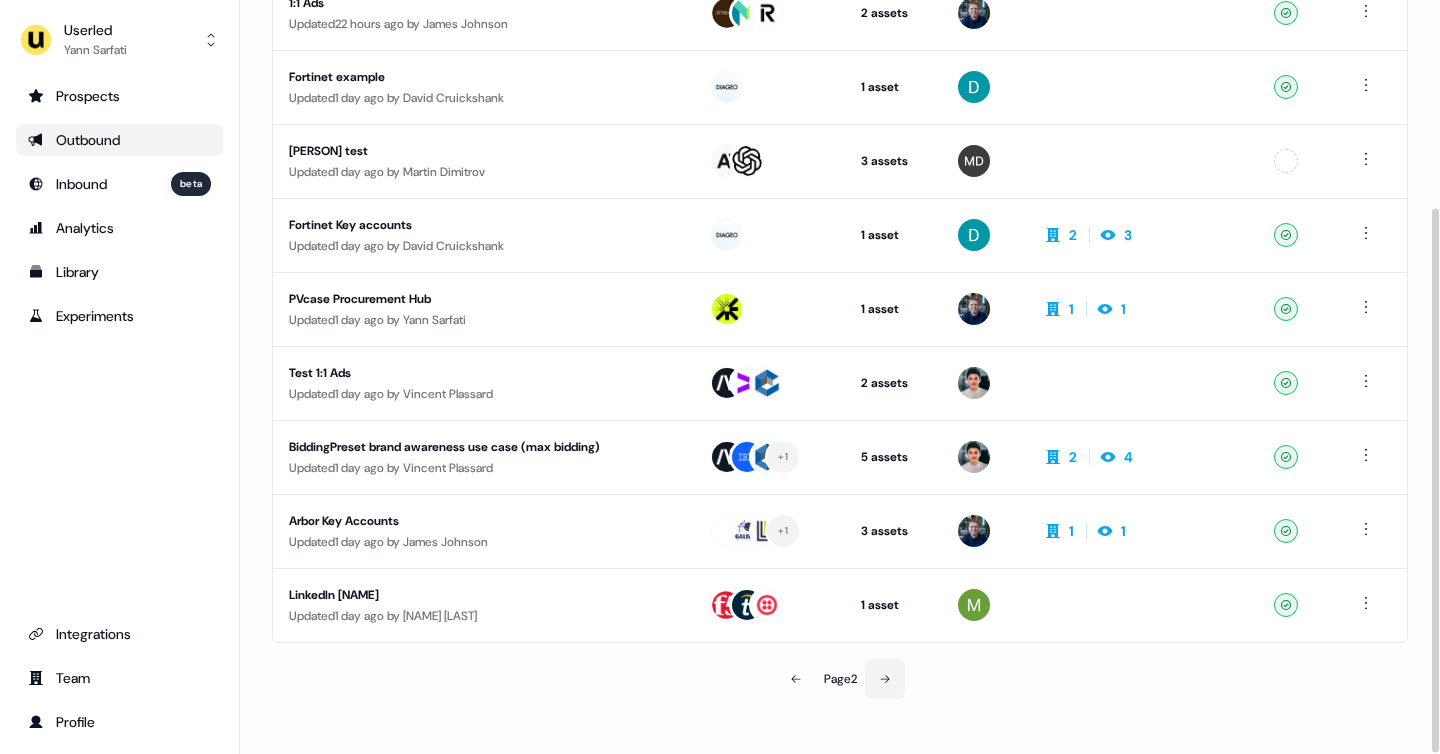 click at bounding box center (885, 679) 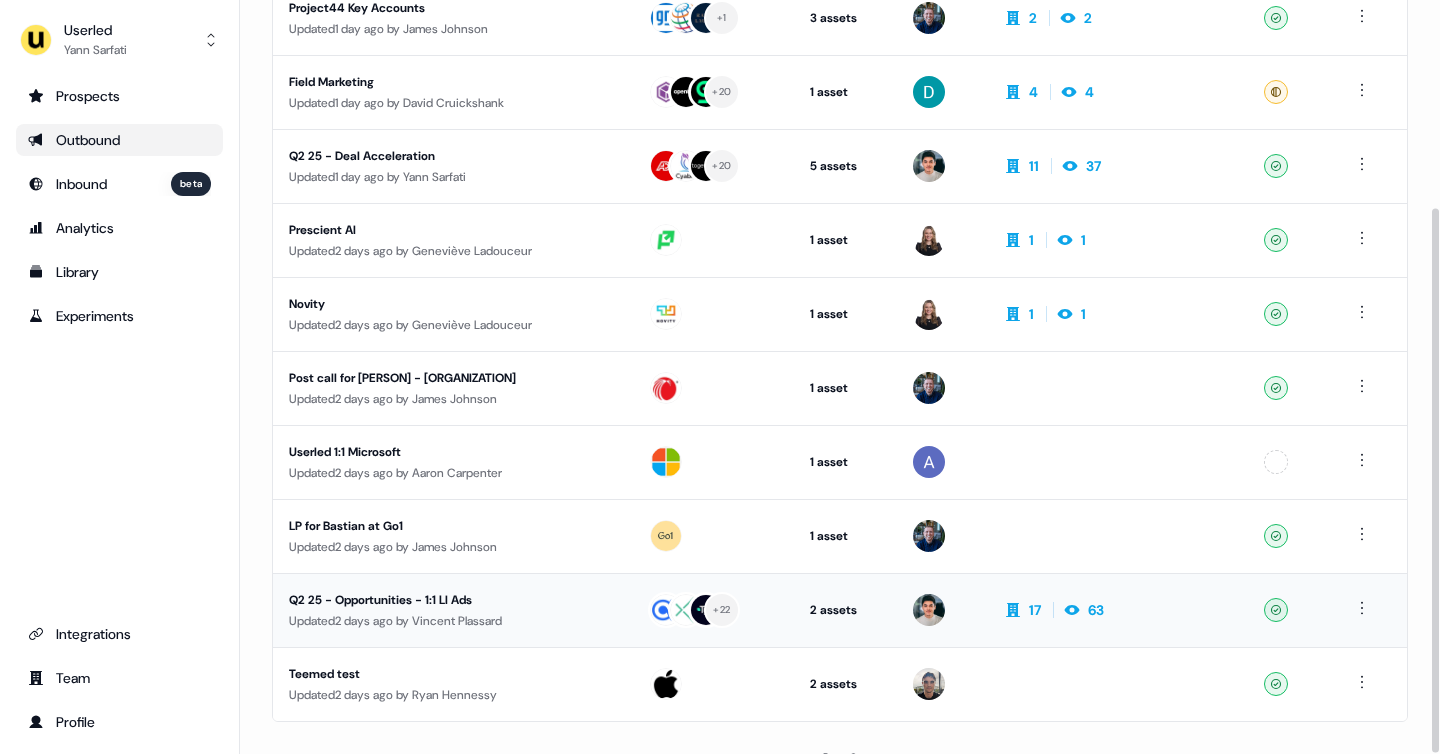 scroll, scrollTop: 287, scrollLeft: 0, axis: vertical 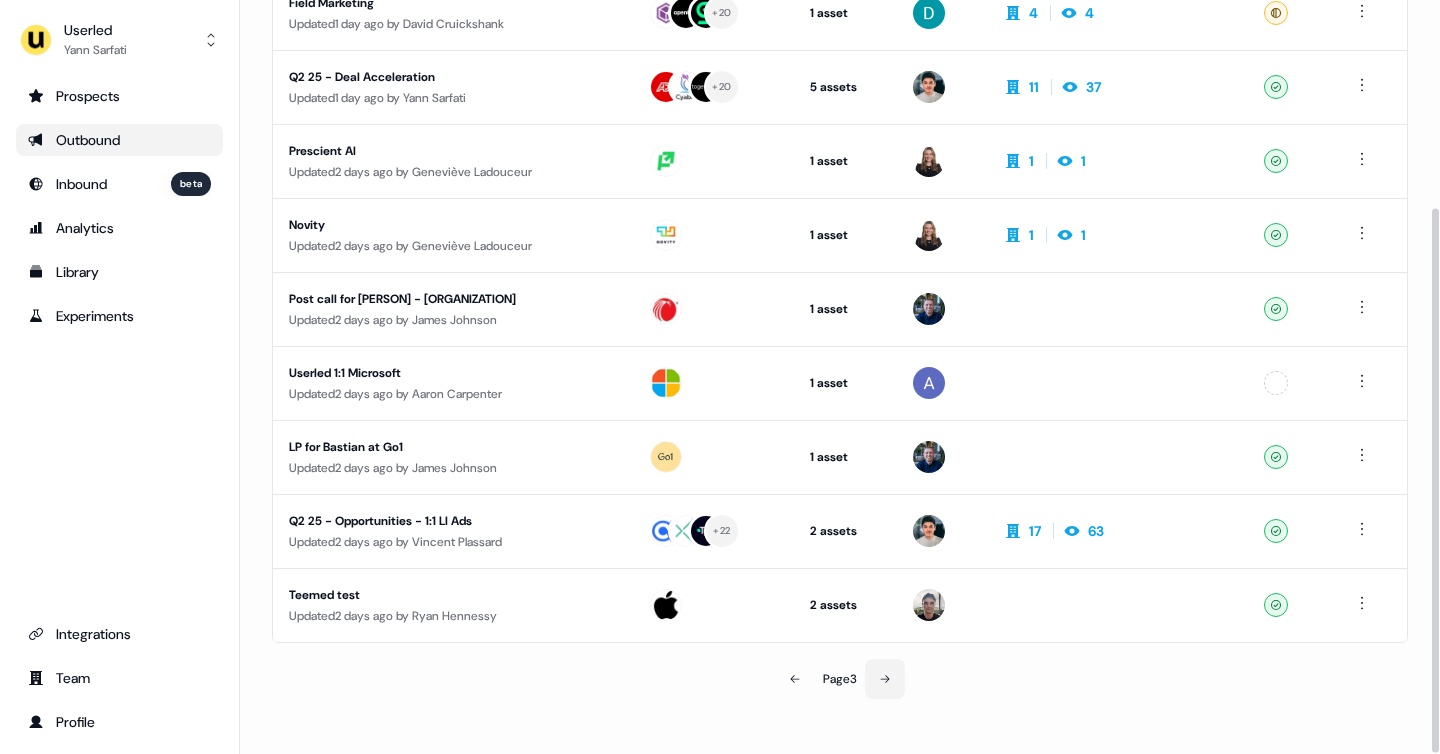 click at bounding box center (885, 679) 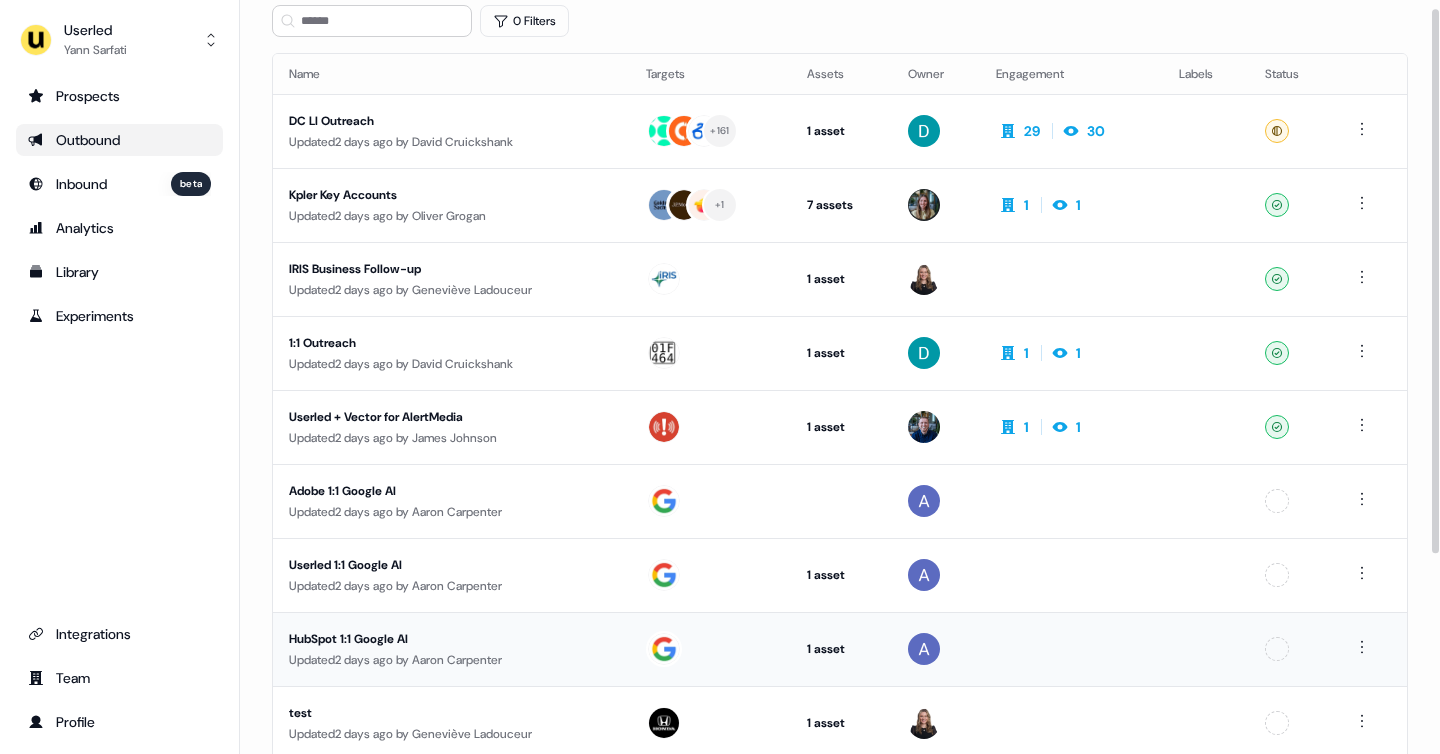 scroll, scrollTop: 0, scrollLeft: 0, axis: both 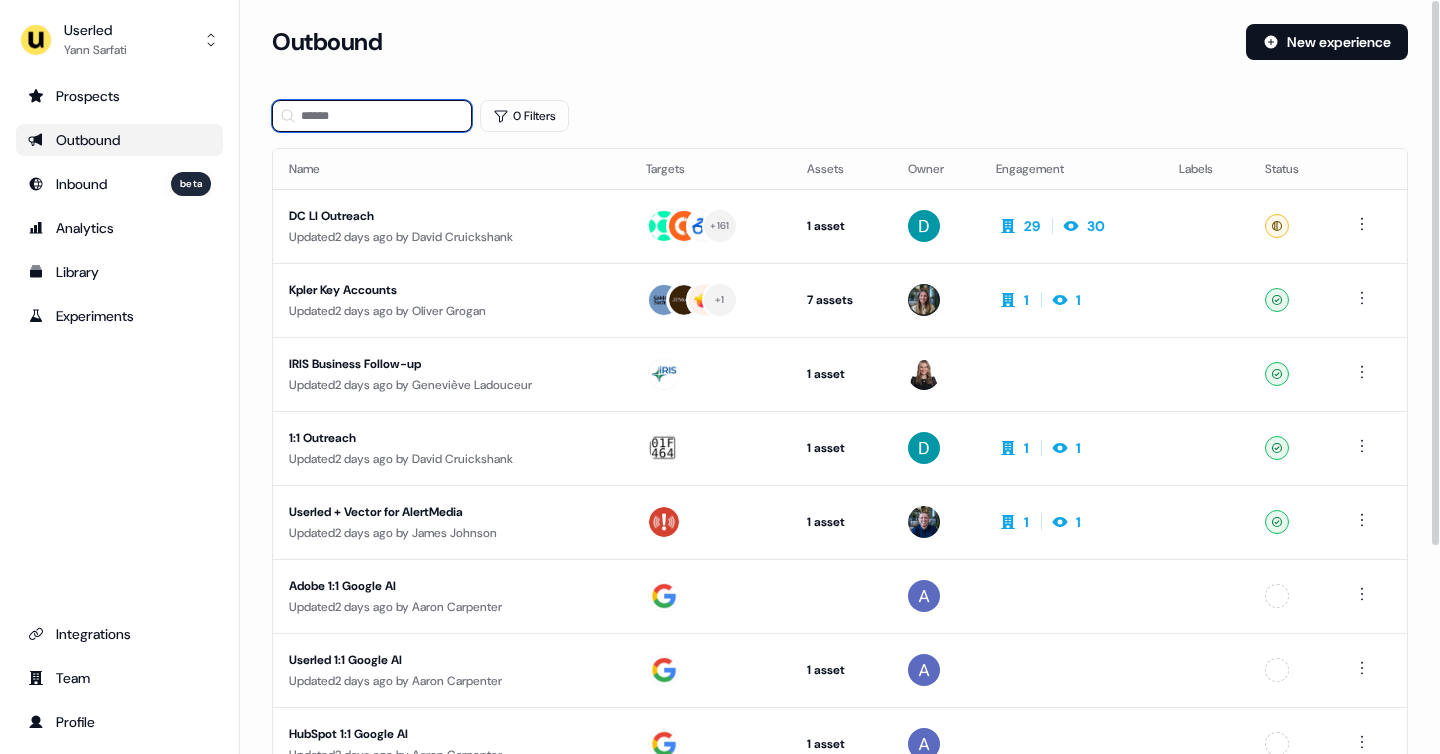 click at bounding box center (372, 116) 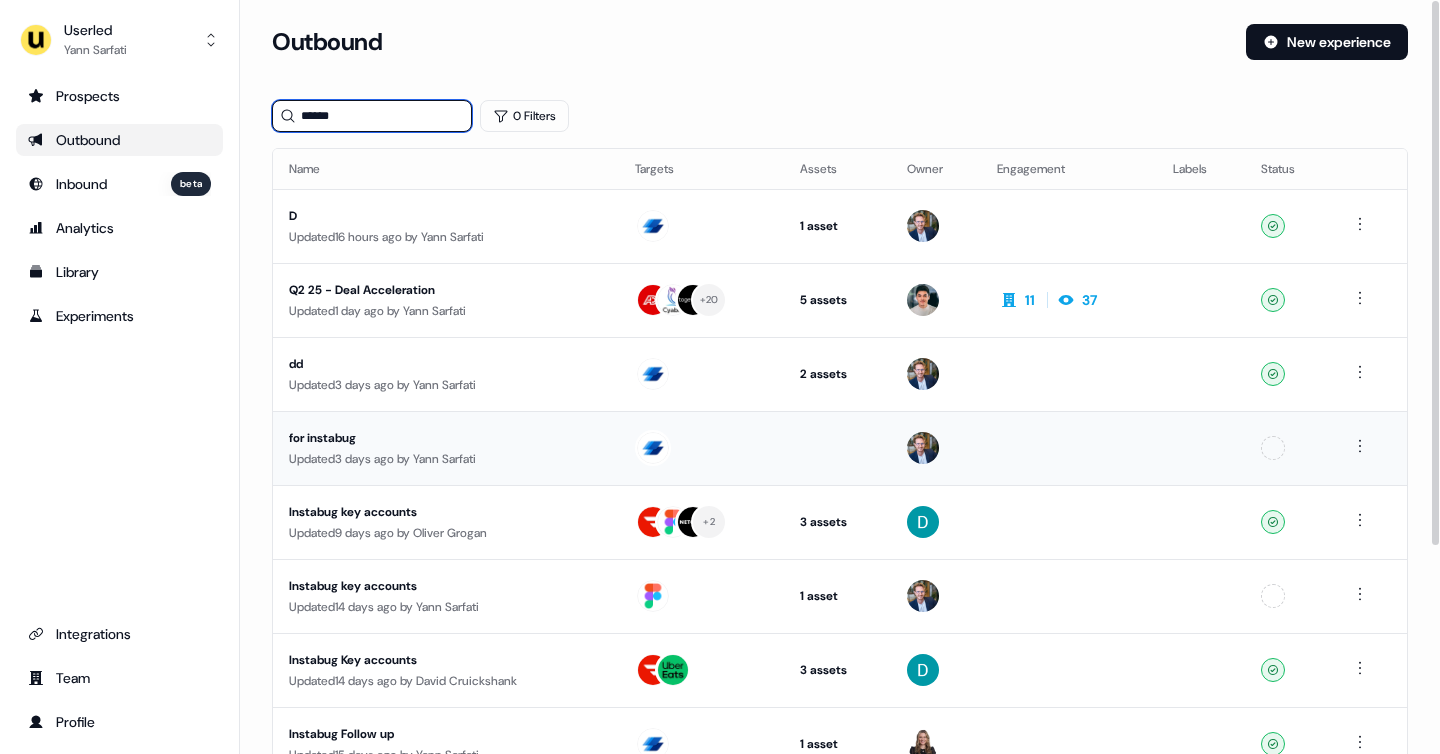 type on "******" 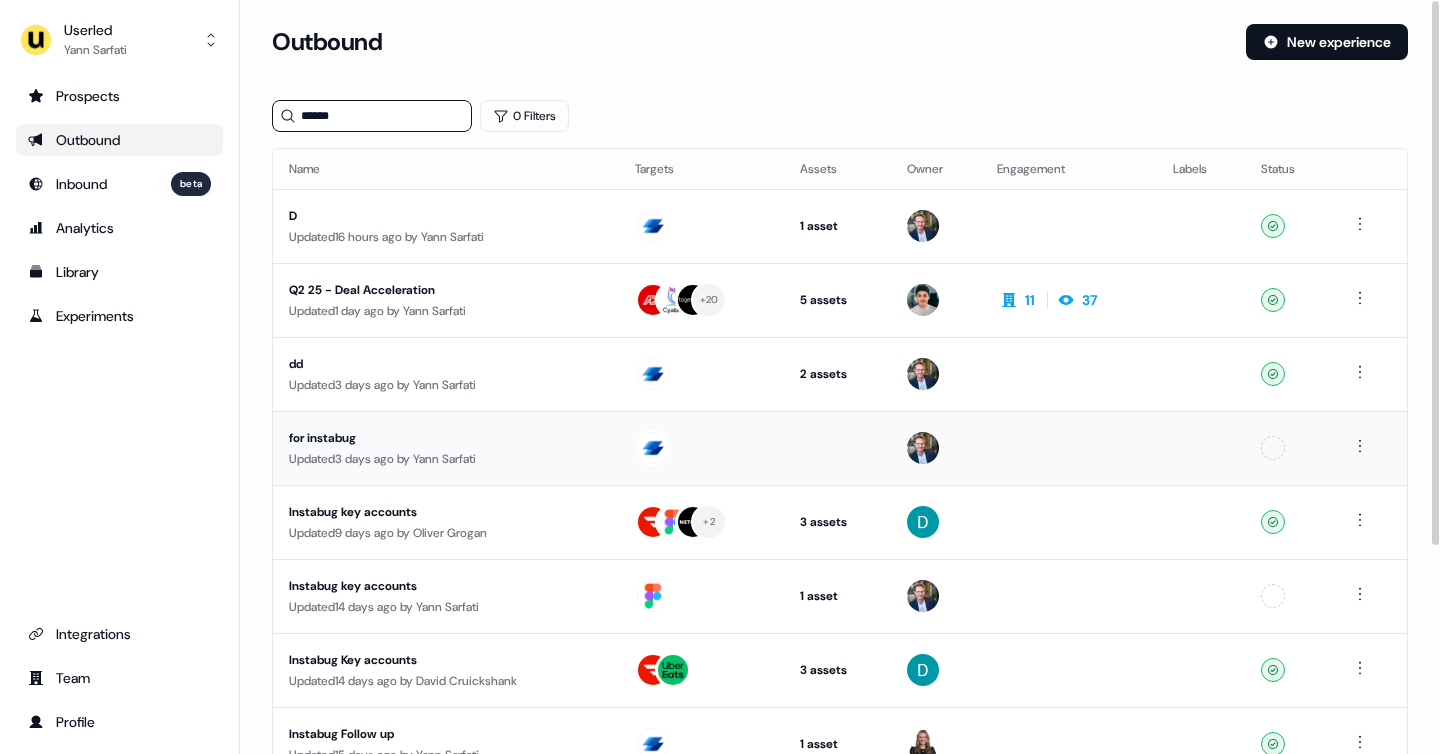 click on "for instabug Updated  3 days ago   by   Yann Sarfati" at bounding box center (446, 448) 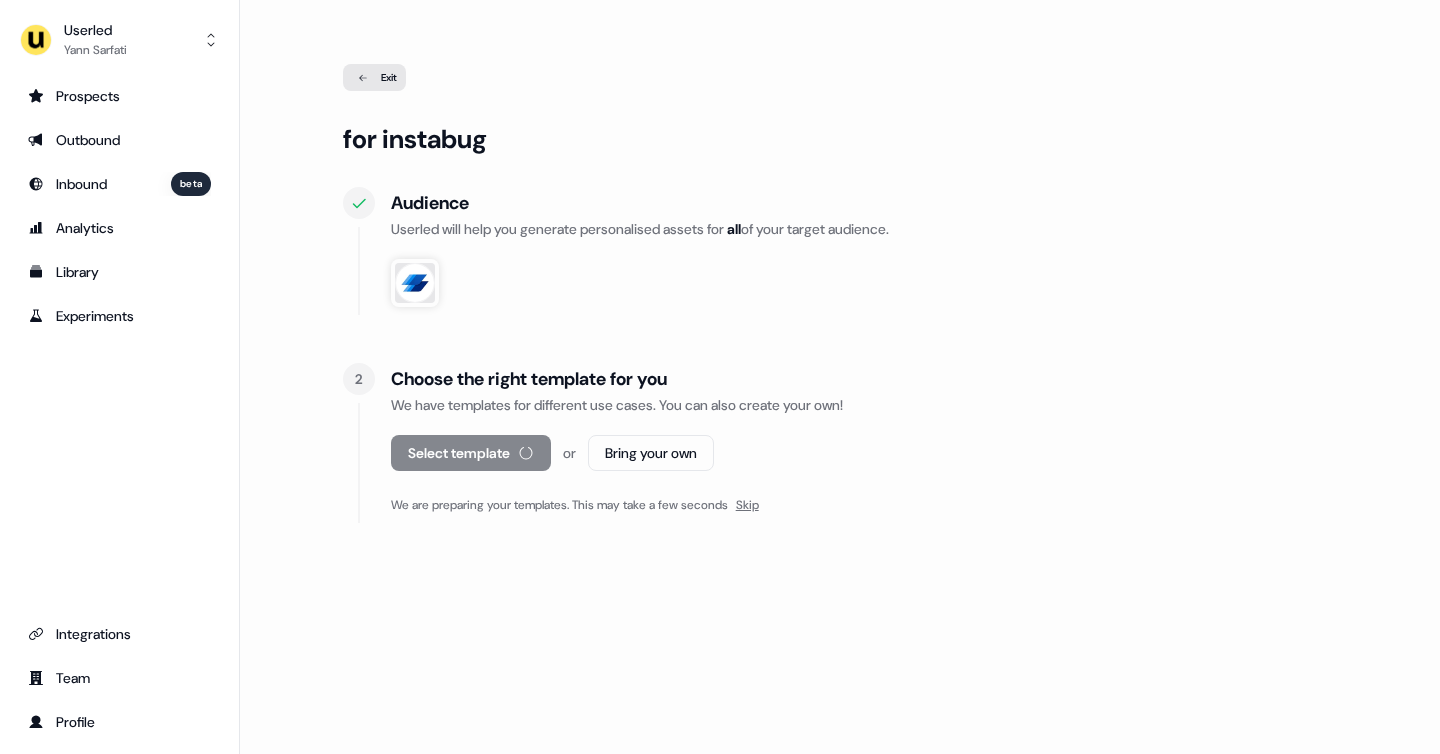 click 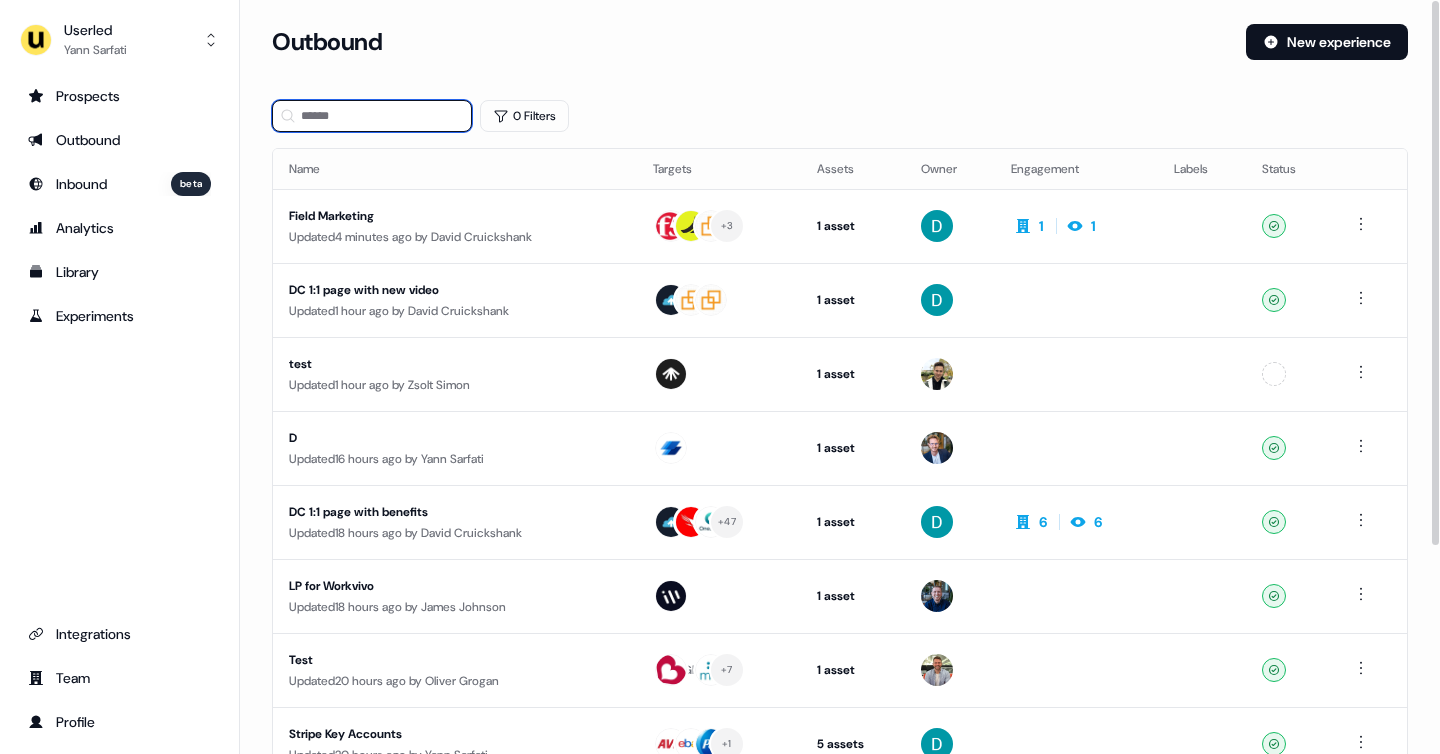 click at bounding box center [372, 116] 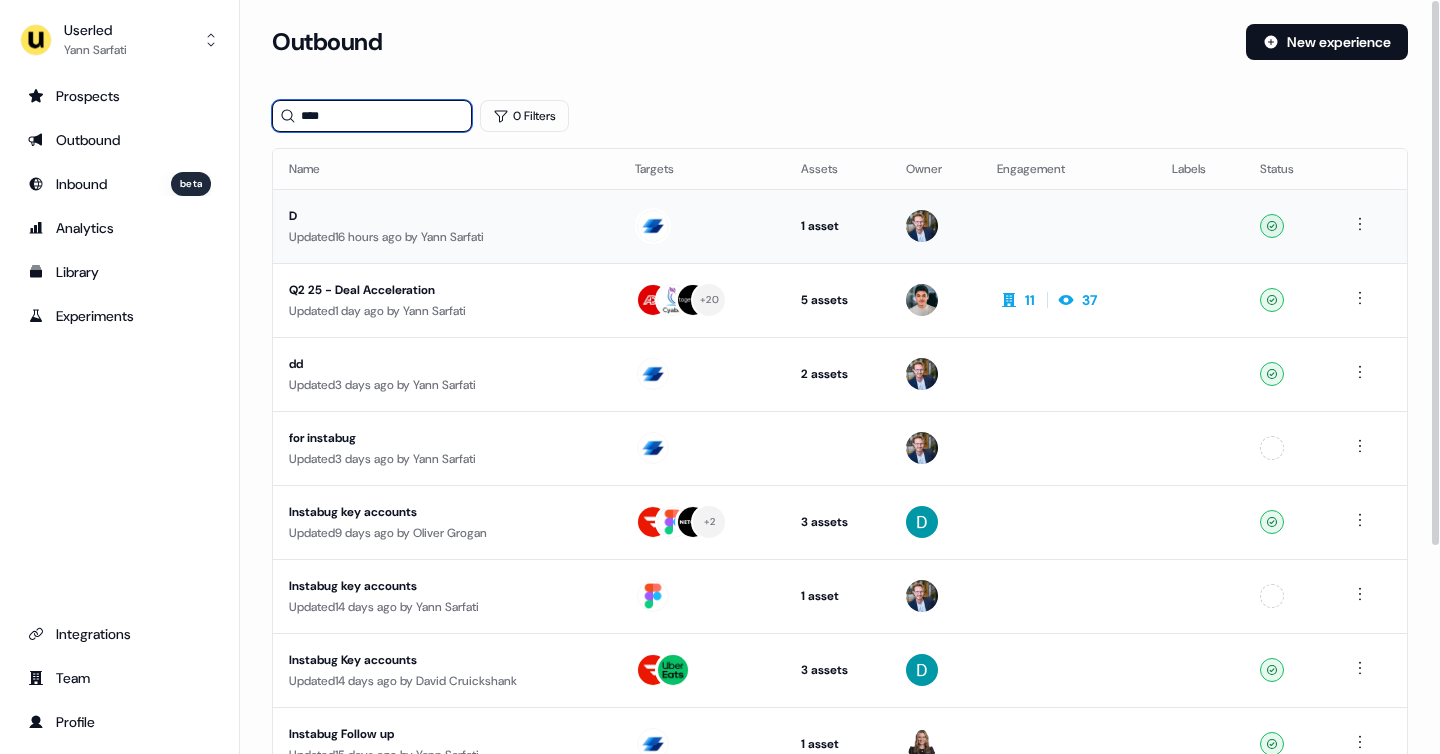 type on "****" 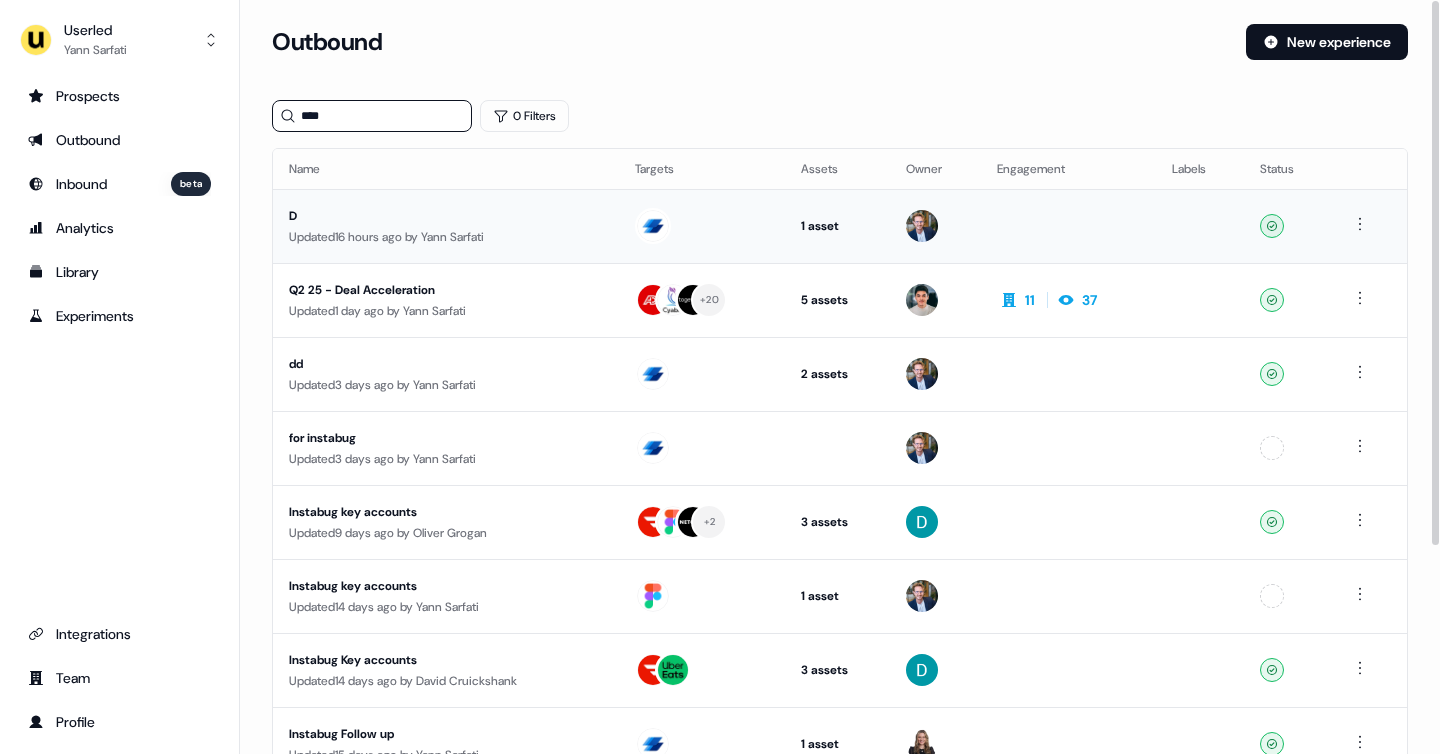click on "D" at bounding box center [446, 216] 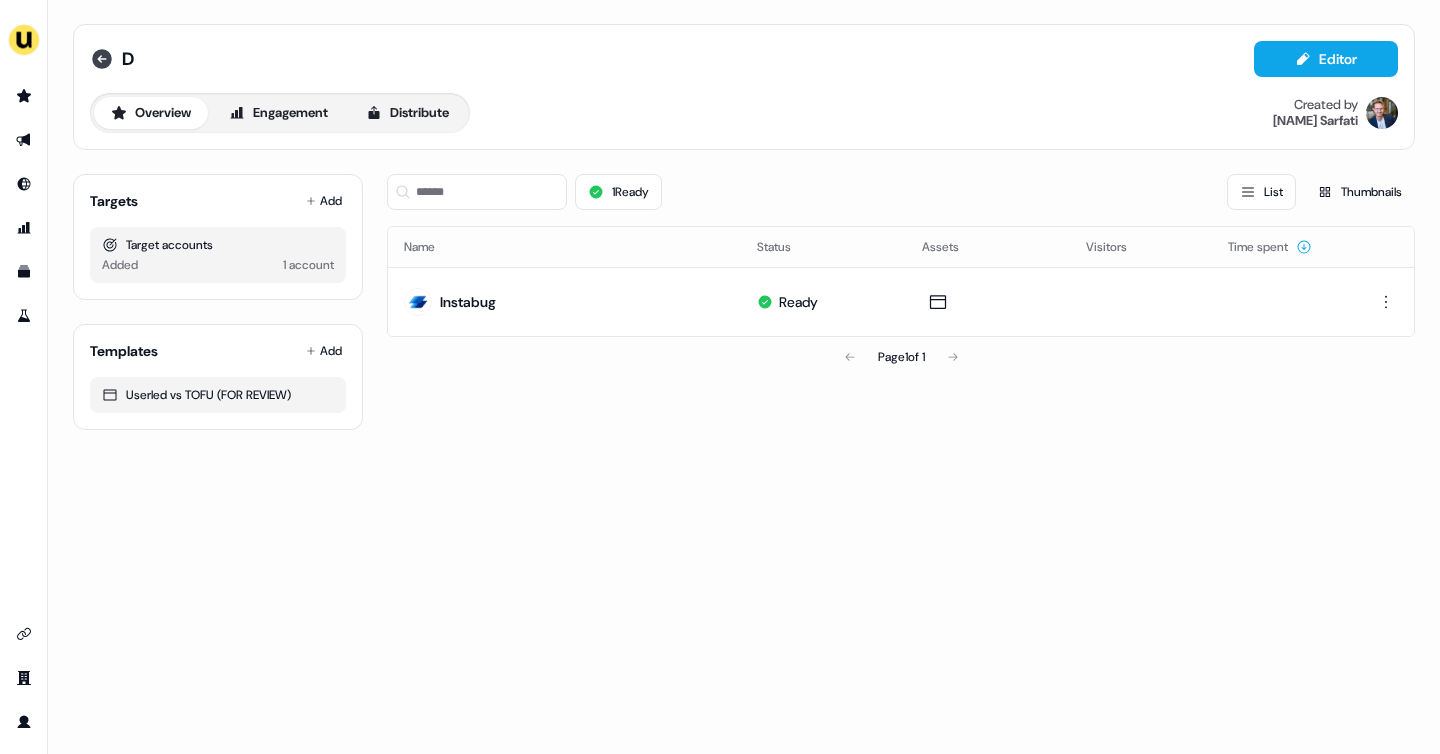 click 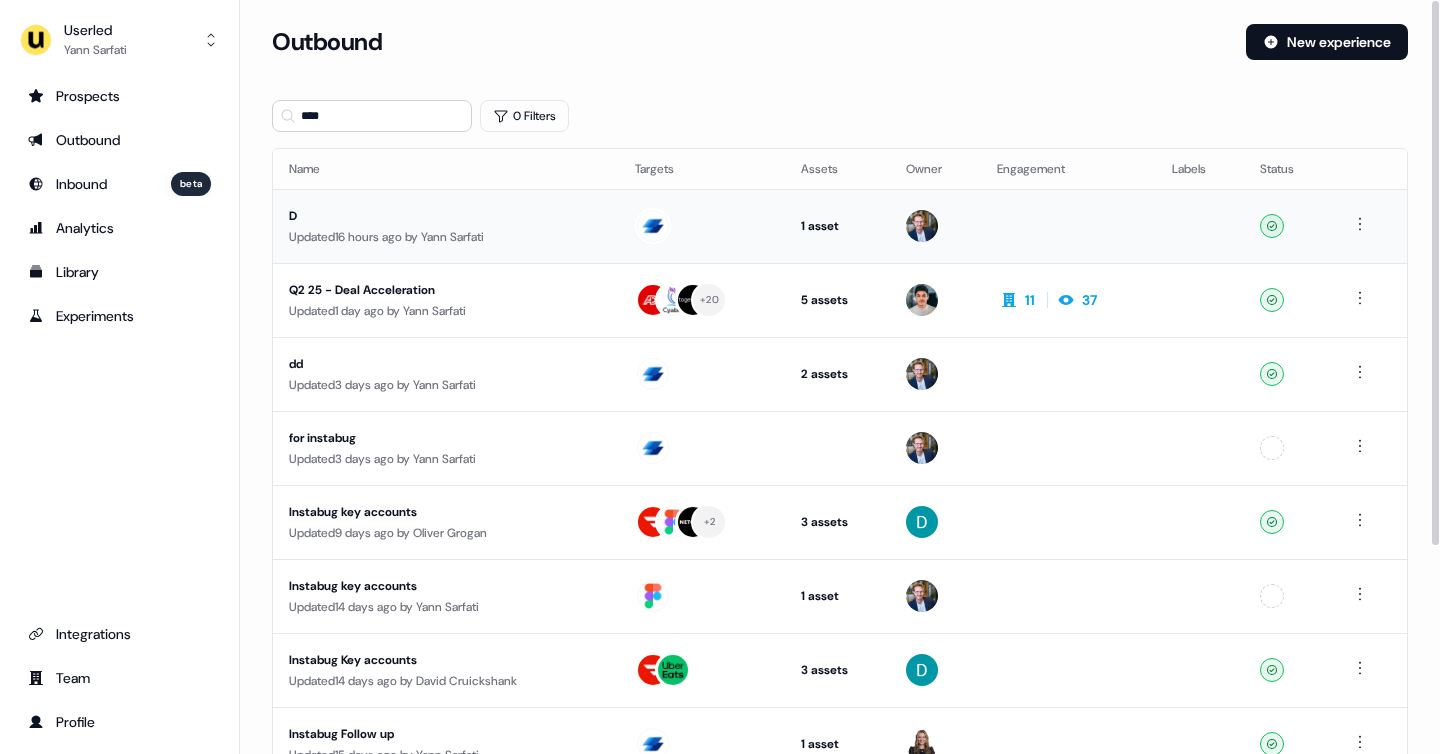 click on "D" at bounding box center [446, 216] 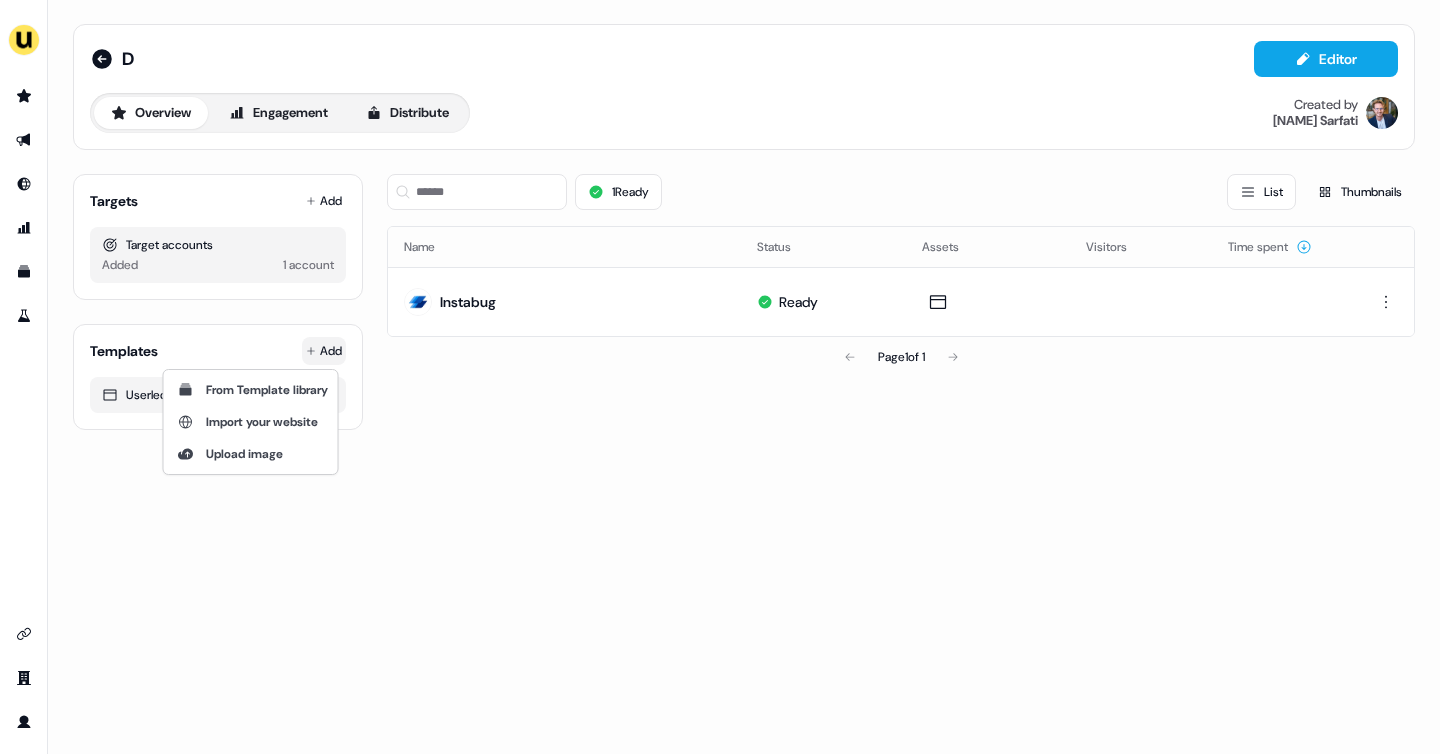 click on "For the best experience switch devices to a bigger screen. Go to Userled.io D Editor Overview Engagement Distribute Created by Yann   Sarfati Targets Add Target   accounts Added 1   account Templates Add Userled vs TOFU (FOR REVIEW) 1  Ready List Thumbnails Name Status Assets Visitors Time spent Instabug Ready Page  1  of 1 From Template library Import your website Upload image" at bounding box center [720, 377] 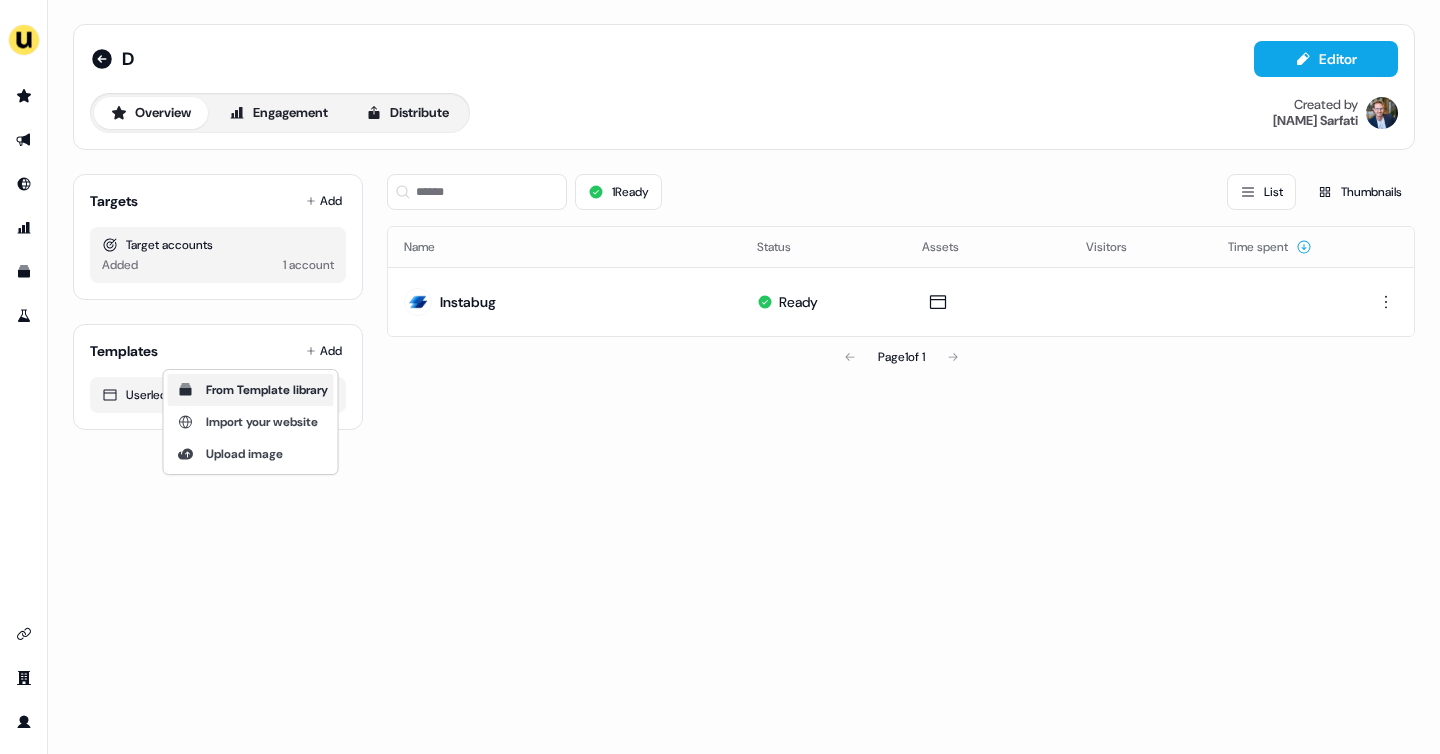 click on "From Template library" at bounding box center (251, 390) 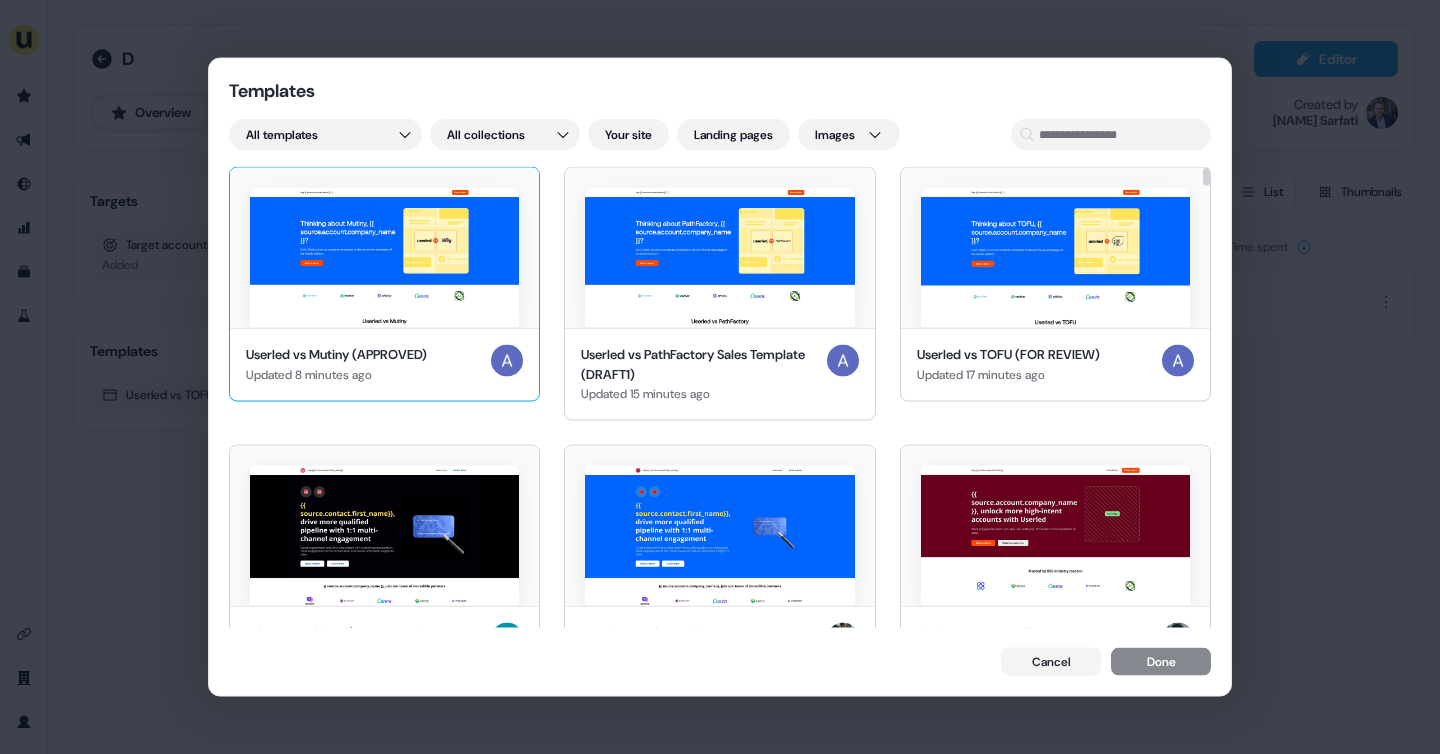 click on "Userled vs Mutiny (APPROVED) Updated 8 minutes ago" at bounding box center [384, 364] 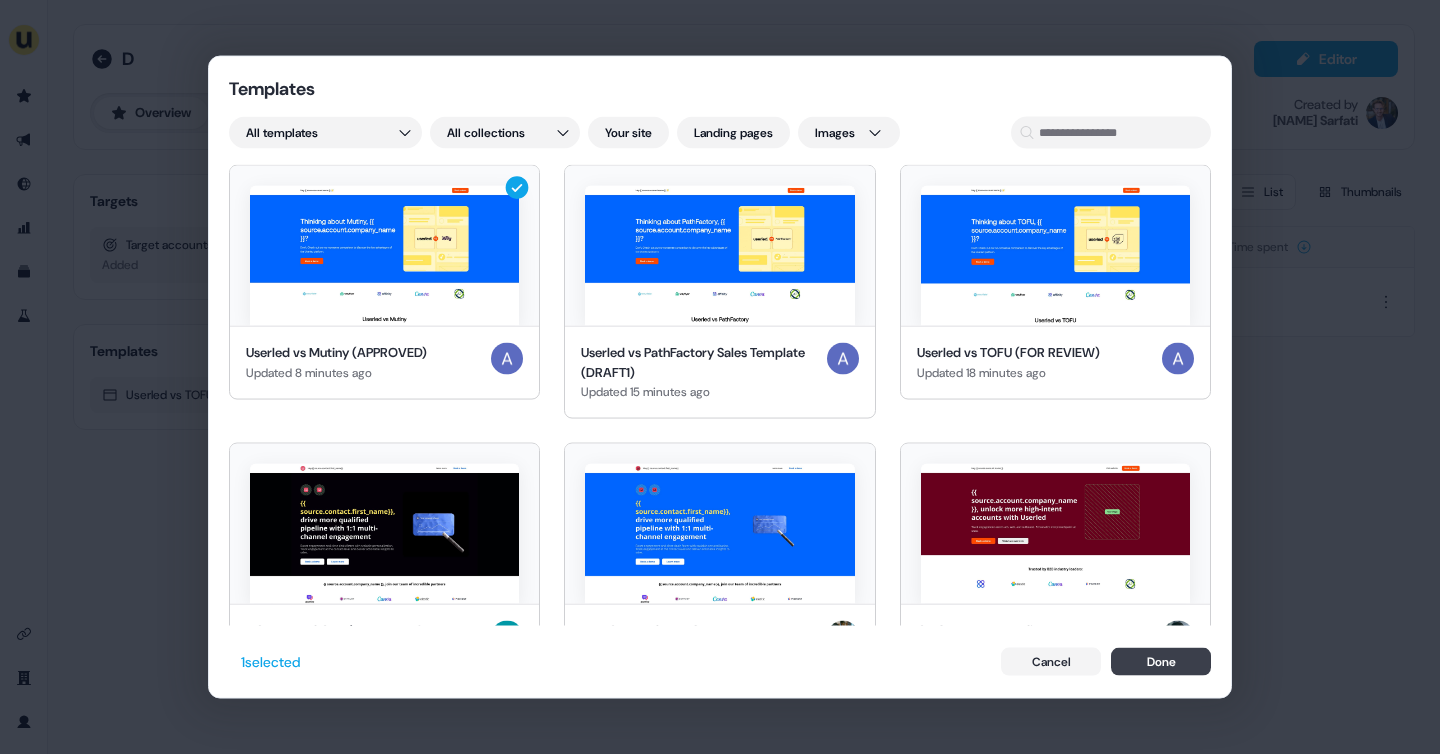 click on "Done" at bounding box center (1161, 661) 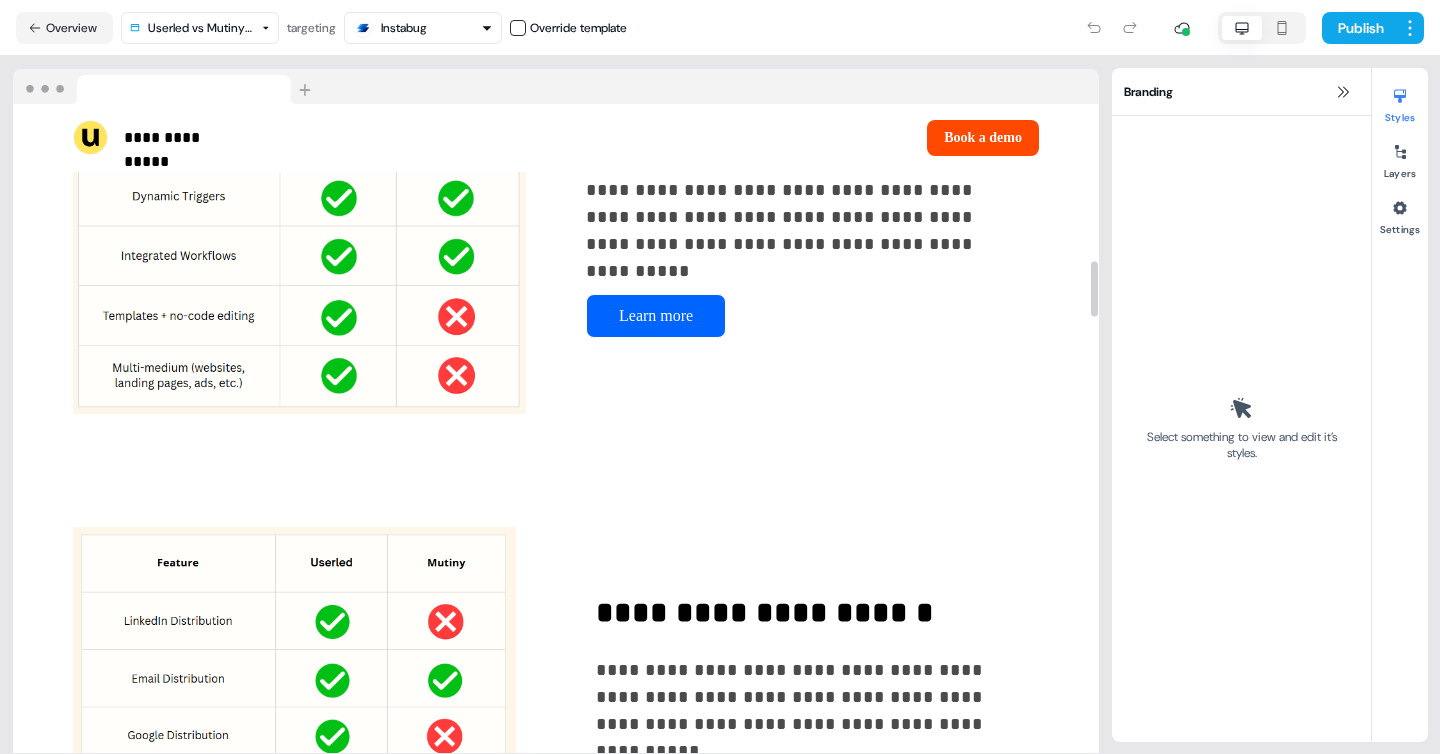 scroll, scrollTop: 1743, scrollLeft: 0, axis: vertical 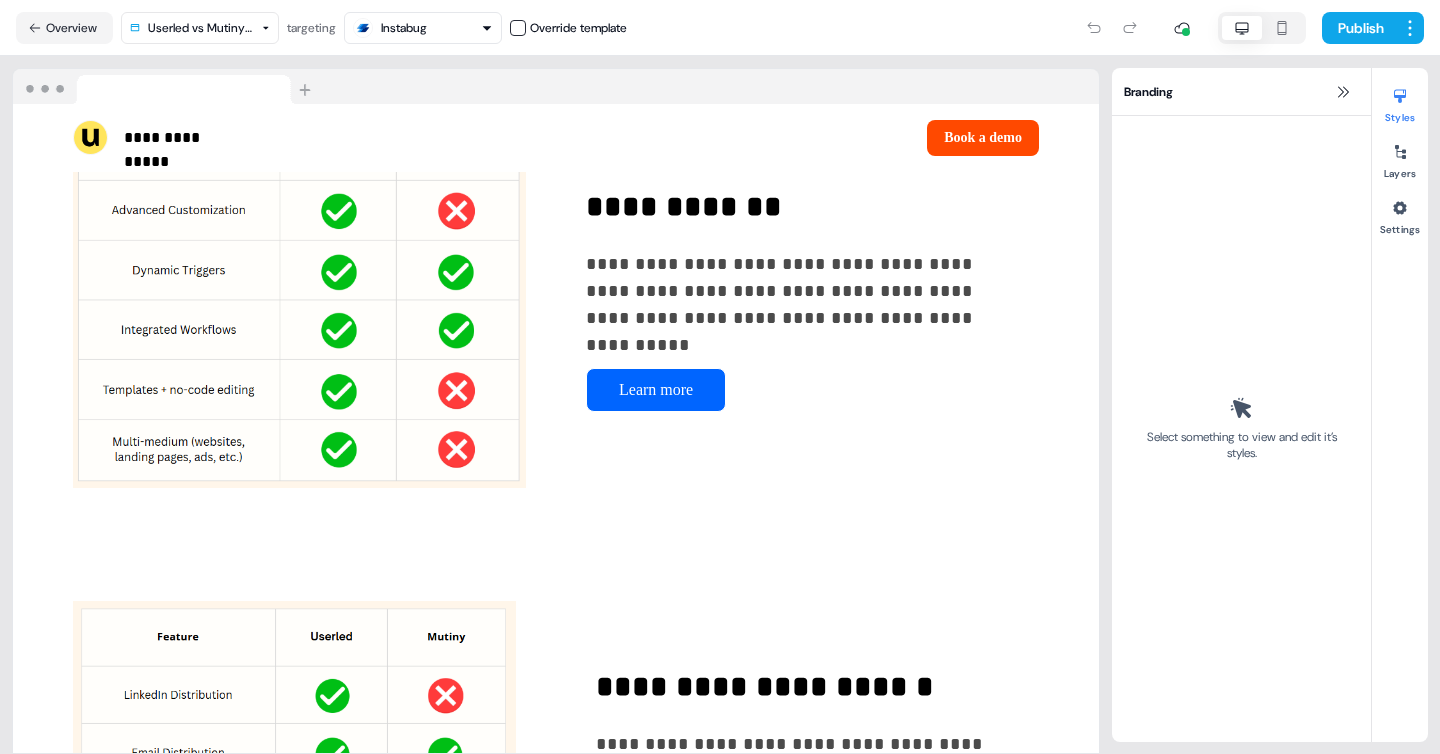 click at bounding box center [1282, 28] 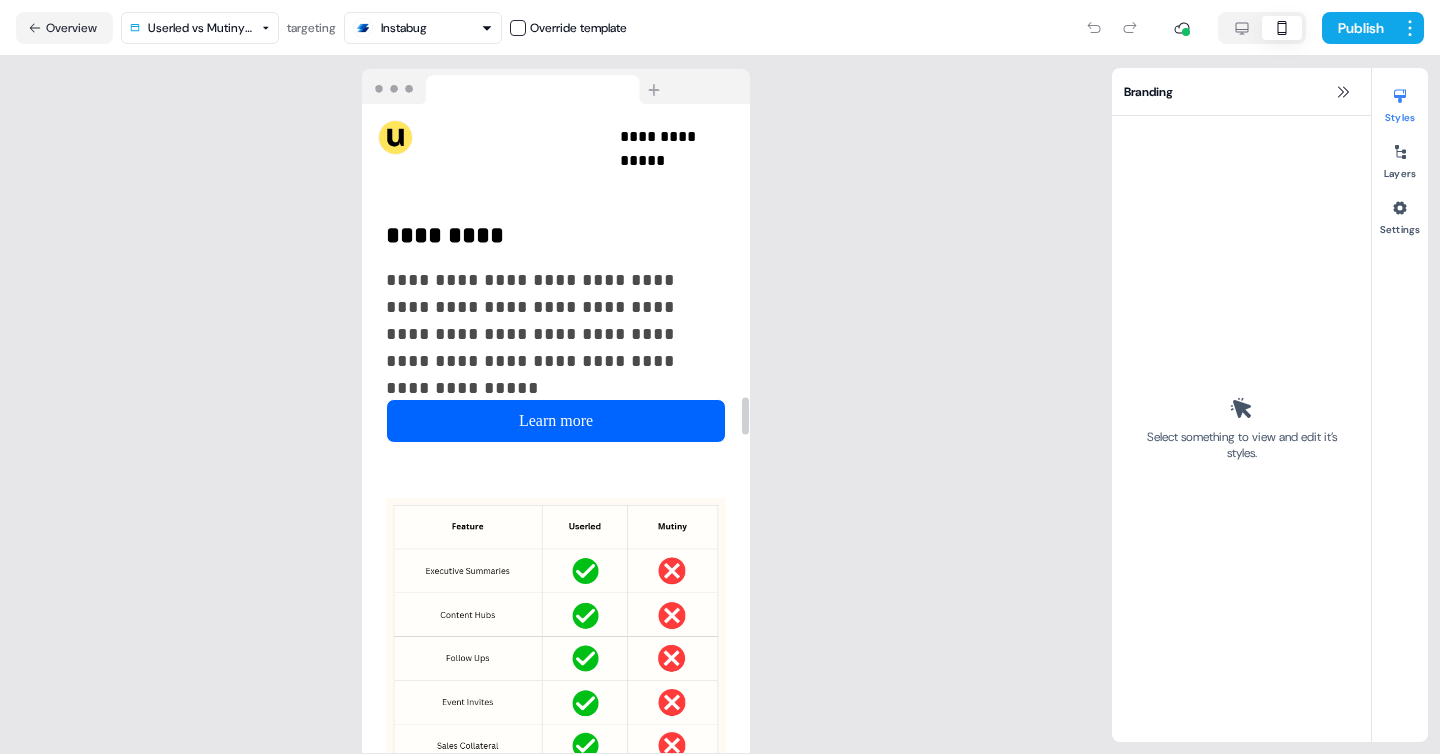 scroll, scrollTop: 4846, scrollLeft: 0, axis: vertical 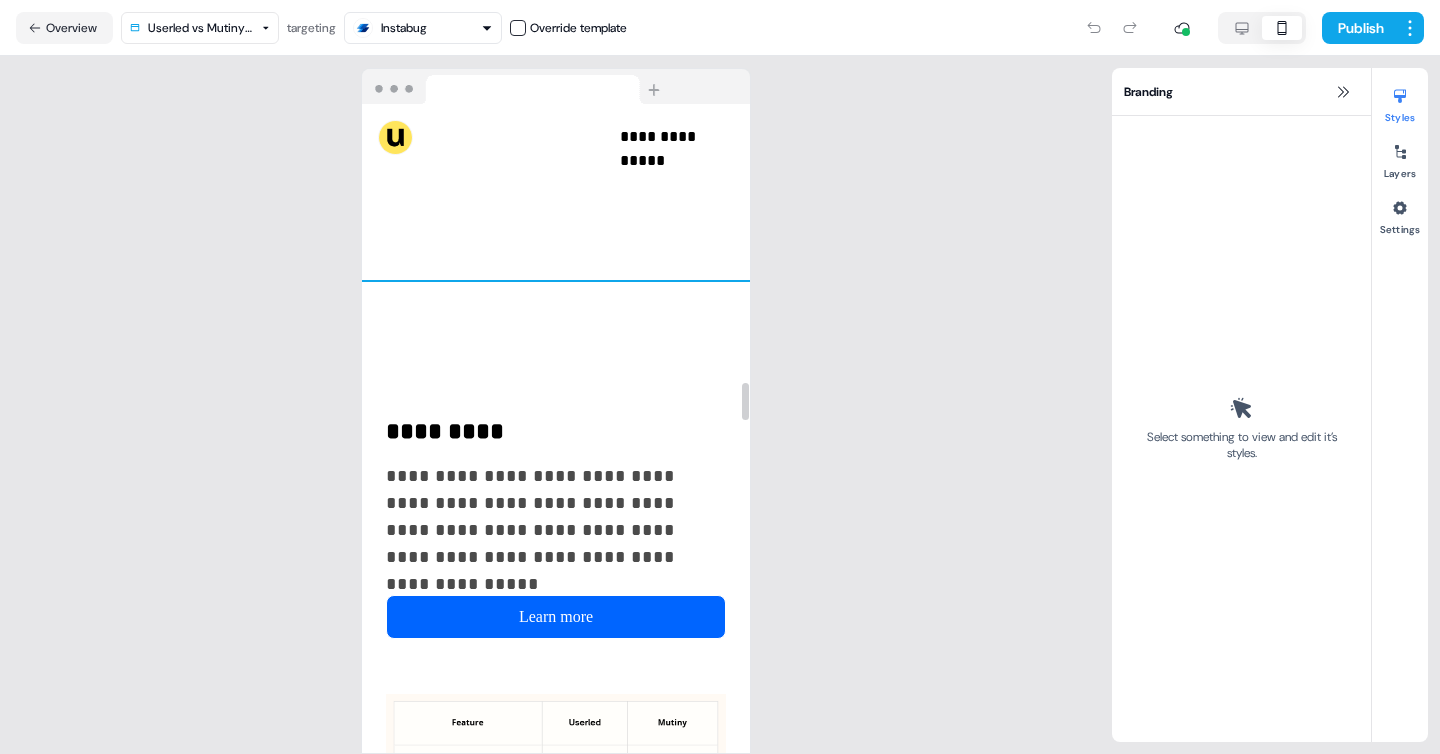 click on "**********" at bounding box center [556, 670] 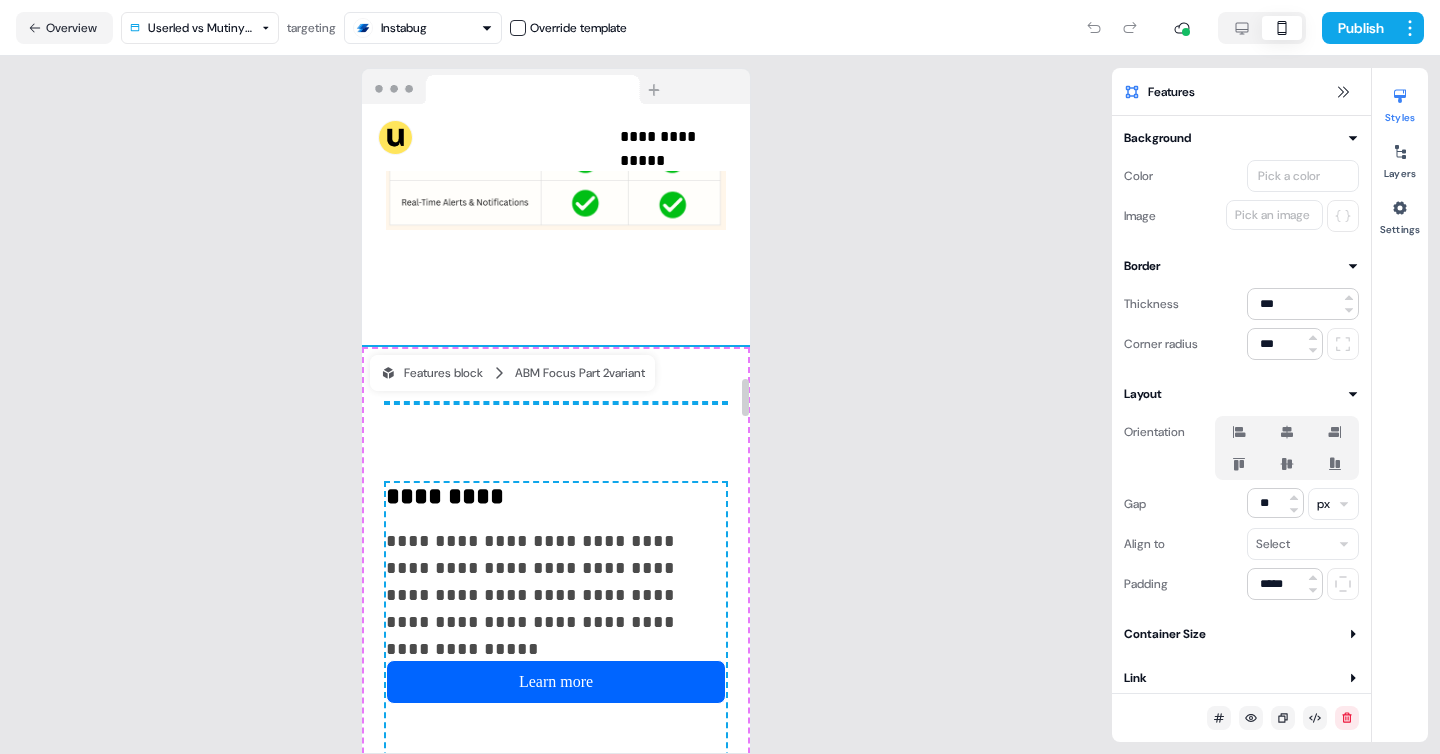 scroll, scrollTop: 4777, scrollLeft: 0, axis: vertical 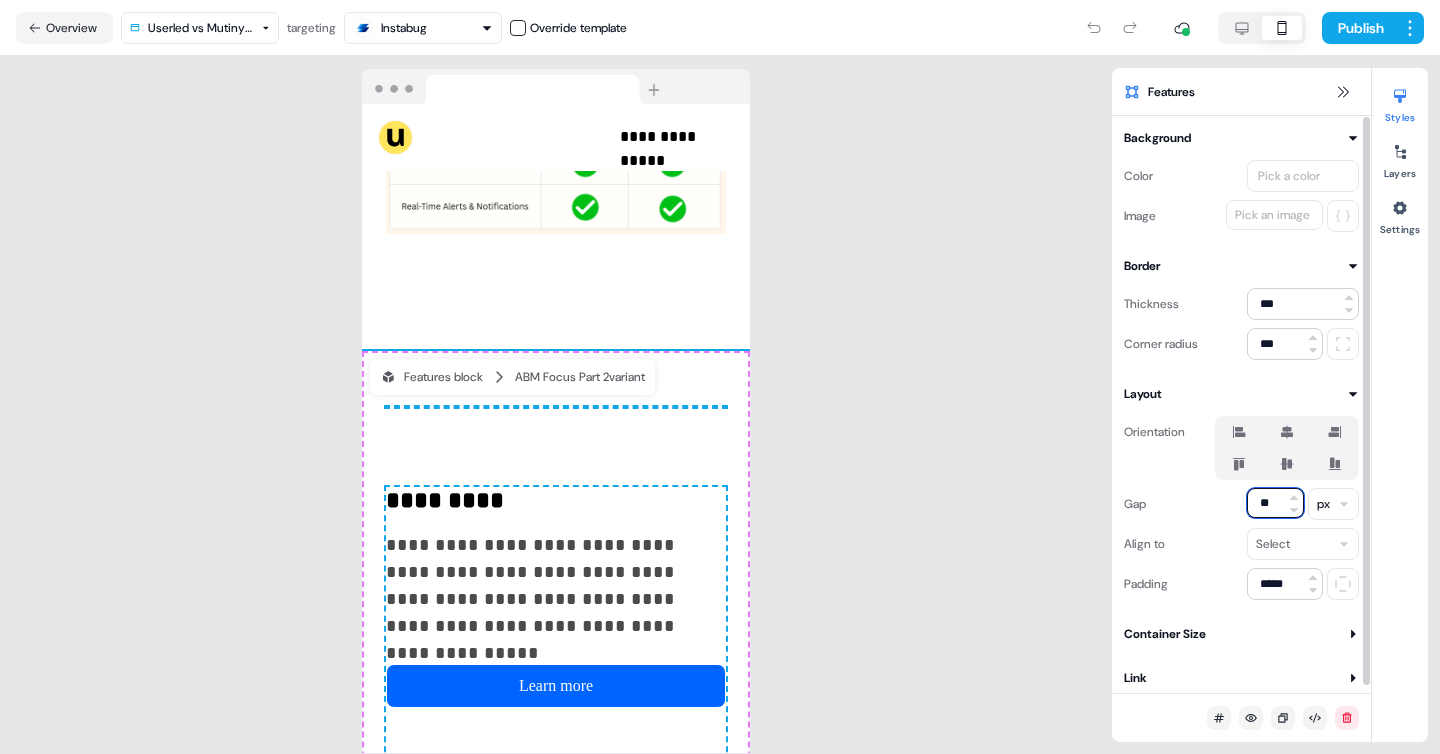 click on "**" at bounding box center (1275, 503) 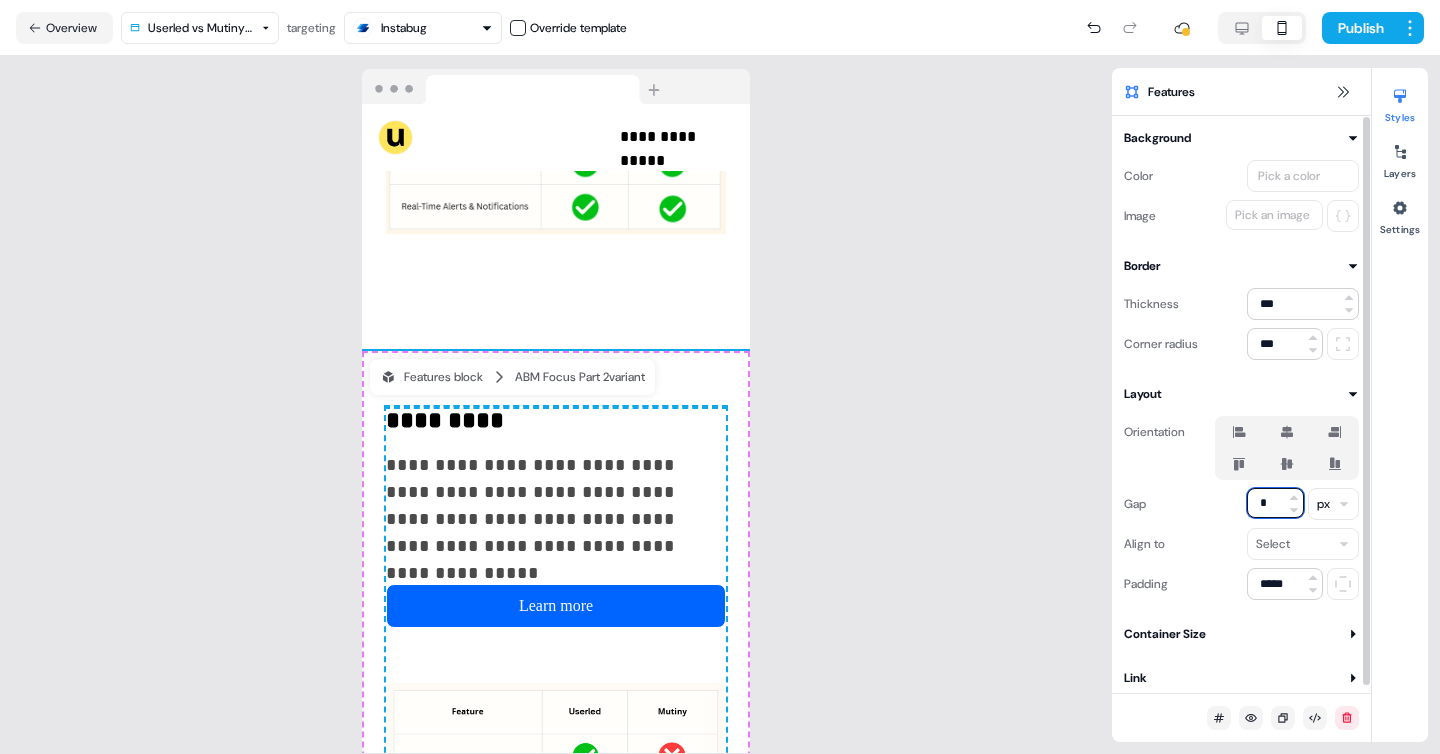 type on "*" 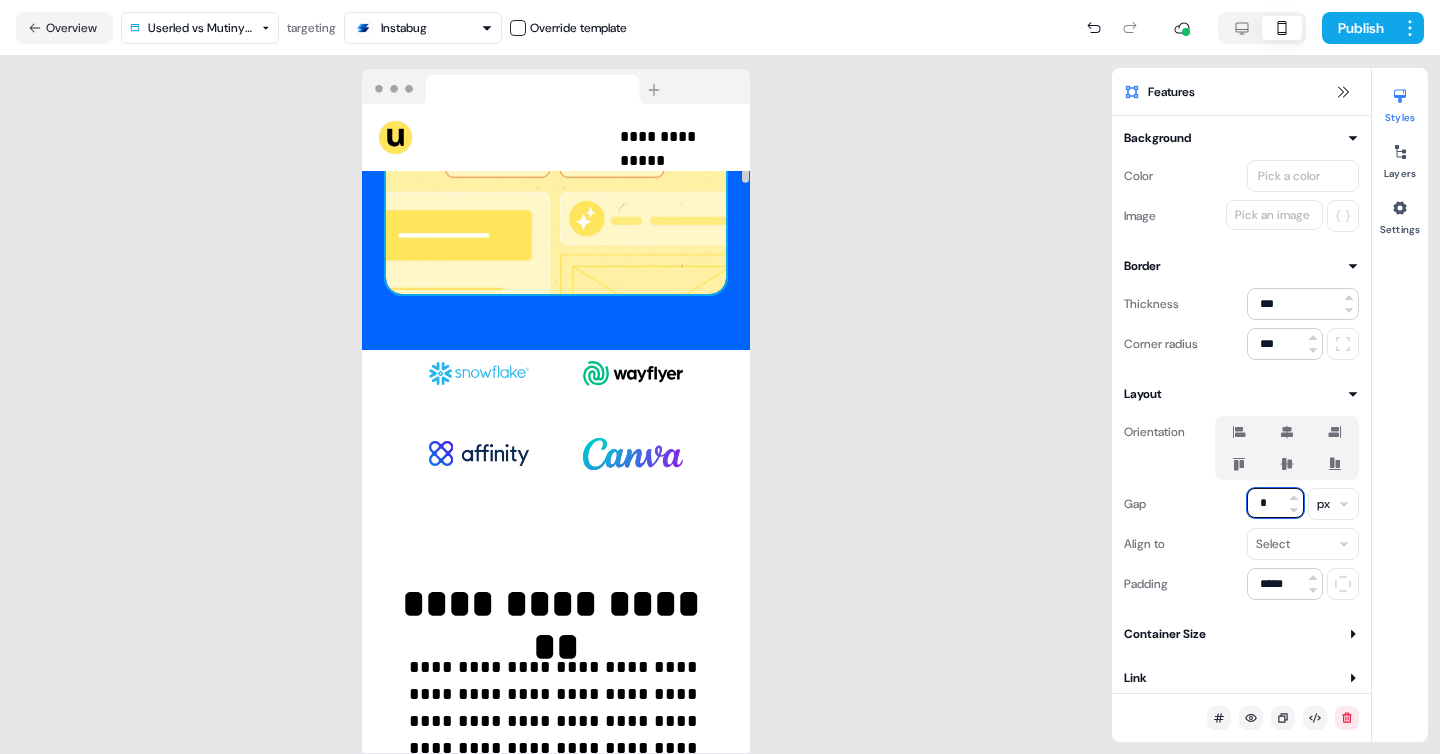 scroll, scrollTop: 706, scrollLeft: 0, axis: vertical 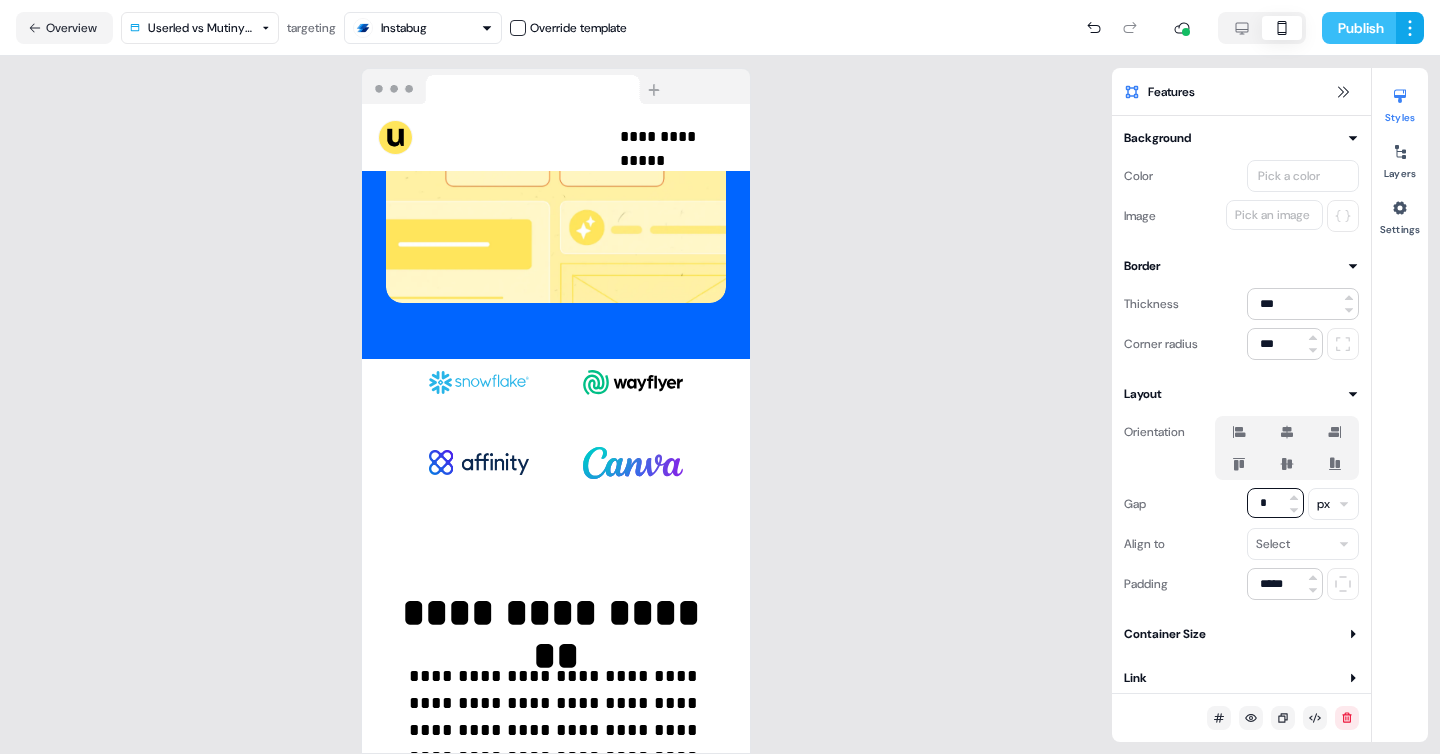 click on "Publish" at bounding box center [1359, 28] 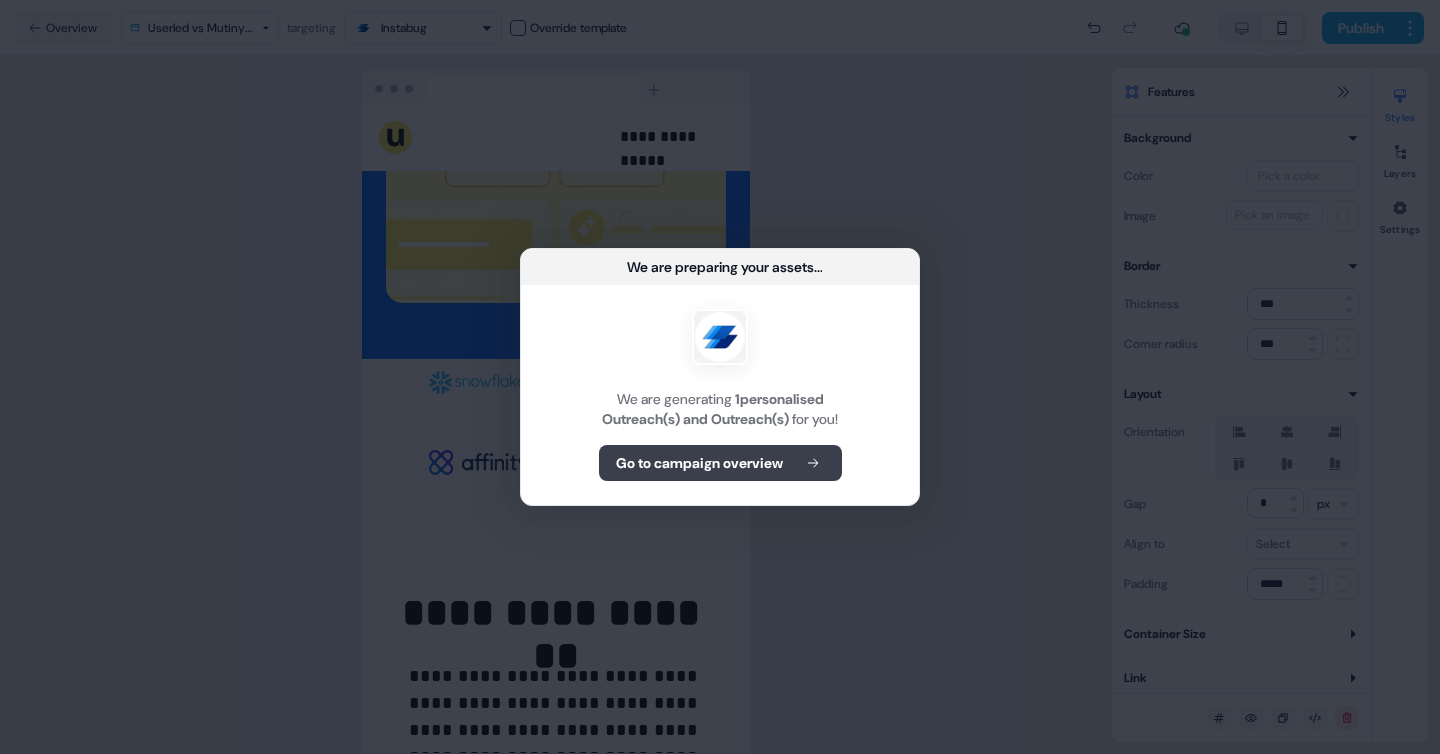 click 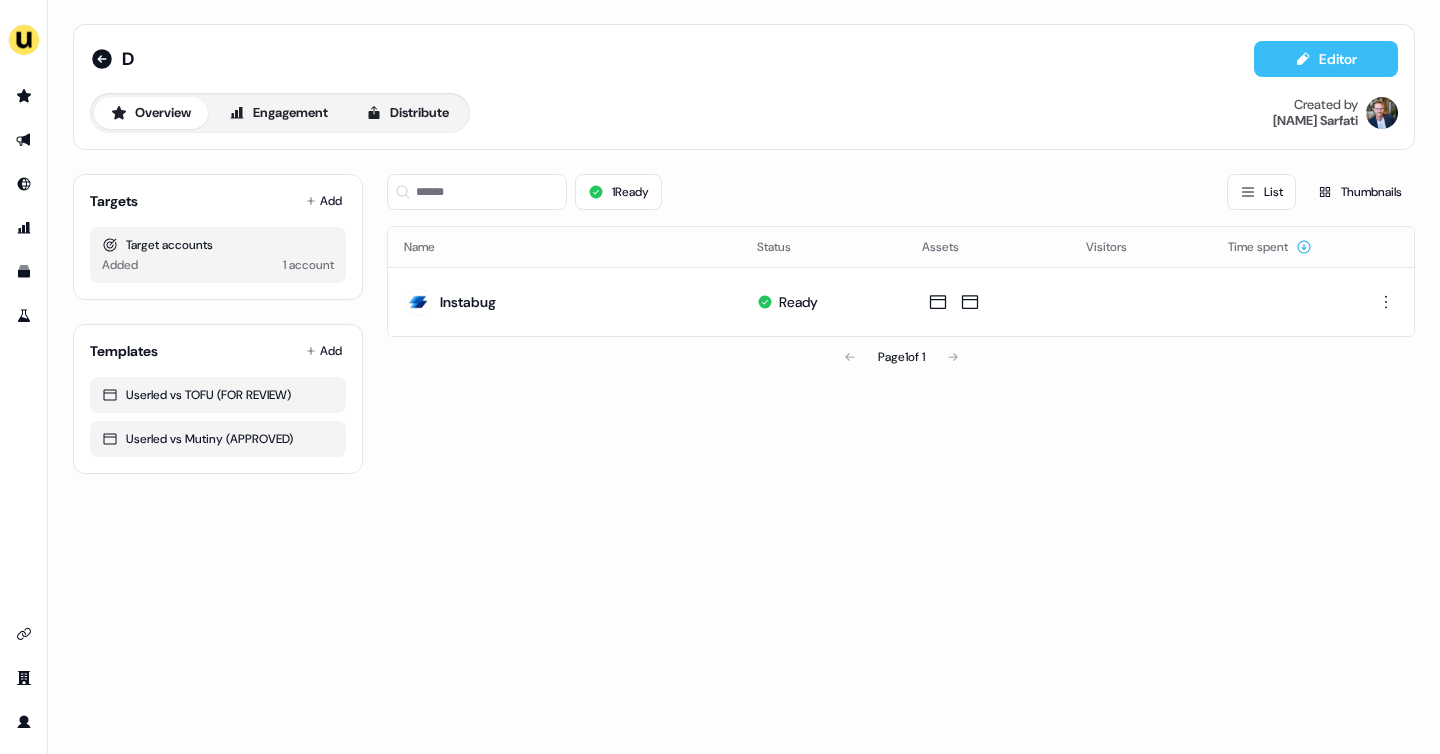 click on "Editor" at bounding box center (1326, 59) 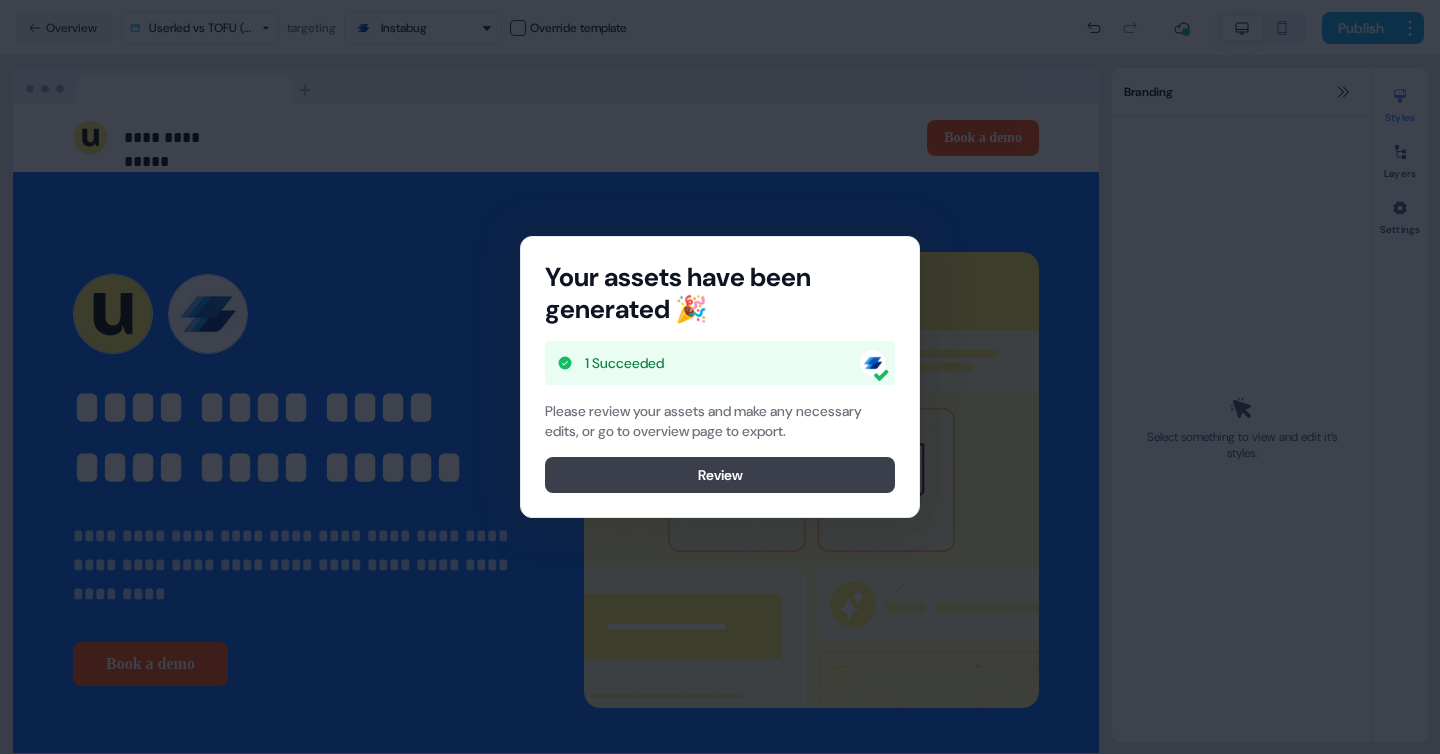 click on "Review" at bounding box center [720, 475] 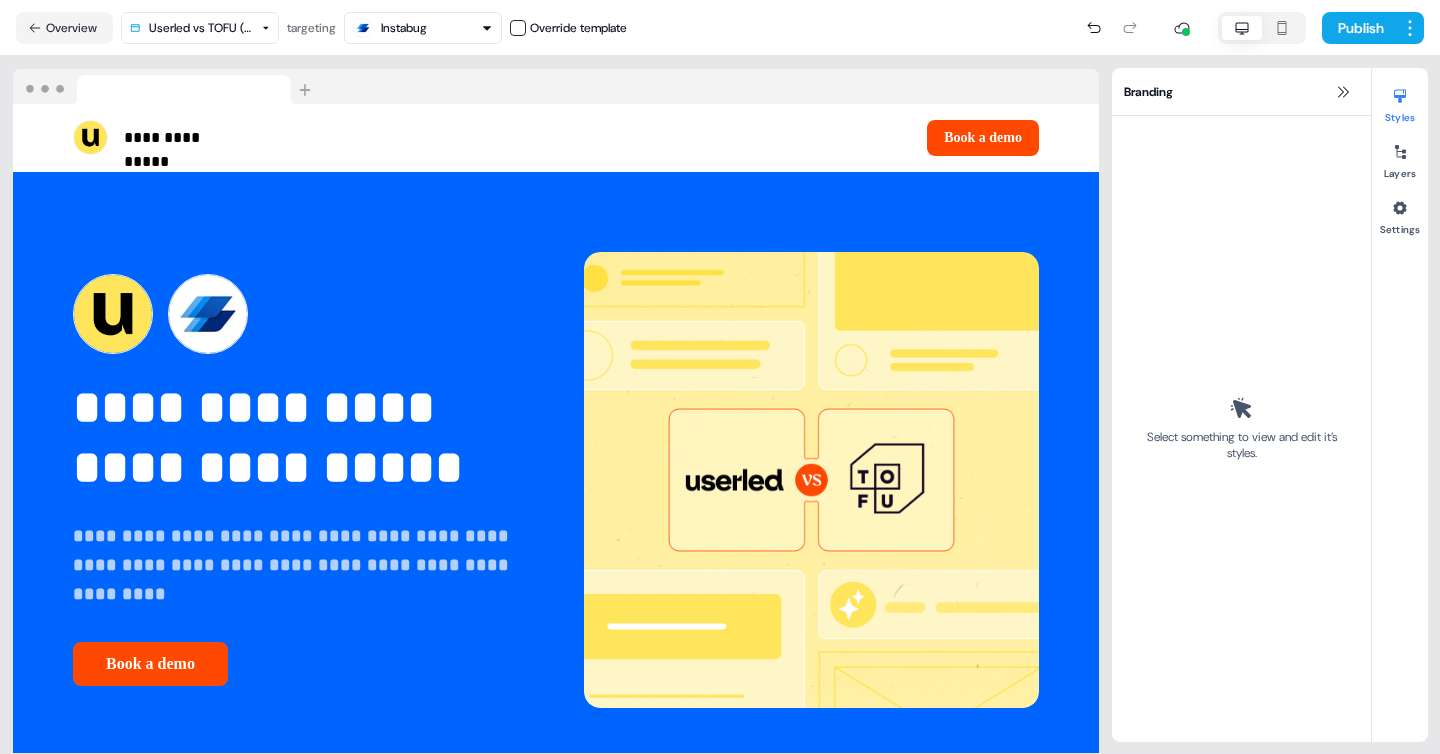 click on "**********" at bounding box center [720, 377] 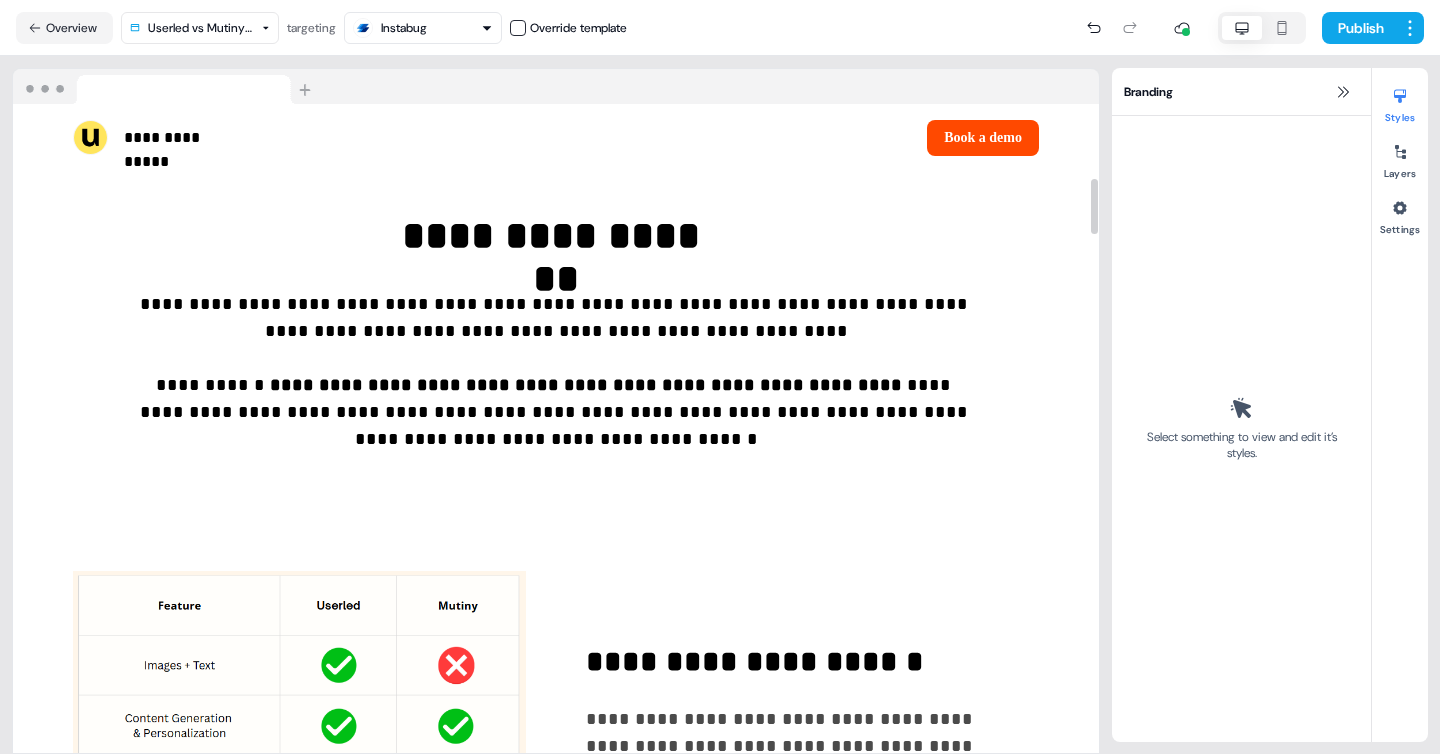 scroll, scrollTop: 1026, scrollLeft: 0, axis: vertical 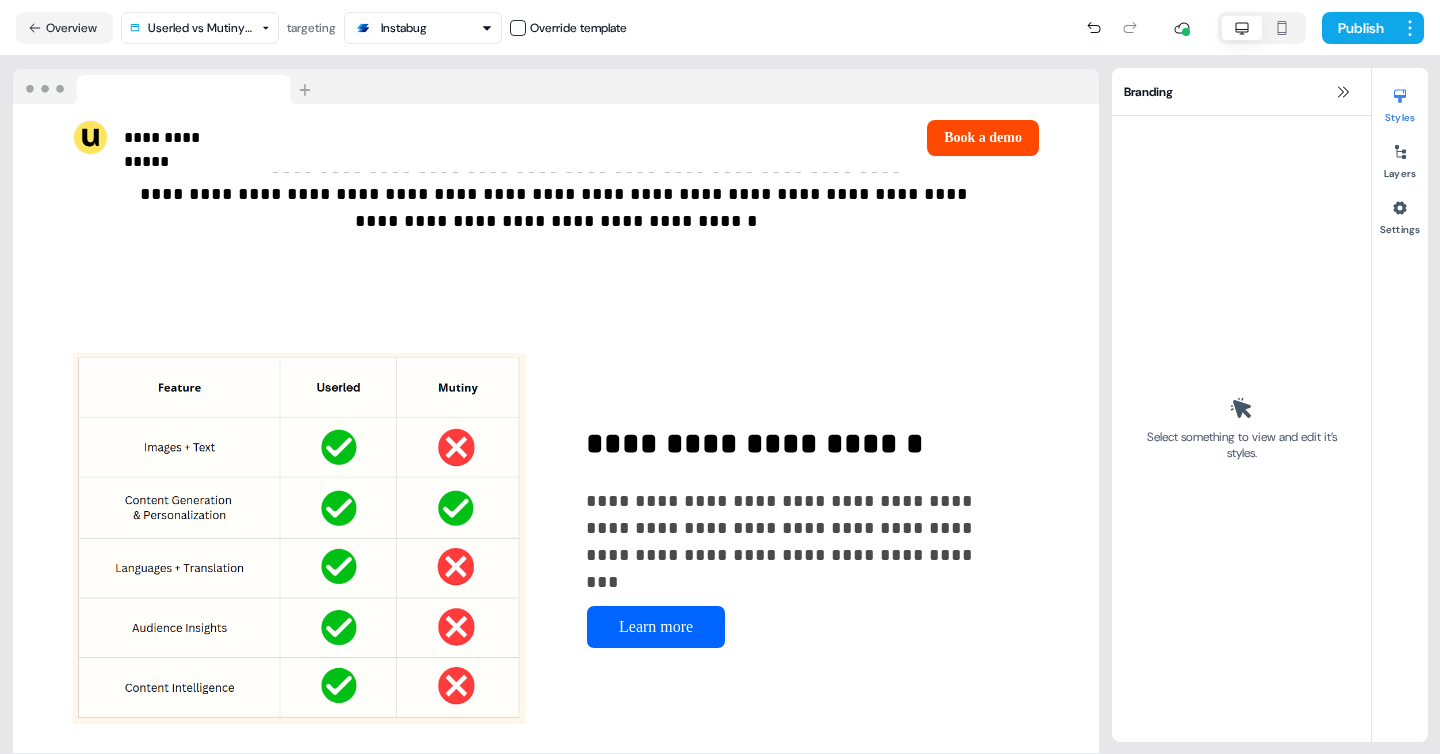 click at bounding box center [1262, 28] 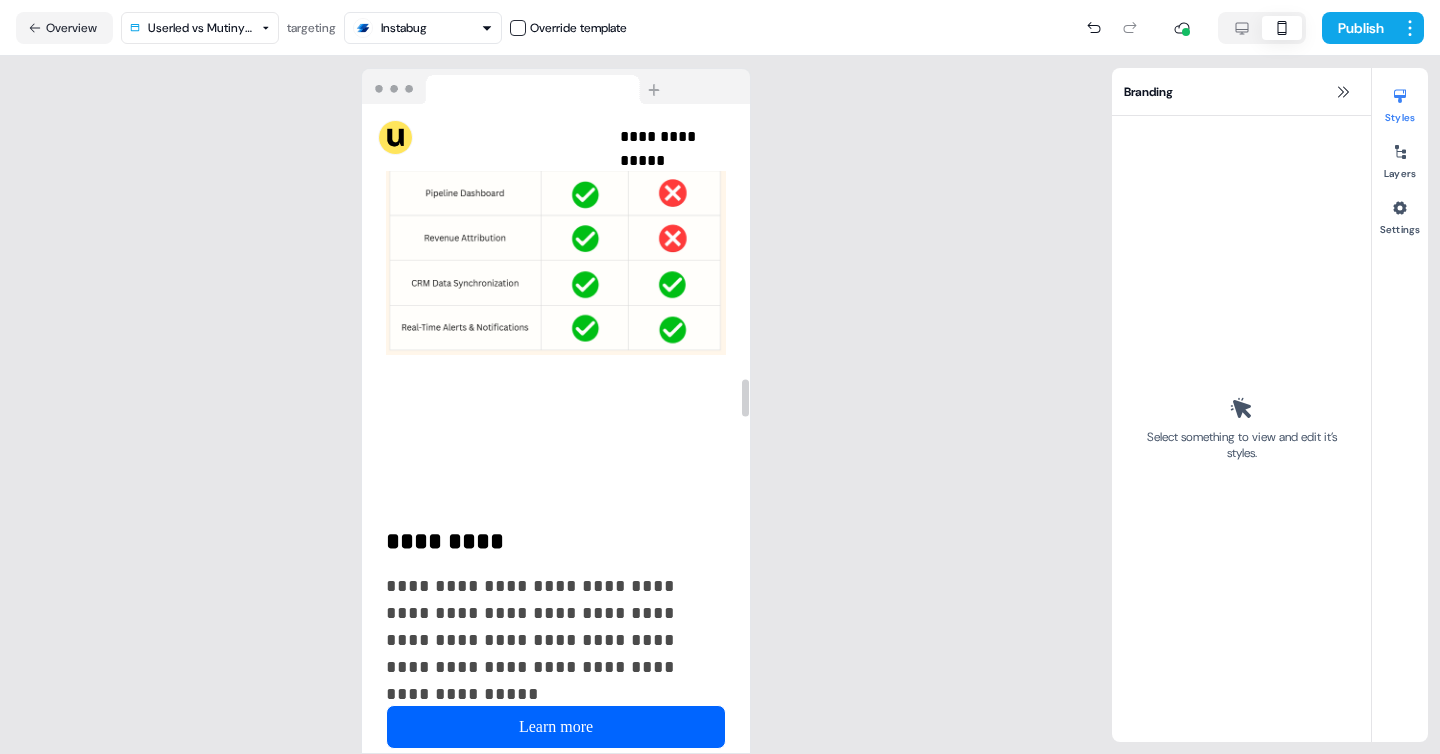scroll, scrollTop: 4753, scrollLeft: 0, axis: vertical 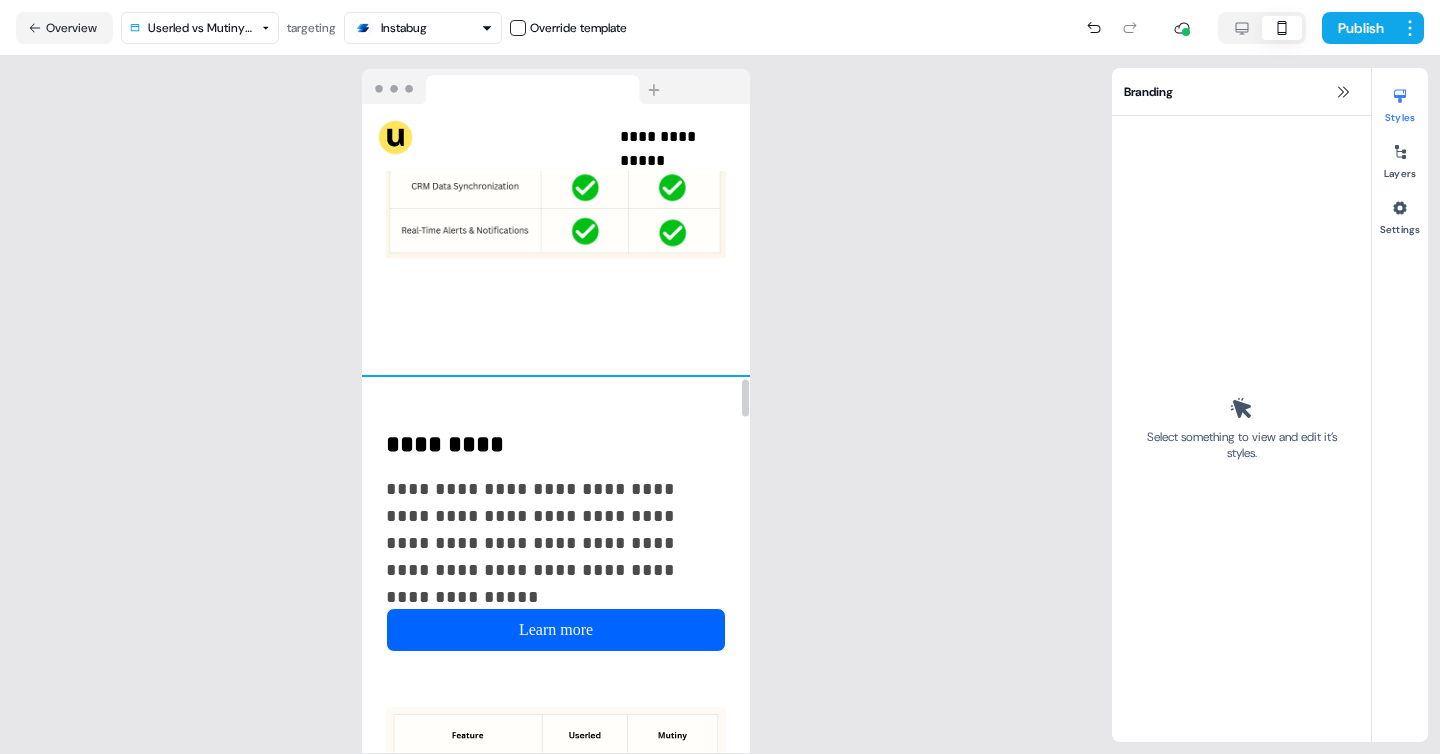 click on "**********" at bounding box center (556, -1593) 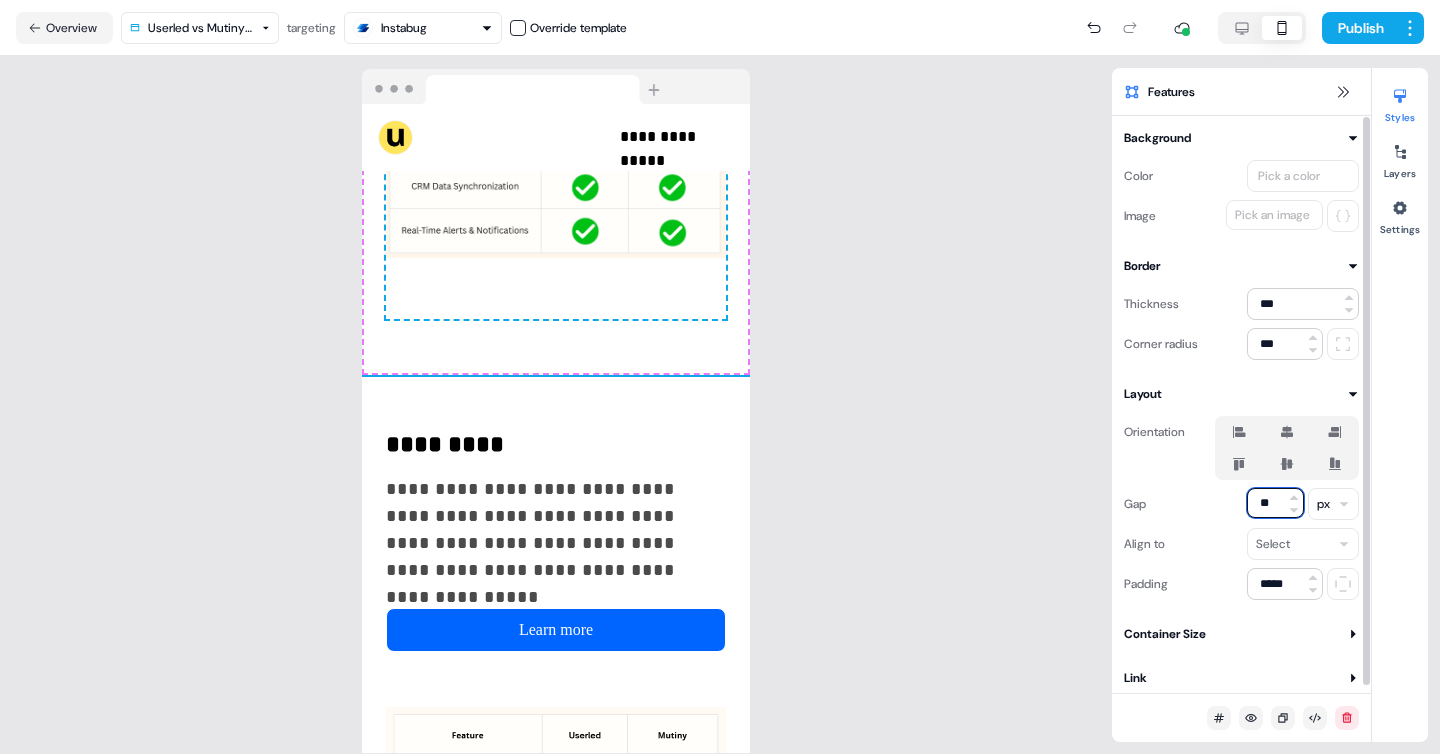 click on "**" at bounding box center [1275, 503] 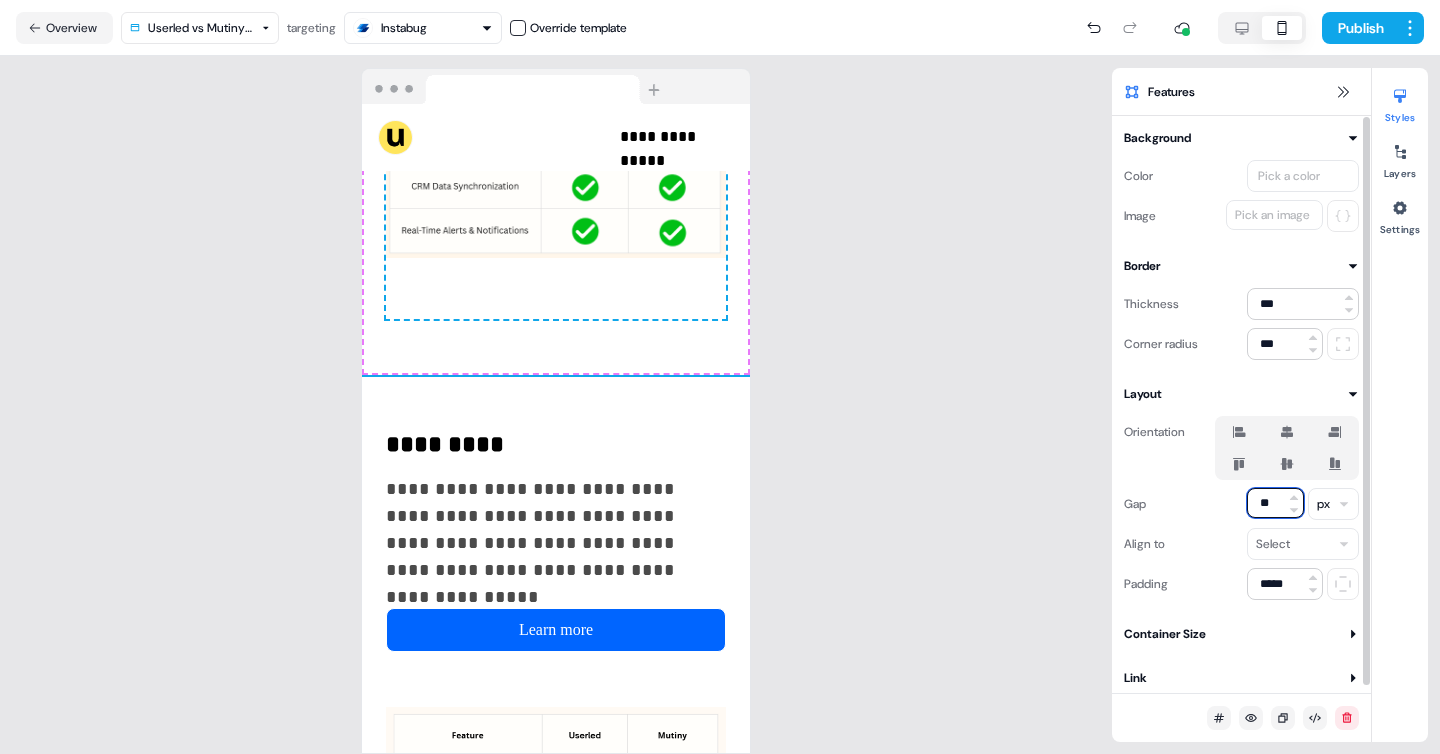 type on "**" 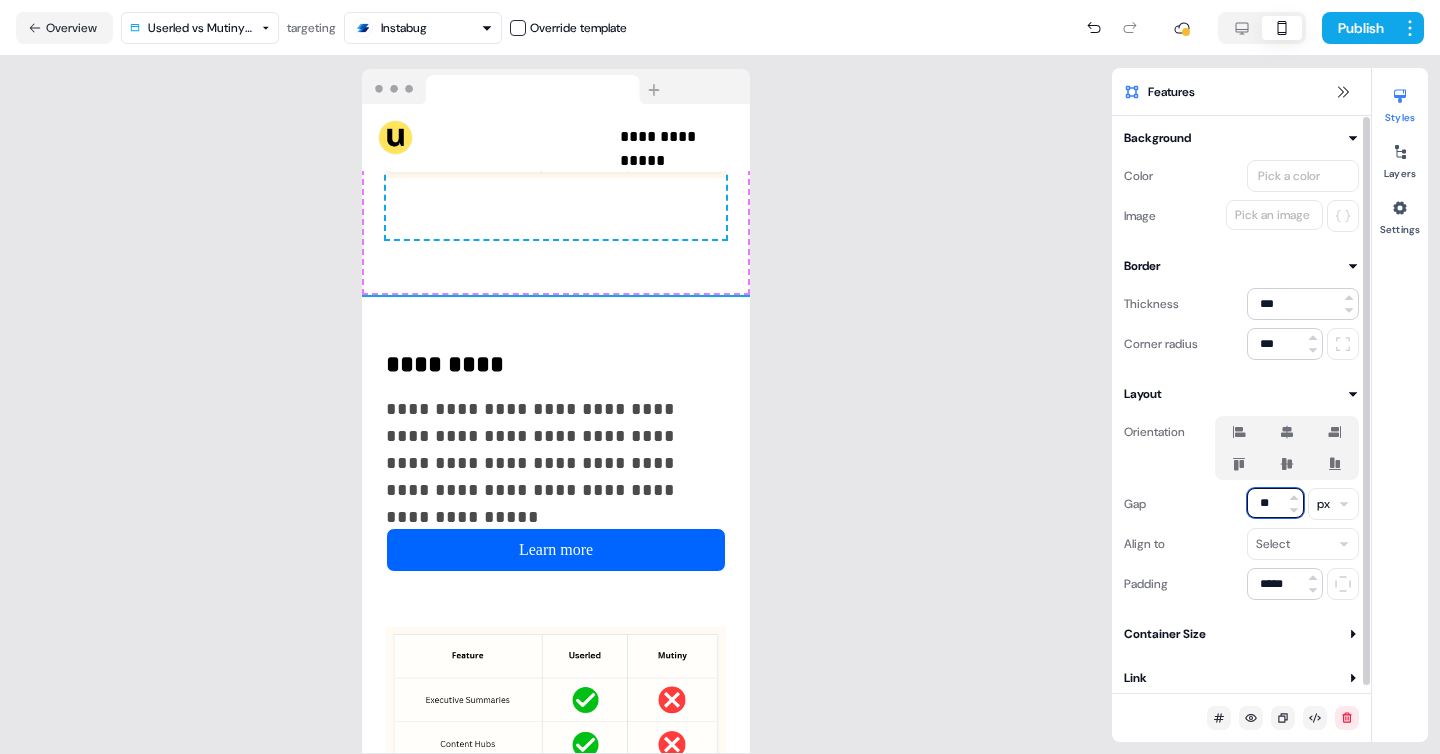 scroll, scrollTop: 4673, scrollLeft: 0, axis: vertical 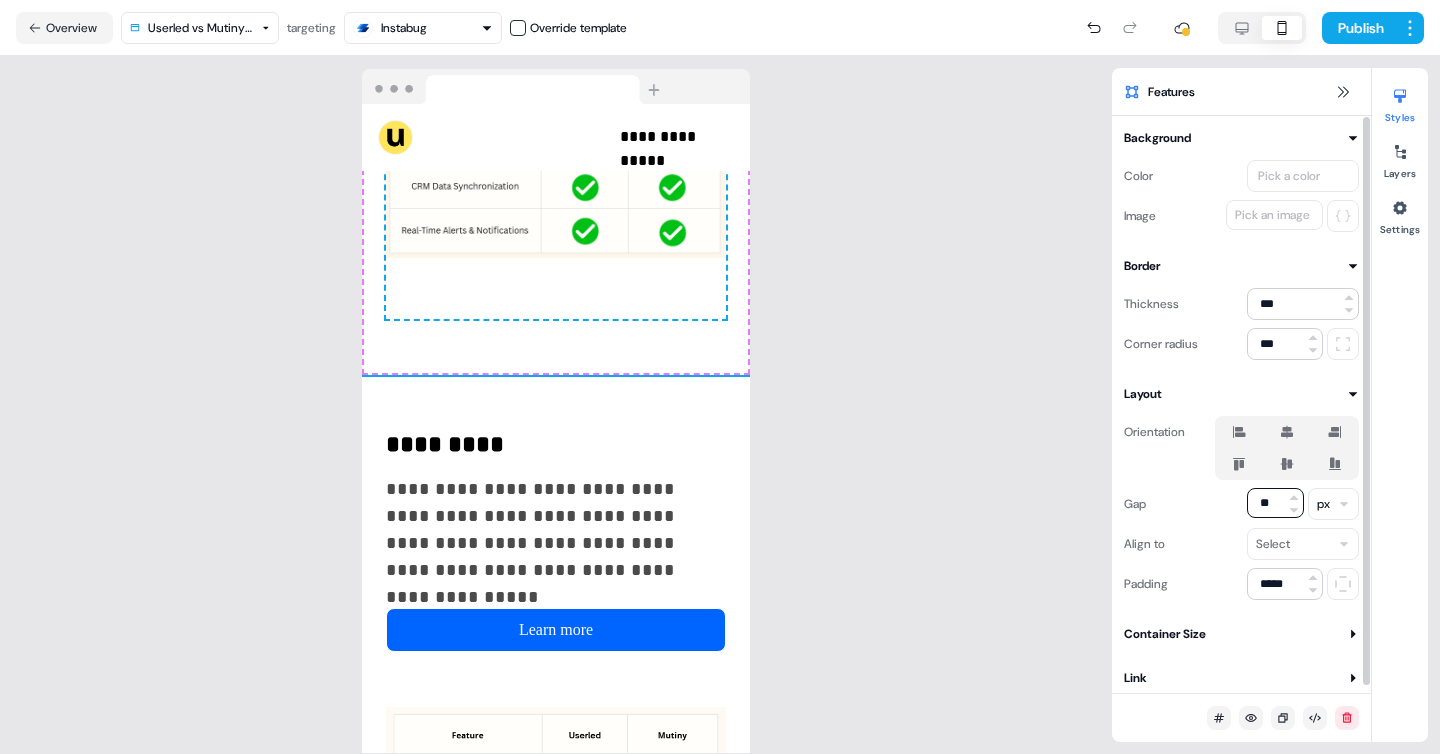 click on "**********" at bounding box center (556, 405) 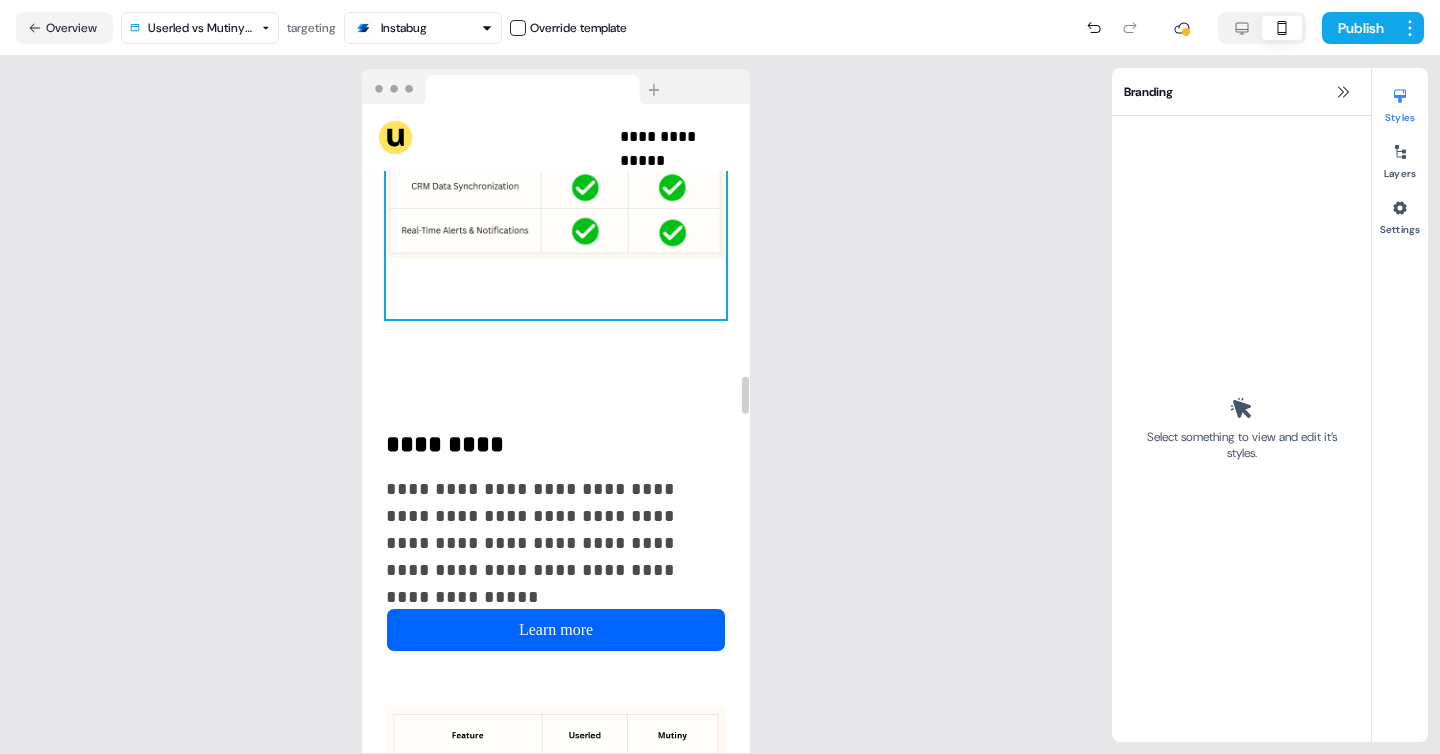 click at bounding box center [556, 119] 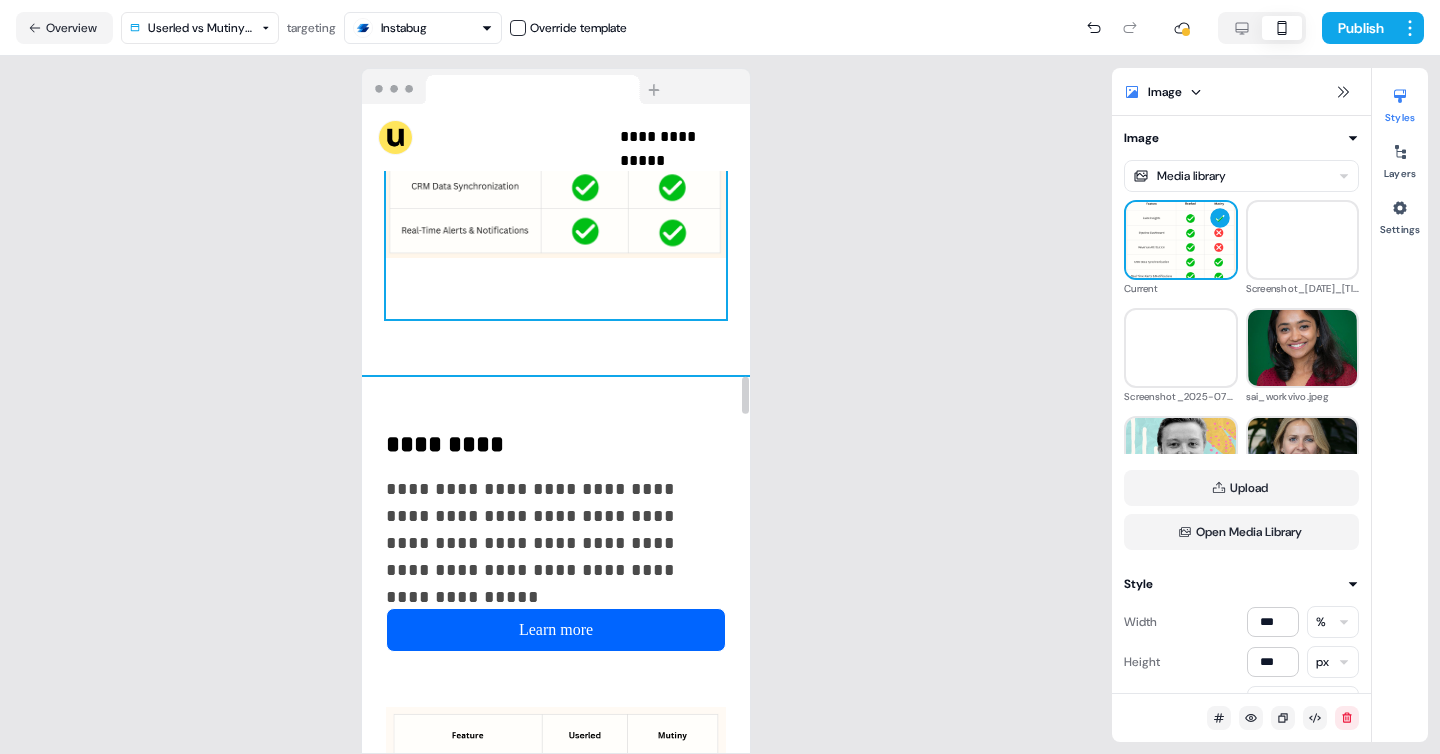 click on "**********" at bounding box center [556, -1553] 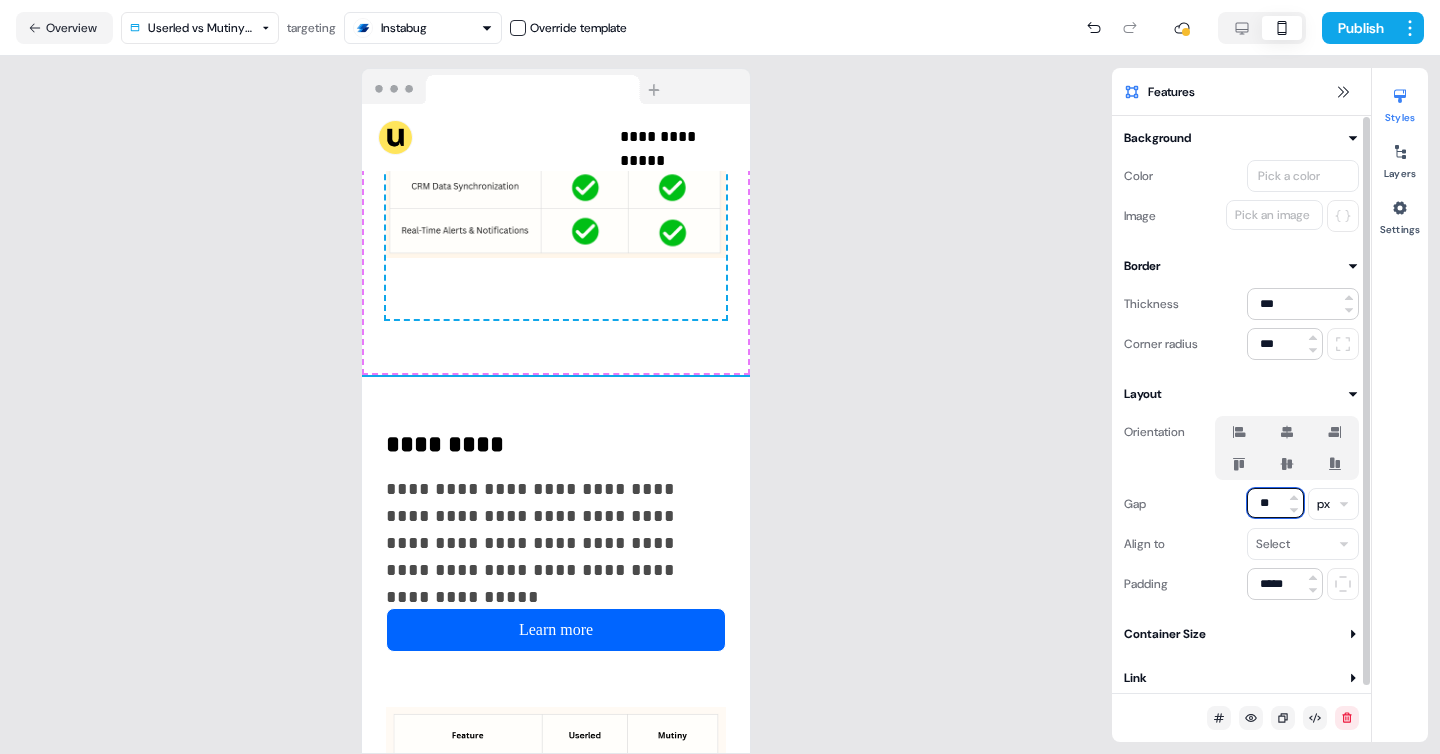 click on "**" at bounding box center [1275, 503] 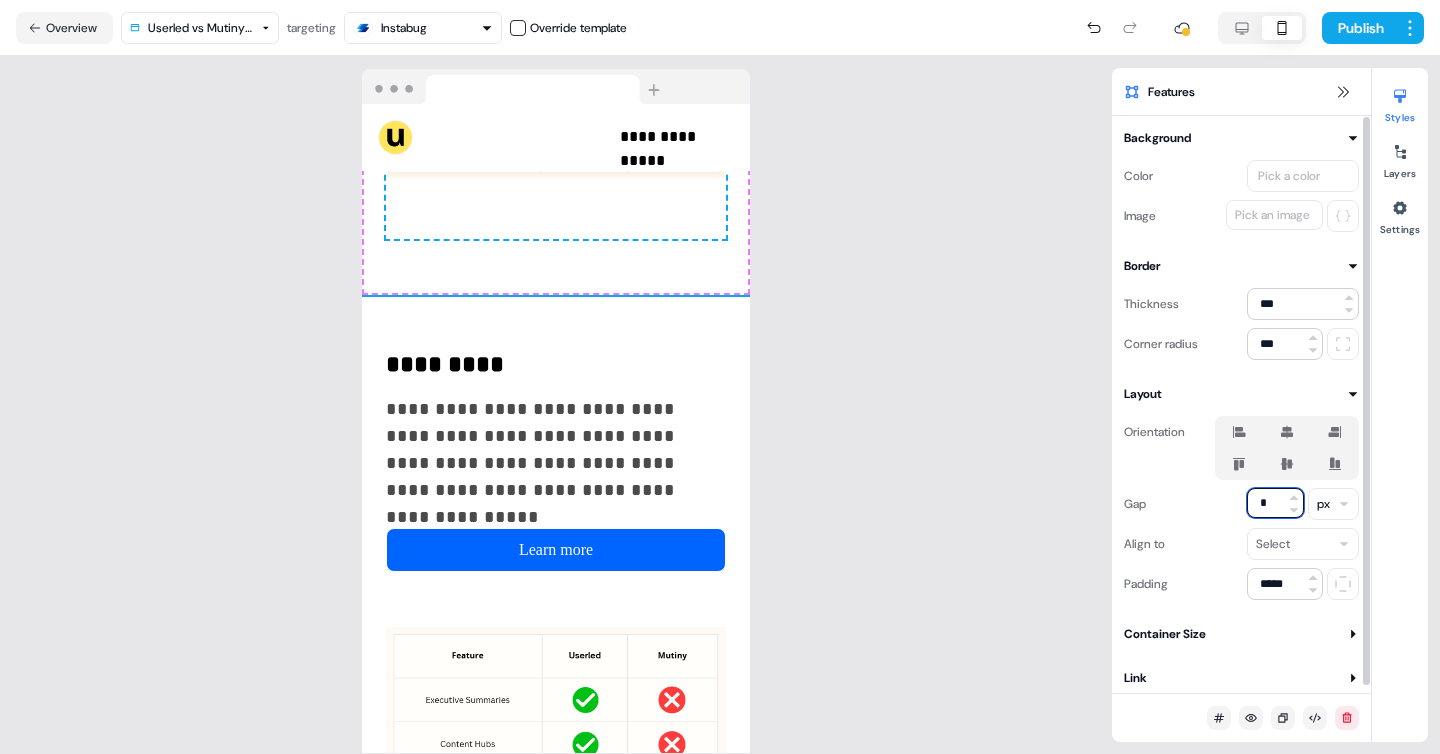 scroll, scrollTop: 4593, scrollLeft: 0, axis: vertical 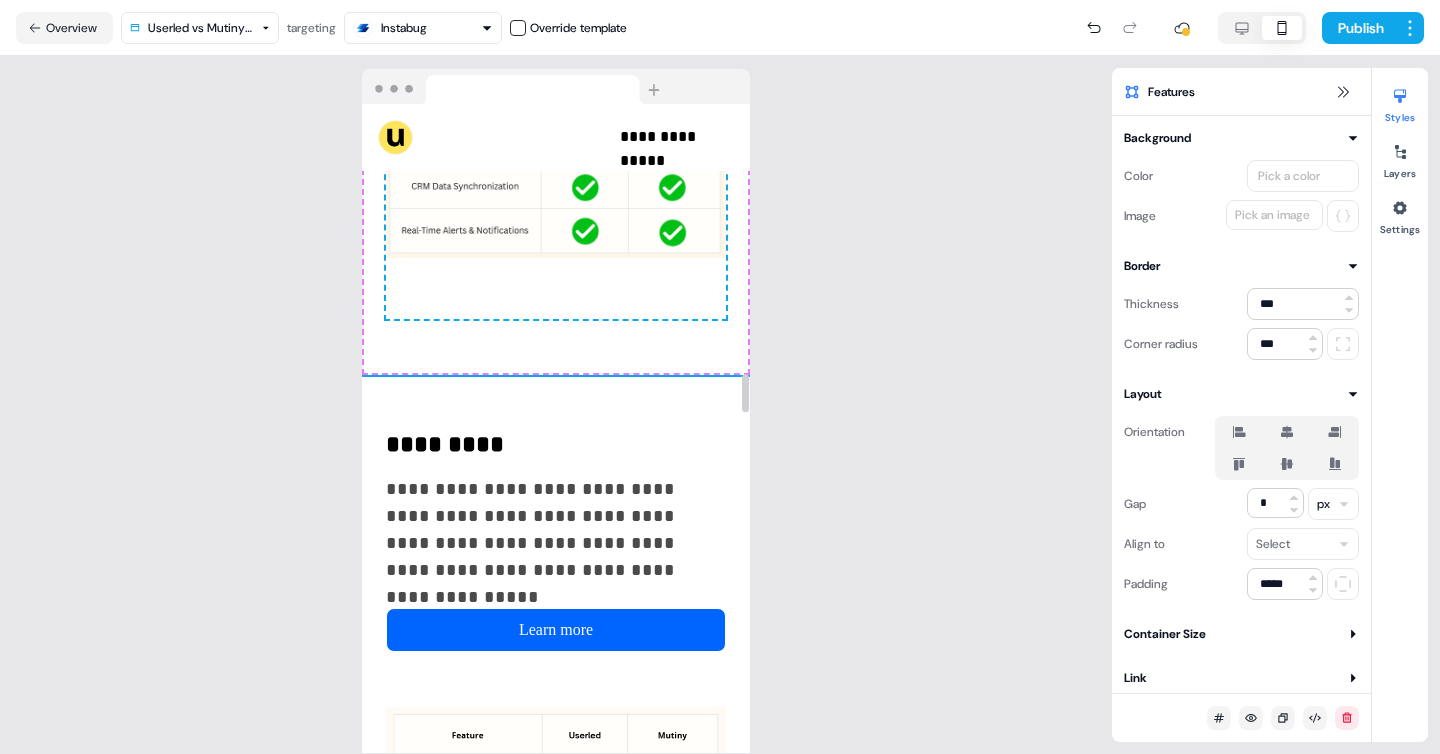 click on "Instabug" at bounding box center [404, 28] 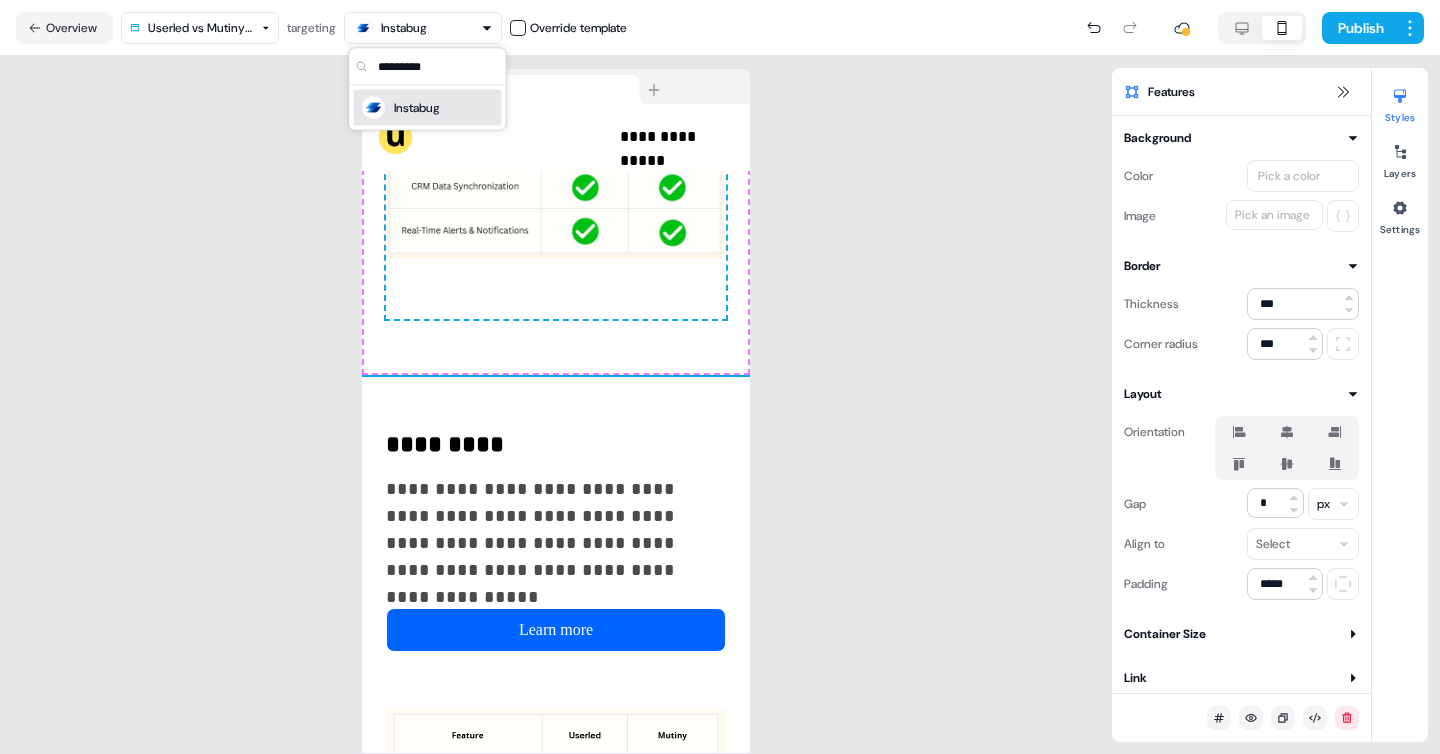 click on "**********" at bounding box center [720, 377] 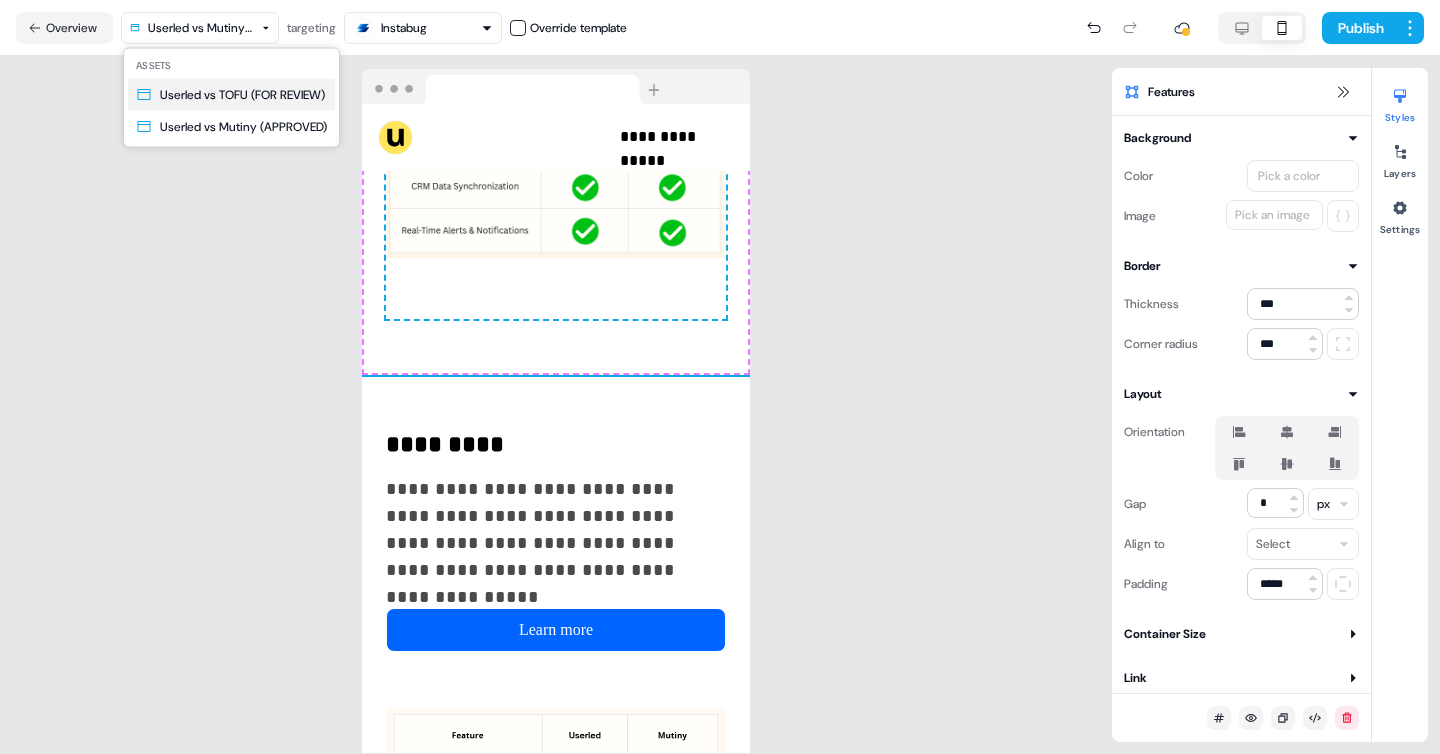 type on "**" 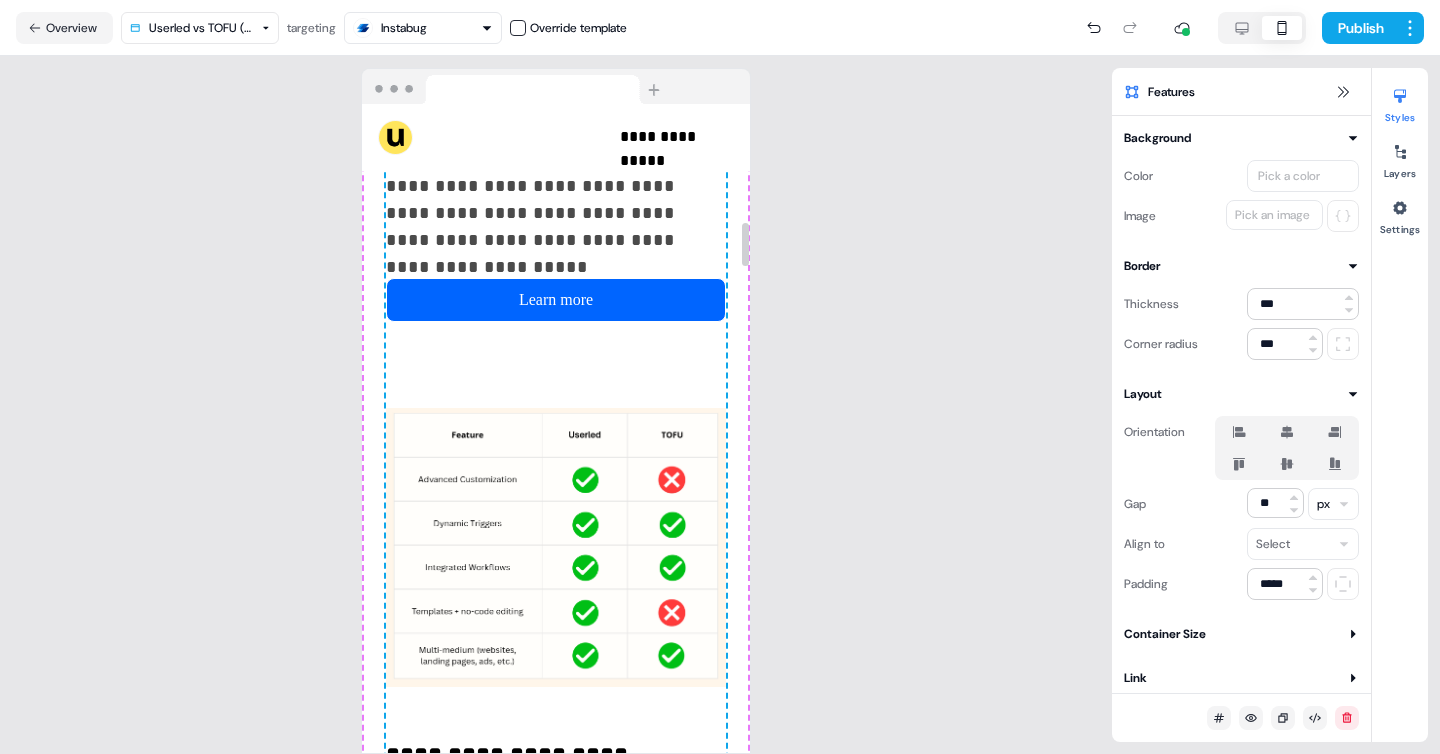 scroll, scrollTop: 1631, scrollLeft: 0, axis: vertical 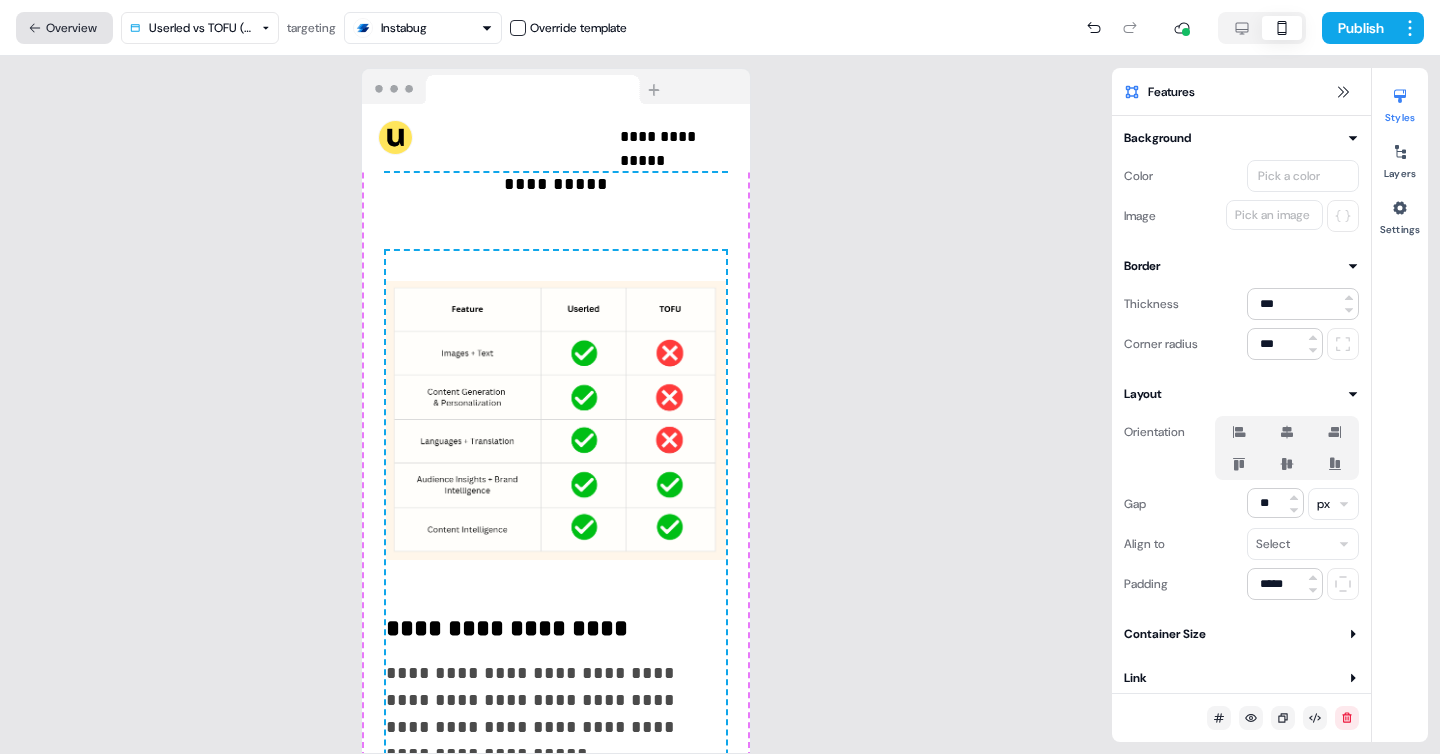 click on "Overview" at bounding box center [64, 28] 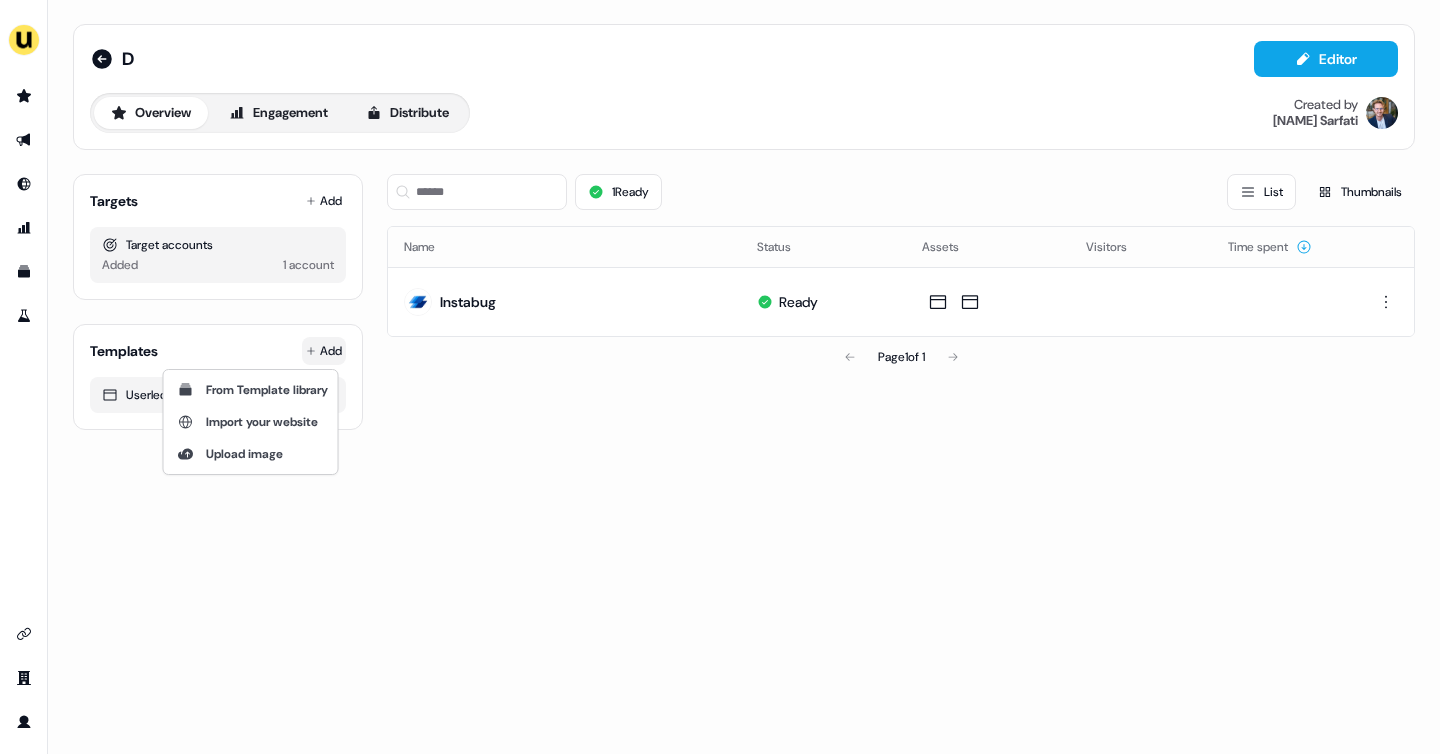 click on "For the best experience switch devices to a bigger screen. Go to Userled.io D Editor Overview Engagement Distribute Created by Yann   Sarfati Targets Add Target   accounts Added 1   account Templates Add Userled vs TOFU (FOR REVIEW) 1  Ready List Thumbnails Name Status Assets Visitors Time spent Instabug Ready Page  1  of 1 From Template library Import your website Upload image" at bounding box center (720, 377) 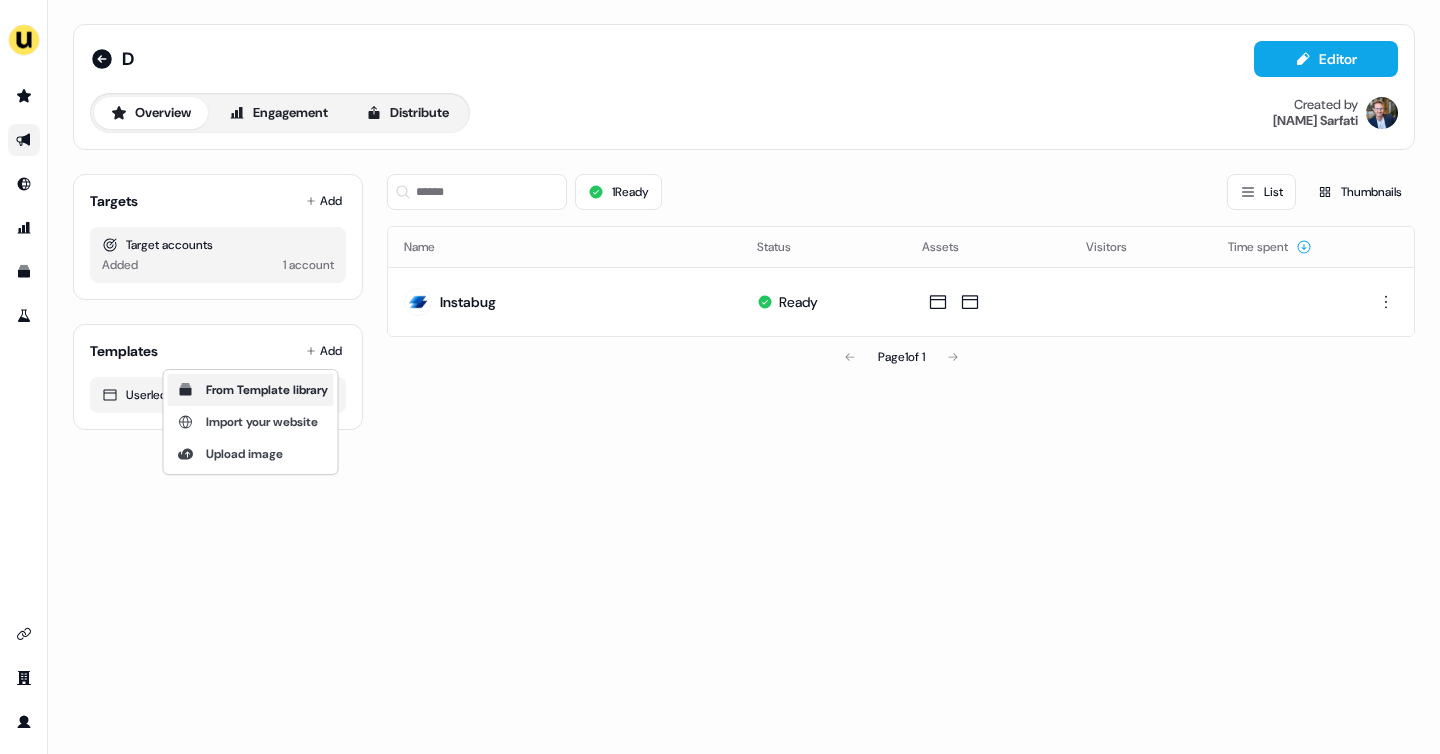 click on "From Template library" at bounding box center [267, 390] 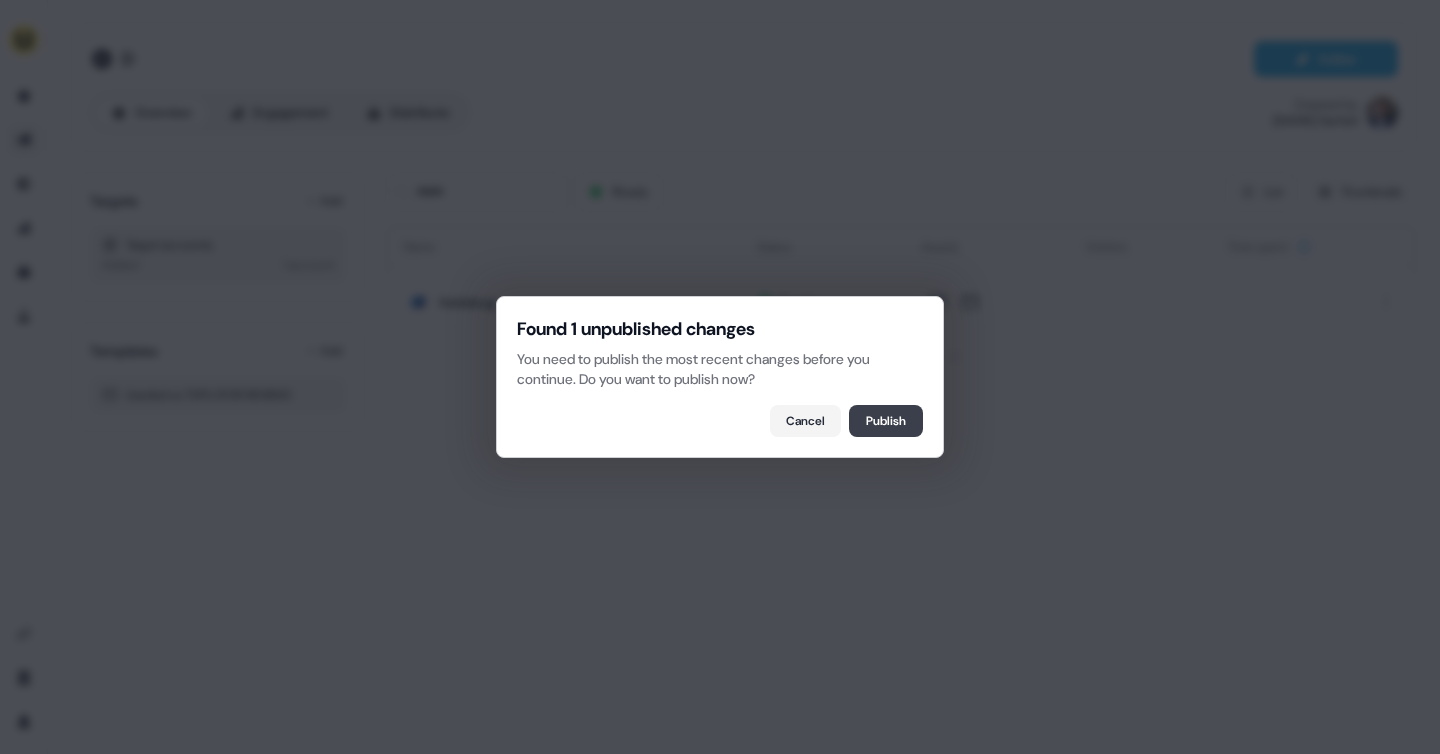 click on "Publish" at bounding box center [886, 421] 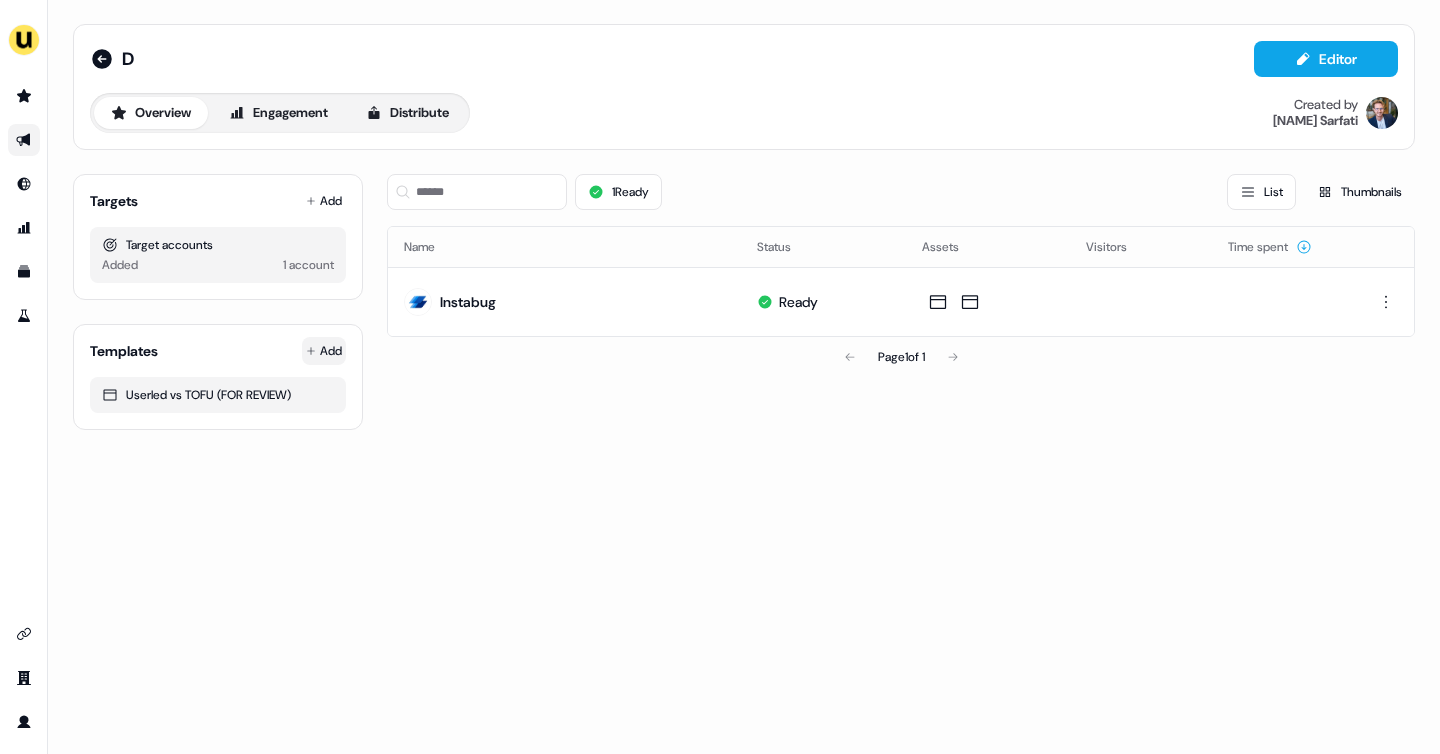 click on "For the best experience switch devices to a bigger screen. Go to Userled.io D Editor Overview Engagement Distribute Created by Yann   Sarfati Targets Add Target   accounts Added 1   account Templates Add Userled vs TOFU (FOR REVIEW) 1  Ready List Thumbnails Name Status Assets Visitors Time spent Instabug Ready Page  1  of 1" at bounding box center (720, 377) 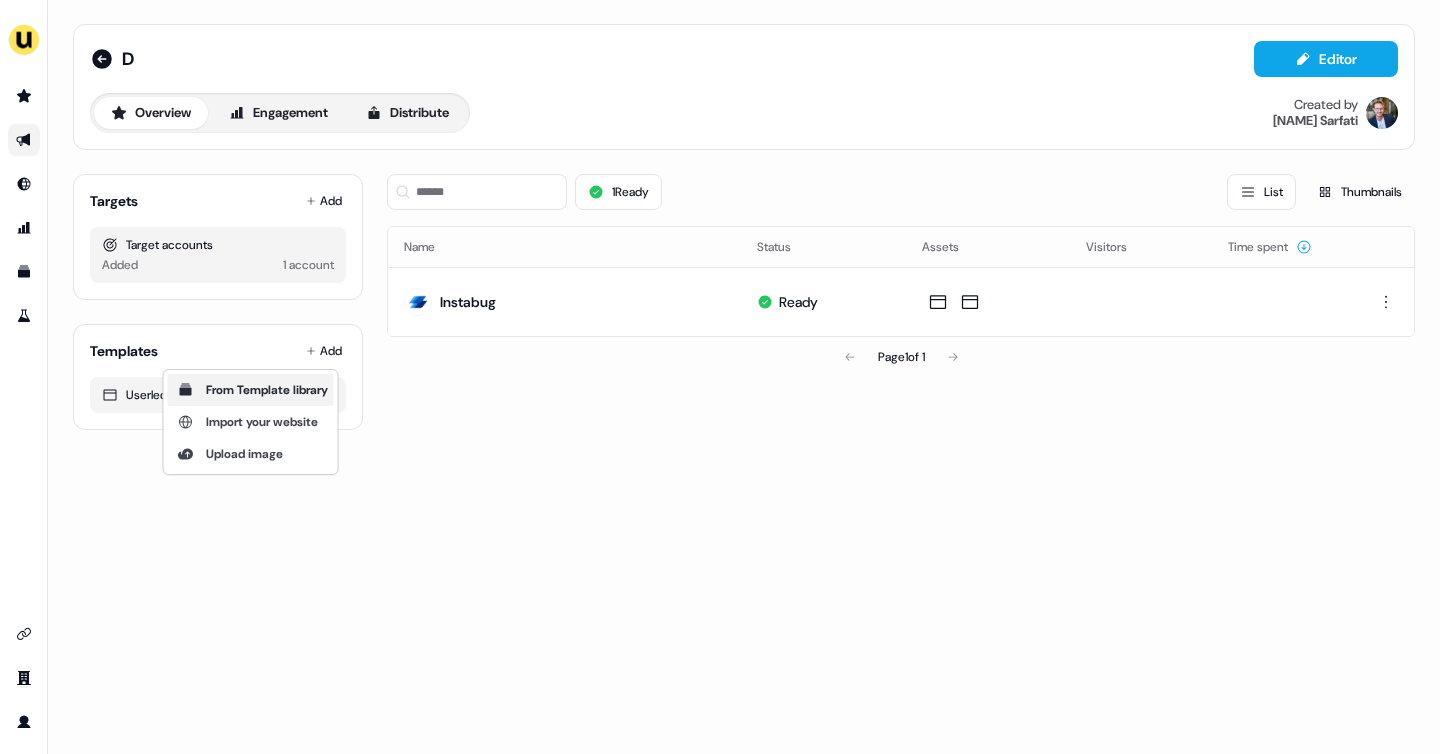 click on "From Template library" at bounding box center [267, 390] 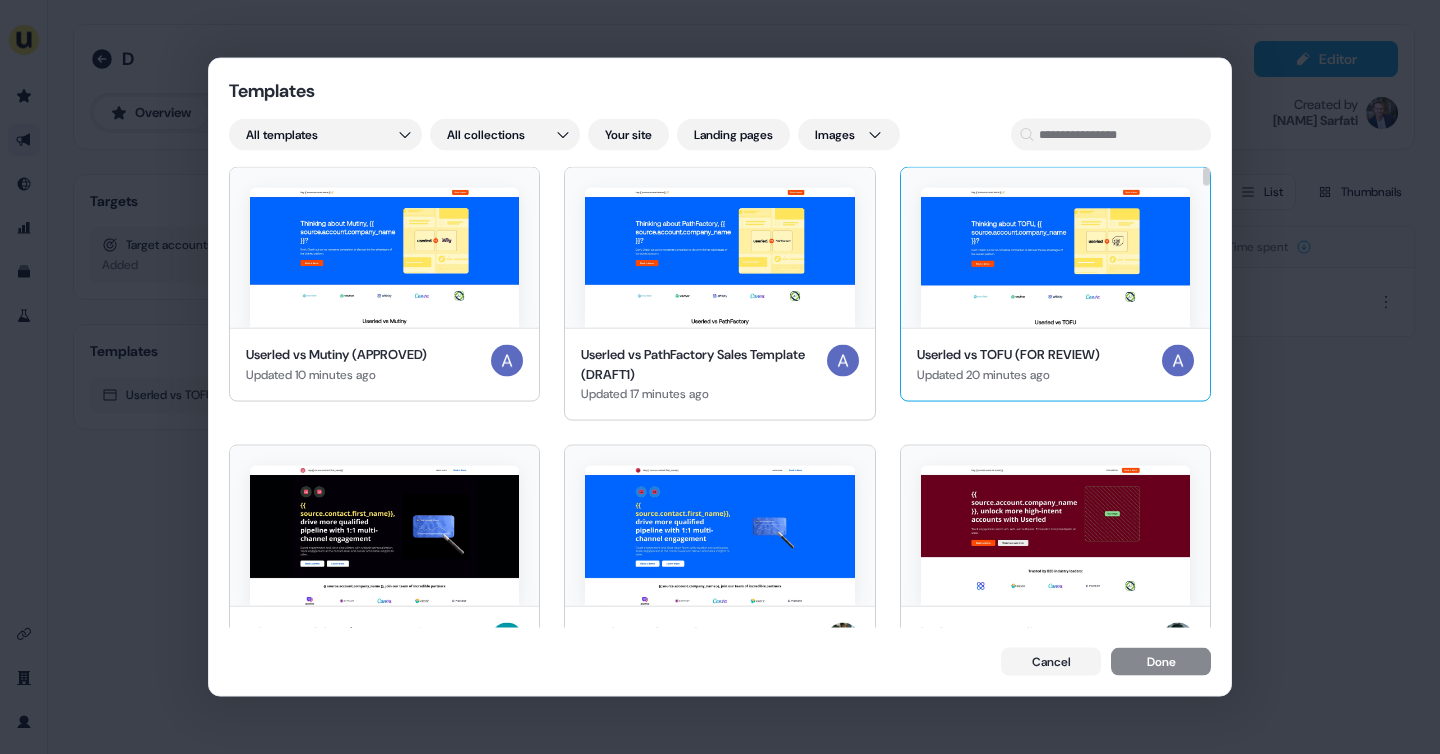 click at bounding box center [1055, 258] 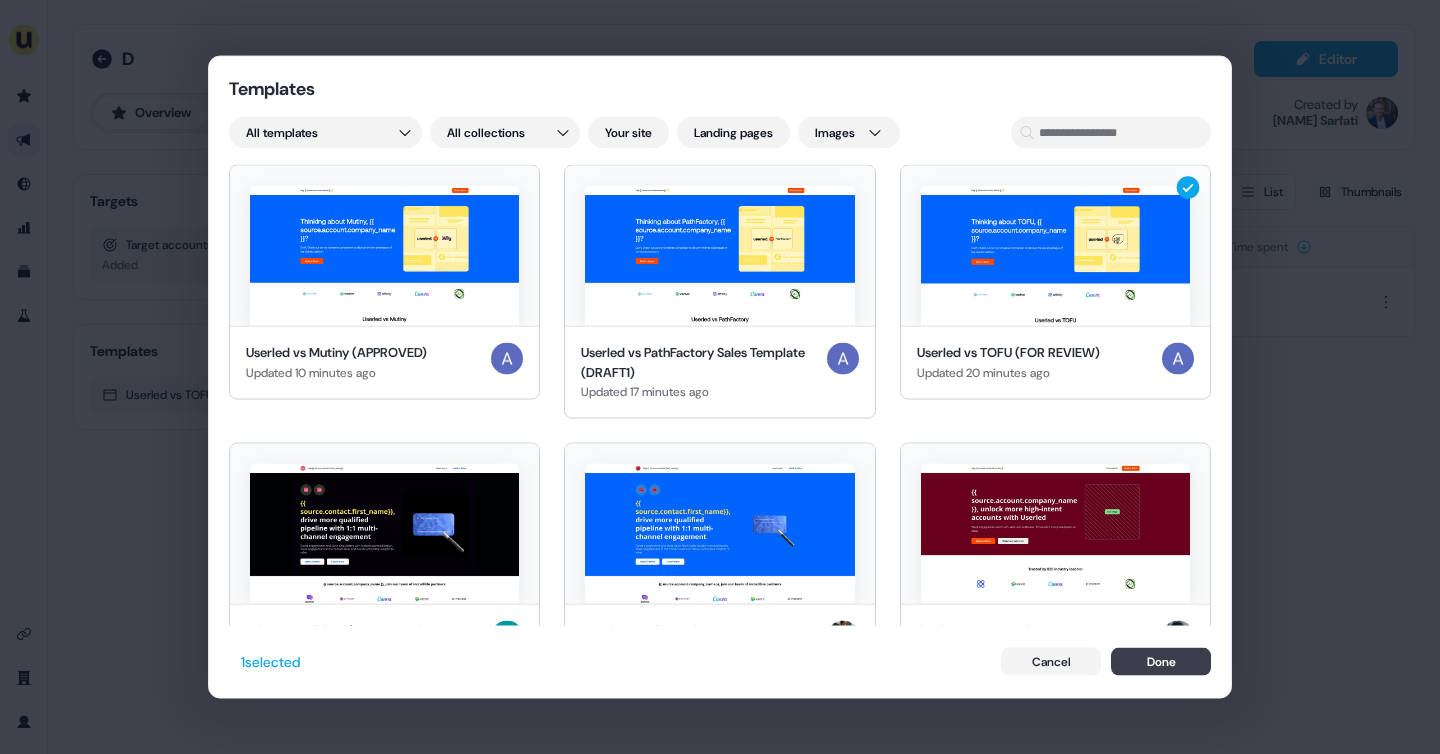 click on "Done" at bounding box center [1161, 661] 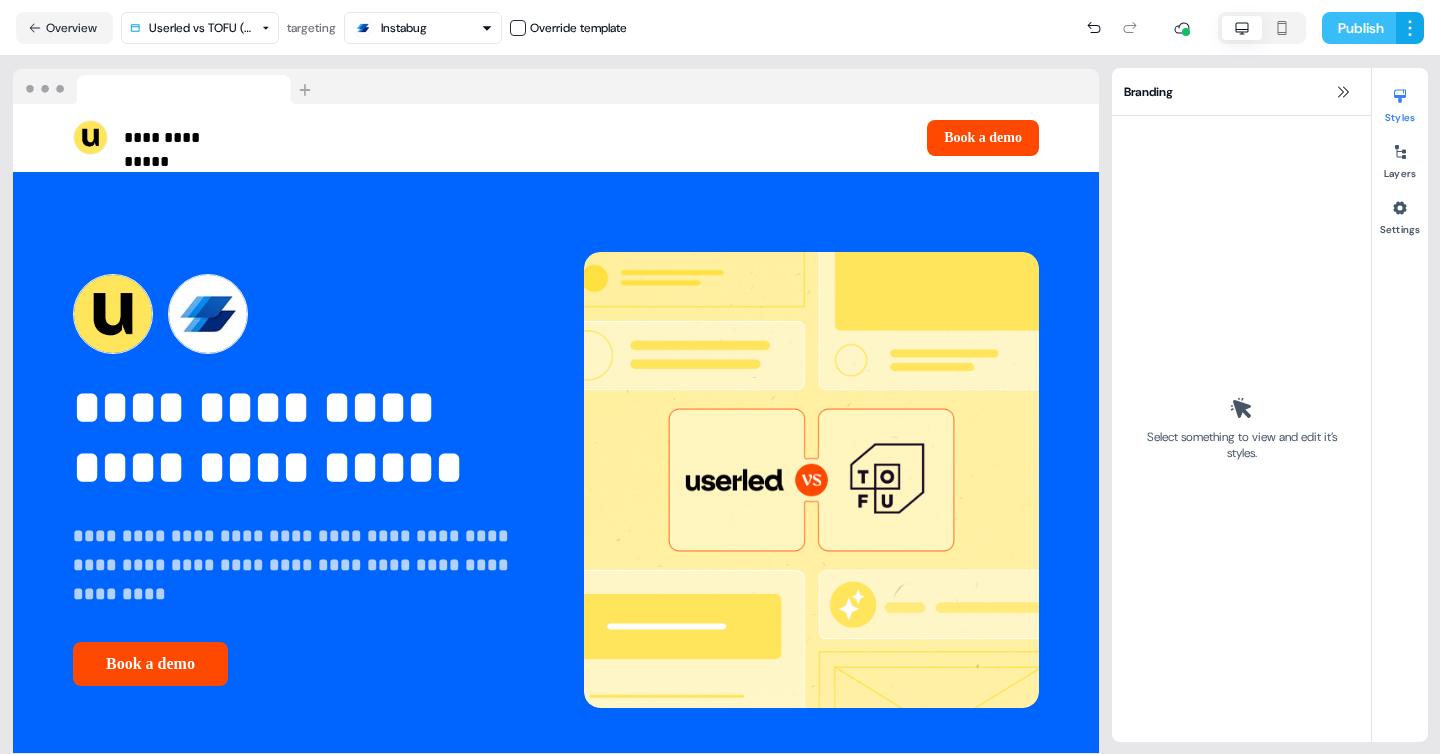click on "Publish" at bounding box center [1359, 28] 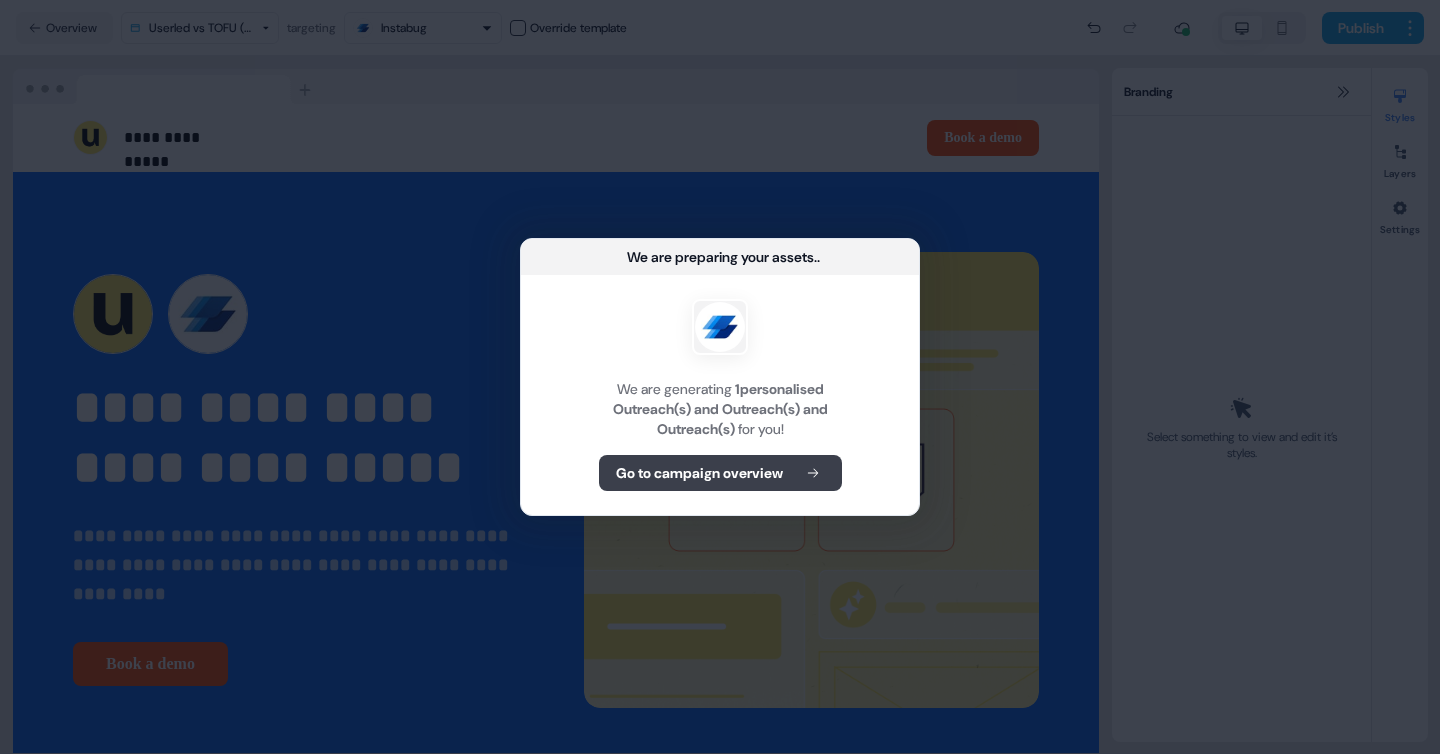 click on "Go to campaign overview" at bounding box center (699, 473) 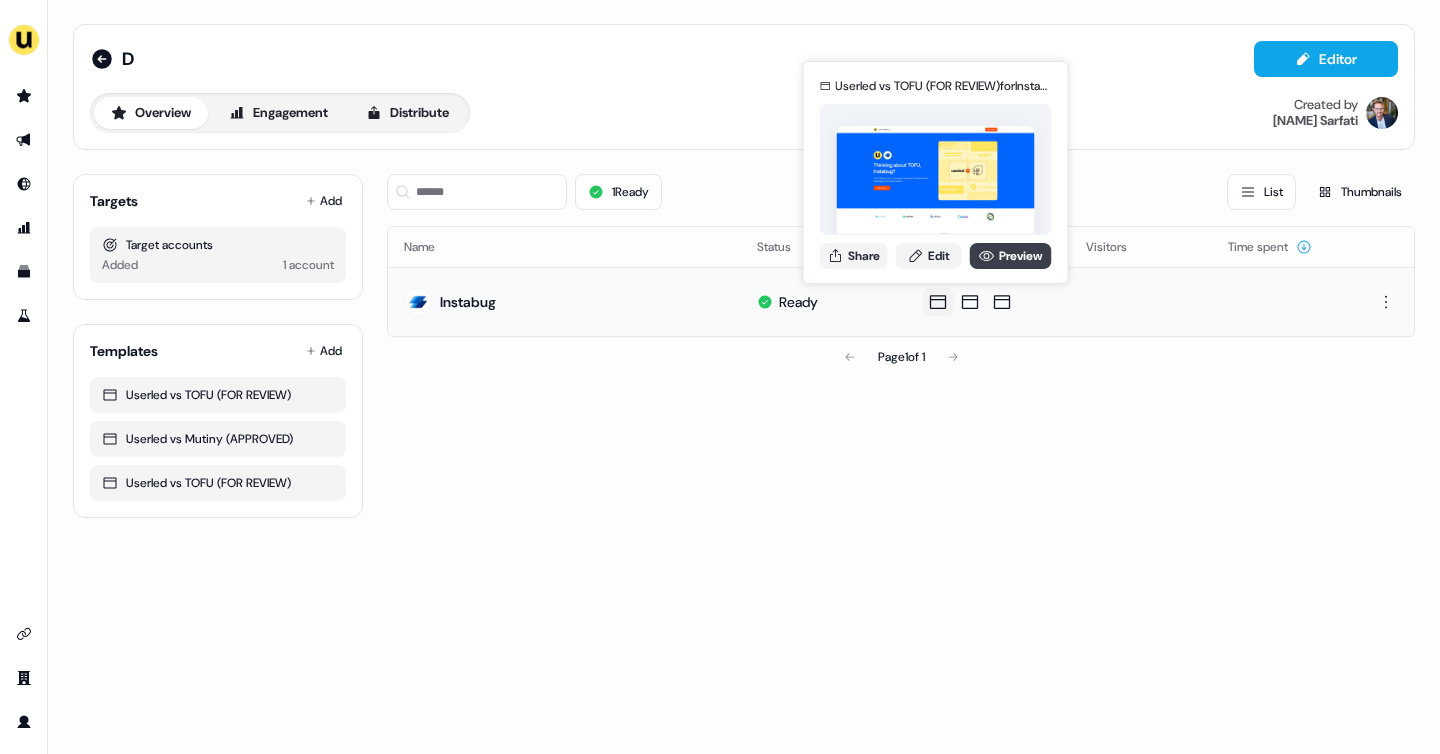 click 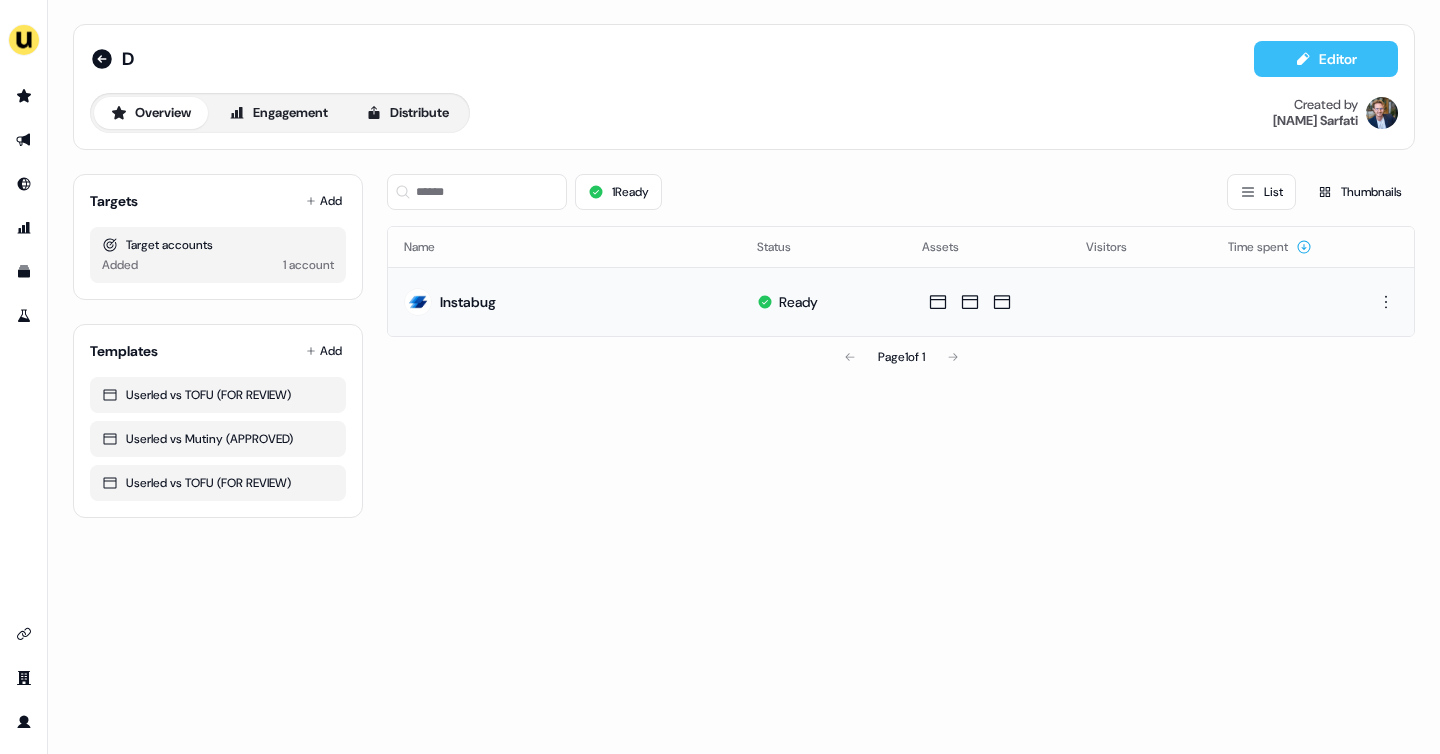 click on "Editor" at bounding box center (1326, 59) 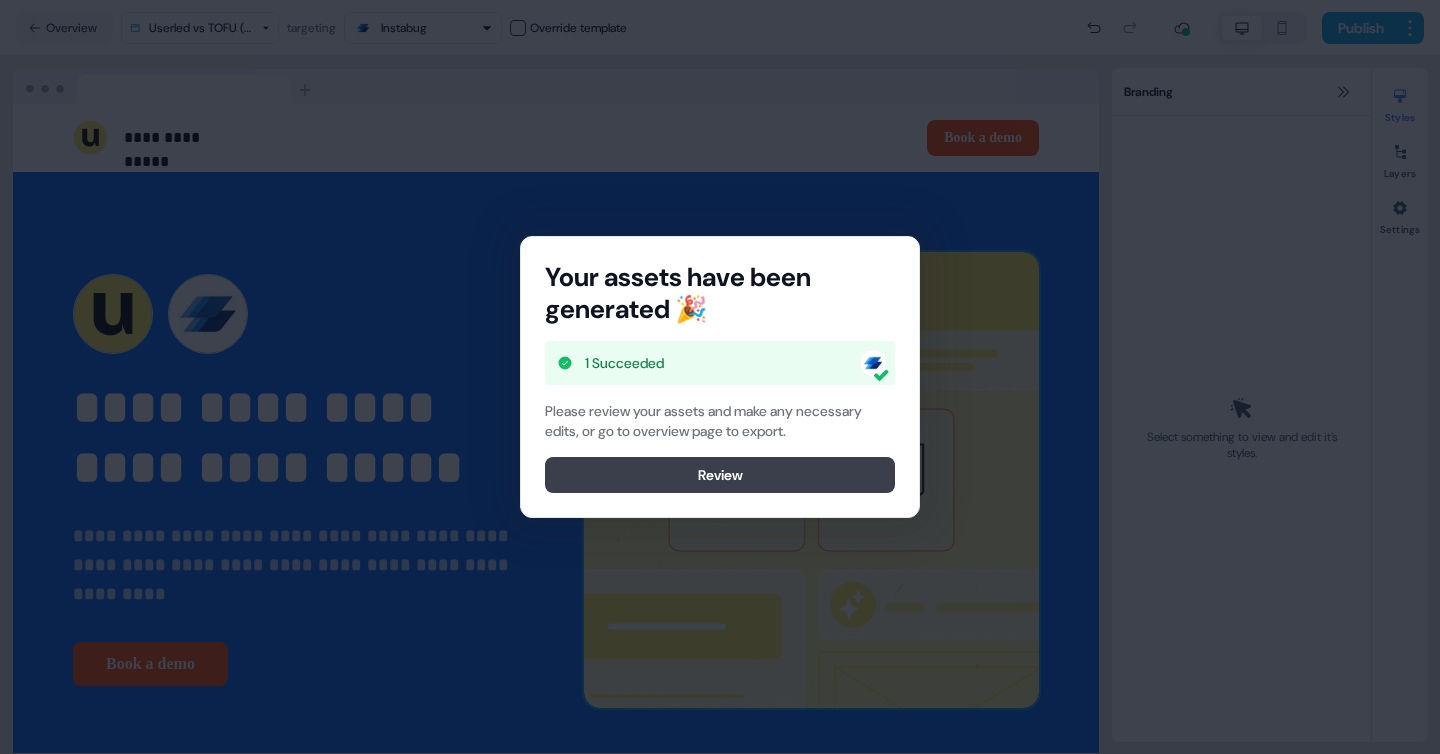 click on "Review" at bounding box center (720, 475) 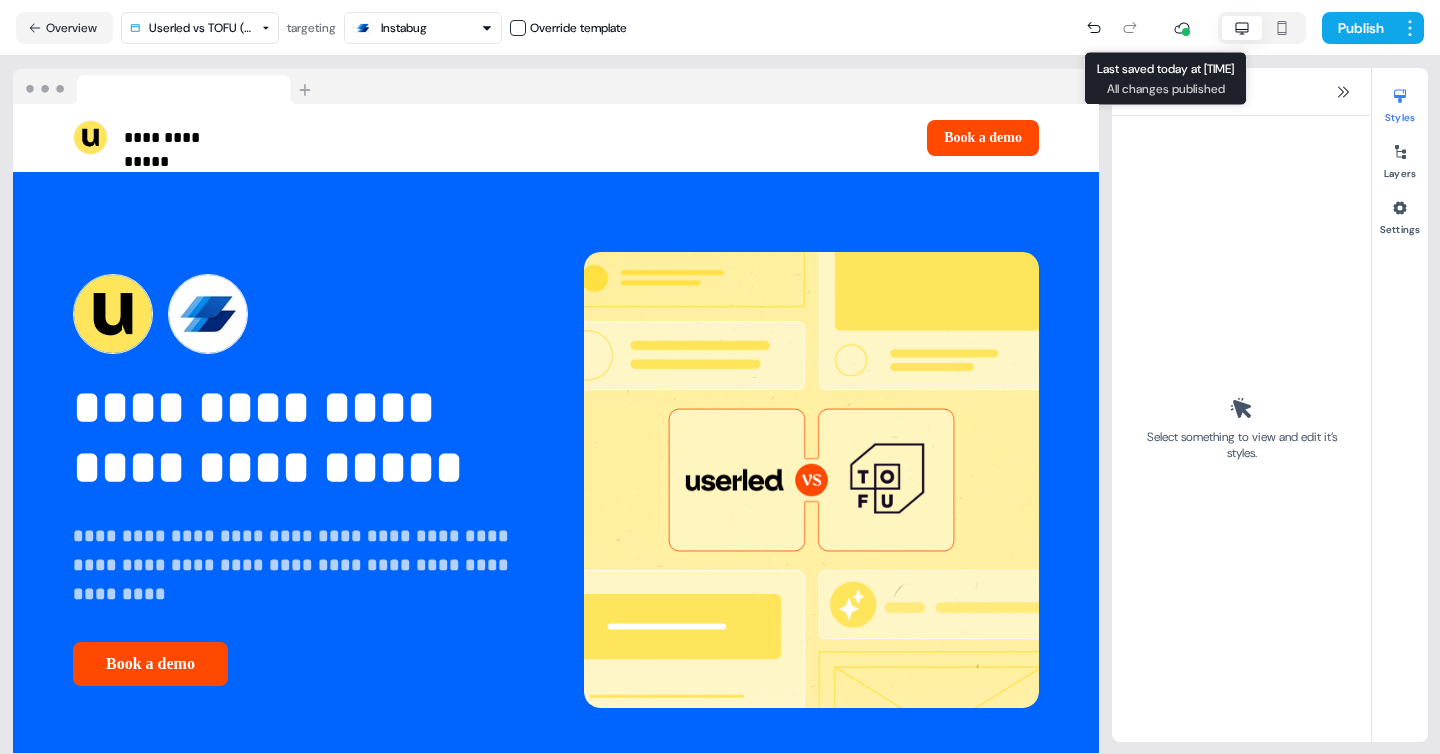 click 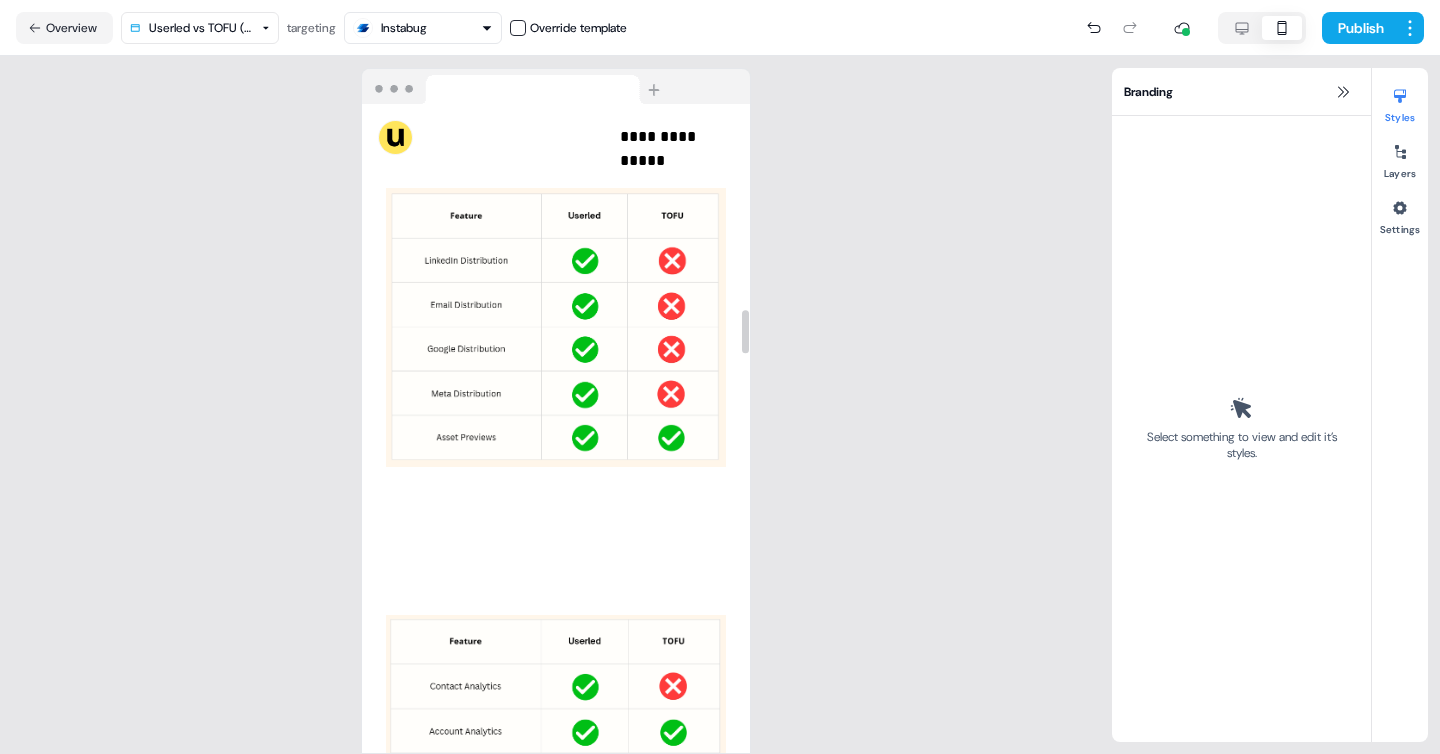 scroll, scrollTop: 3043, scrollLeft: 0, axis: vertical 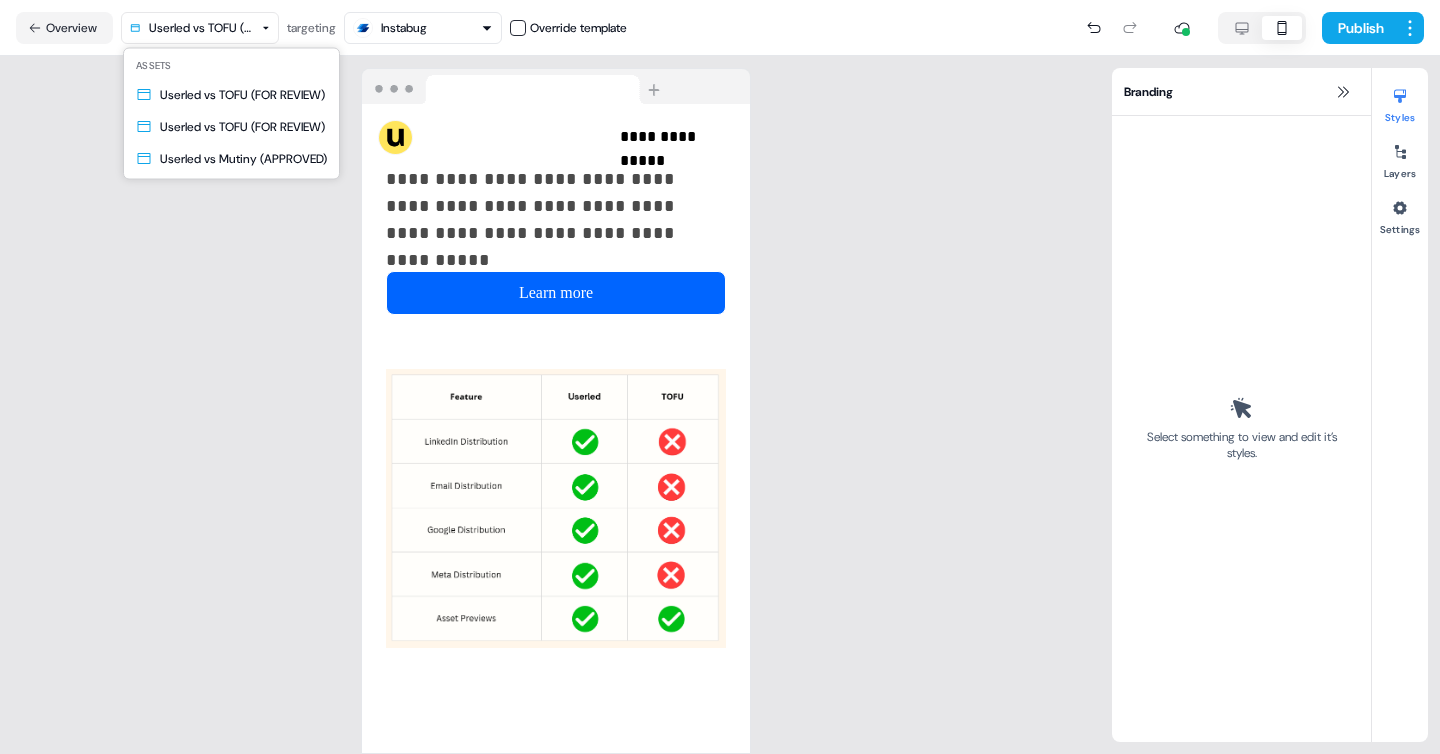 click on "**********" at bounding box center [720, 377] 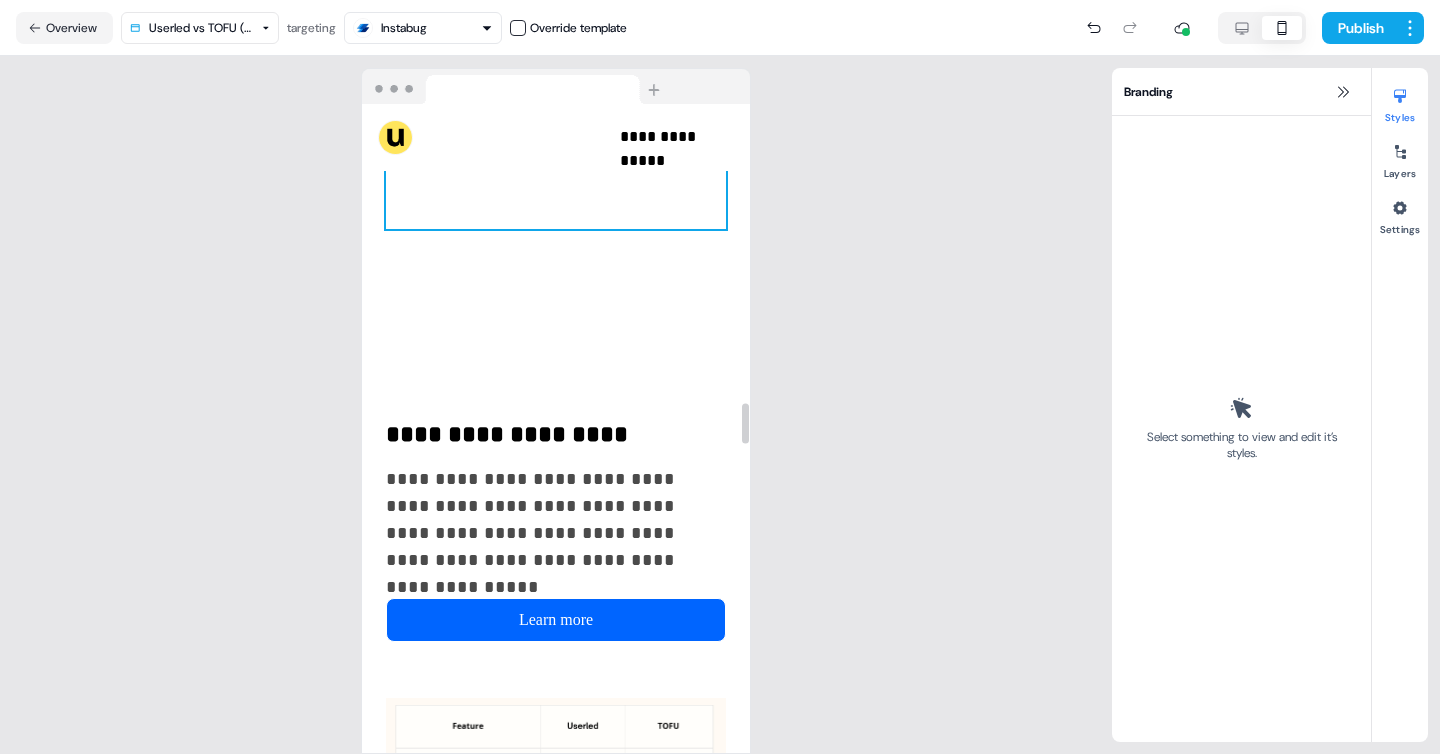 scroll, scrollTop: 4771, scrollLeft: 0, axis: vertical 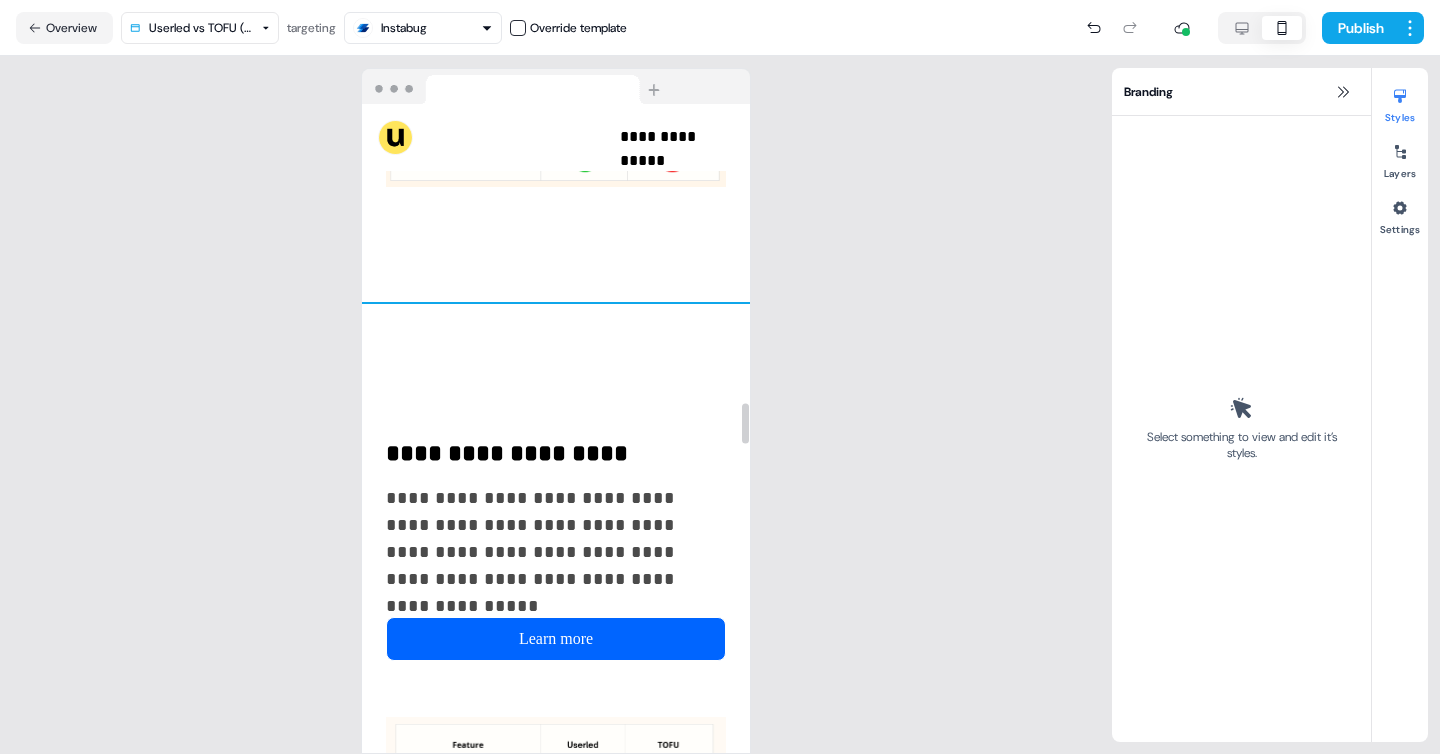 click on "**********" at bounding box center (556, 692) 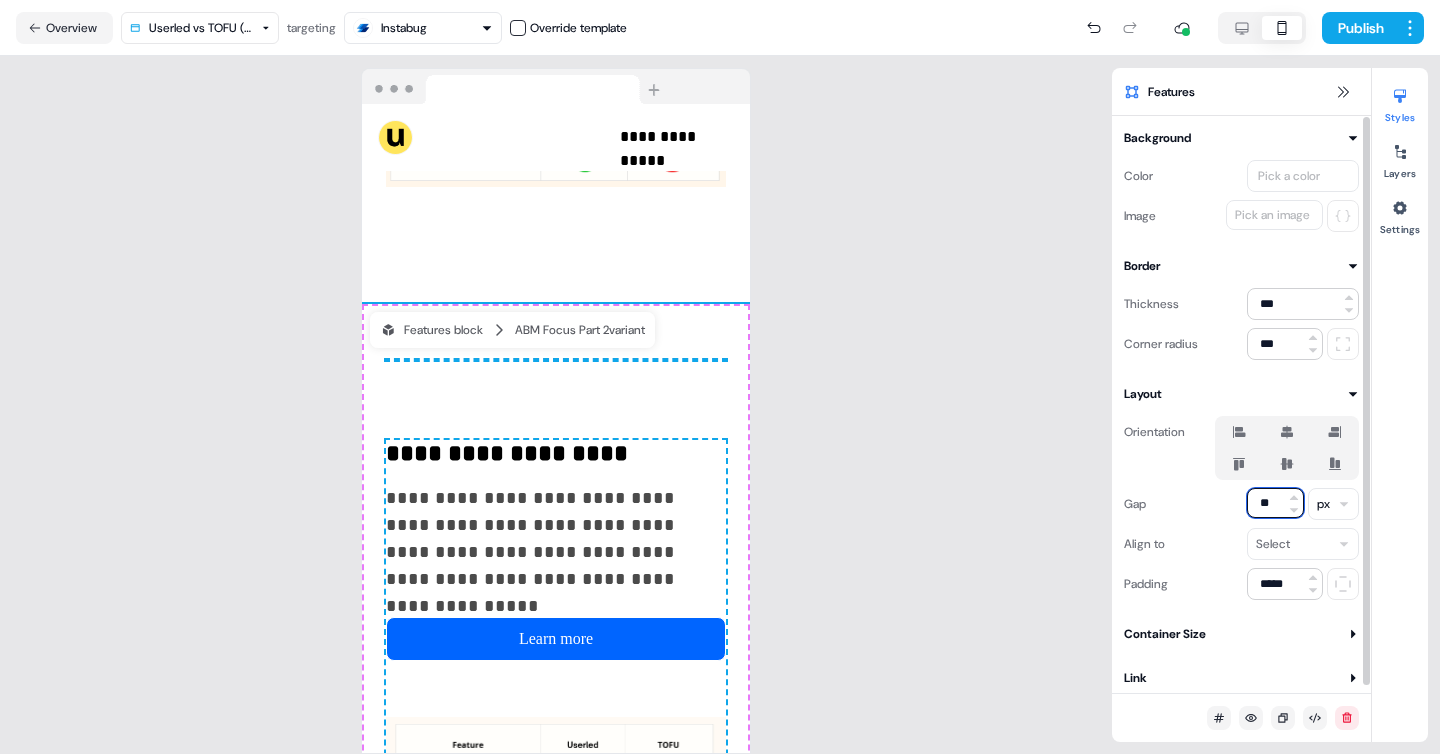 click on "**" at bounding box center (1275, 503) 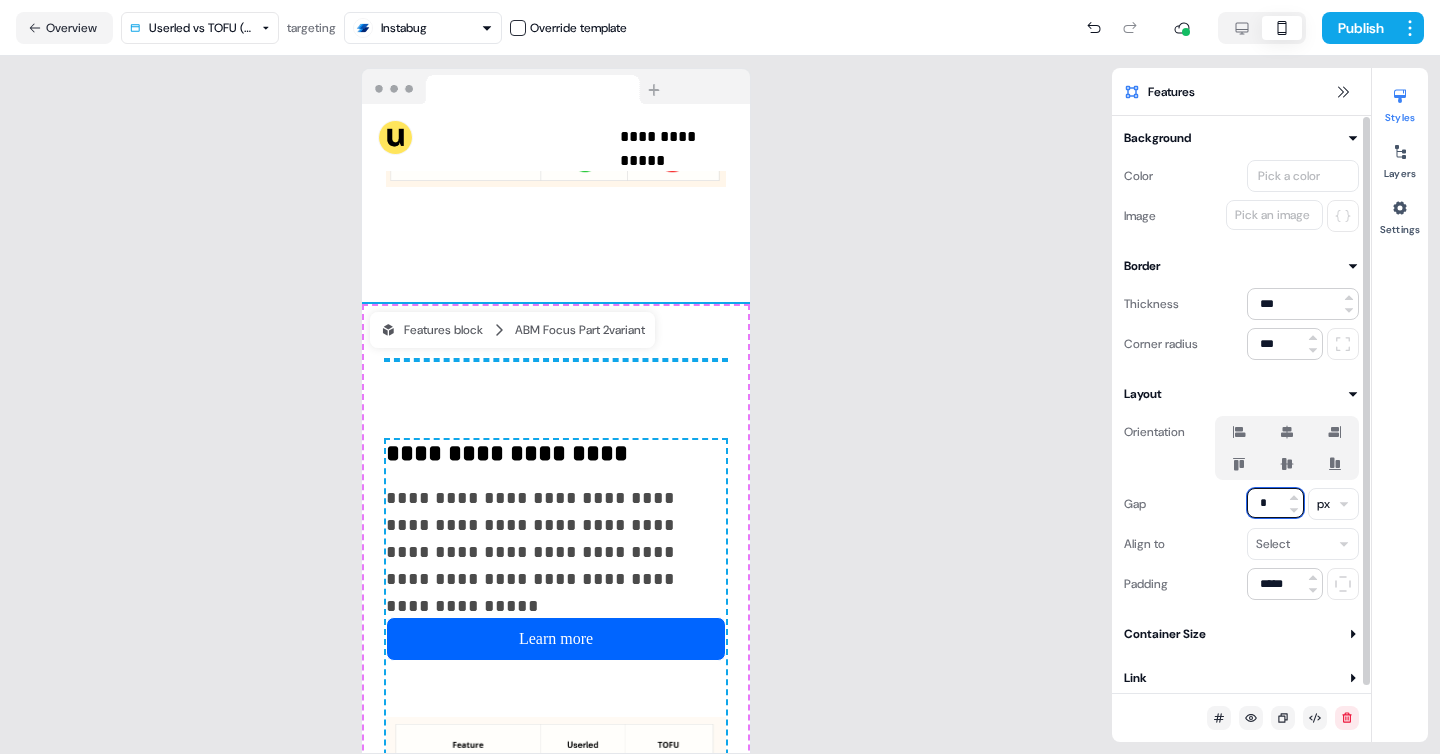 type on "*" 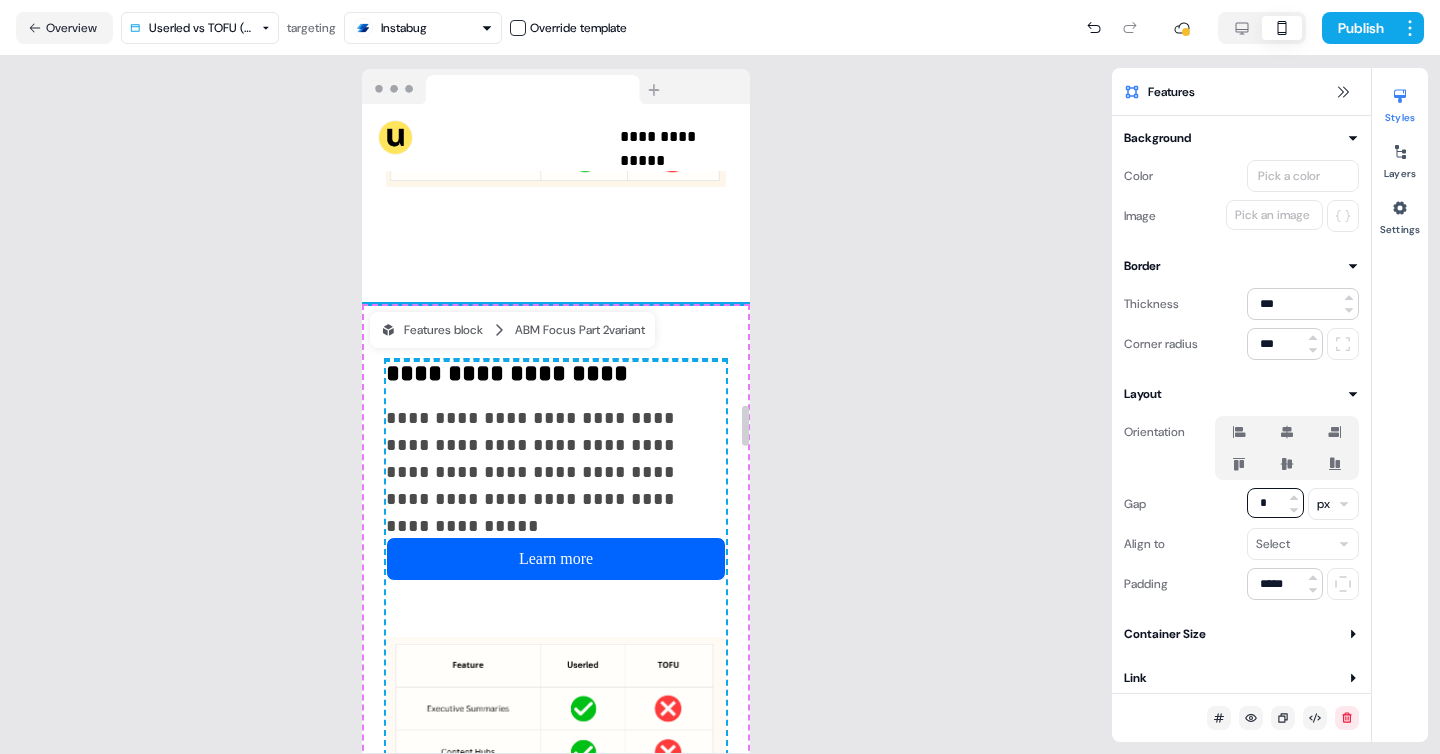 click on "**********" at bounding box center (556, -1637) 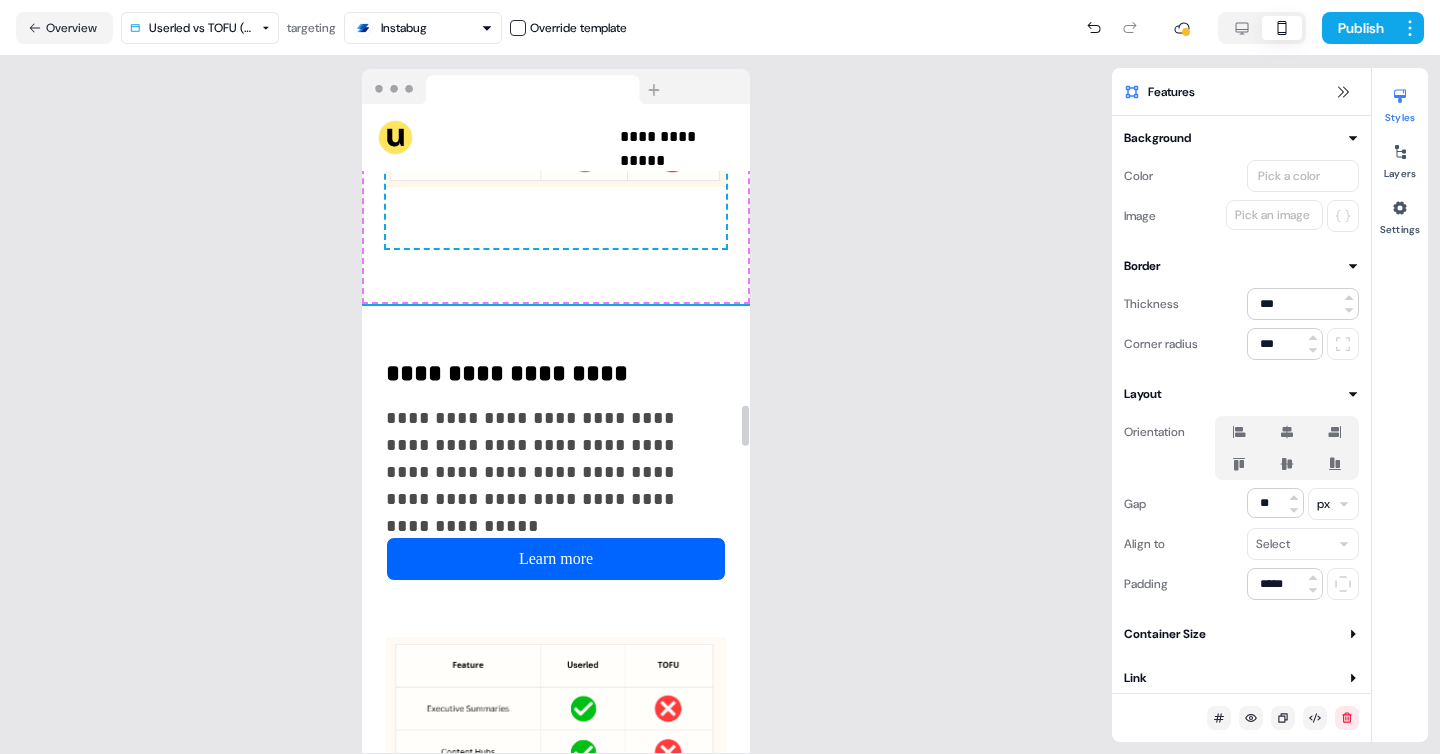 click on "**********" at bounding box center [556, -1637] 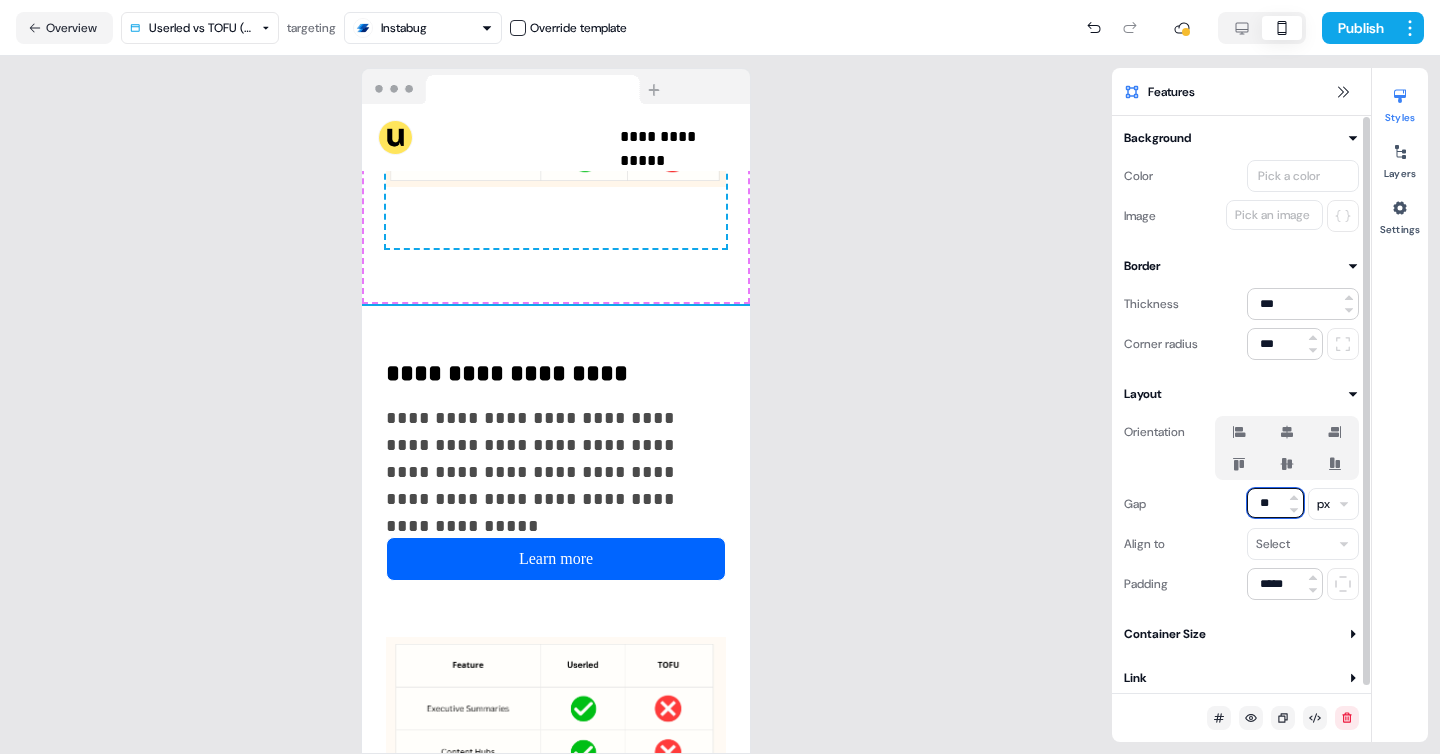 click on "**" at bounding box center [1275, 503] 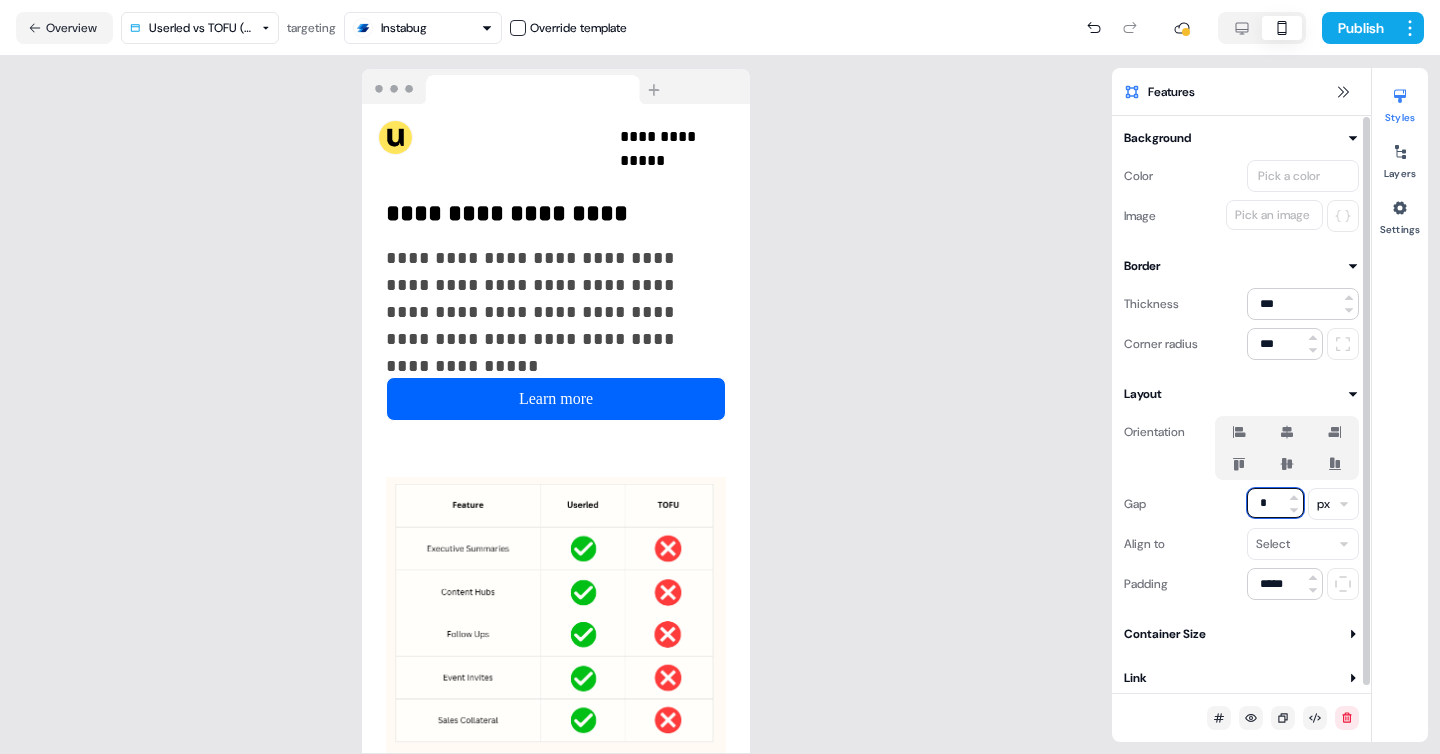 scroll, scrollTop: 4611, scrollLeft: 0, axis: vertical 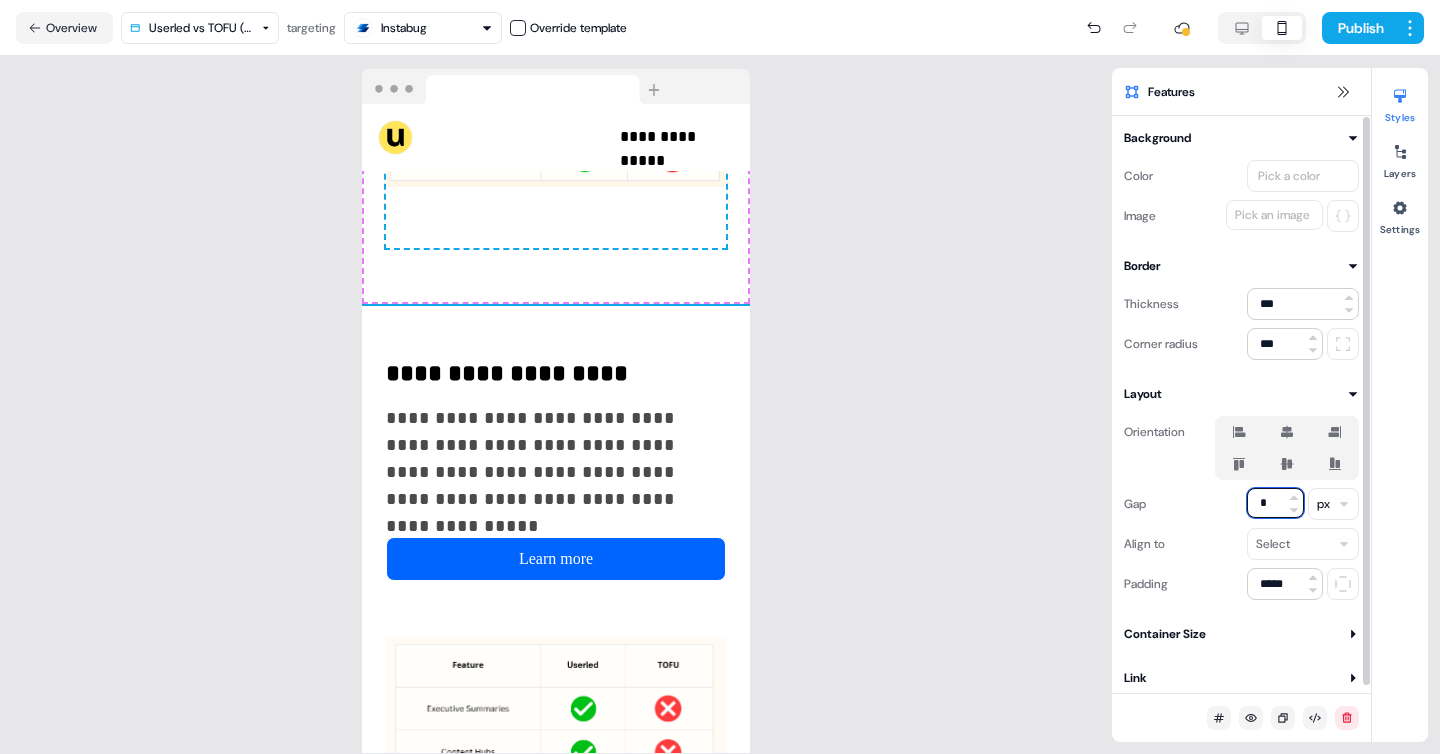 type on "*" 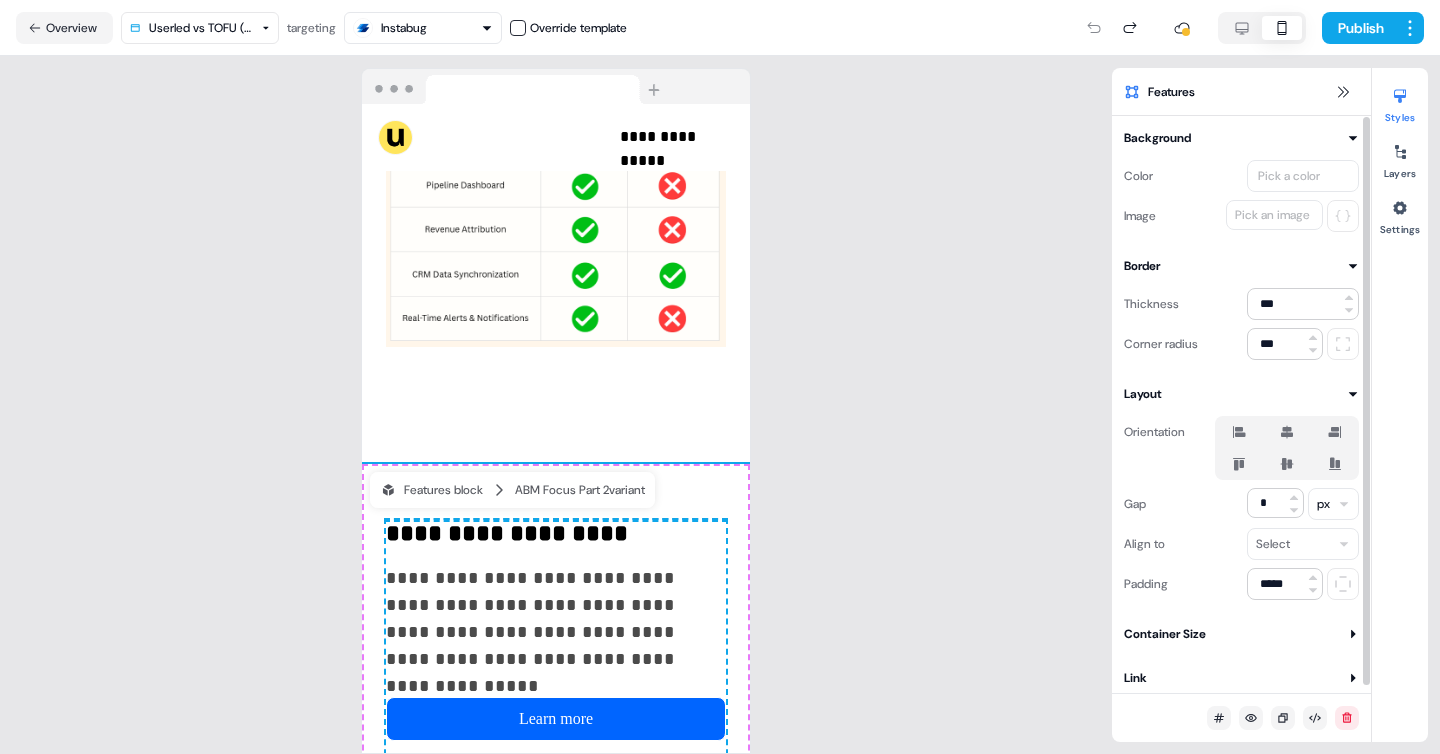 scroll, scrollTop: 4771, scrollLeft: 0, axis: vertical 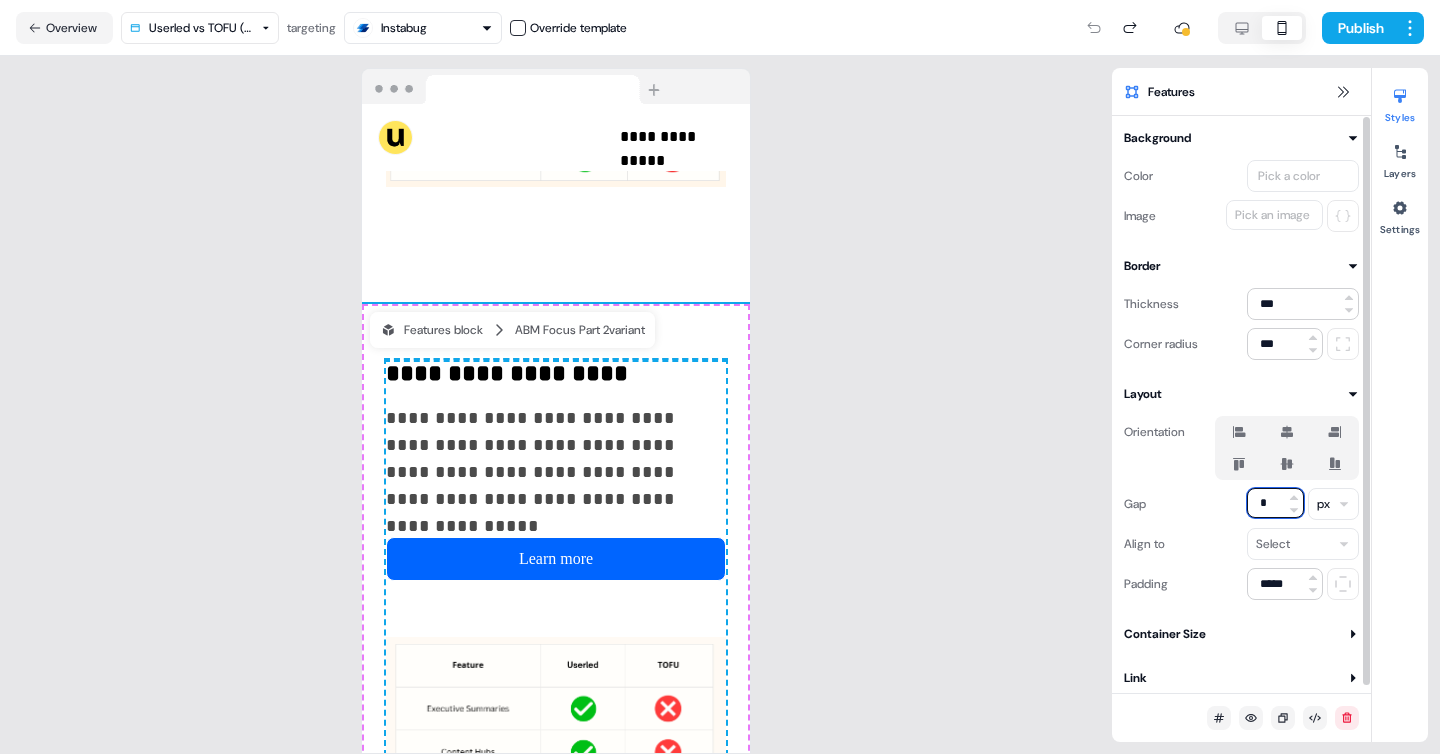 click on "*" at bounding box center (1275, 503) 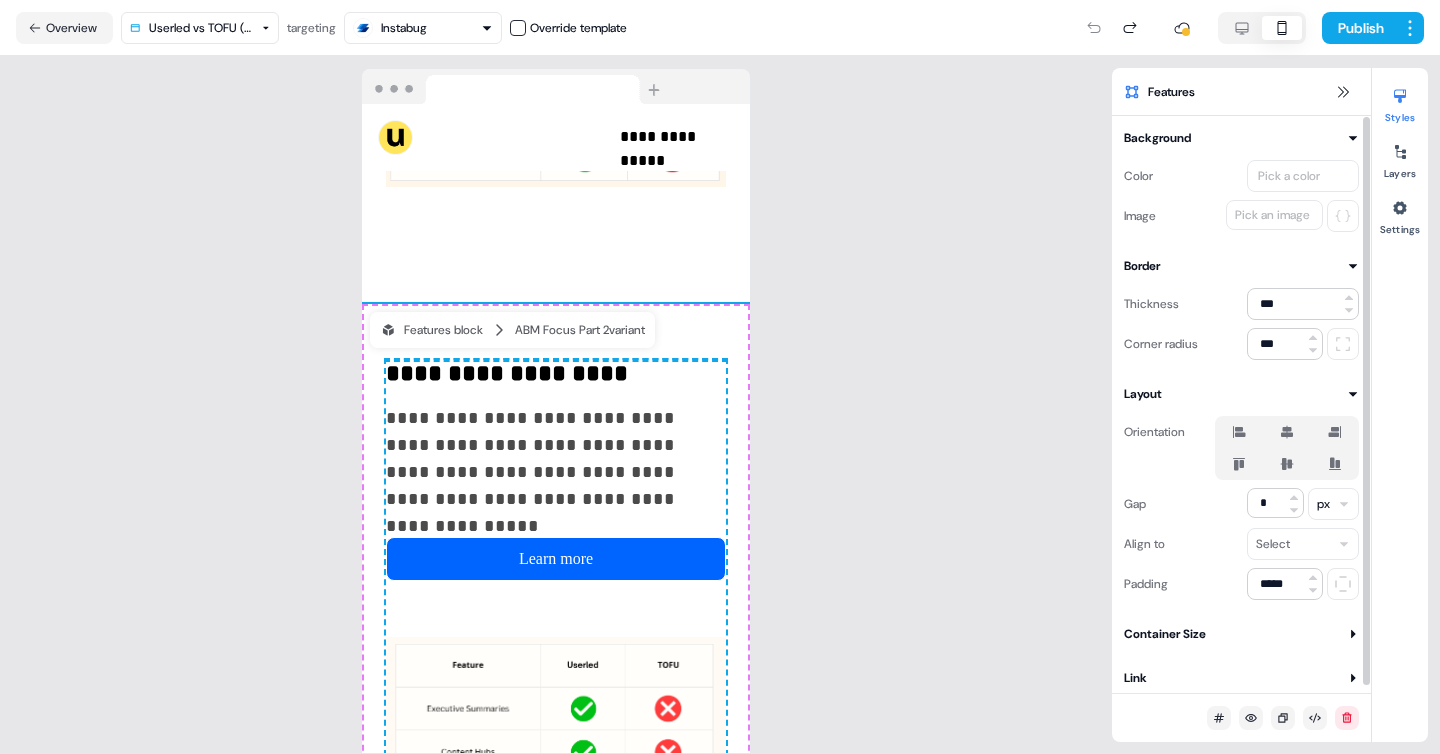click on "Gap * px" at bounding box center (1241, 504) 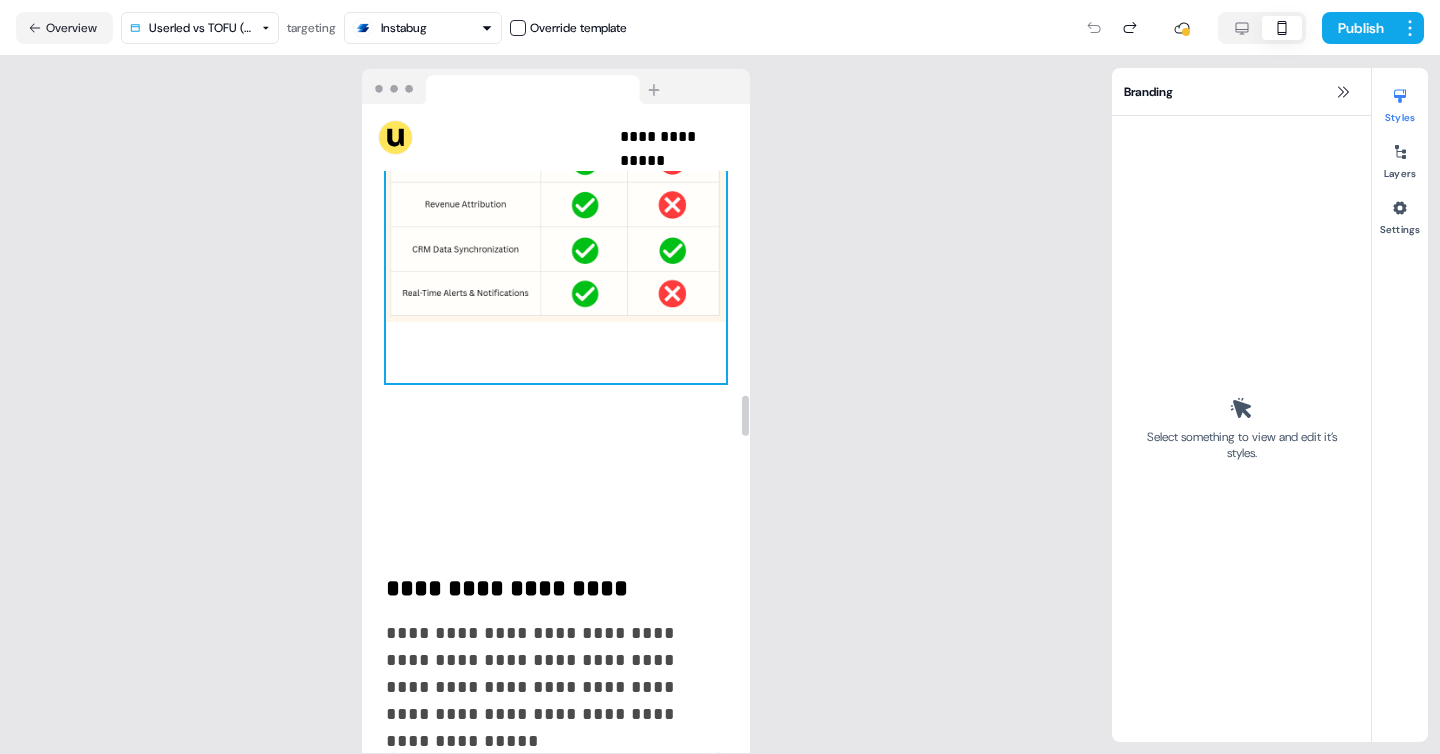 scroll, scrollTop: 4672, scrollLeft: 0, axis: vertical 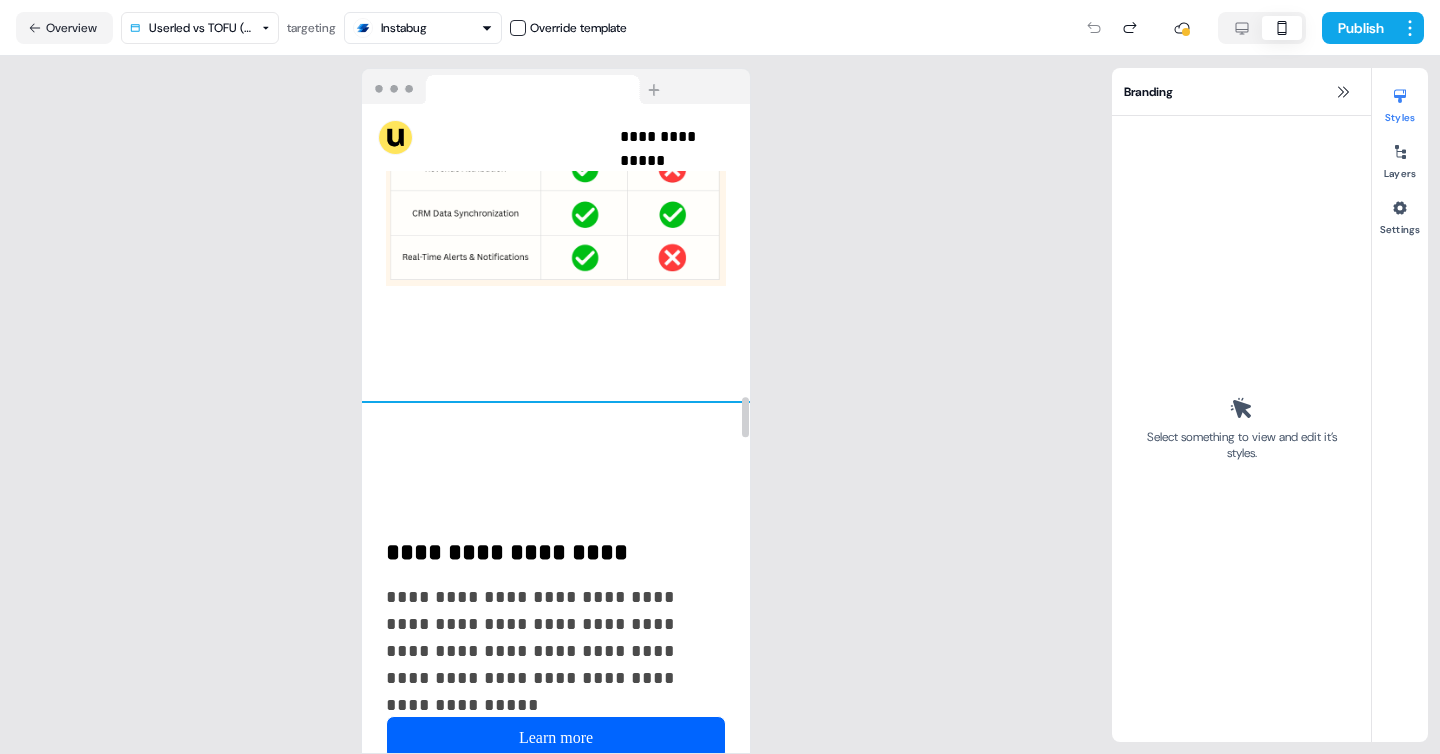 click on "**********" at bounding box center (556, 791) 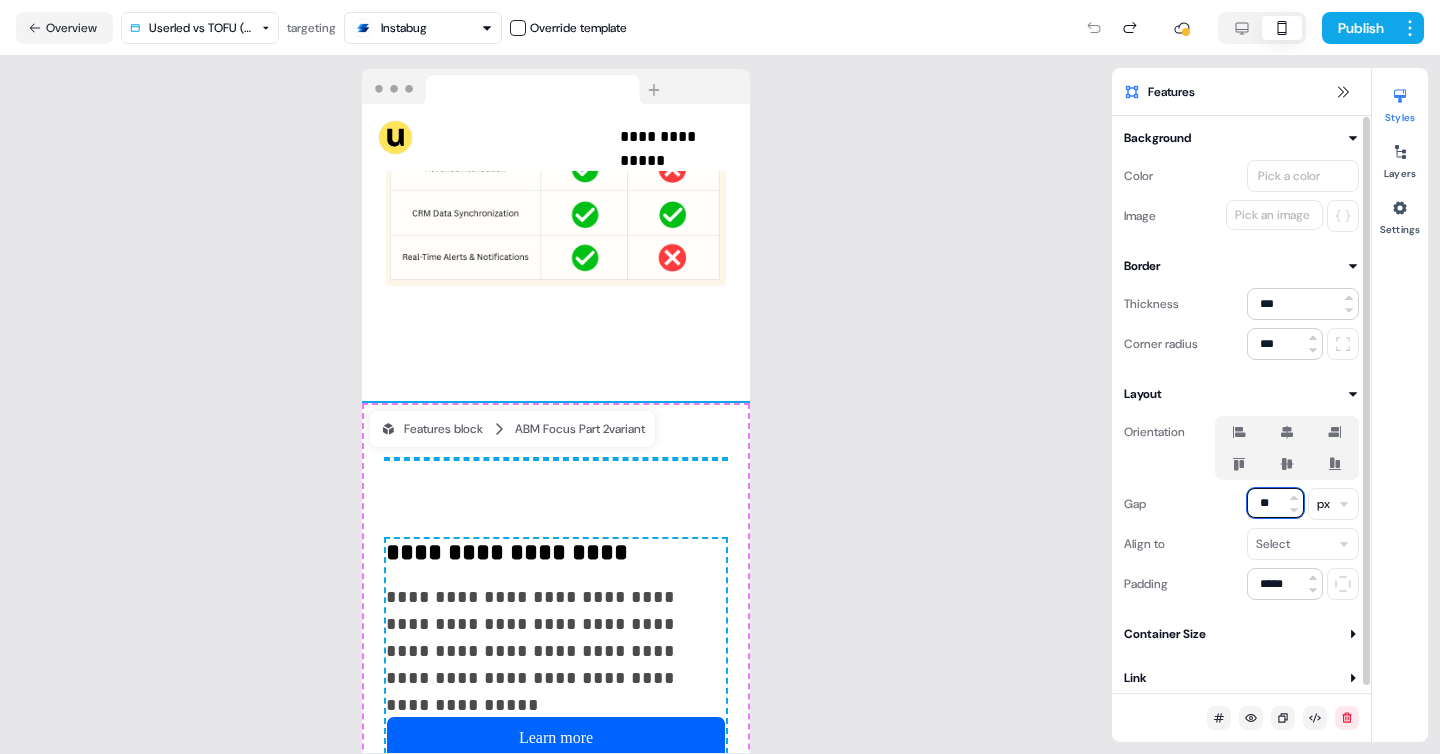 click on "**" at bounding box center [1275, 503] 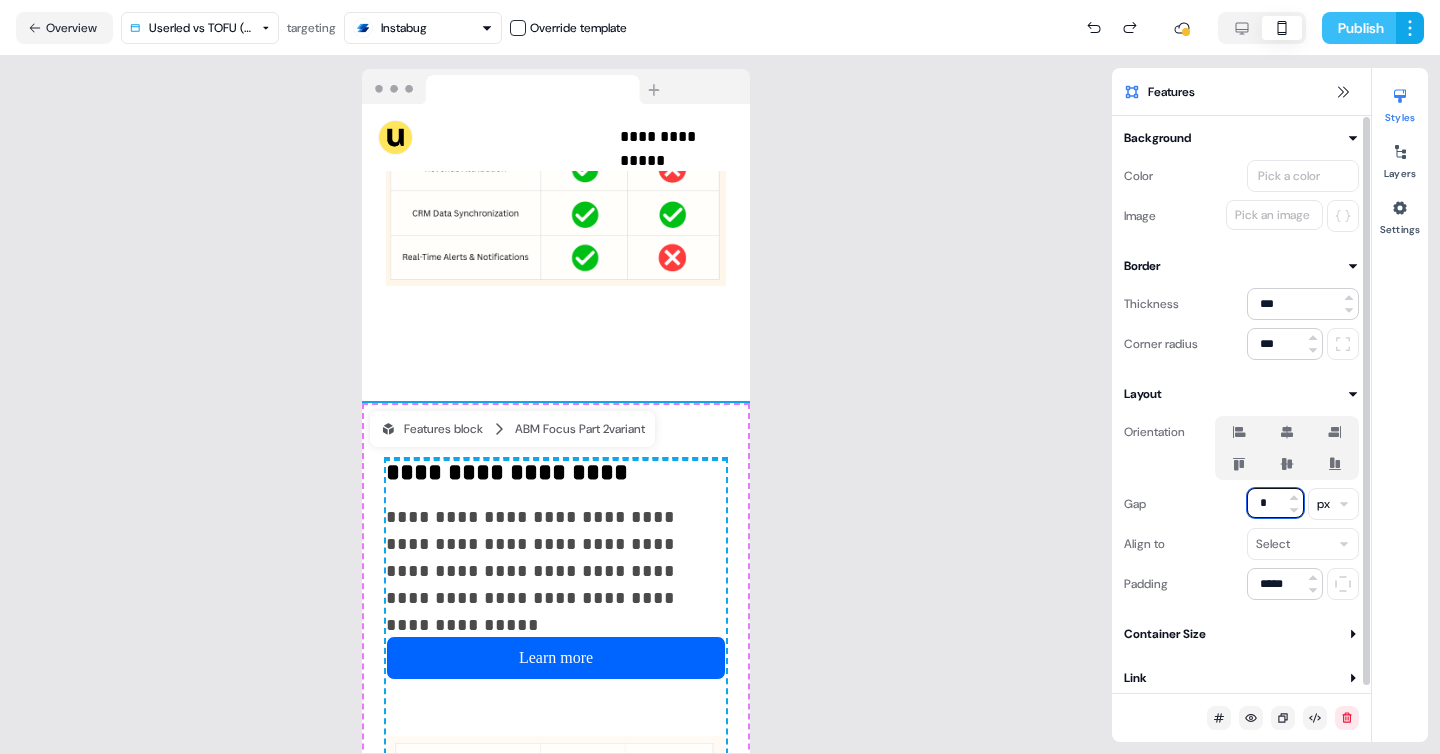 type on "*" 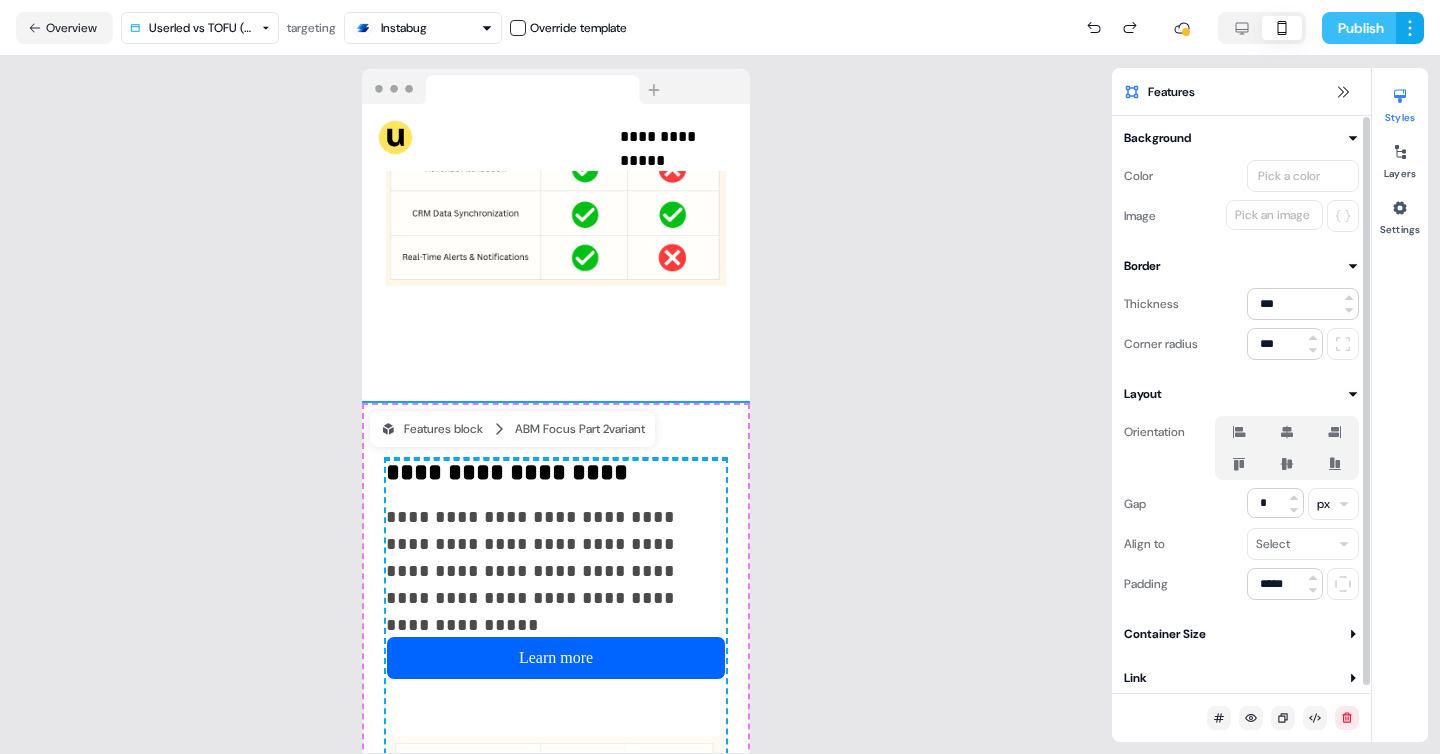 click on "Publish" at bounding box center [1359, 28] 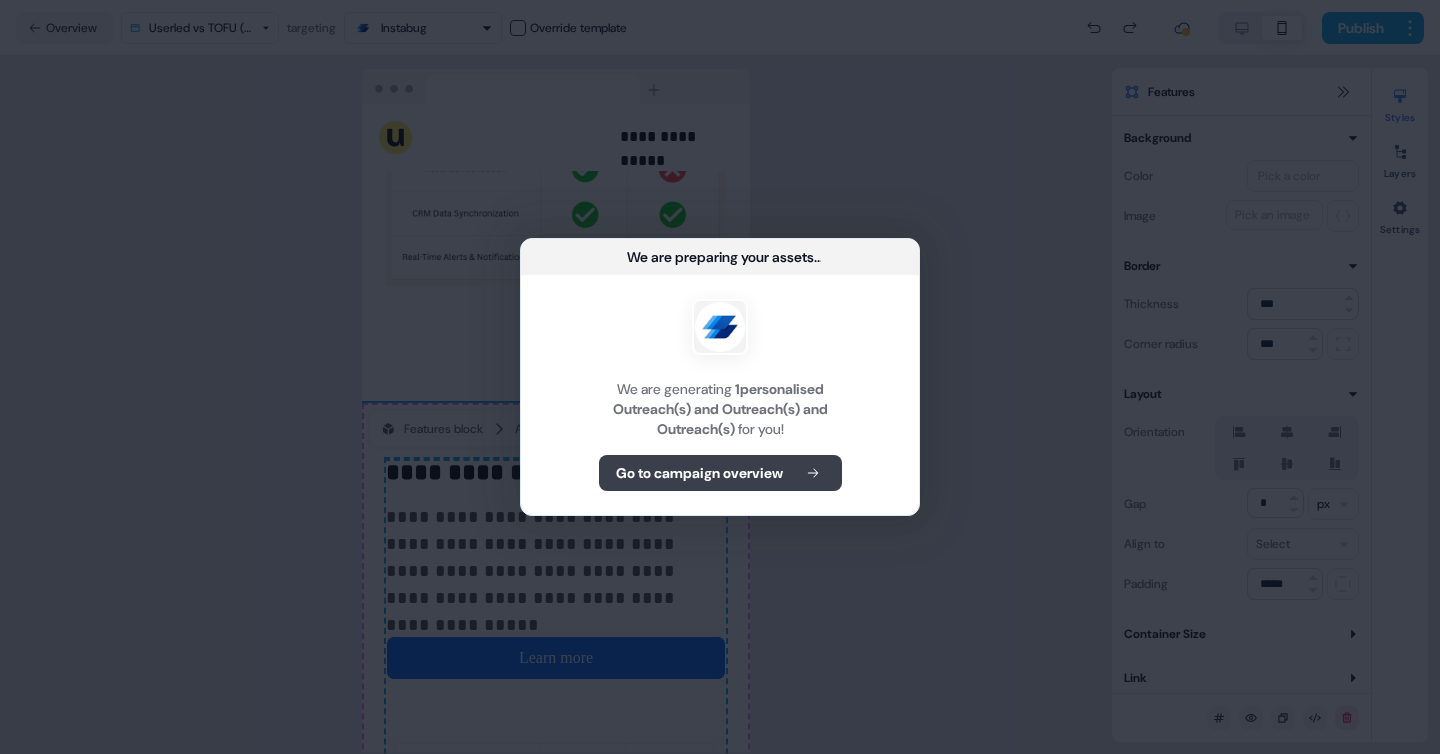 click 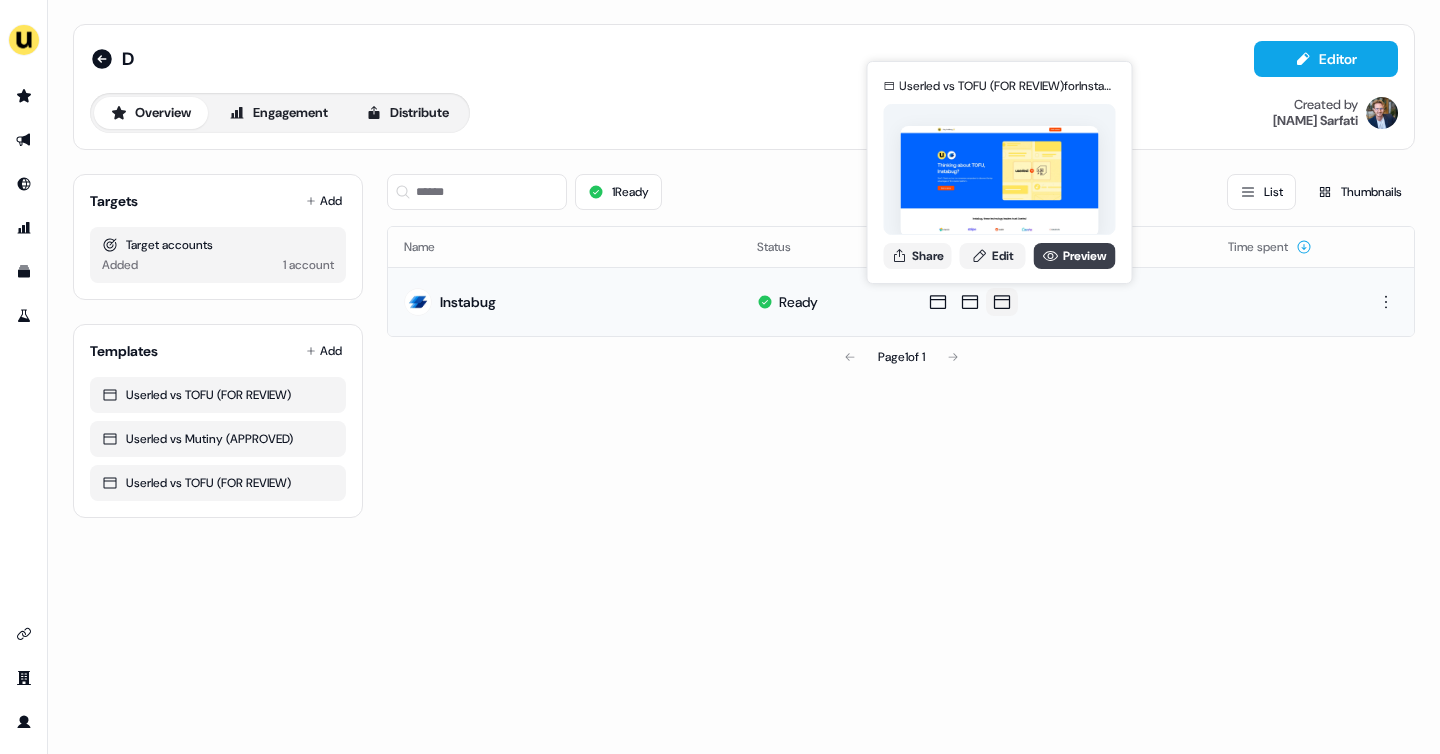 click on "Preview" at bounding box center [1075, 256] 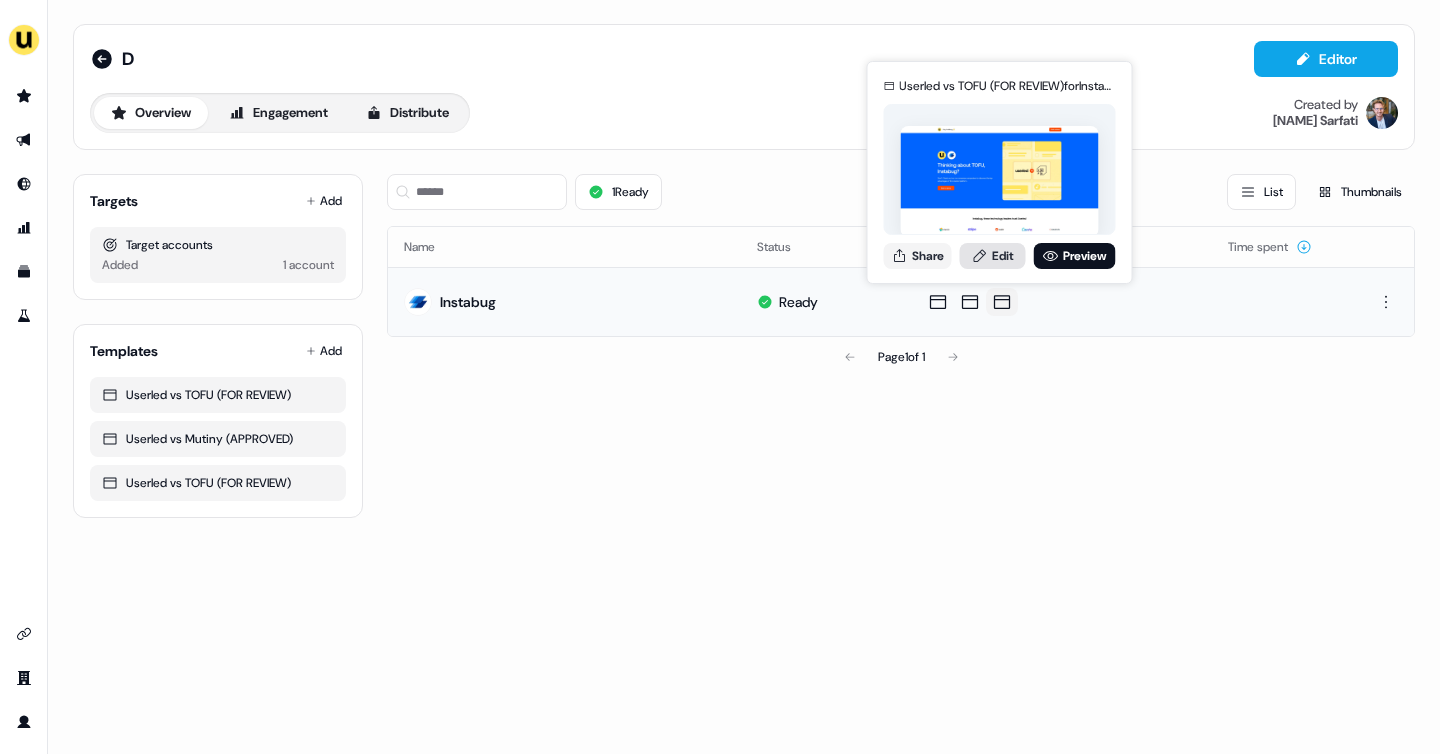 click on "Edit" at bounding box center [993, 256] 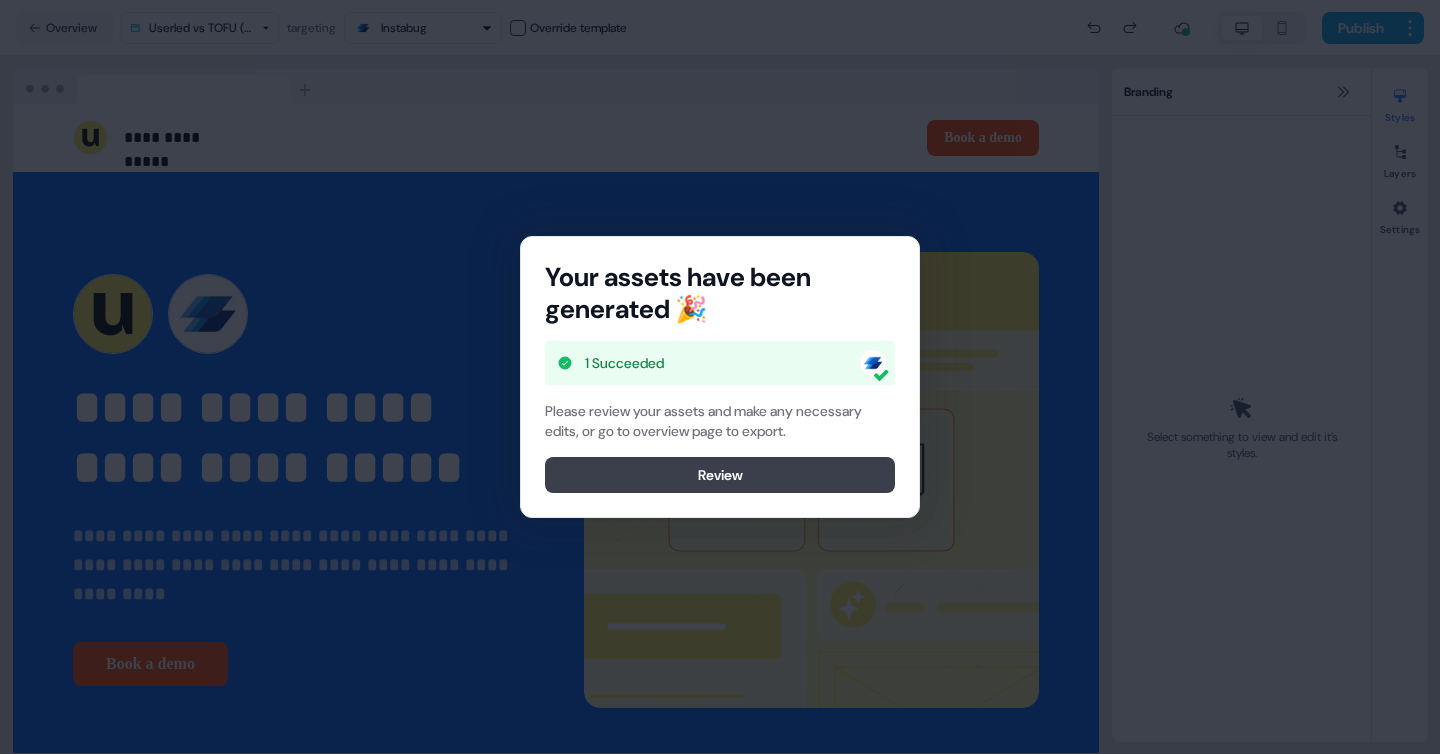 click on "Review" at bounding box center (720, 475) 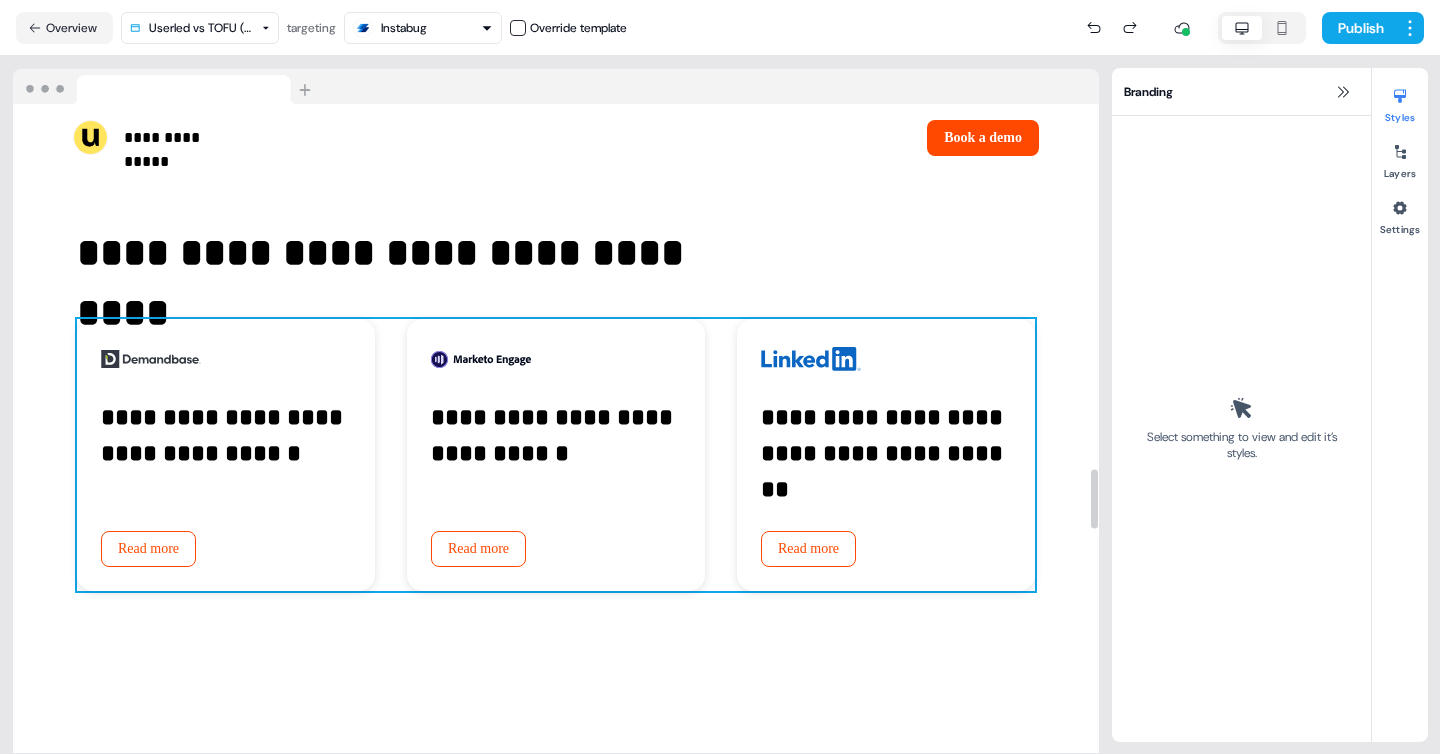 scroll, scrollTop: 3981, scrollLeft: 0, axis: vertical 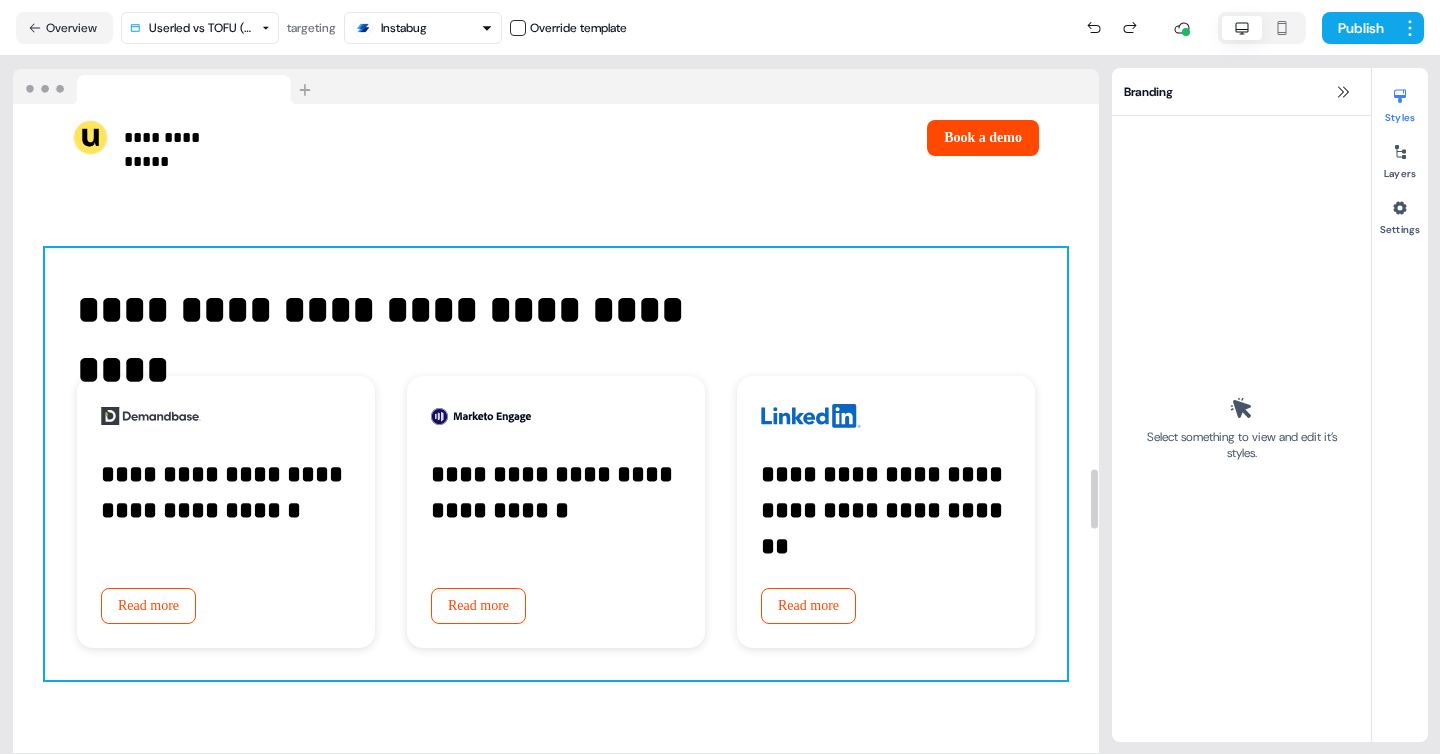 click on "**********" at bounding box center [556, 464] 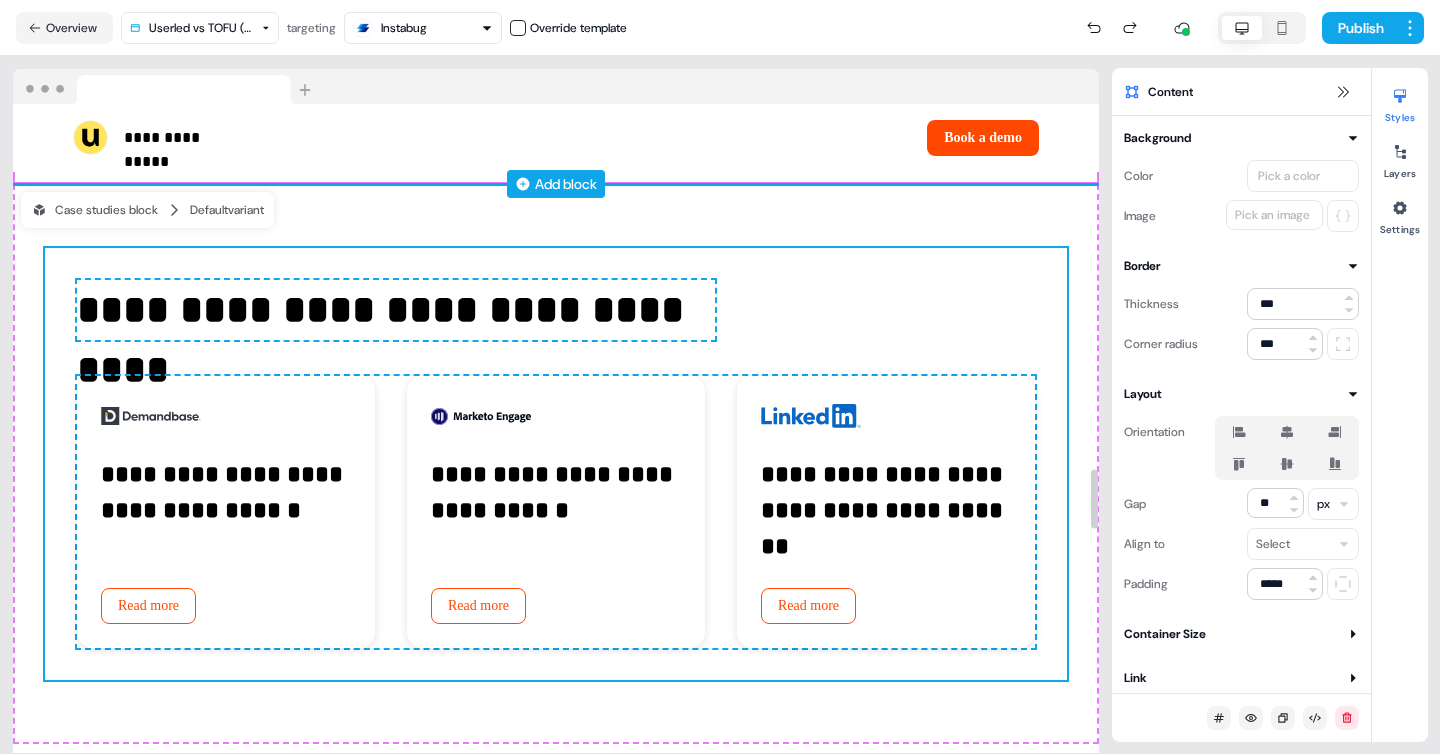click on "Add block" at bounding box center (566, 184) 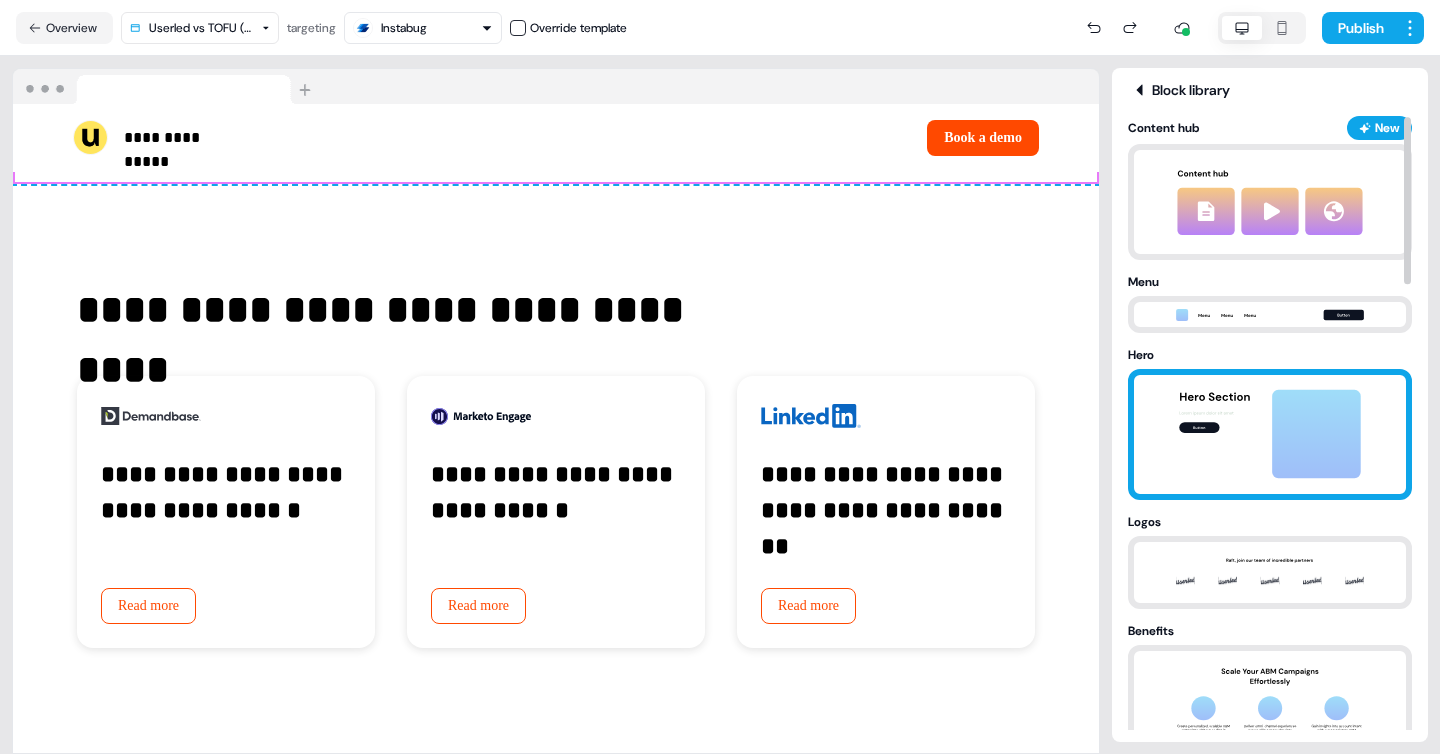 scroll, scrollTop: 13, scrollLeft: 0, axis: vertical 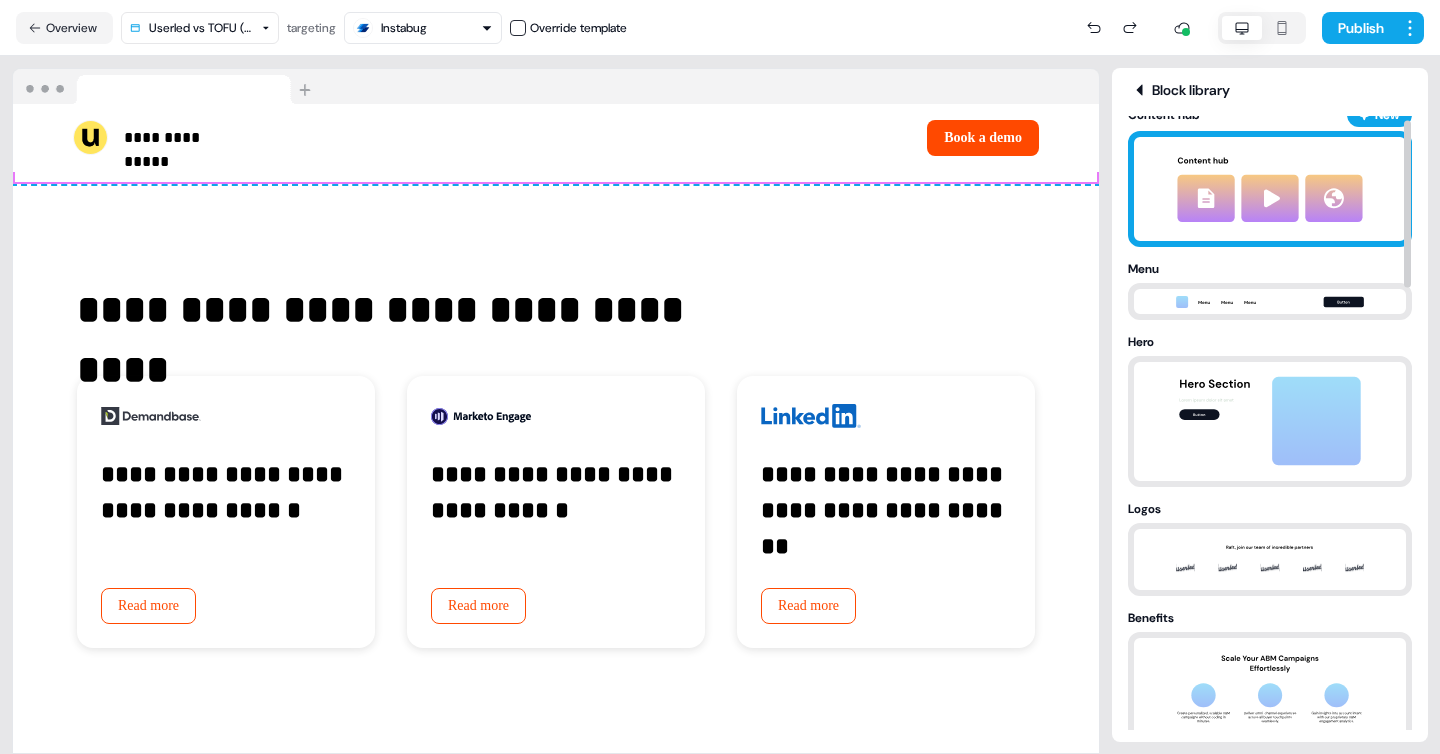 click at bounding box center [1270, 189] 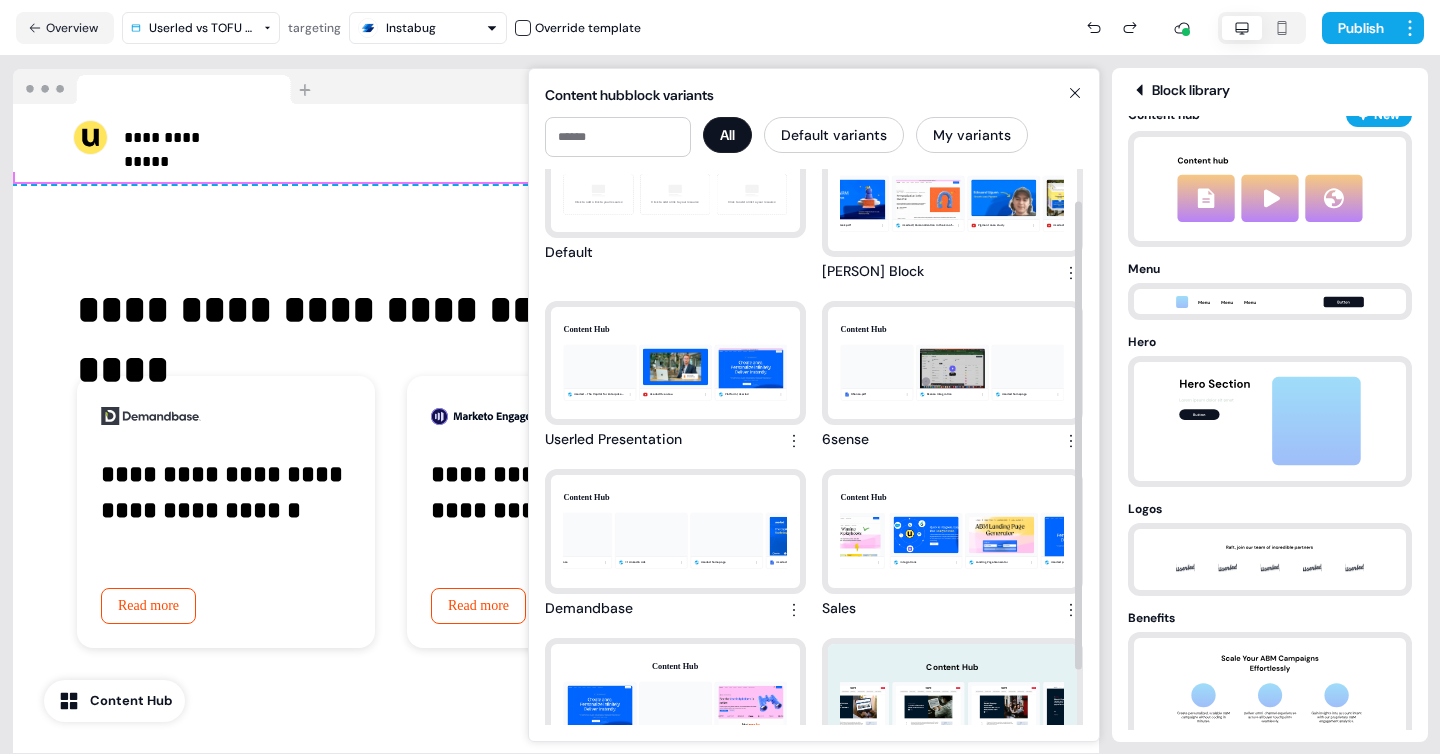 scroll, scrollTop: 0, scrollLeft: 0, axis: both 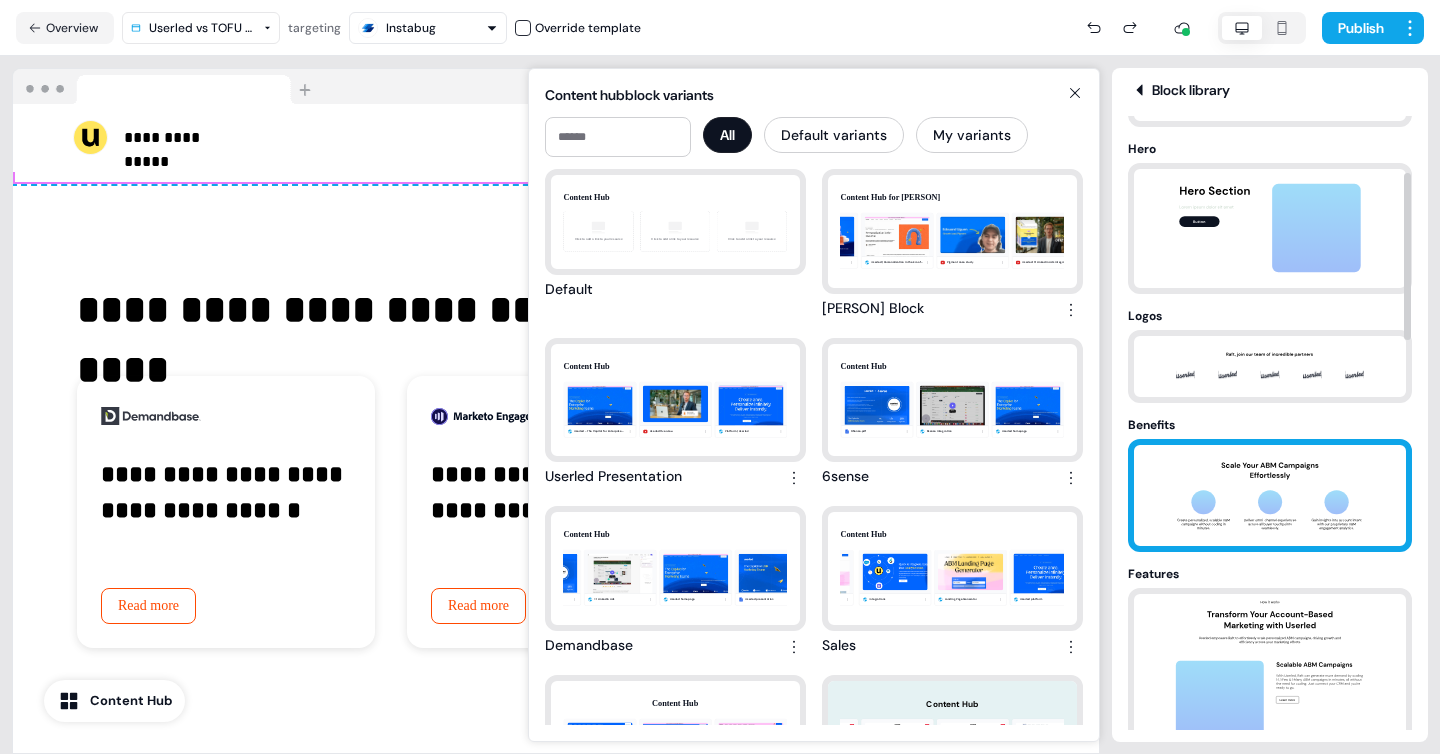 click at bounding box center (1270, 495) 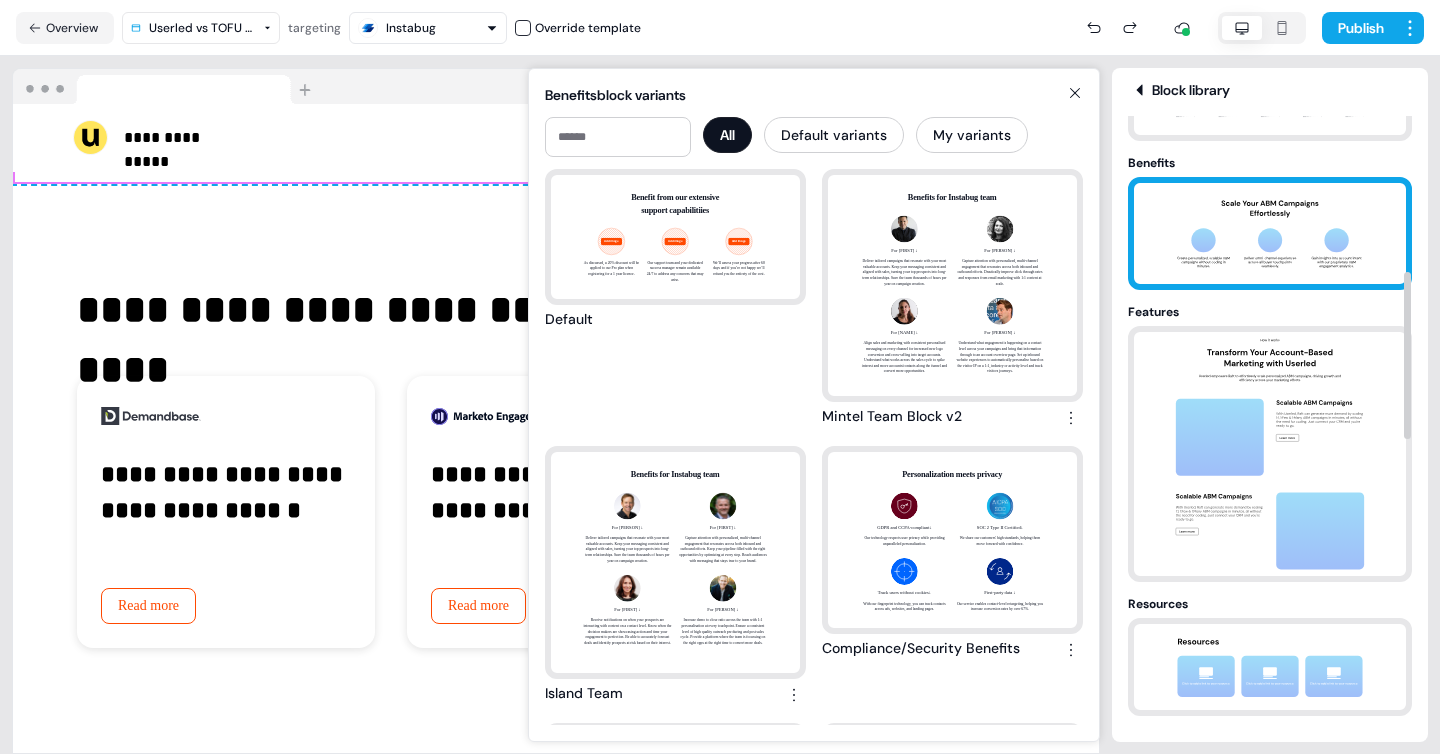 scroll, scrollTop: 654, scrollLeft: 0, axis: vertical 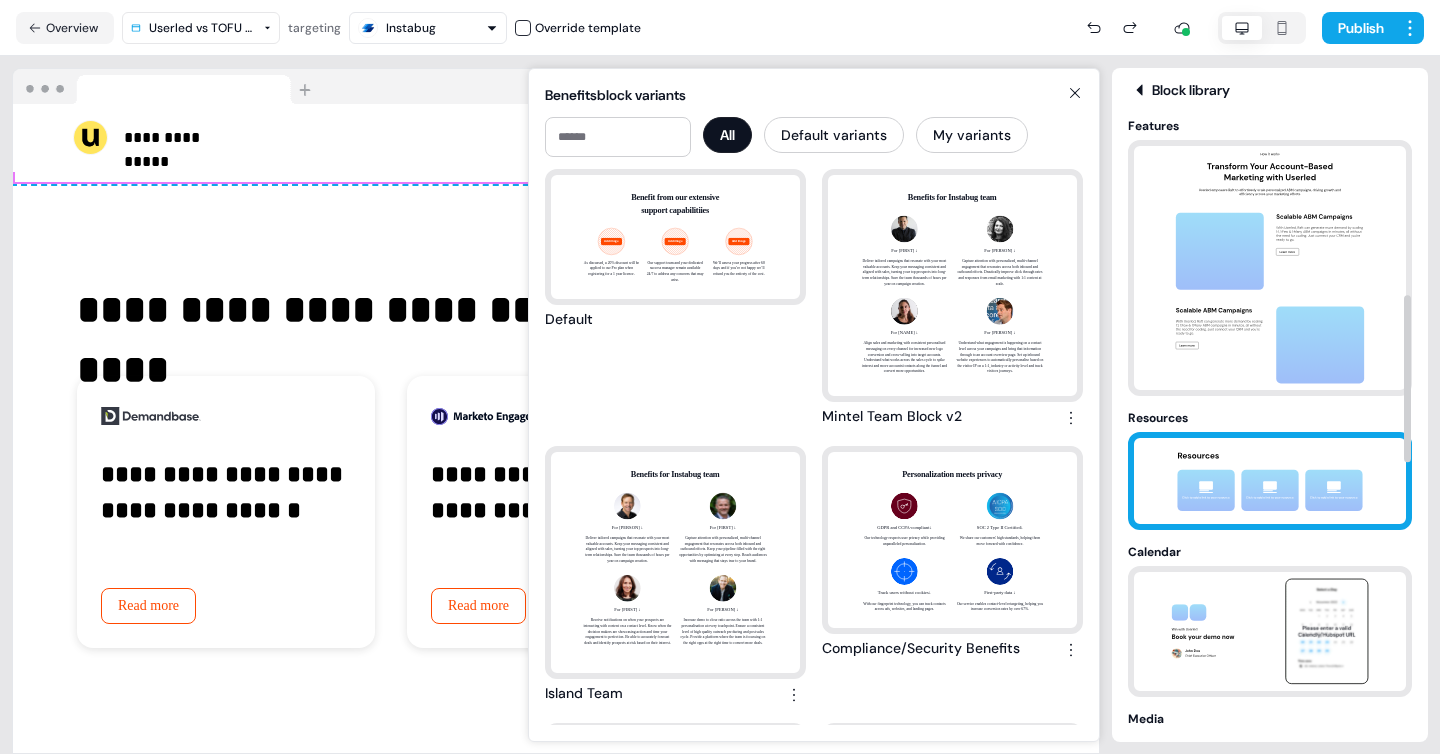 click at bounding box center (1270, 481) 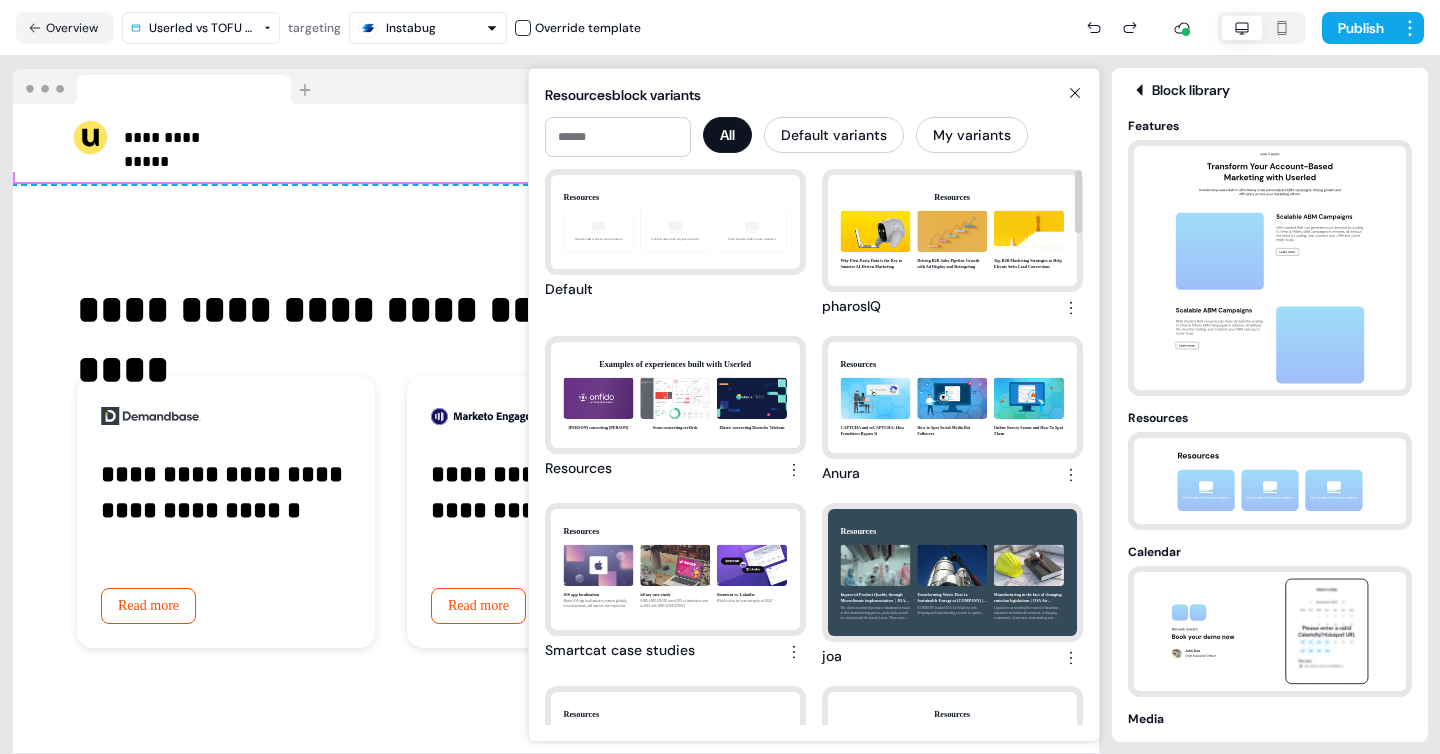 scroll, scrollTop: 8, scrollLeft: 0, axis: vertical 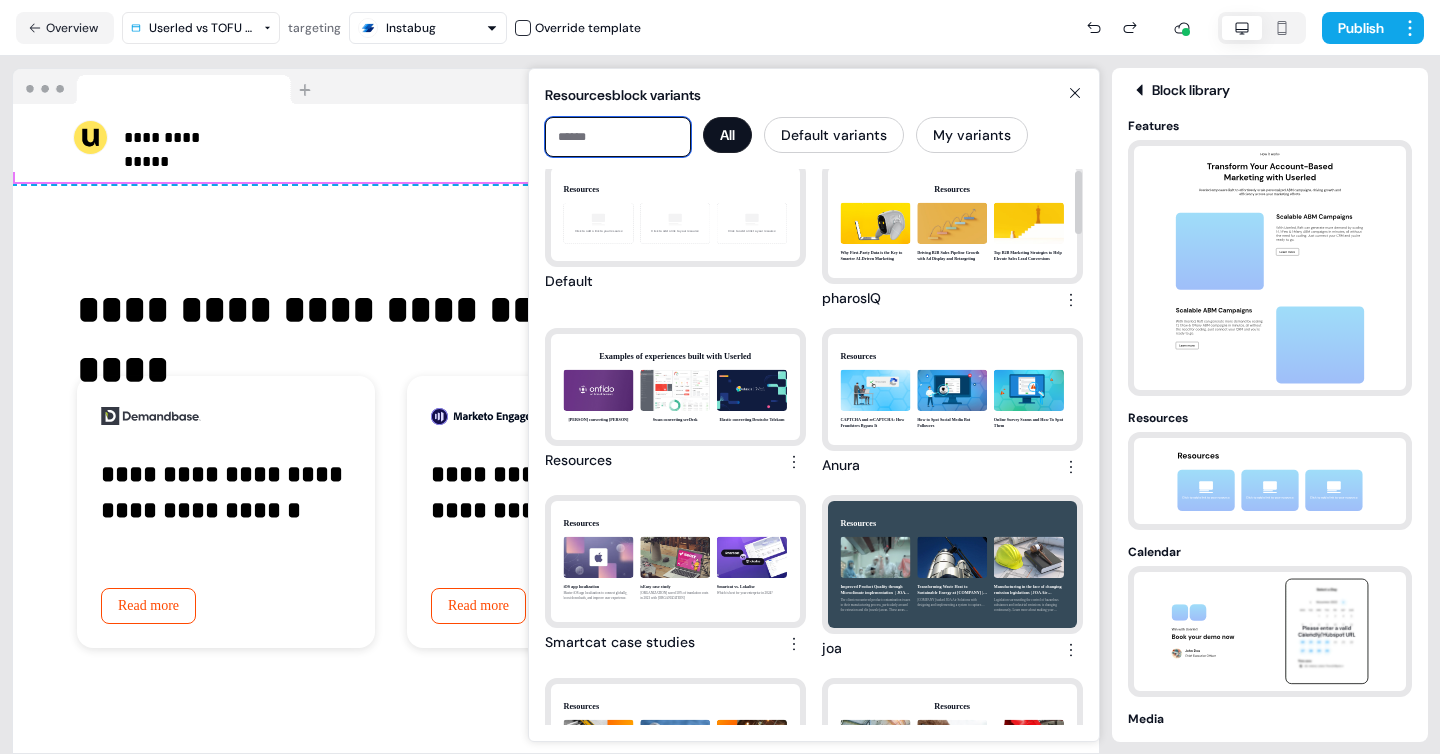 click at bounding box center [618, 137] 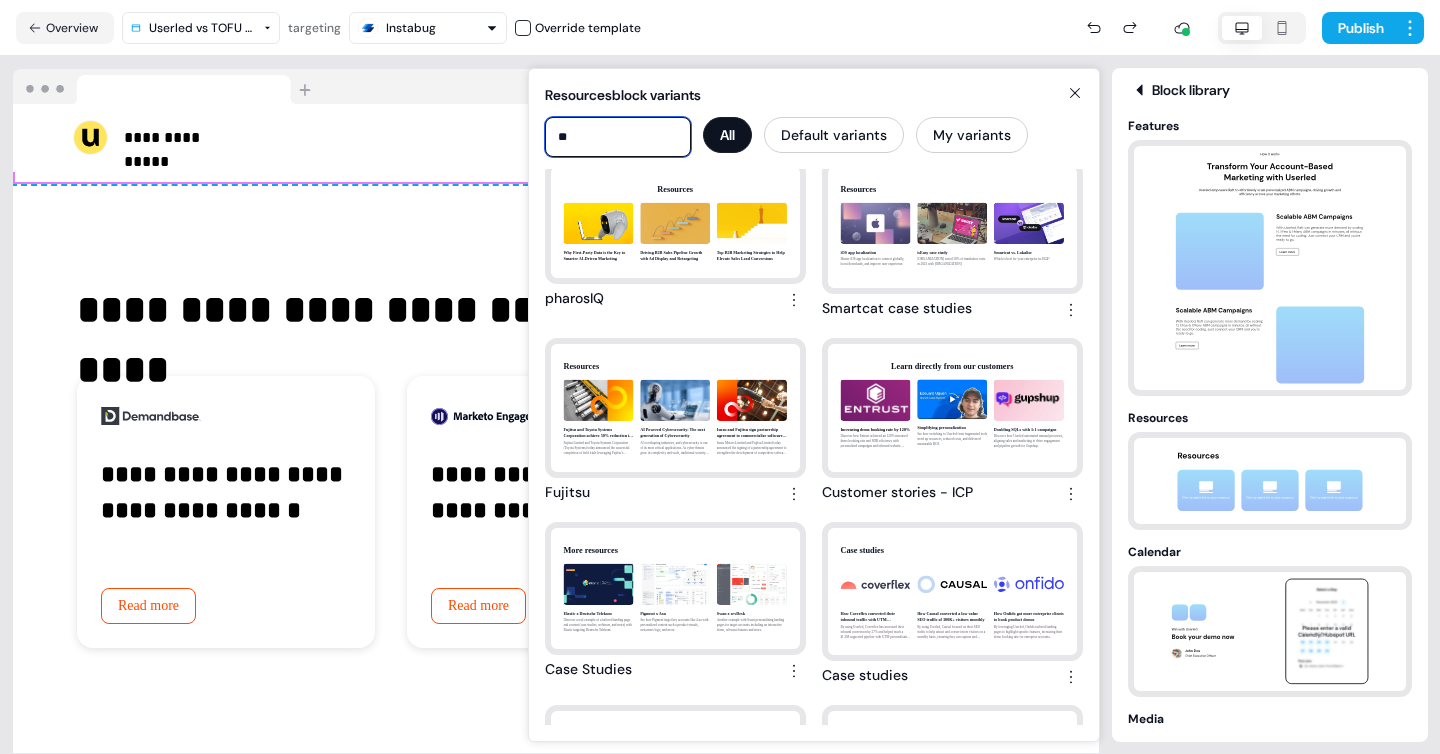 scroll, scrollTop: 0, scrollLeft: 0, axis: both 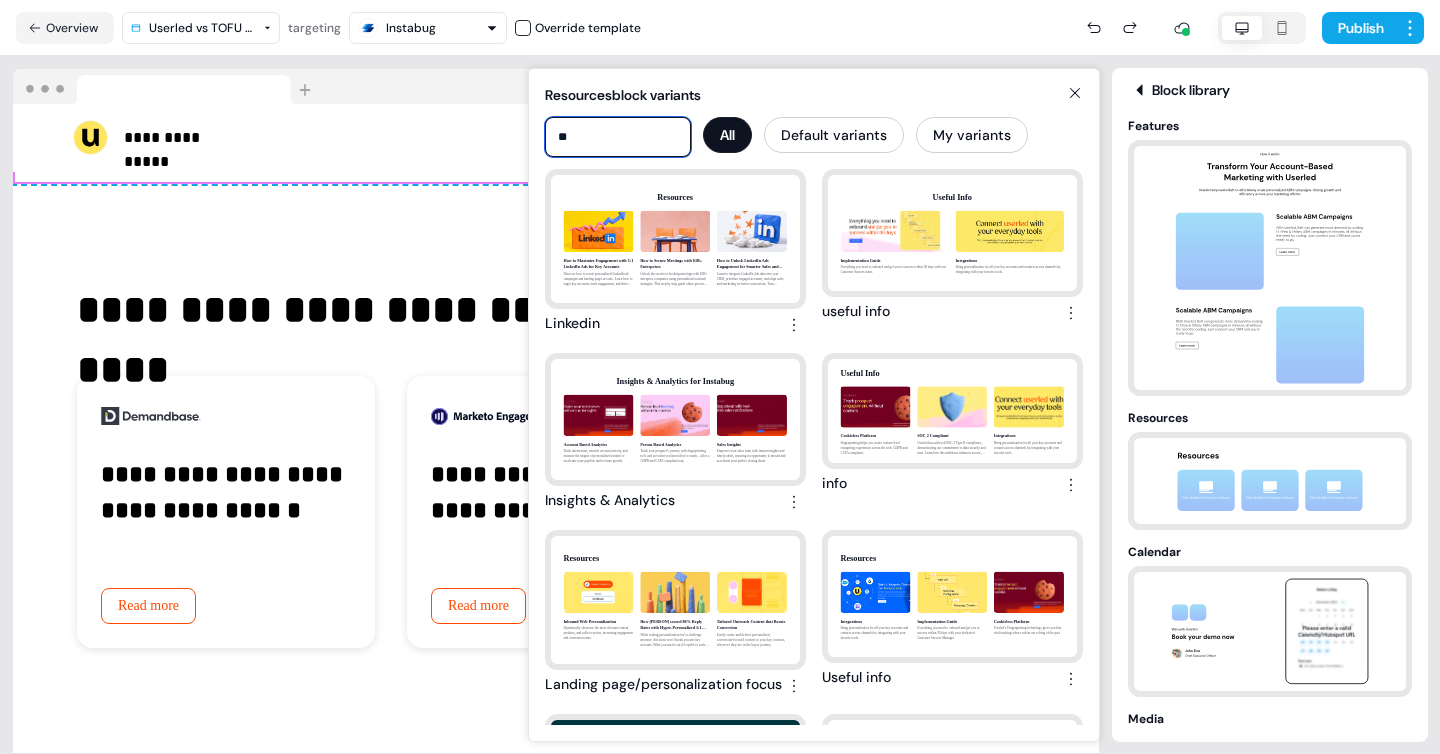 type on "*" 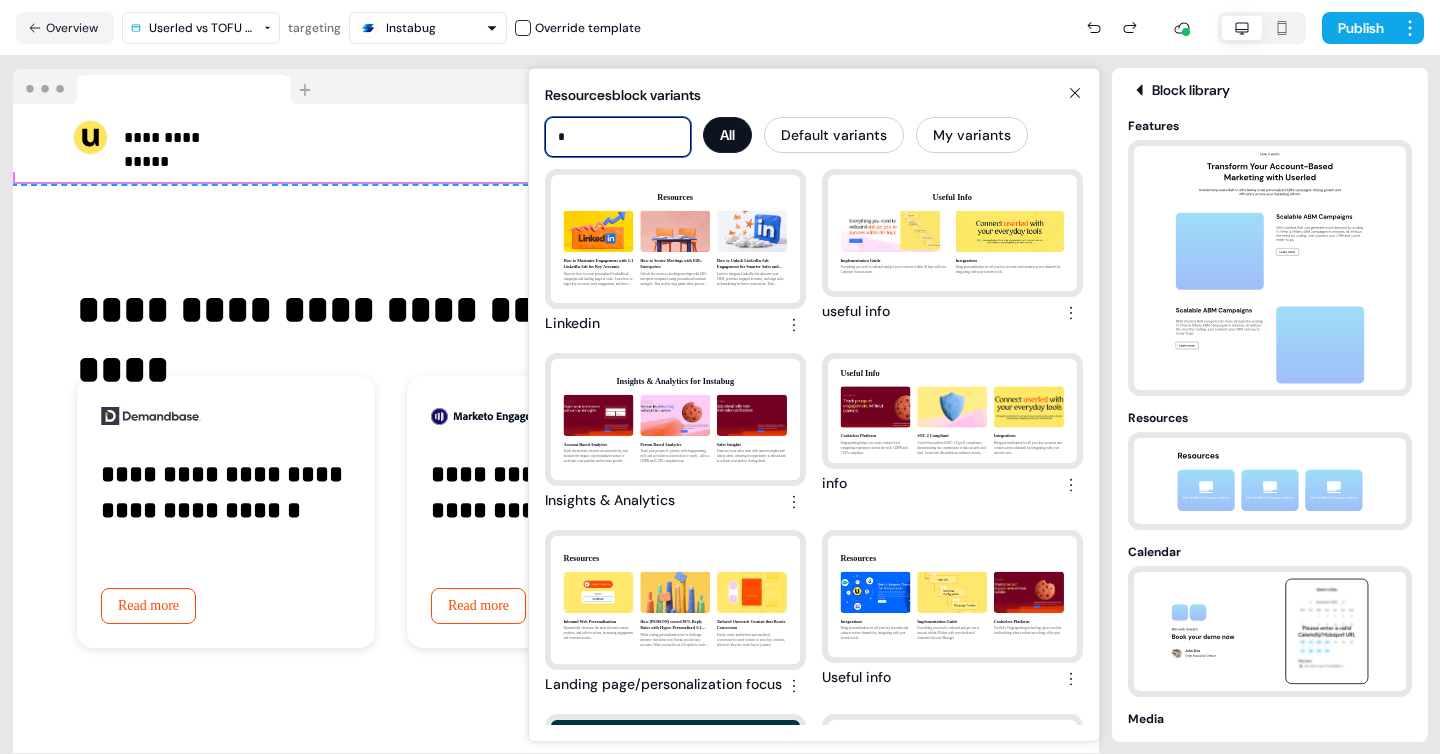 type 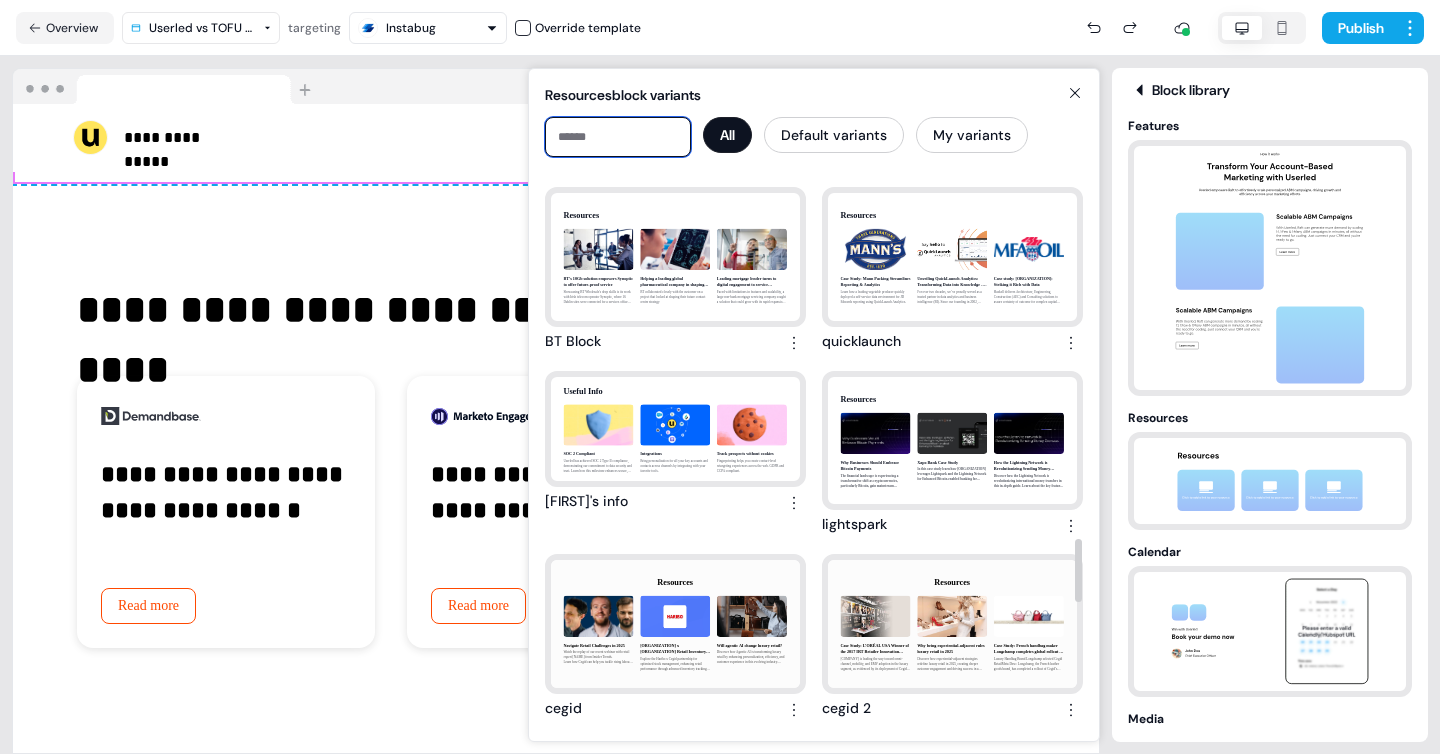 scroll, scrollTop: 3265, scrollLeft: 0, axis: vertical 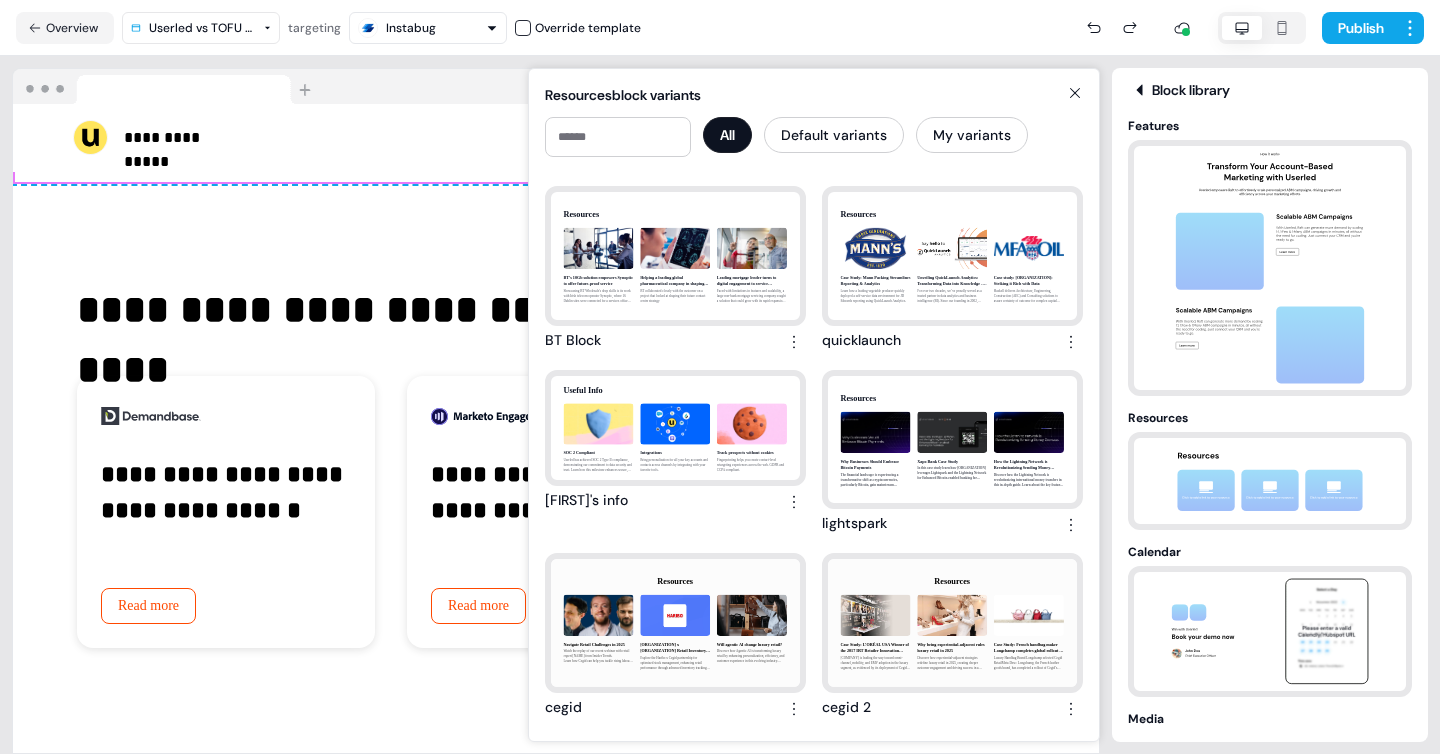 click 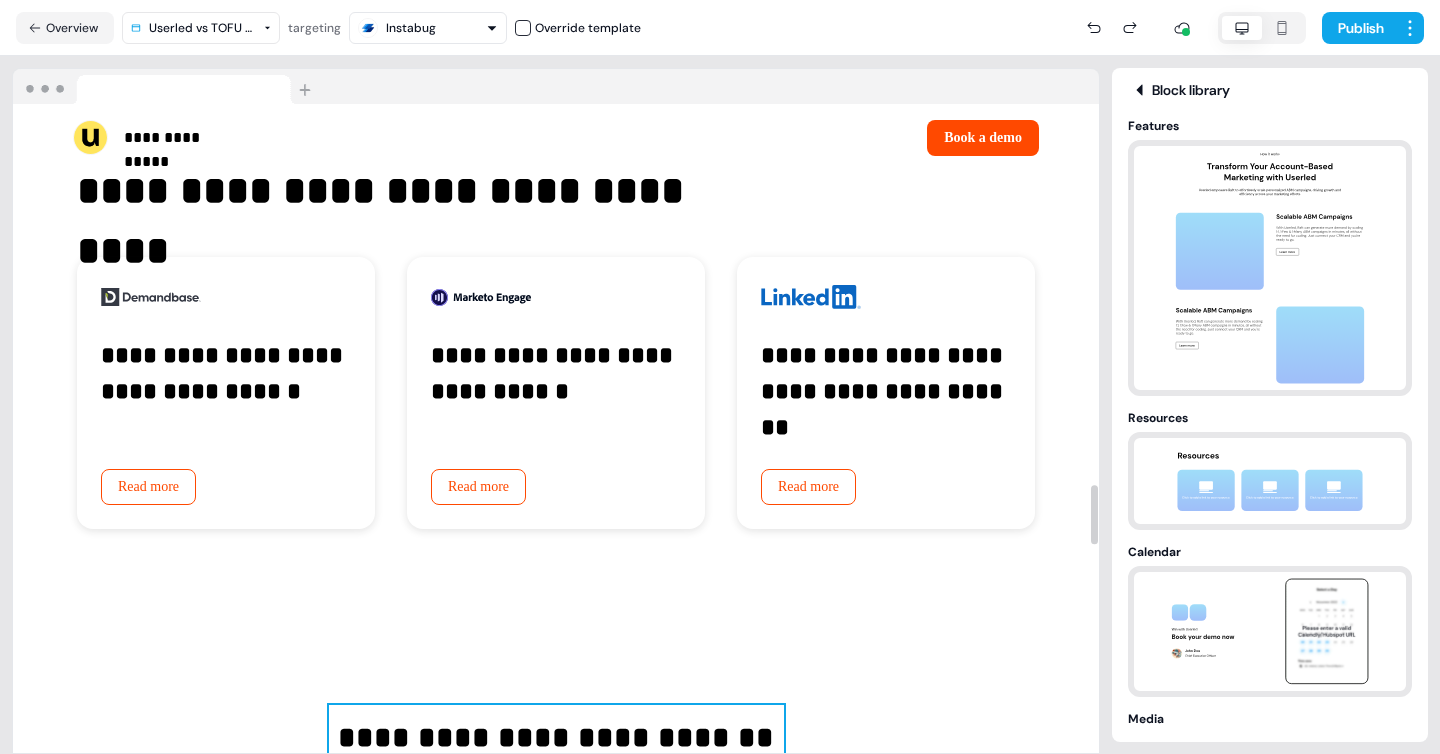scroll, scrollTop: 4006, scrollLeft: 0, axis: vertical 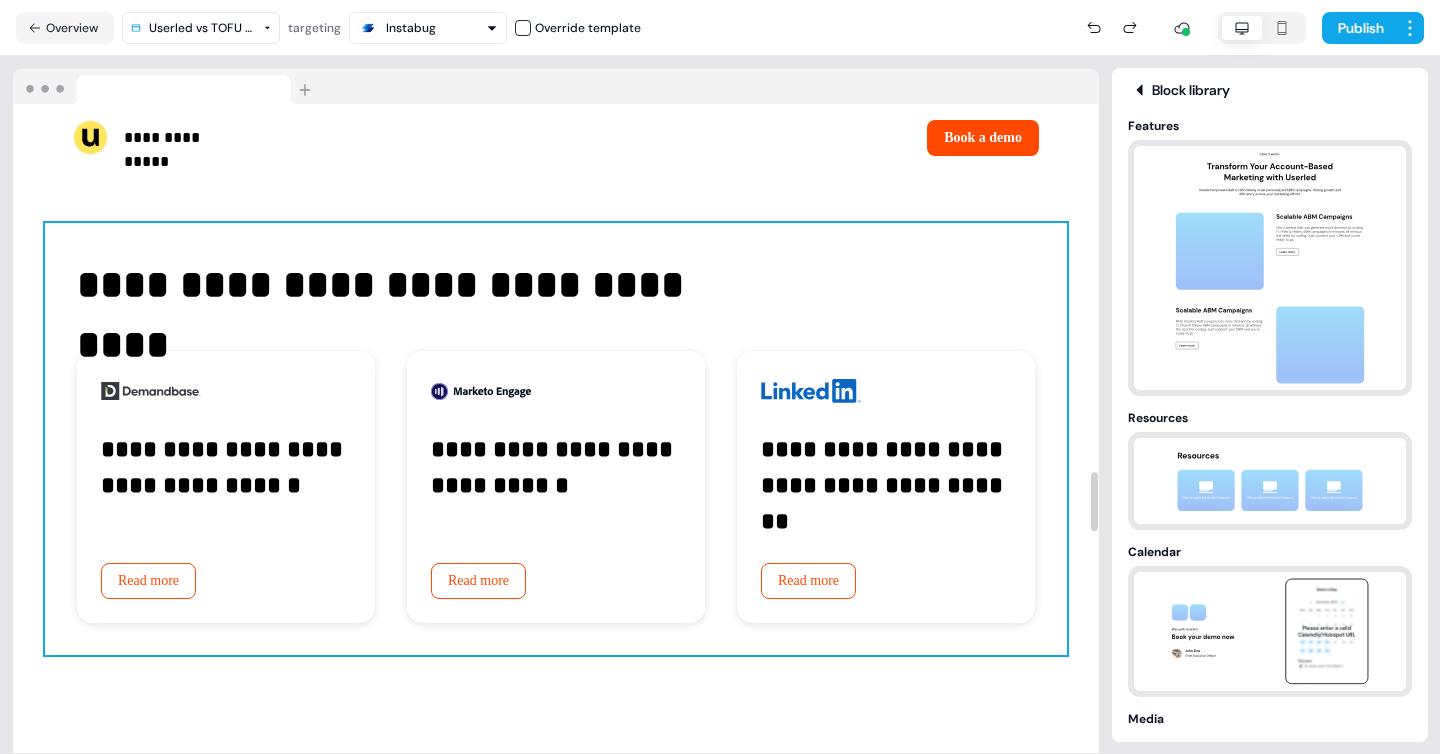 click on "**********" at bounding box center (556, 439) 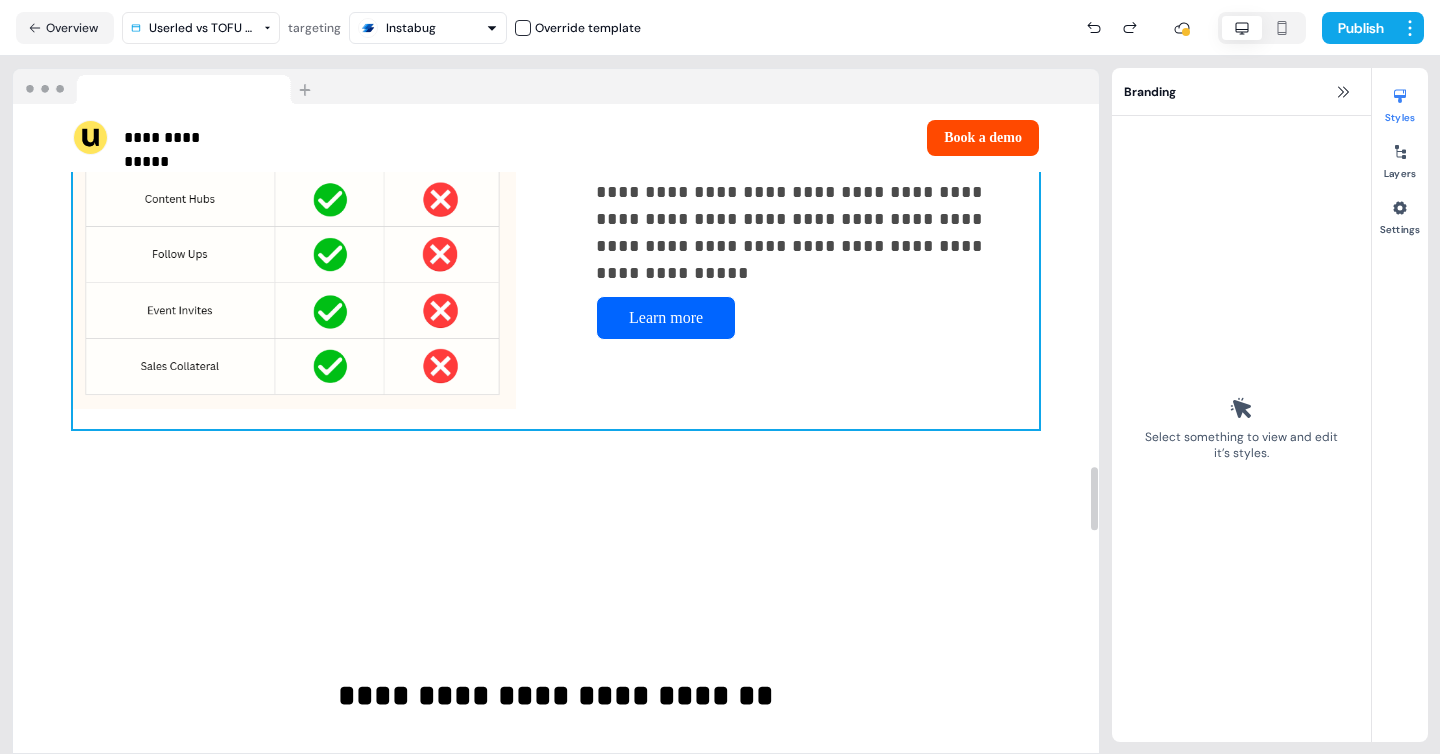 scroll, scrollTop: 3698, scrollLeft: 0, axis: vertical 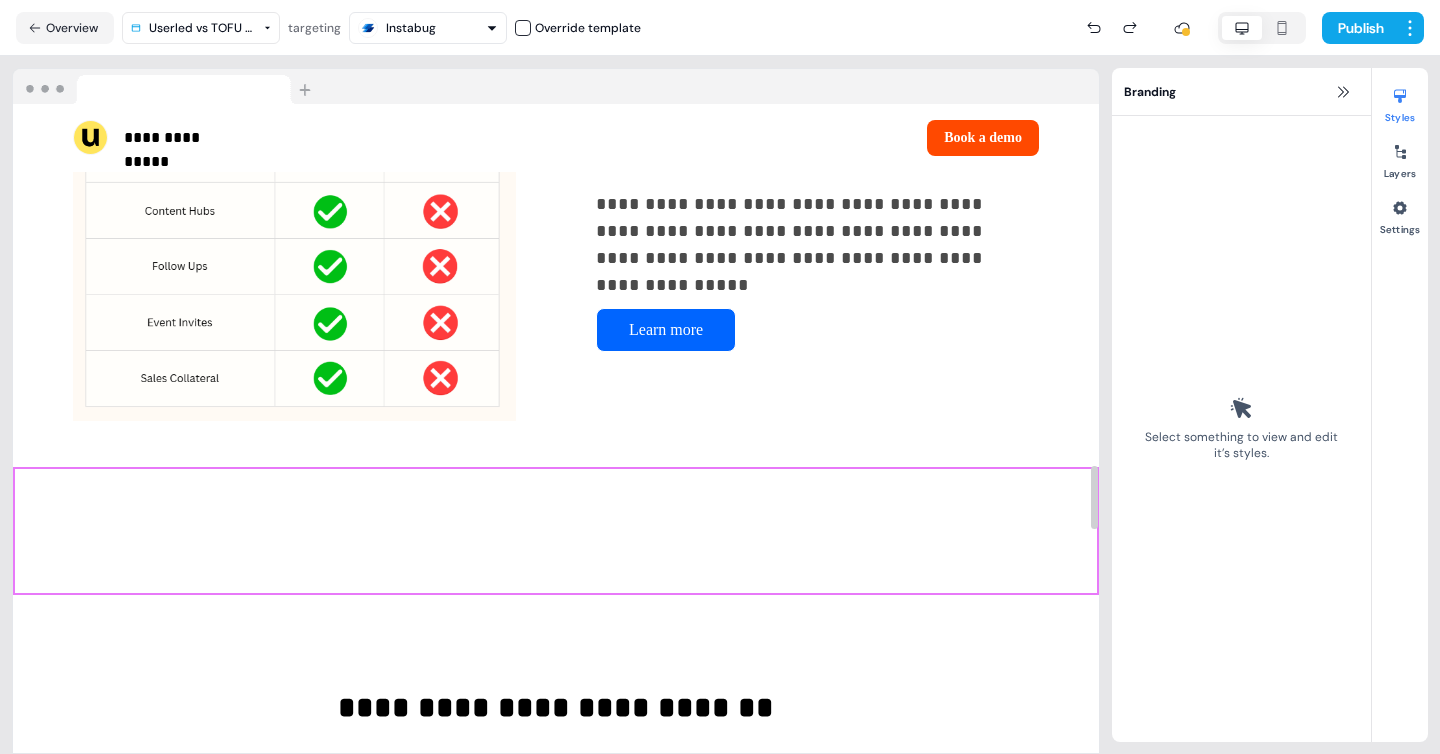 click on "Add block
To pick up a draggable item, press the space bar.
While dragging, use the arrow keys to move the item.
Press space again to drop the item in its new position, or press escape to cancel." at bounding box center [556, 531] 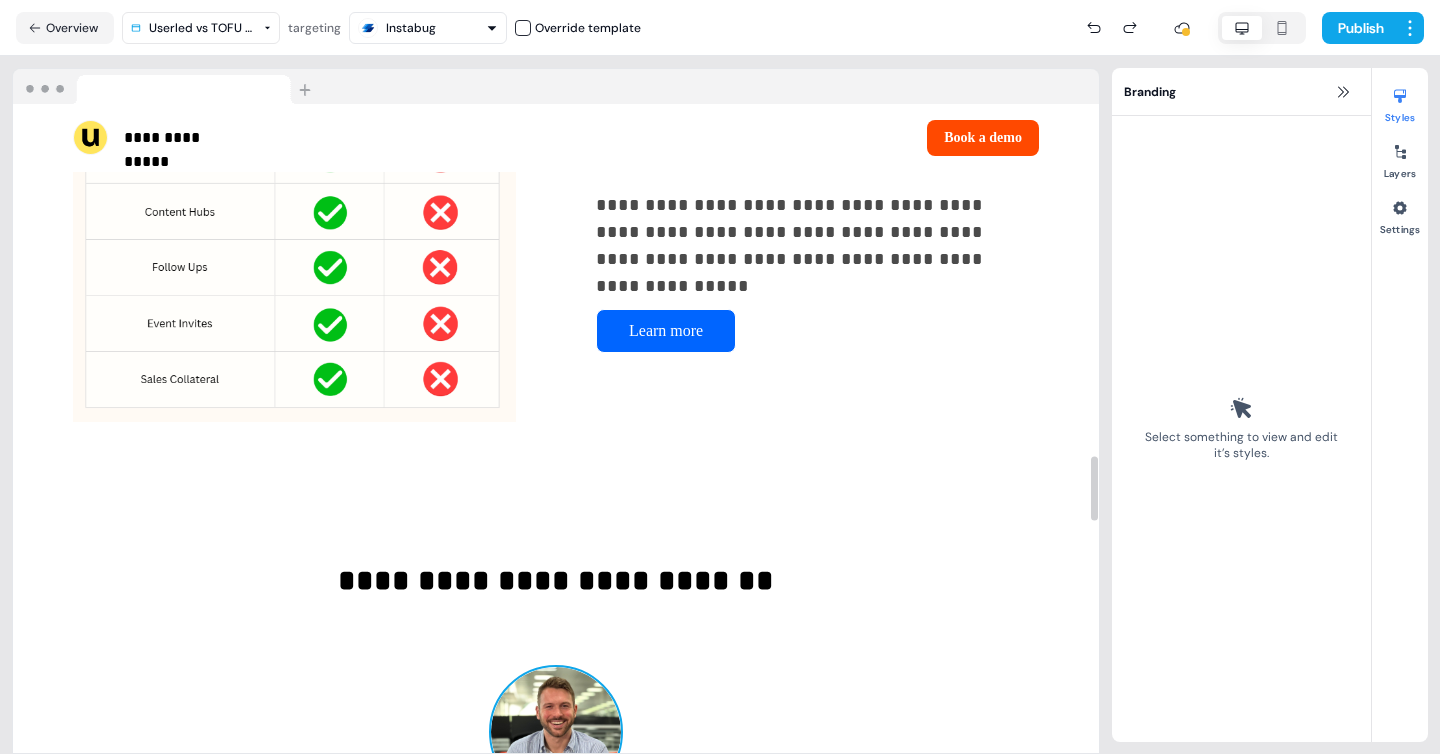 scroll, scrollTop: 3443, scrollLeft: 0, axis: vertical 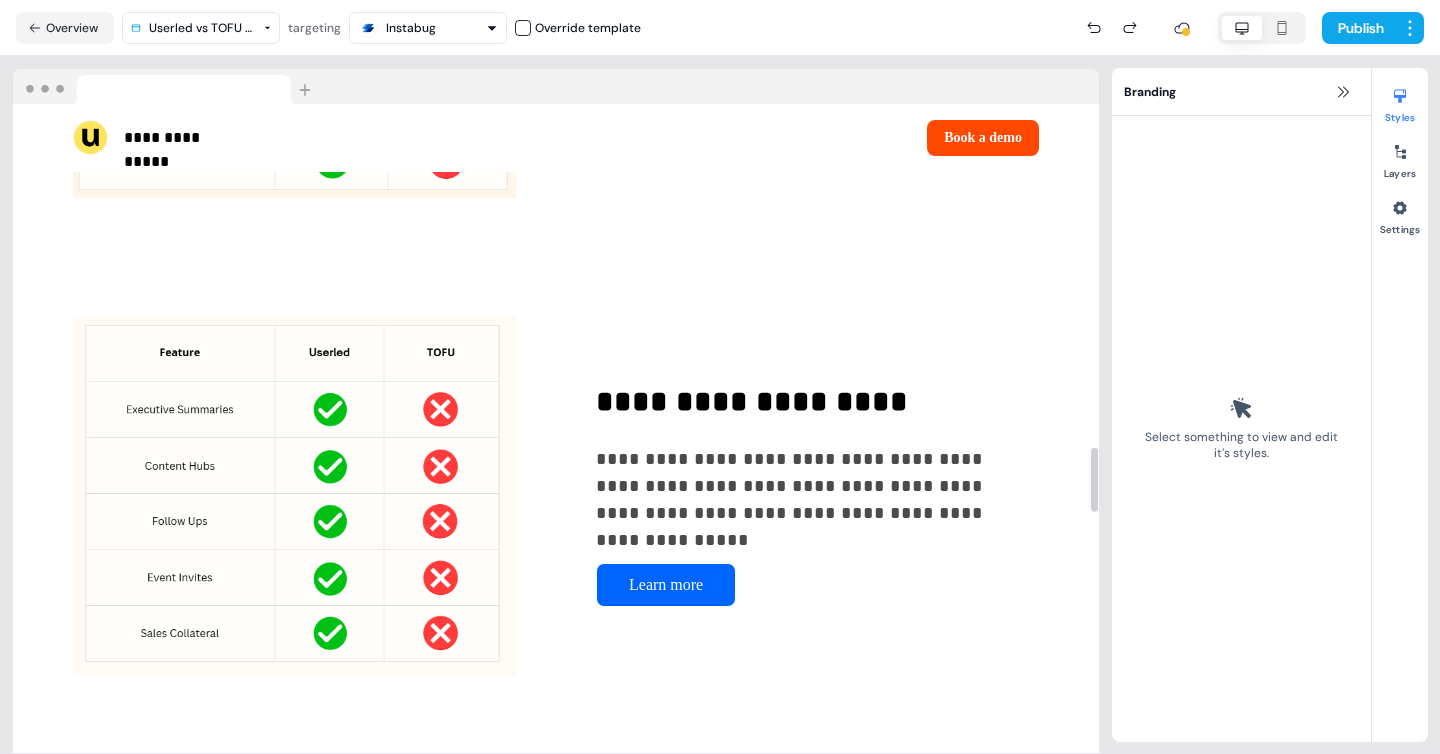 click on "Instabug" at bounding box center [411, 28] 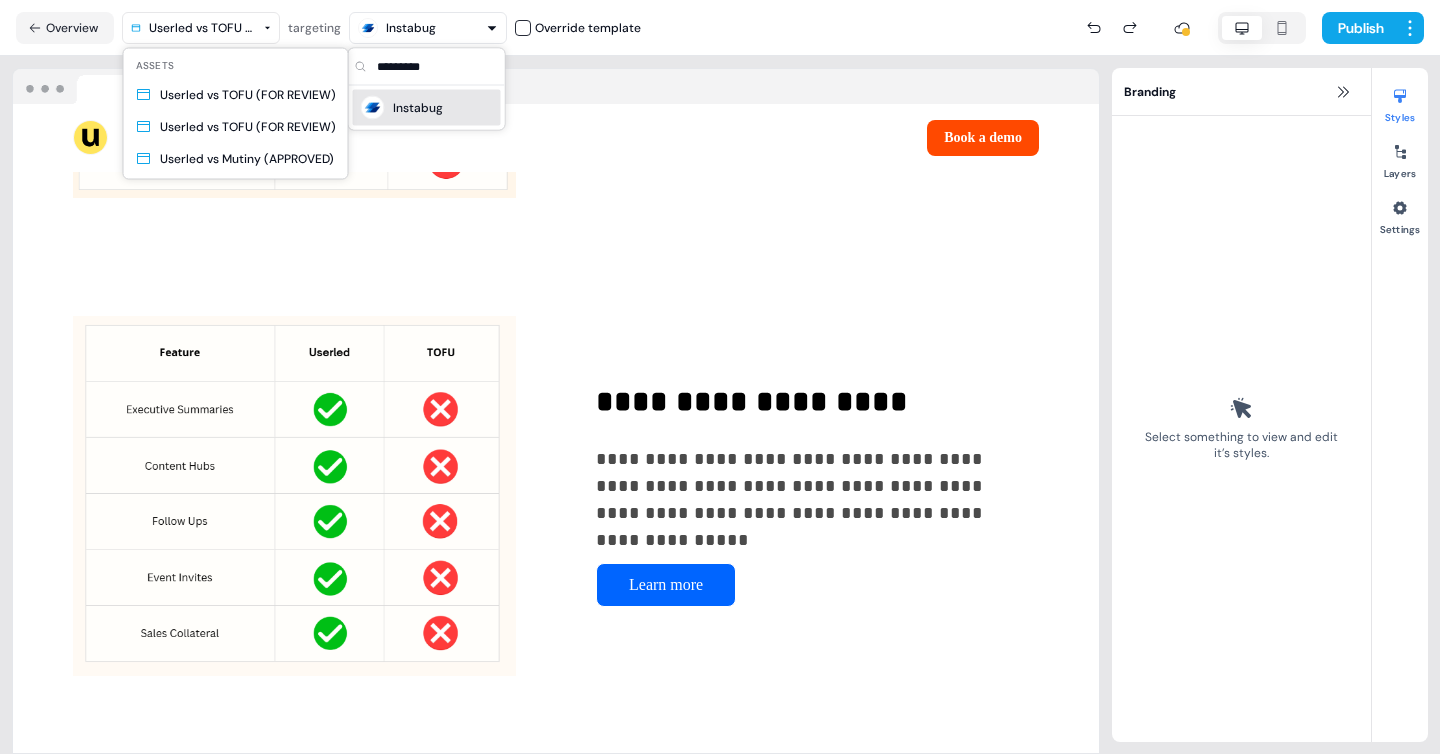 click on "**********" at bounding box center [720, 377] 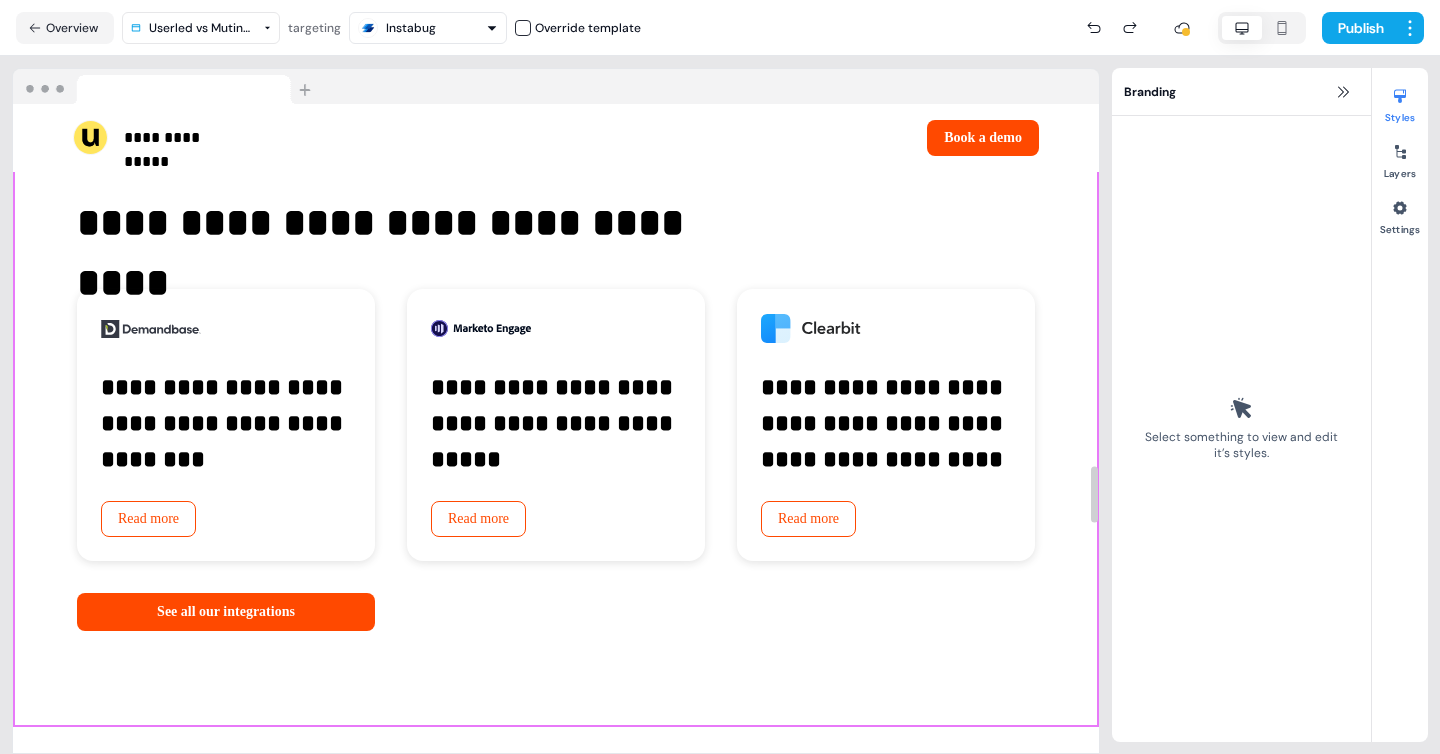 scroll, scrollTop: 4027, scrollLeft: 0, axis: vertical 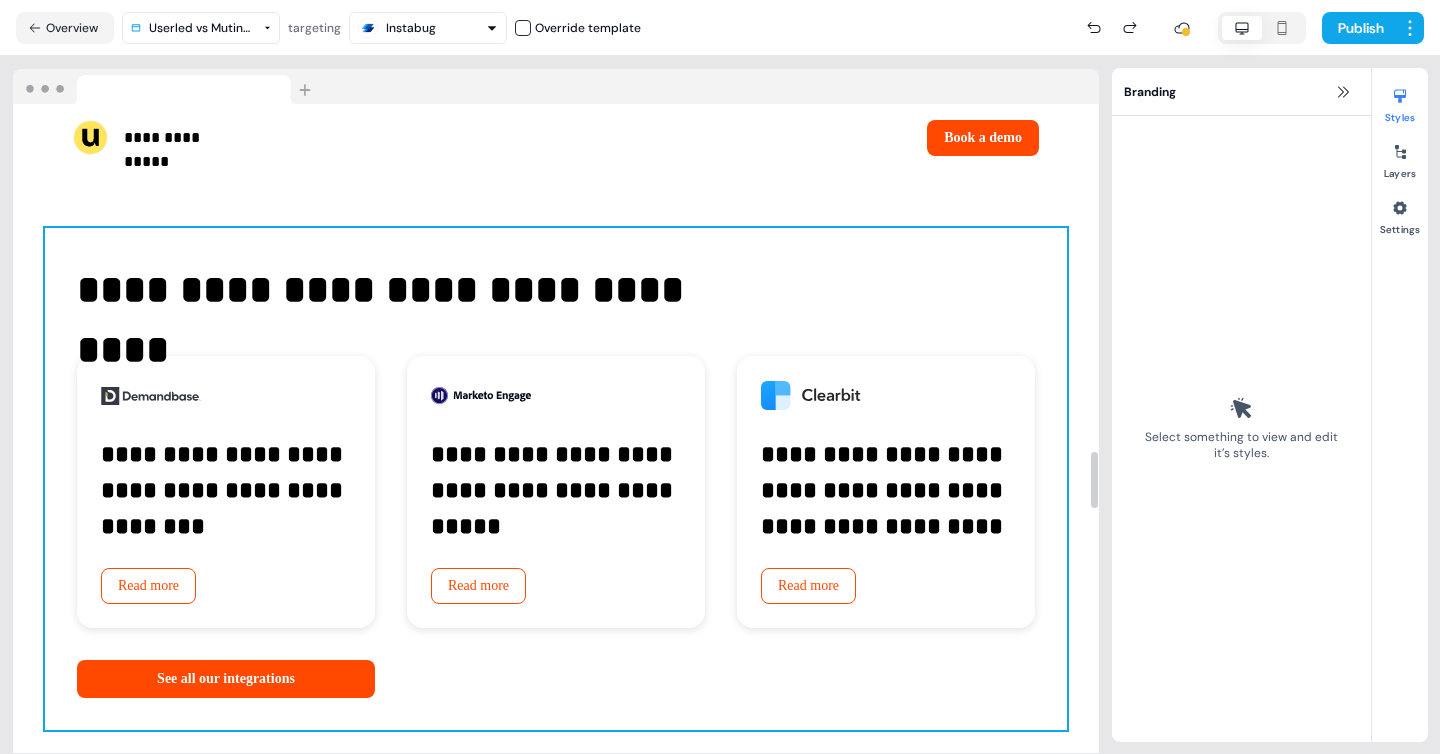 click on "**********" at bounding box center (556, 479) 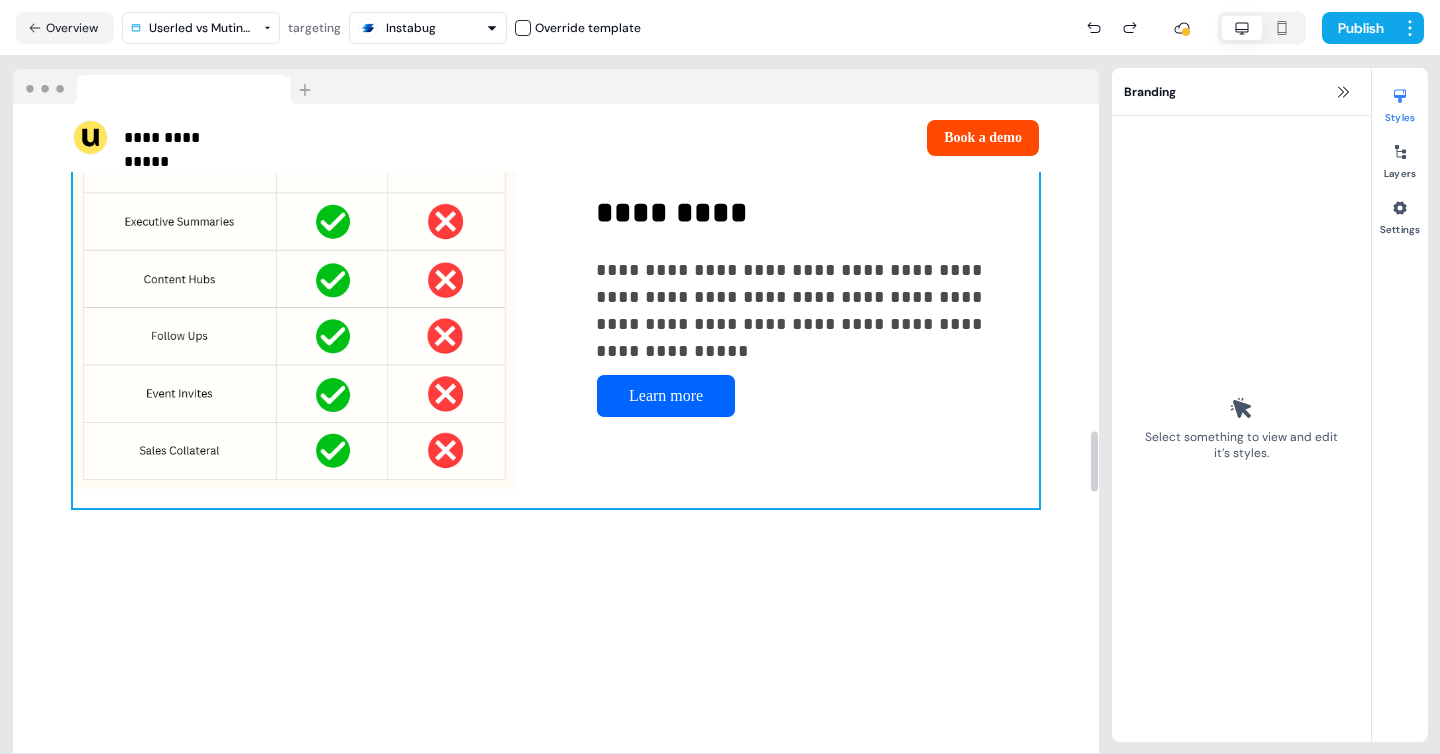 scroll, scrollTop: 3535, scrollLeft: 0, axis: vertical 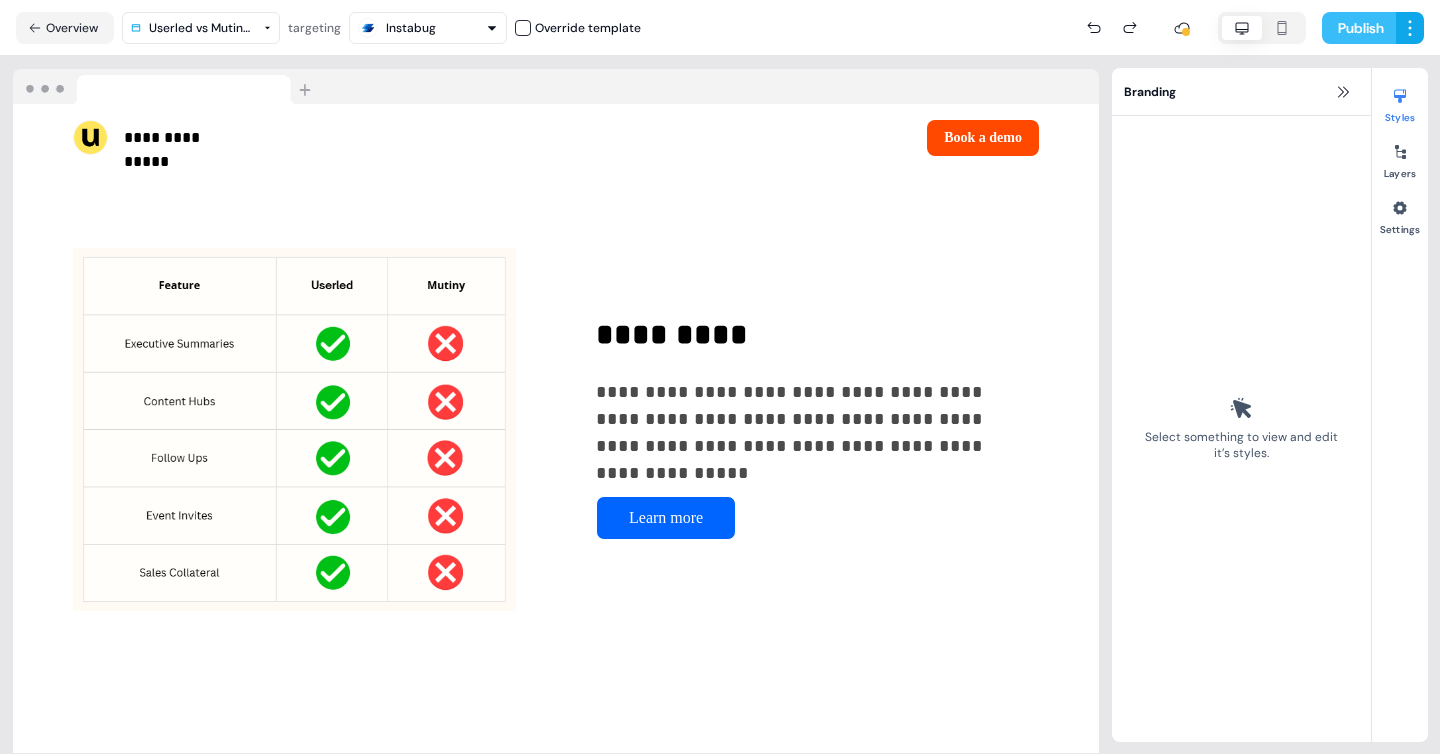 click on "Publish" at bounding box center [1359, 28] 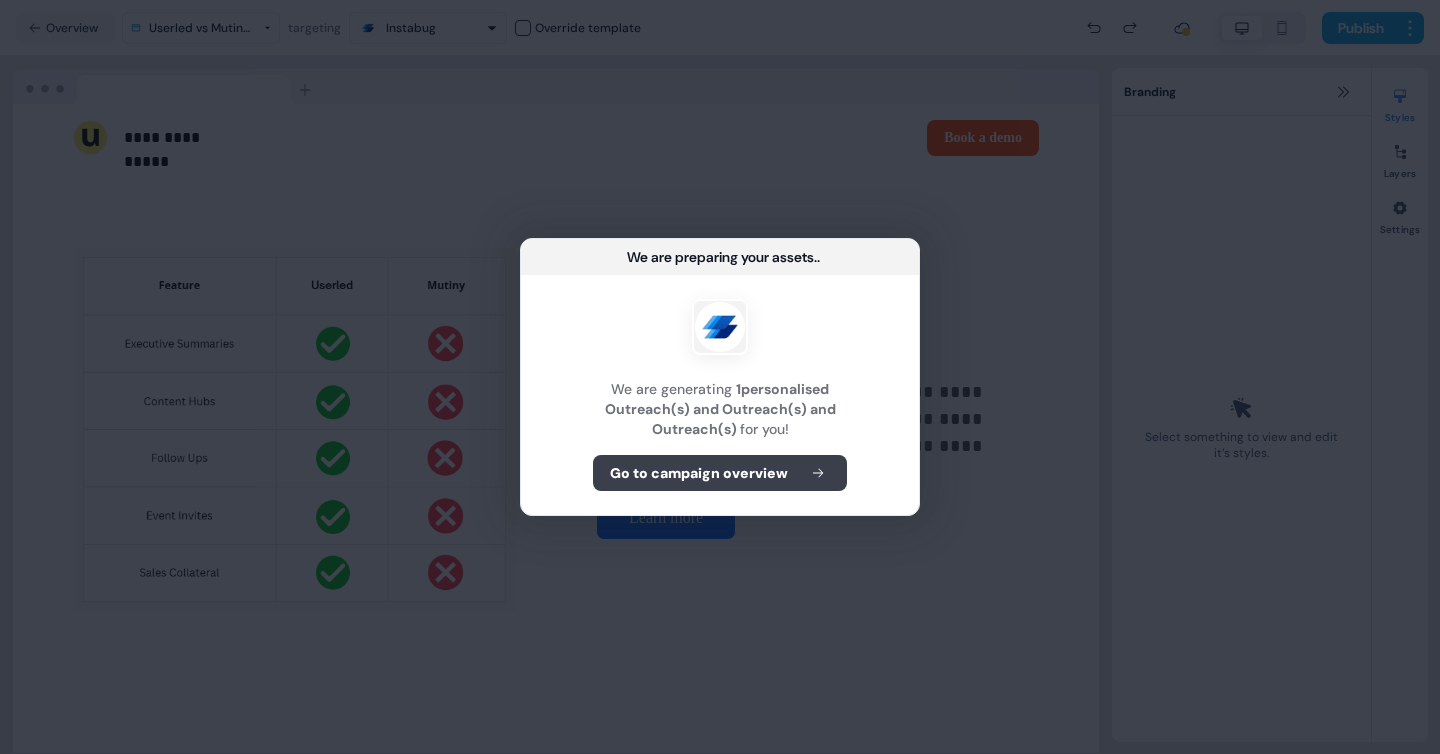 click on "Go to campaign overview" at bounding box center (720, 473) 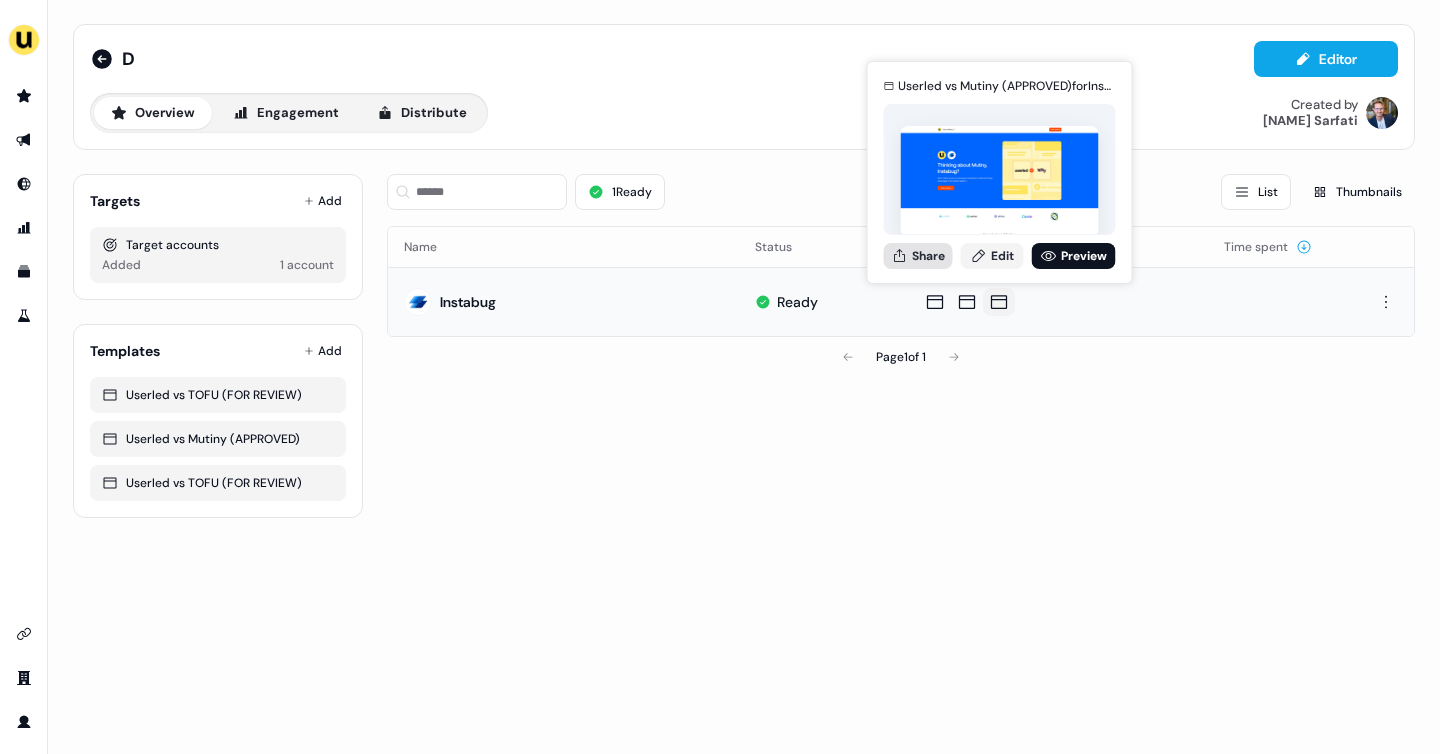 click on "Share" at bounding box center (918, 256) 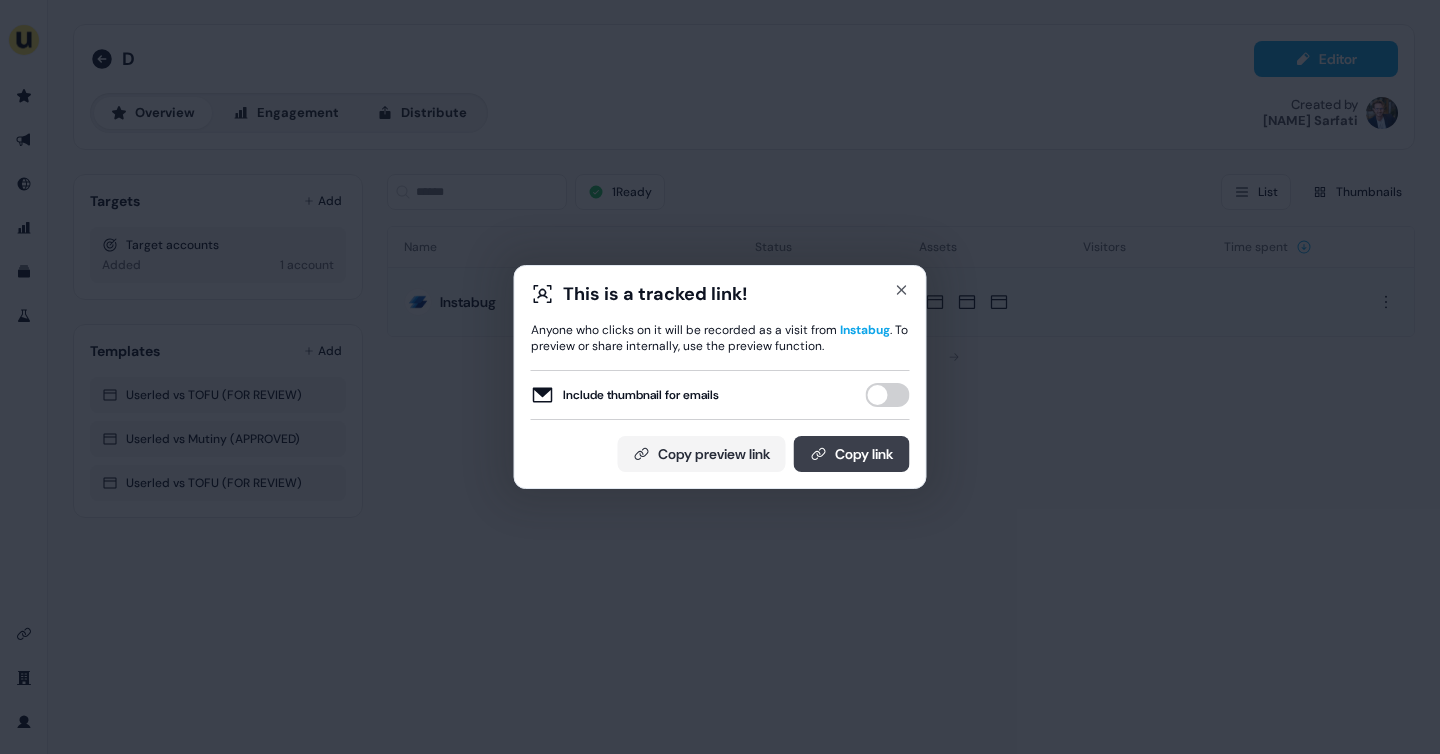 click on "Copy link" at bounding box center (852, 454) 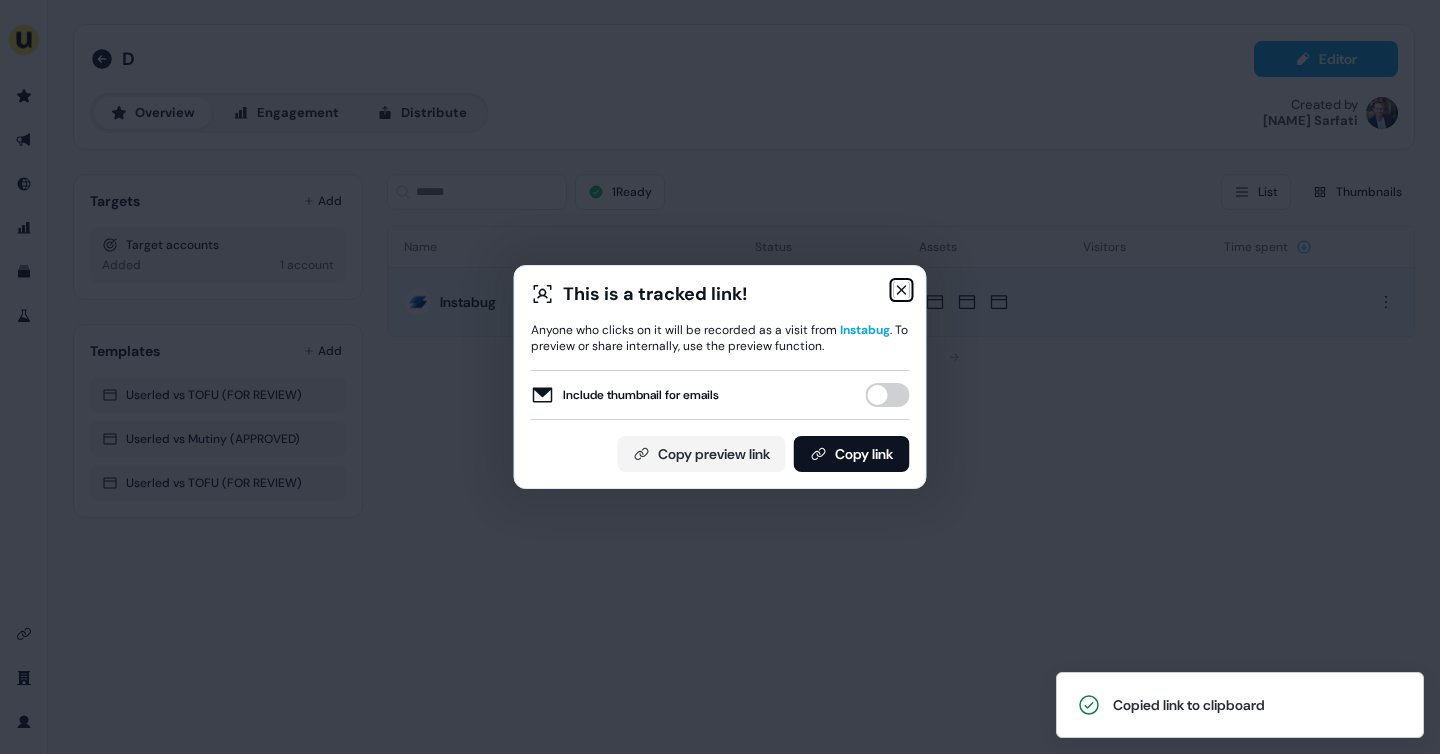 click 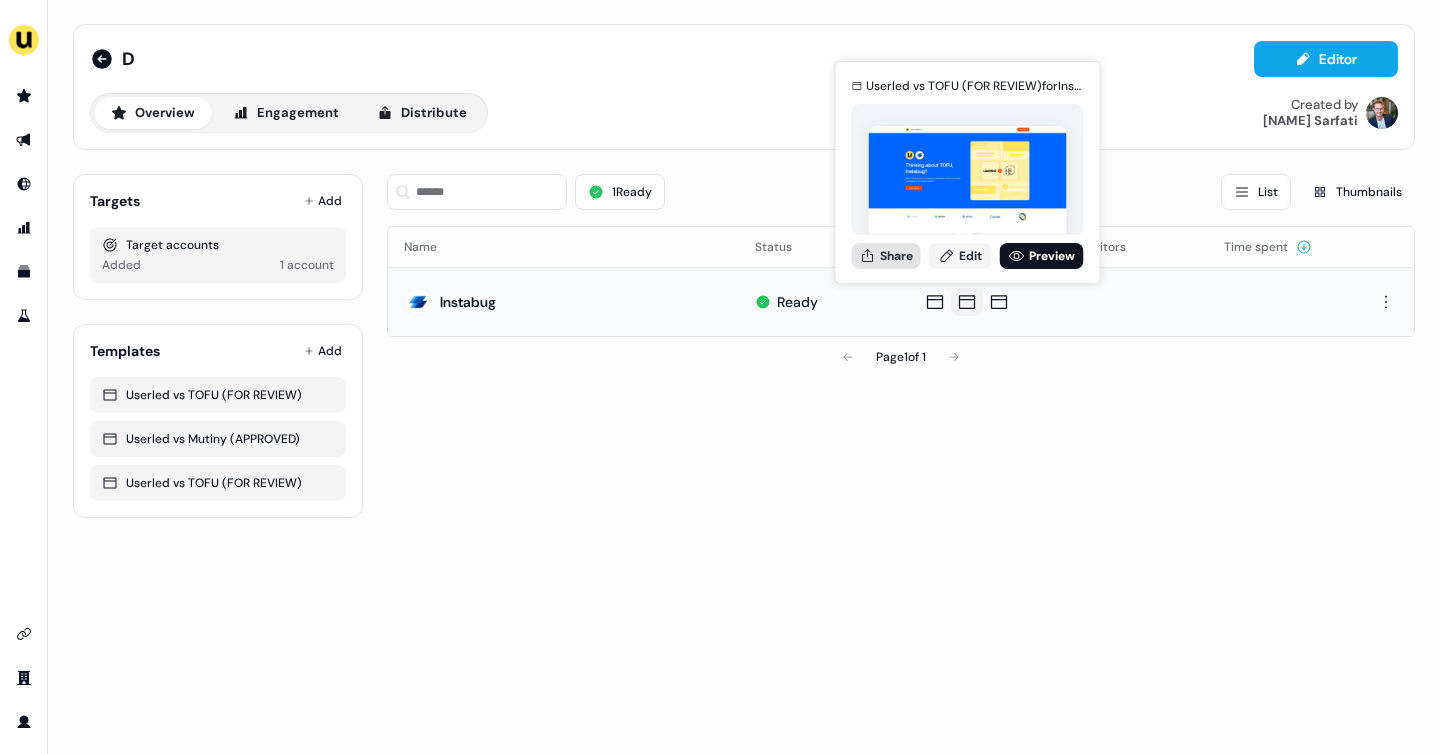 click on "Share" at bounding box center (886, 256) 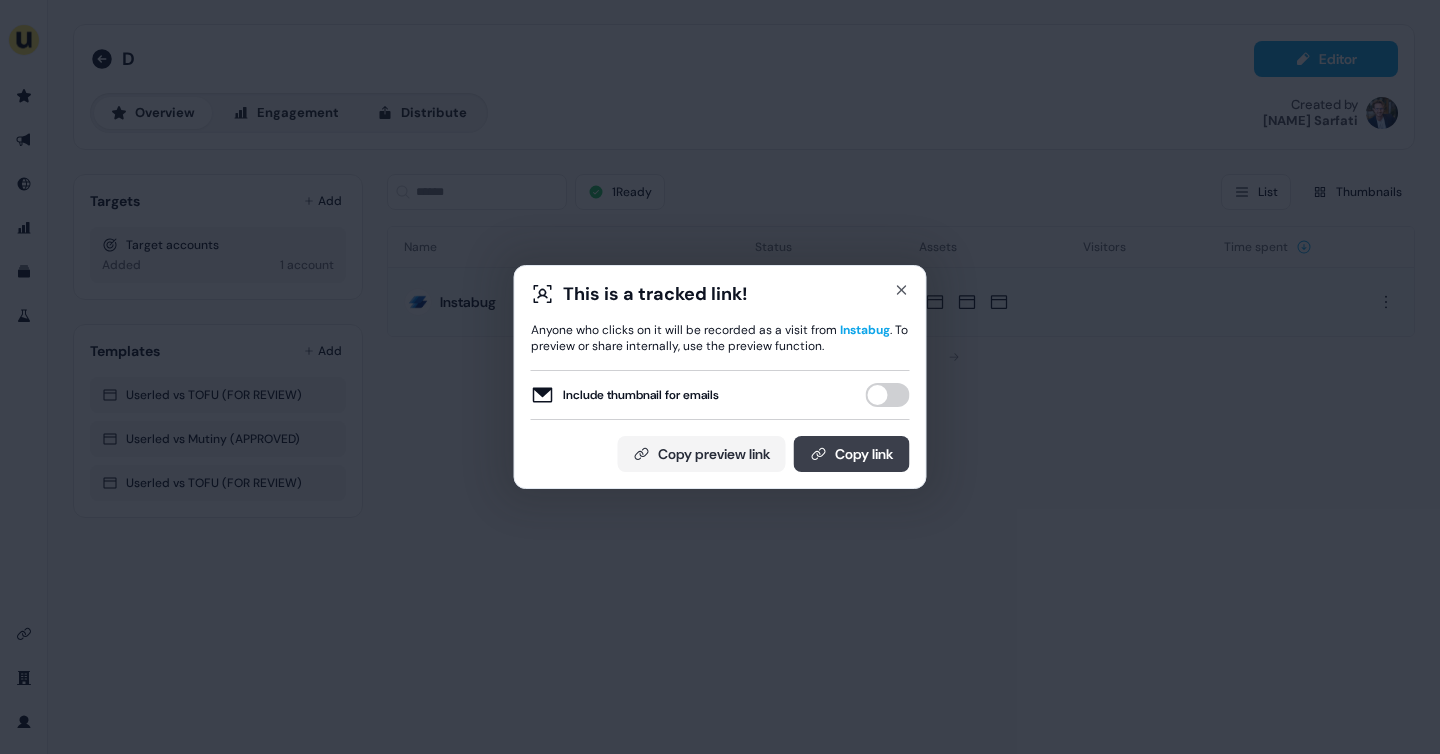 click on "Copy link" at bounding box center [852, 454] 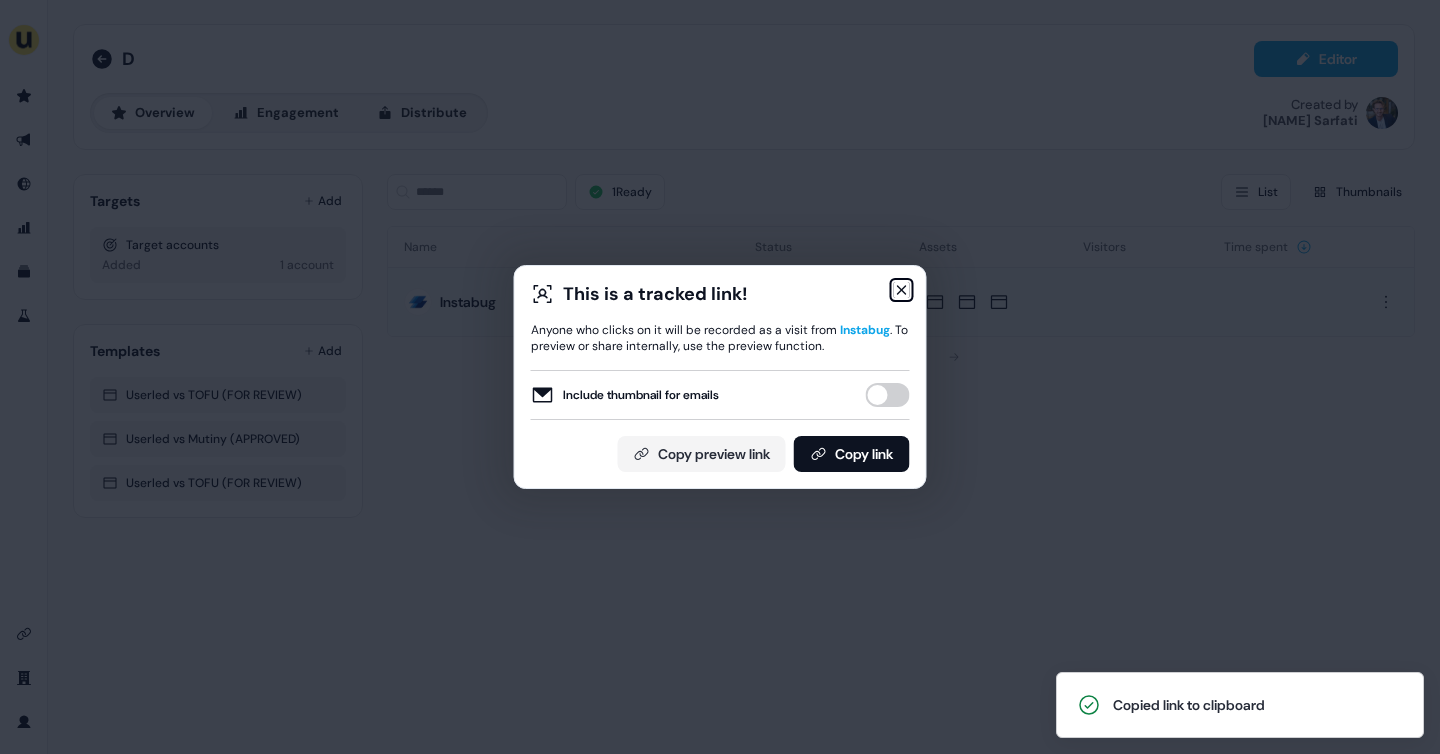 click 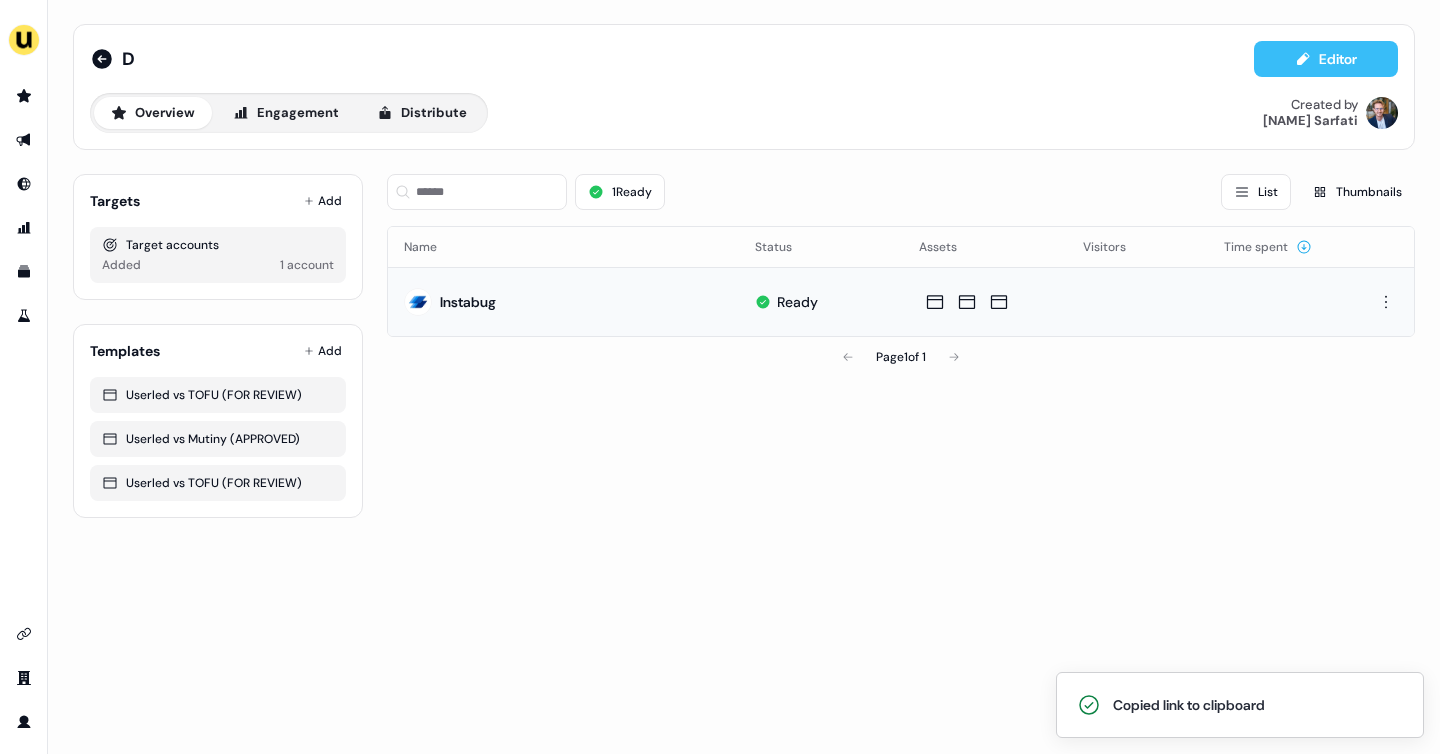 click 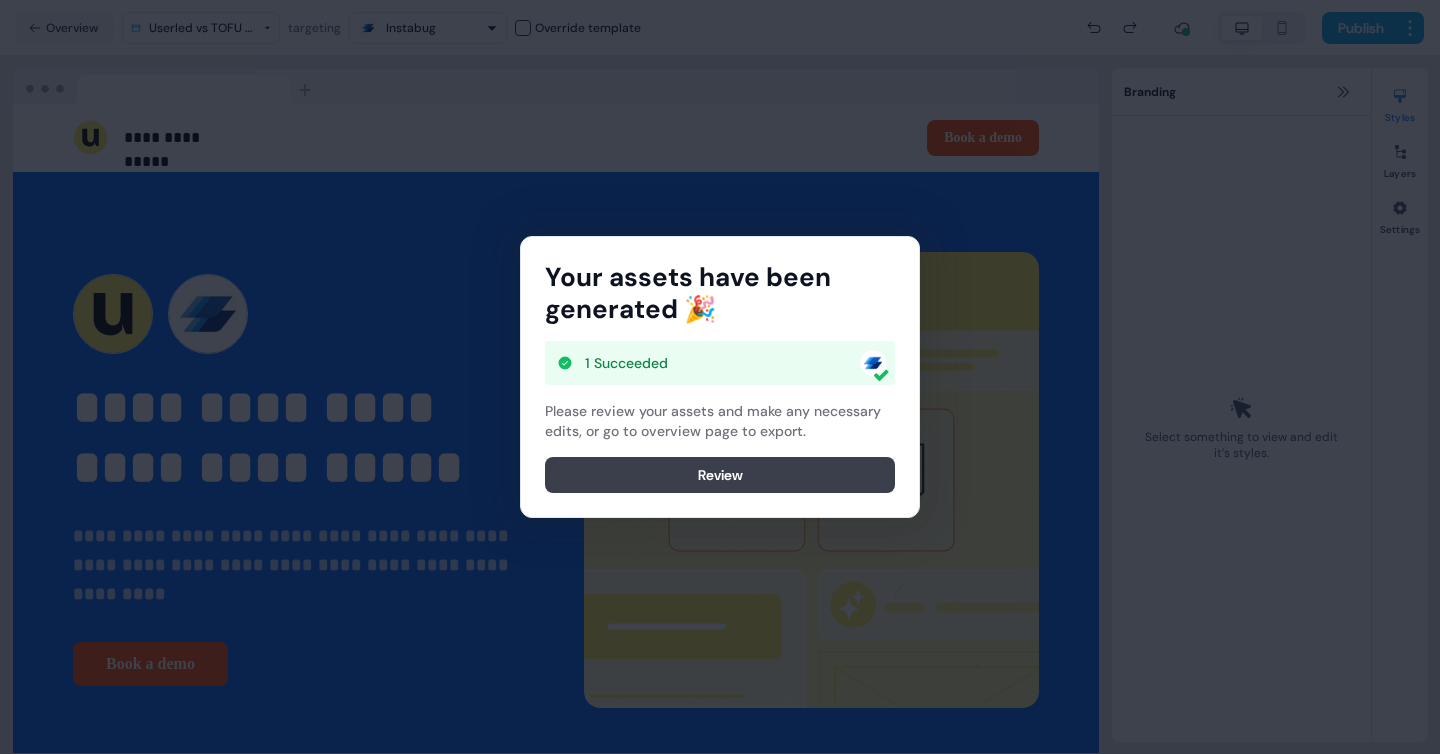 click on "Review" at bounding box center [720, 475] 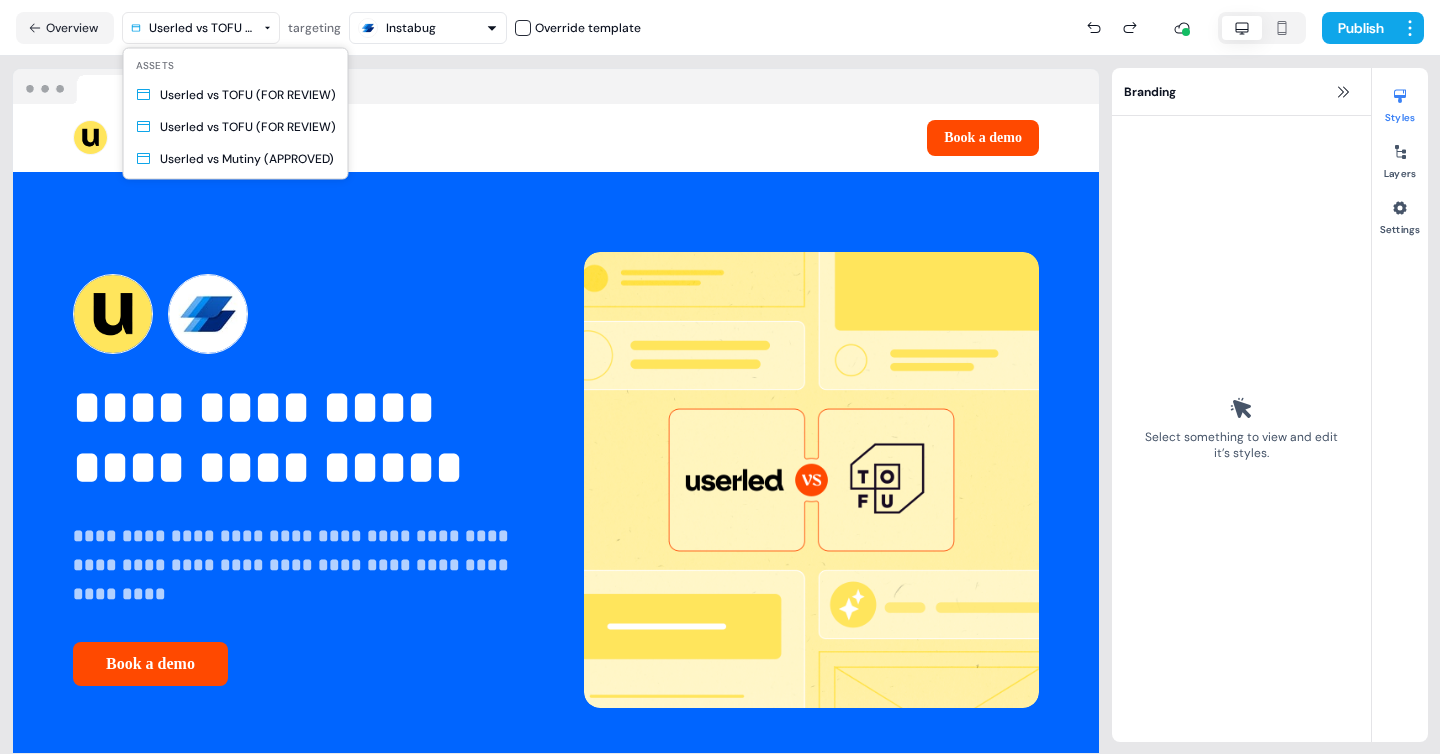 click on "**********" at bounding box center [720, 377] 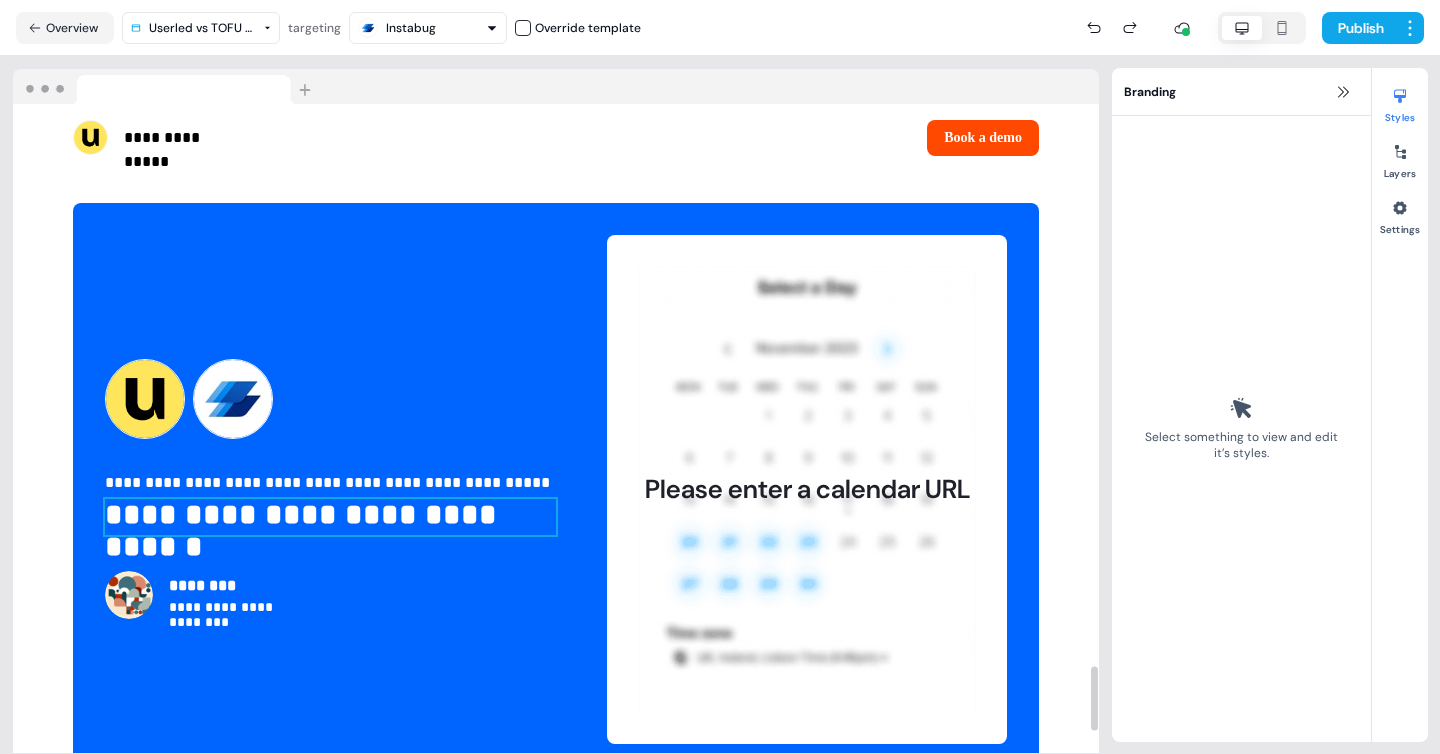 scroll, scrollTop: 5559, scrollLeft: 0, axis: vertical 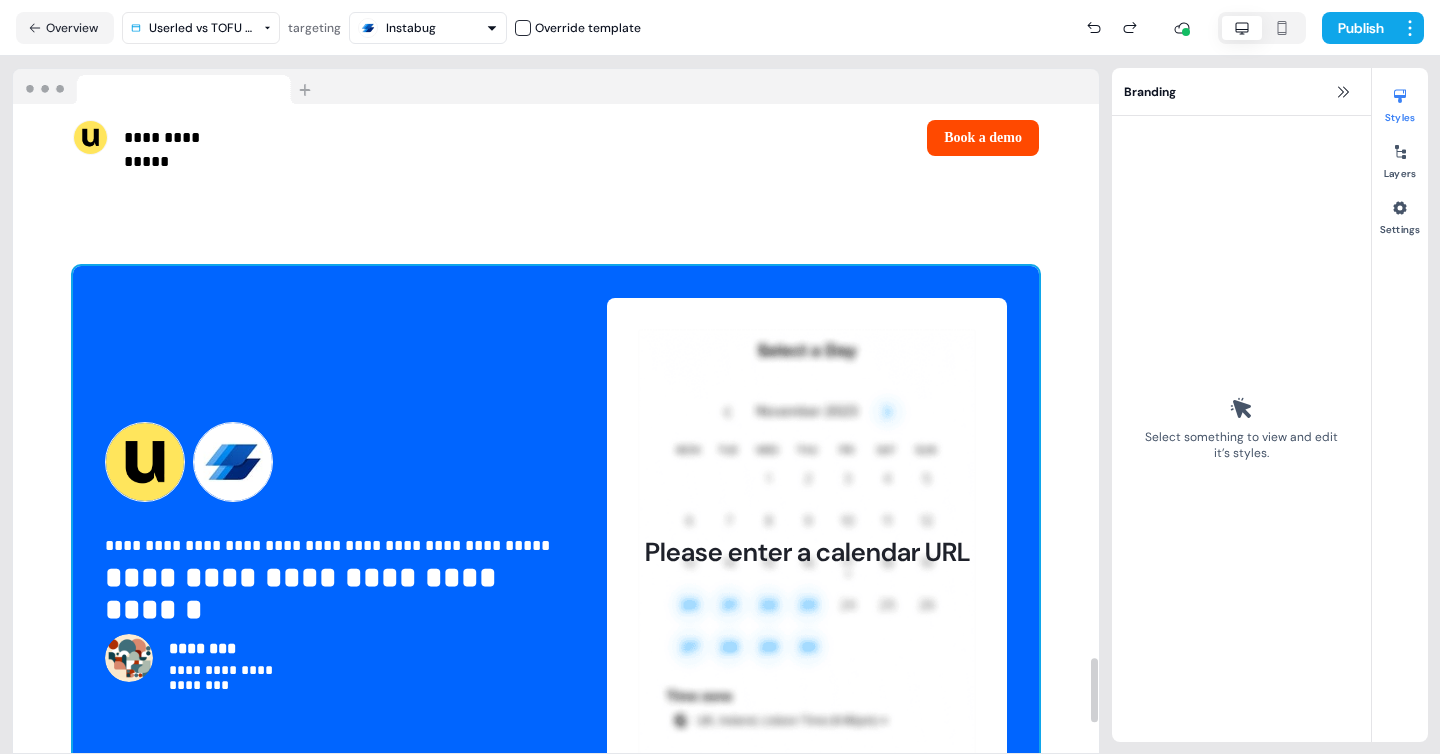 click on "**********" at bounding box center (556, 552) 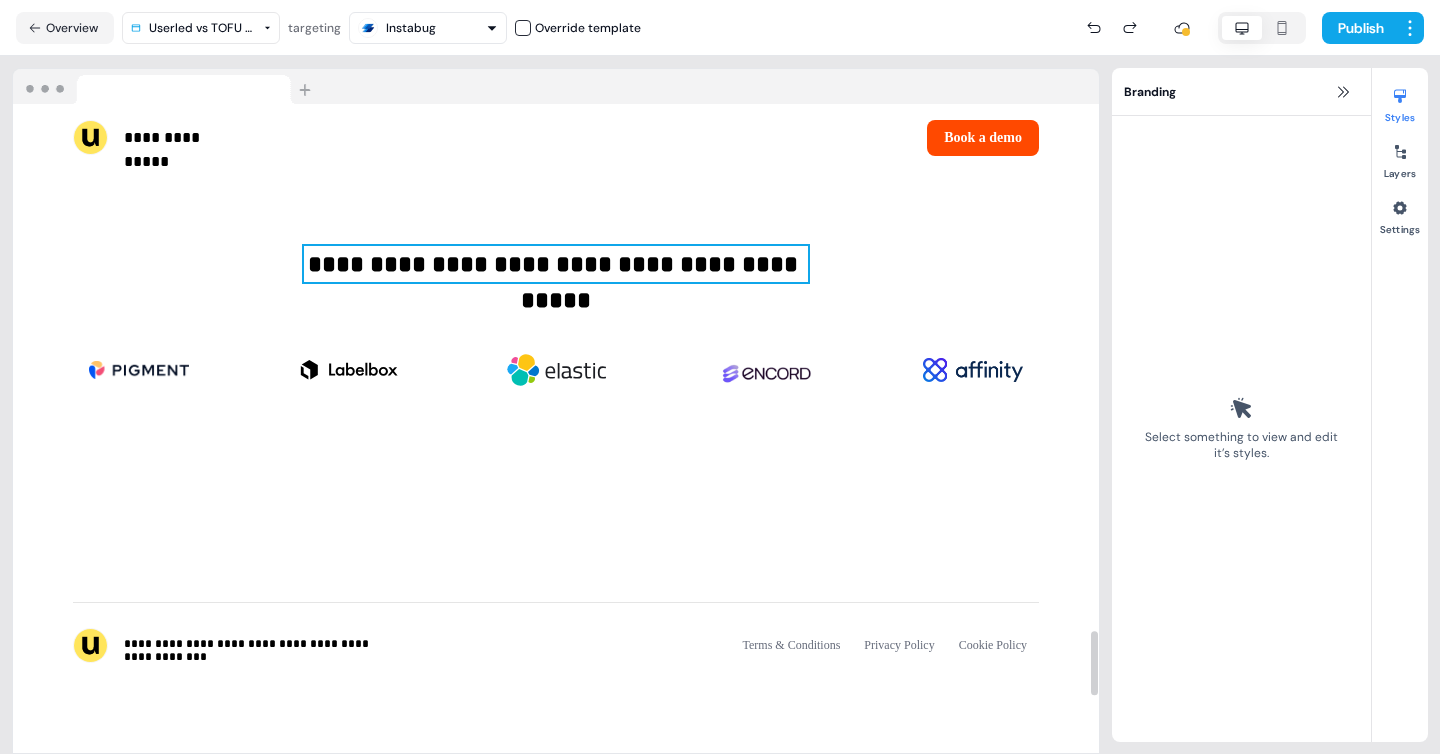 scroll, scrollTop: 5288, scrollLeft: 0, axis: vertical 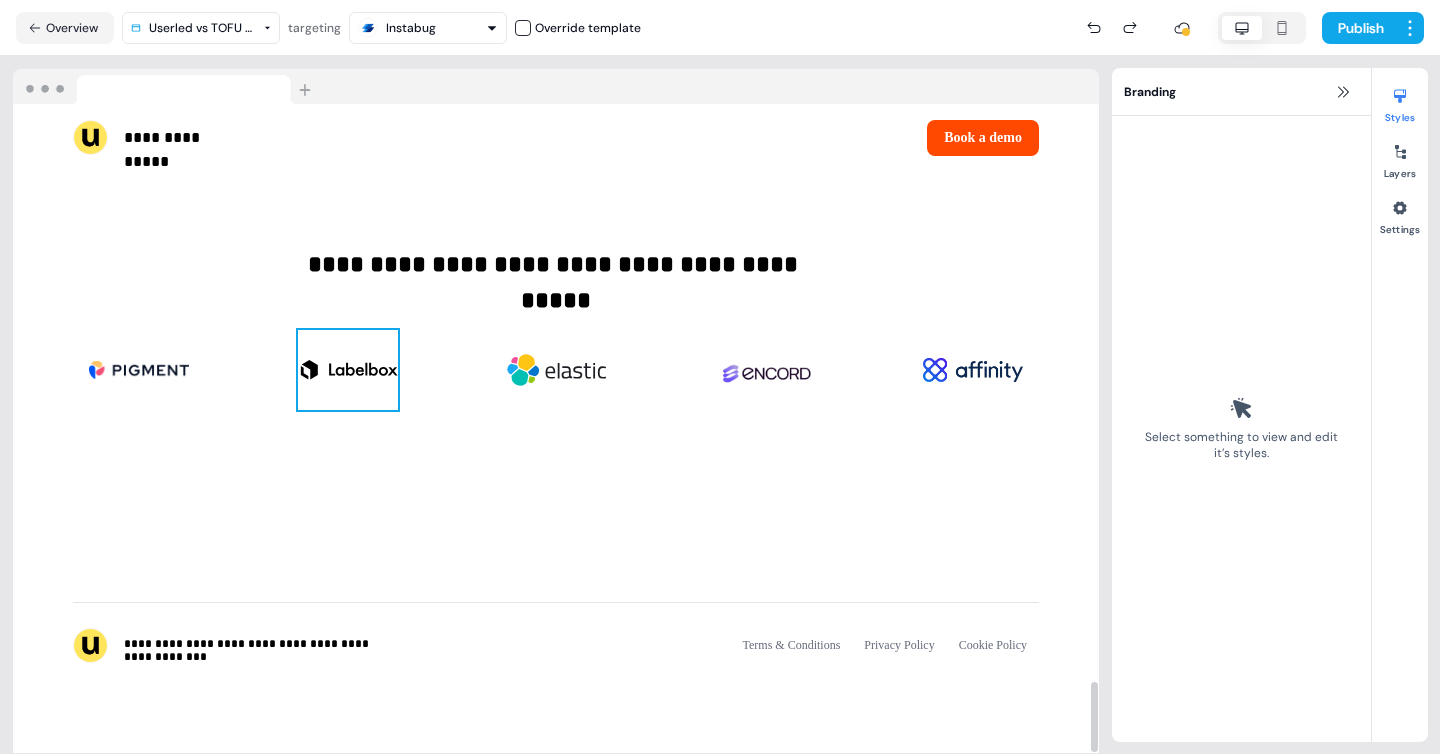click at bounding box center [348, 370] 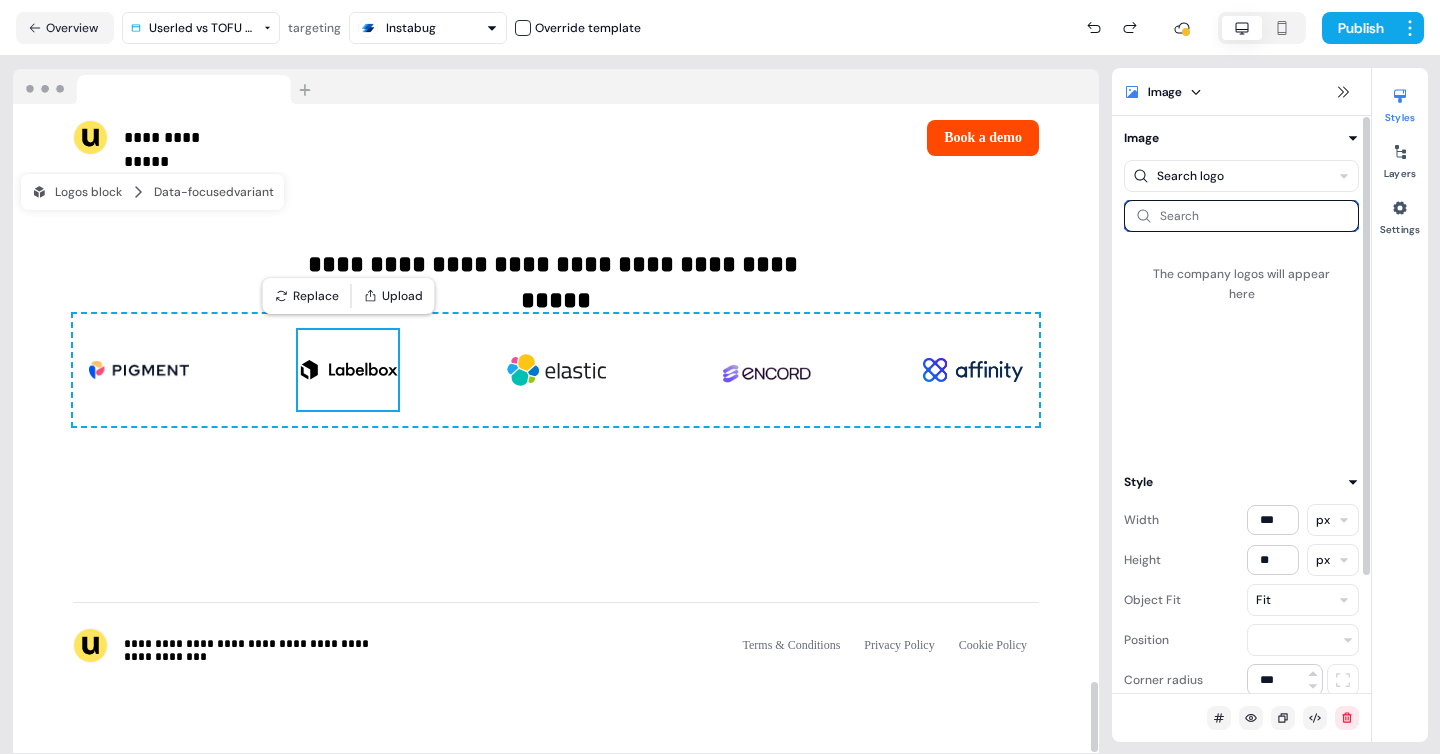 click at bounding box center (1241, 216) 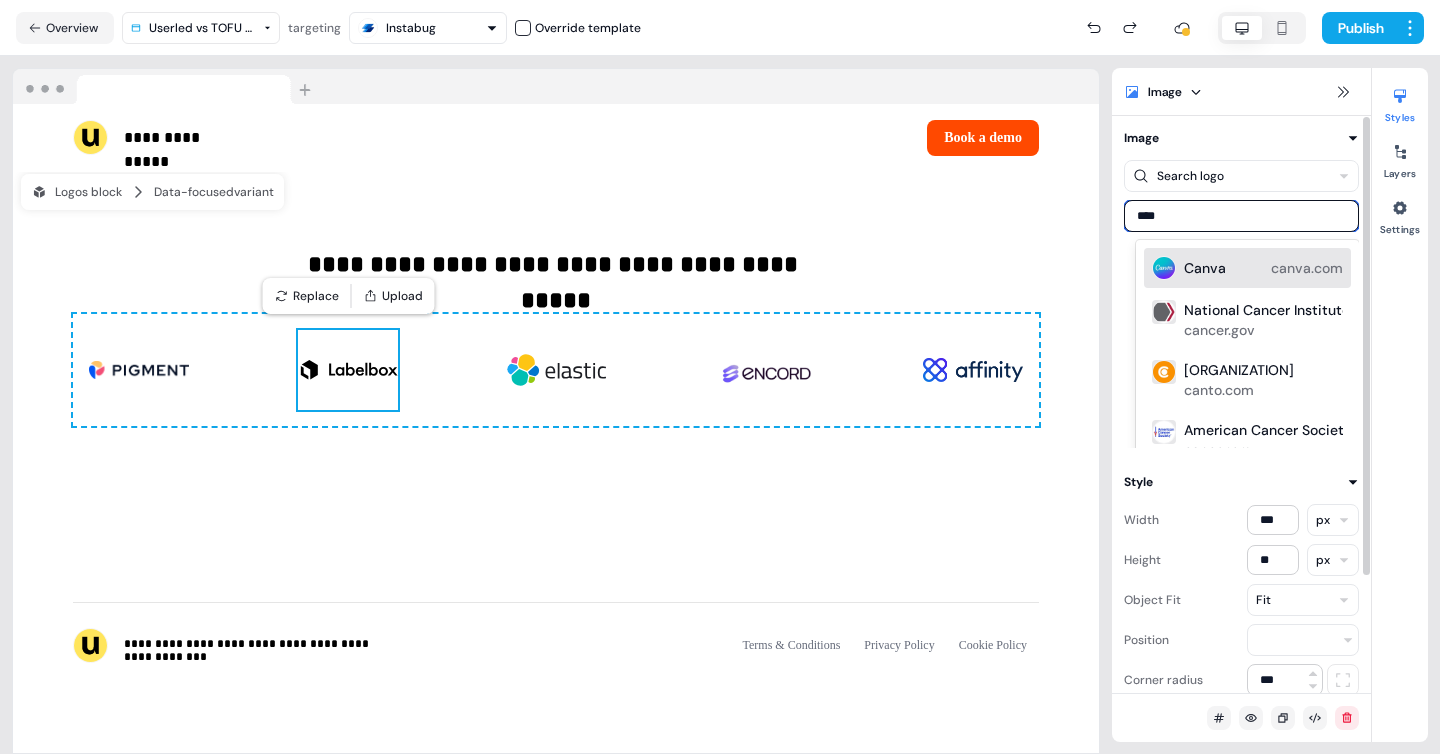 type on "*****" 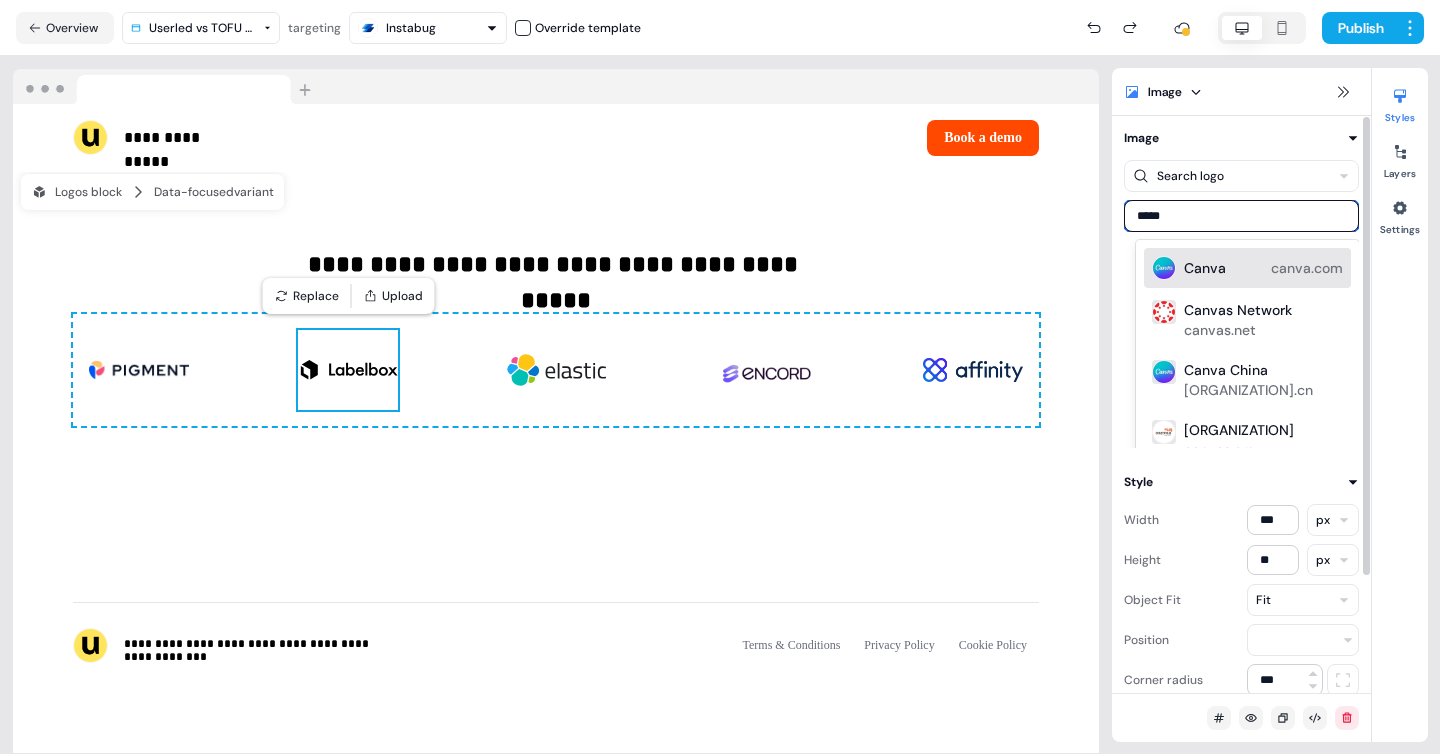 click on "Canva" at bounding box center (1205, 268) 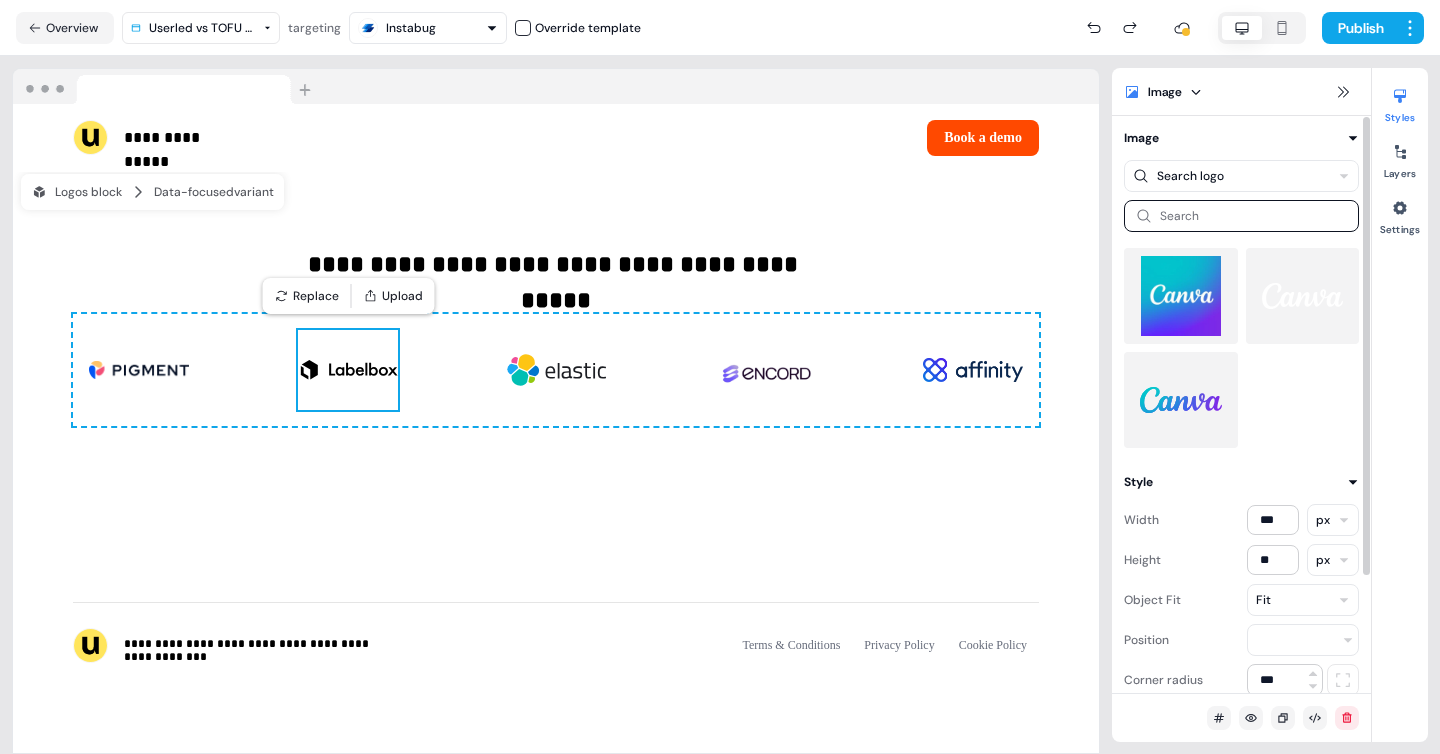 click at bounding box center [1181, 400] 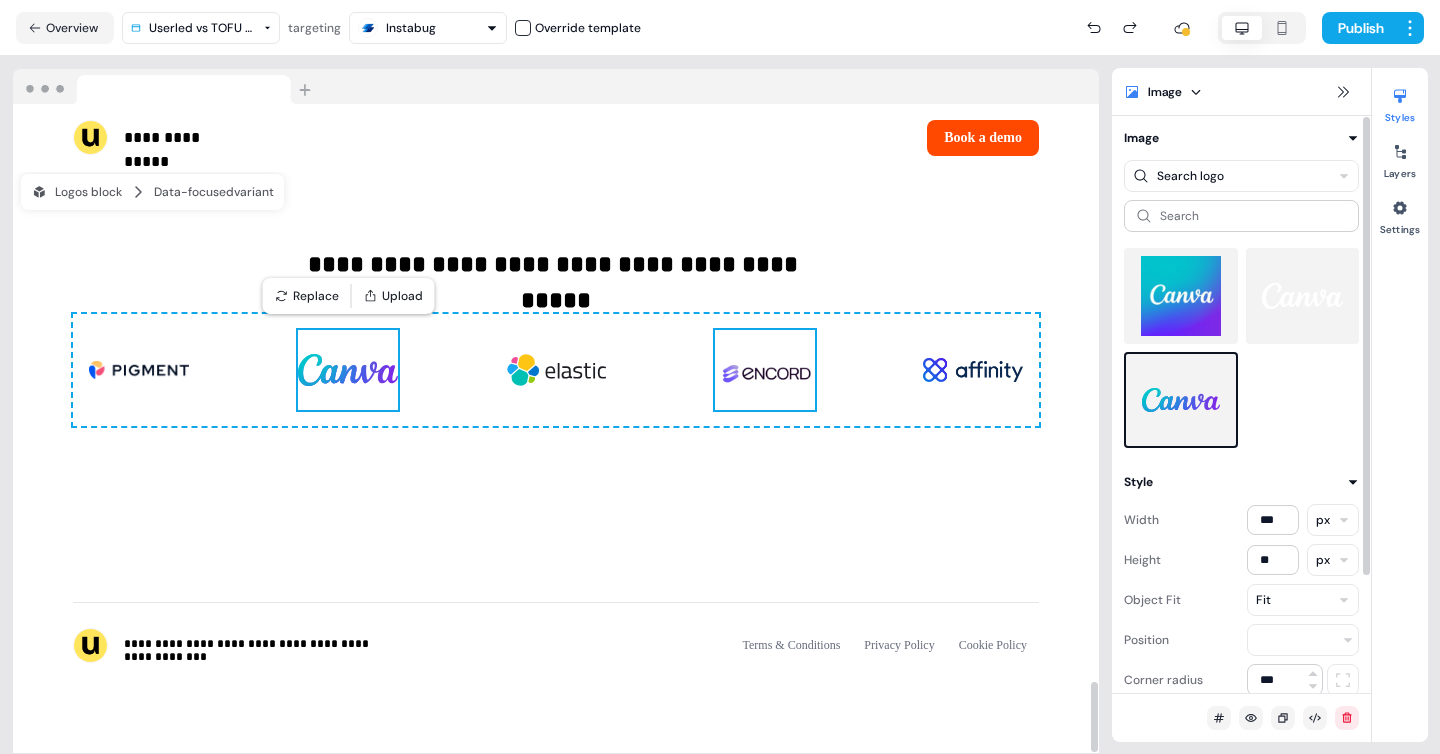 click at bounding box center [765, 370] 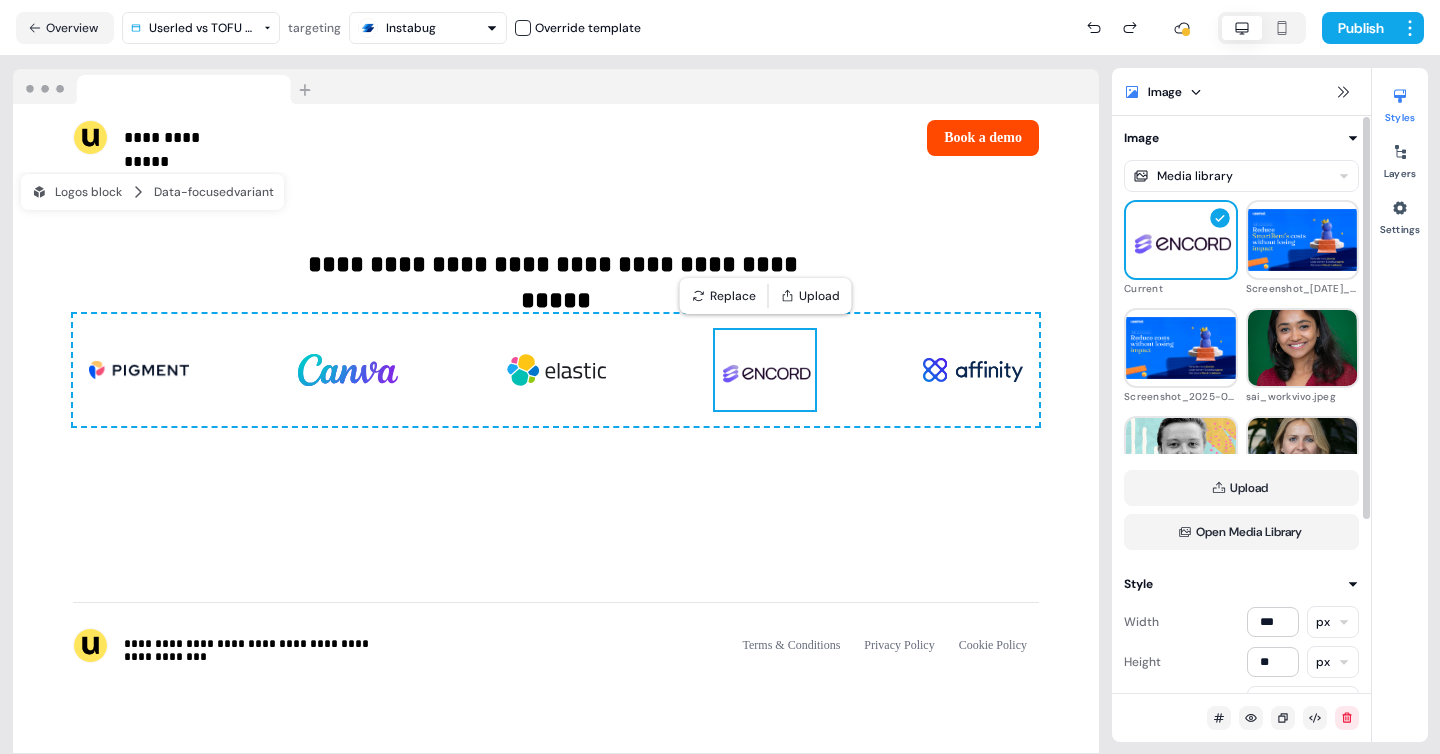 click on "**********" at bounding box center [720, 377] 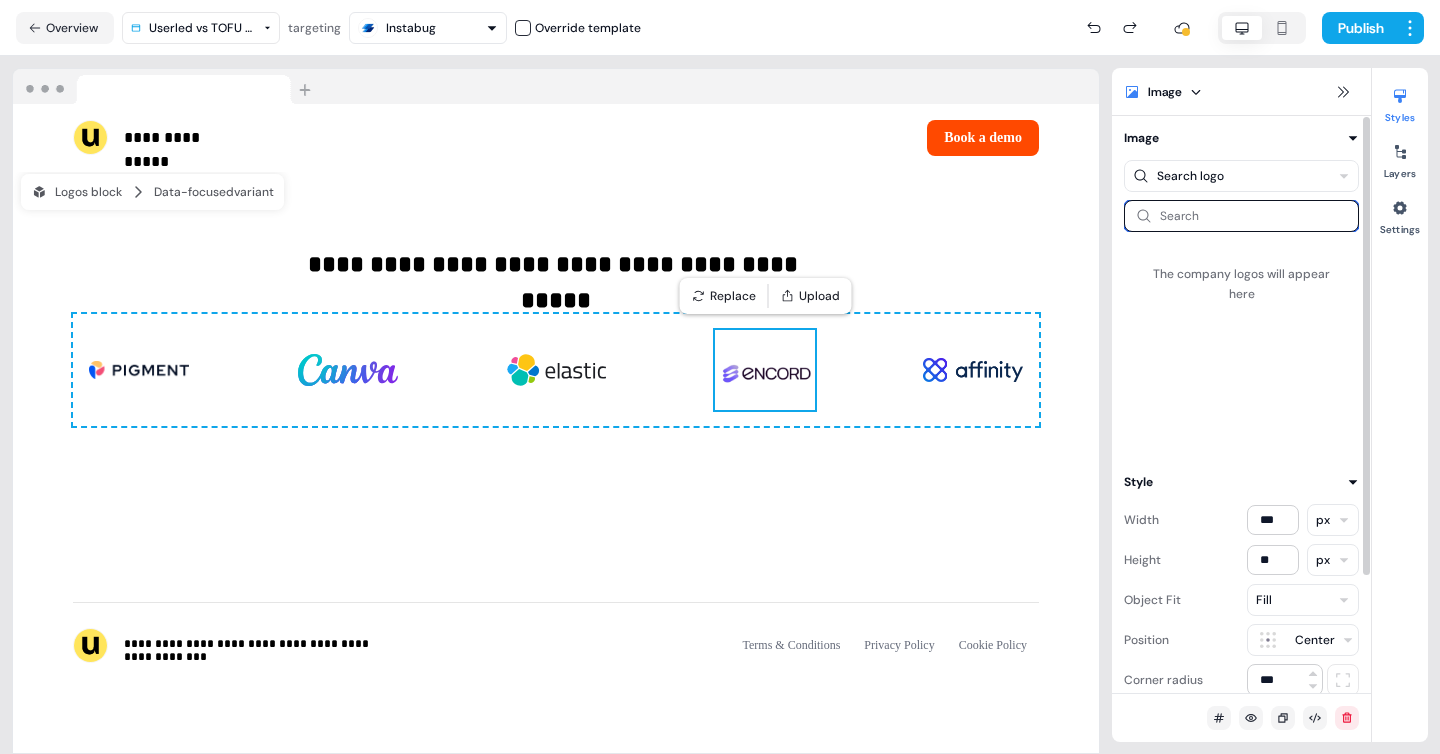 click at bounding box center [1241, 216] 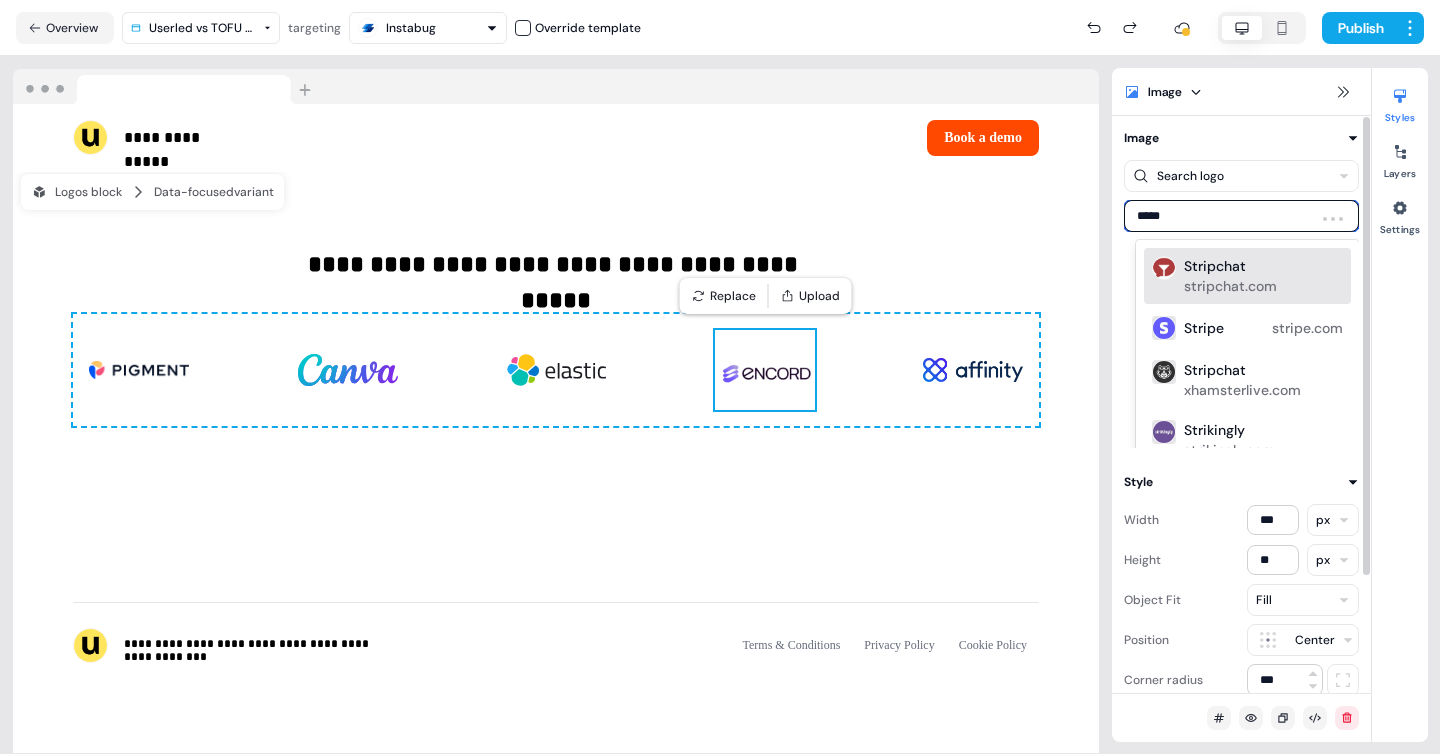 type on "******" 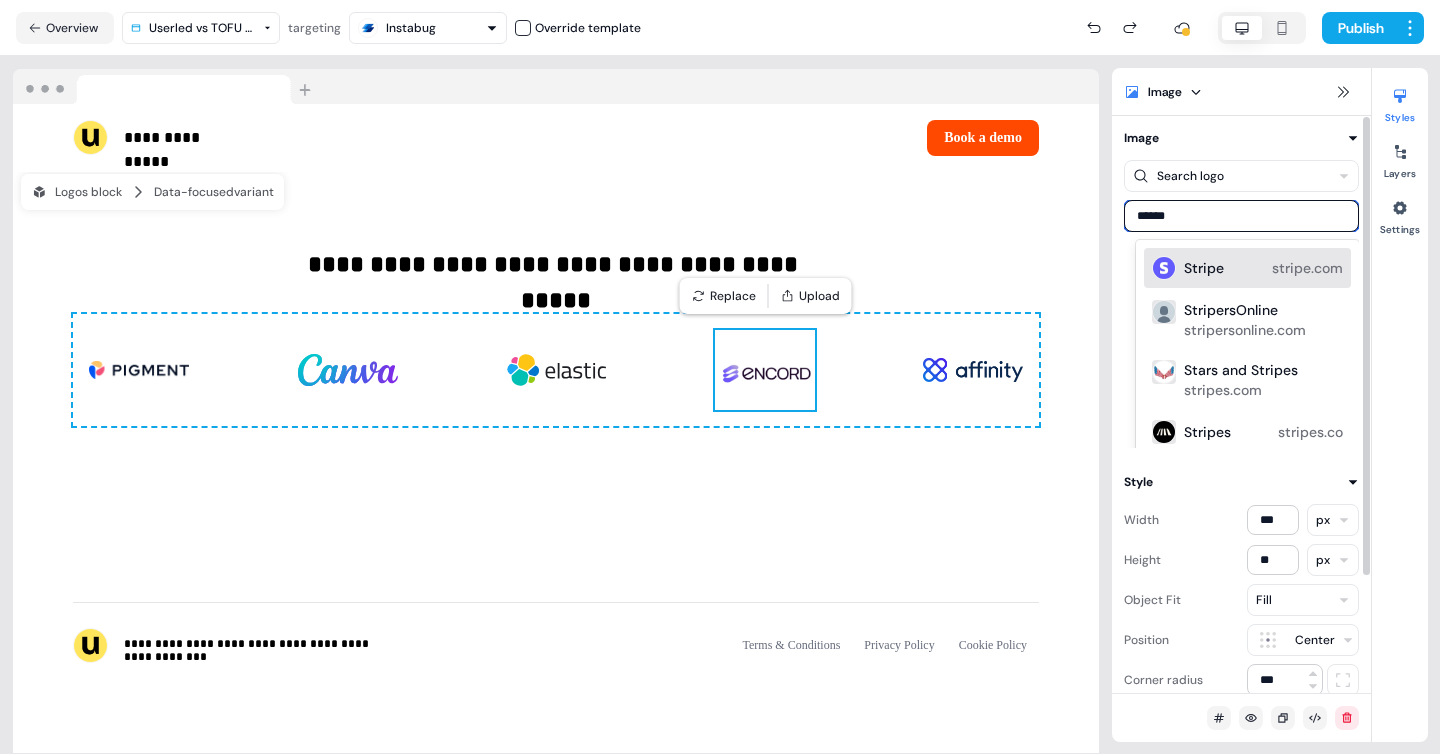 click on "Stripe stripe.com" at bounding box center [1263, 268] 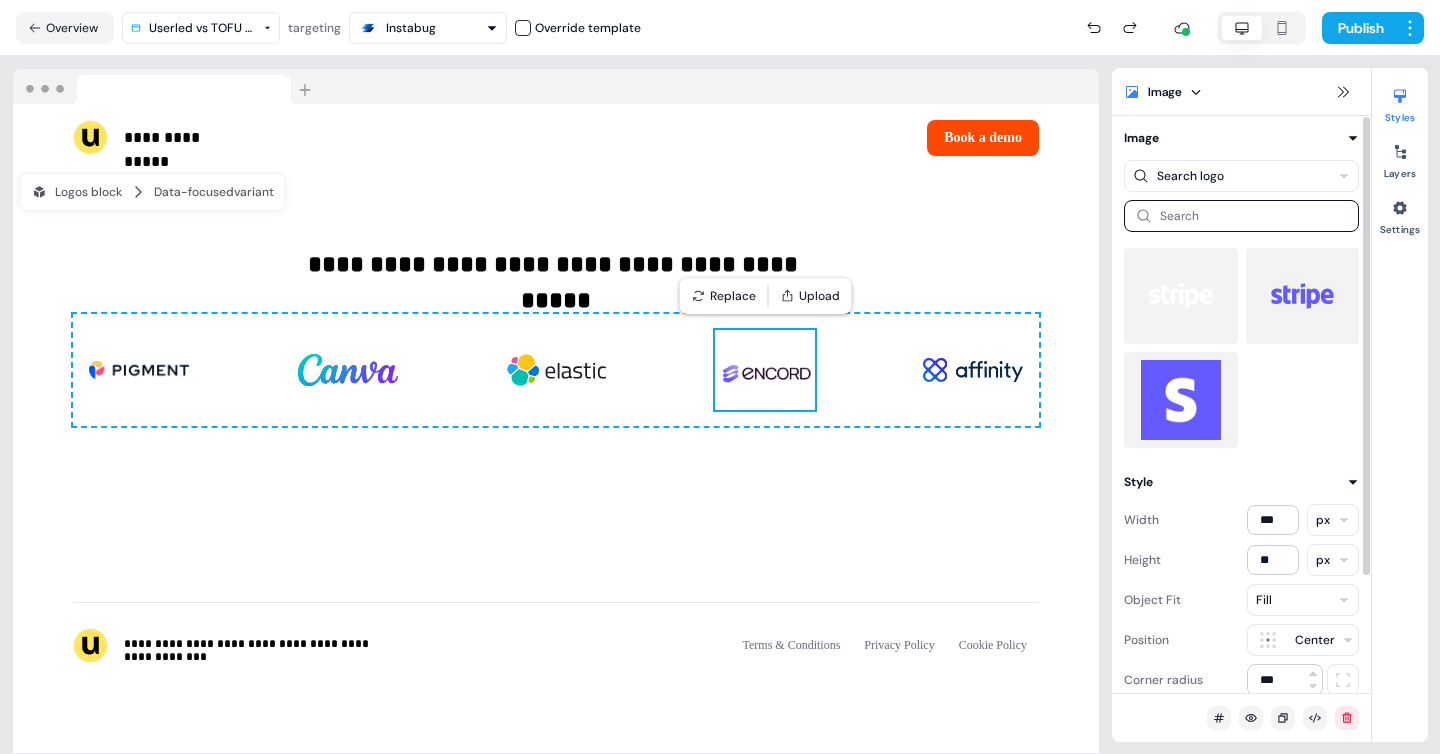 click at bounding box center (1303, 296) 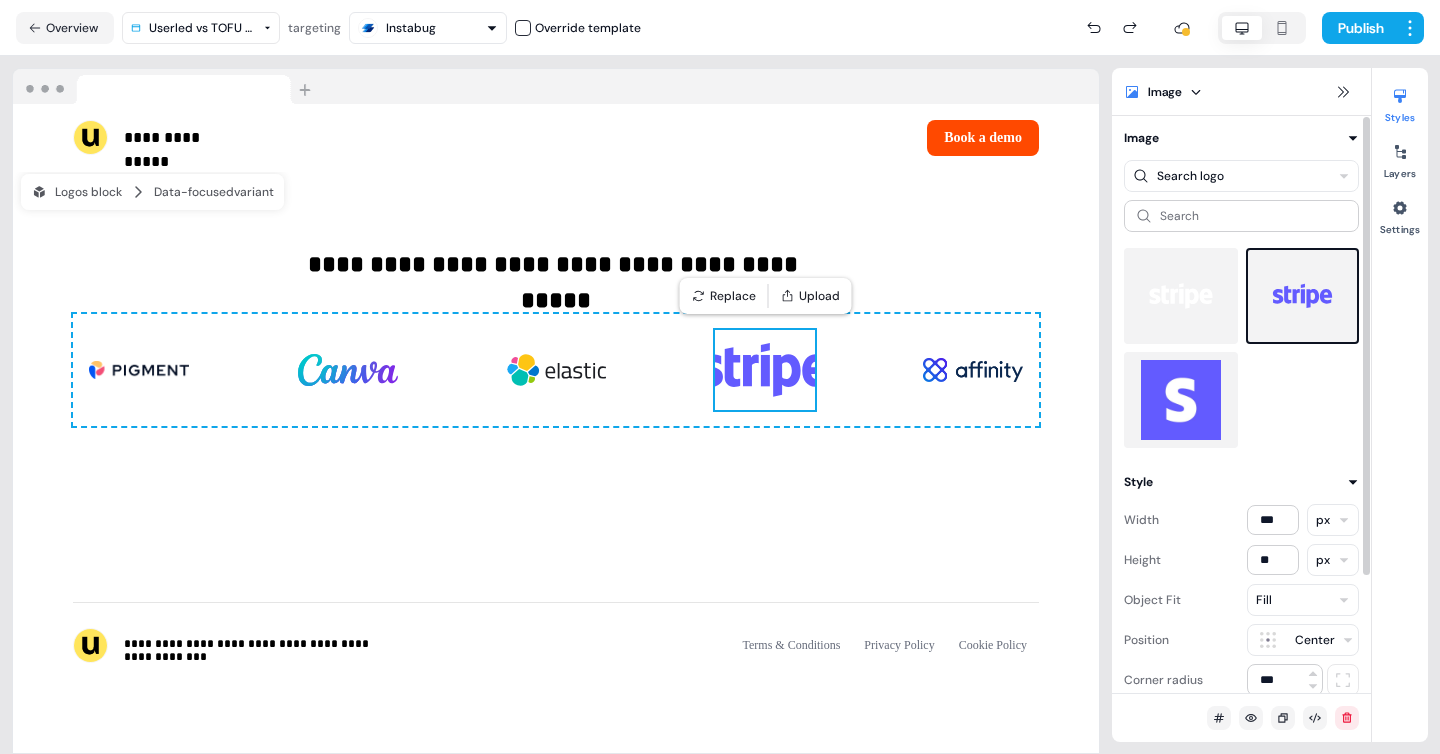 click at bounding box center [1181, 400] 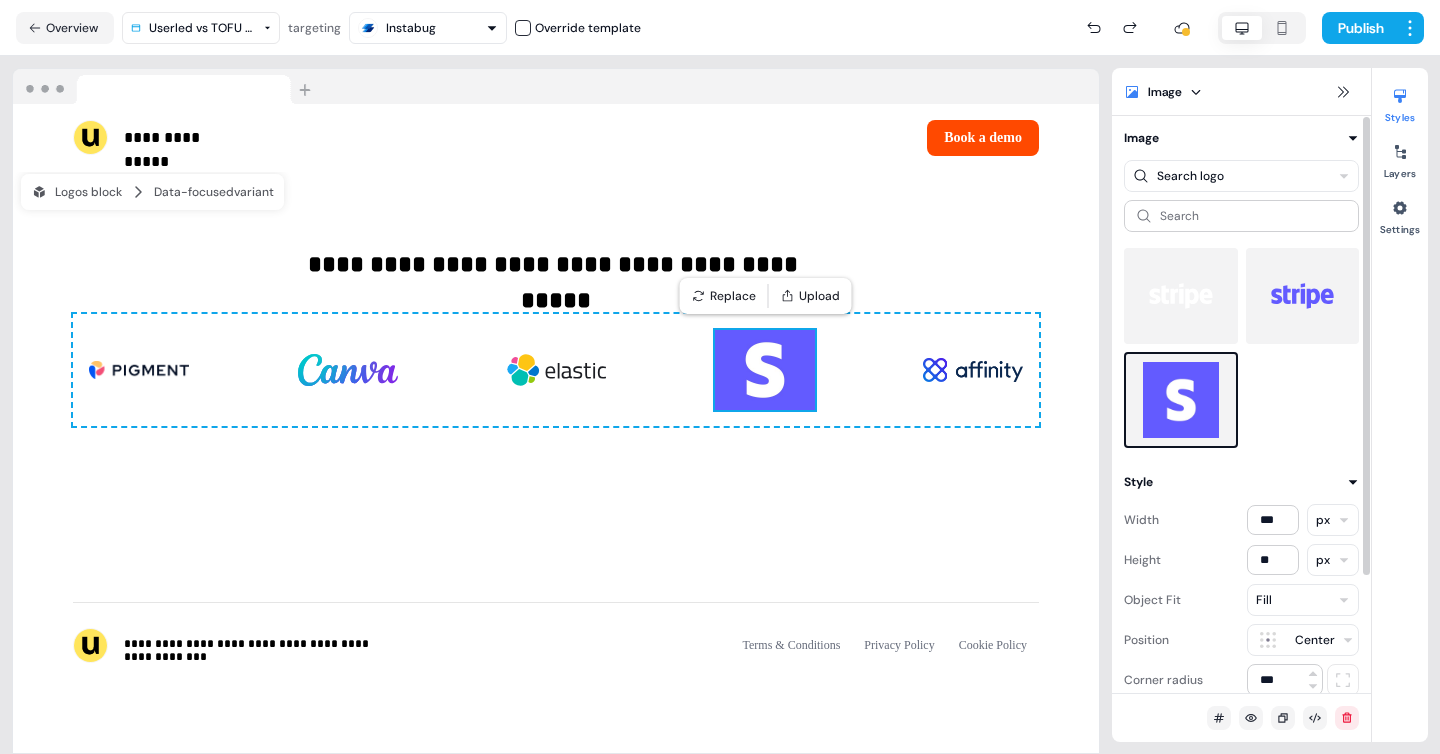 click at bounding box center [1303, 296] 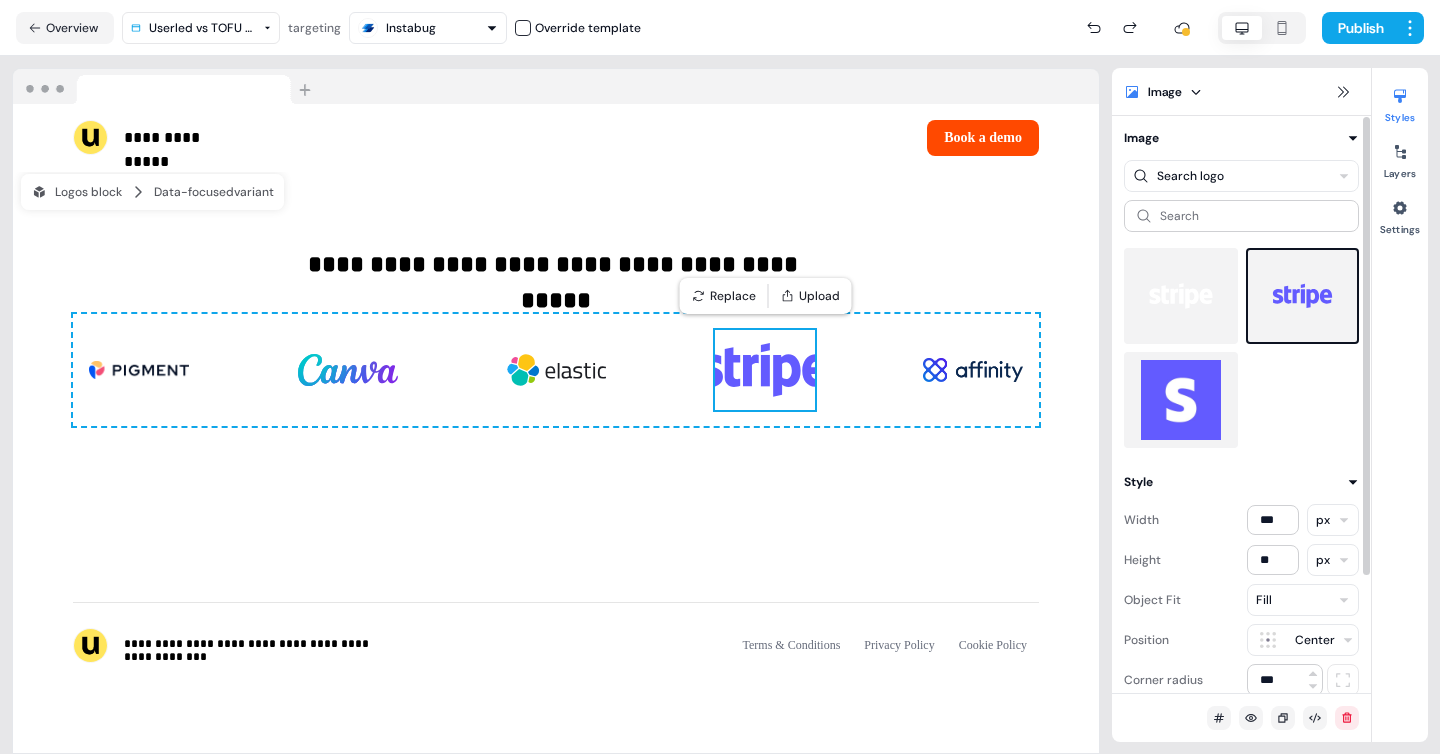 click on "Fill" at bounding box center (1303, 600) 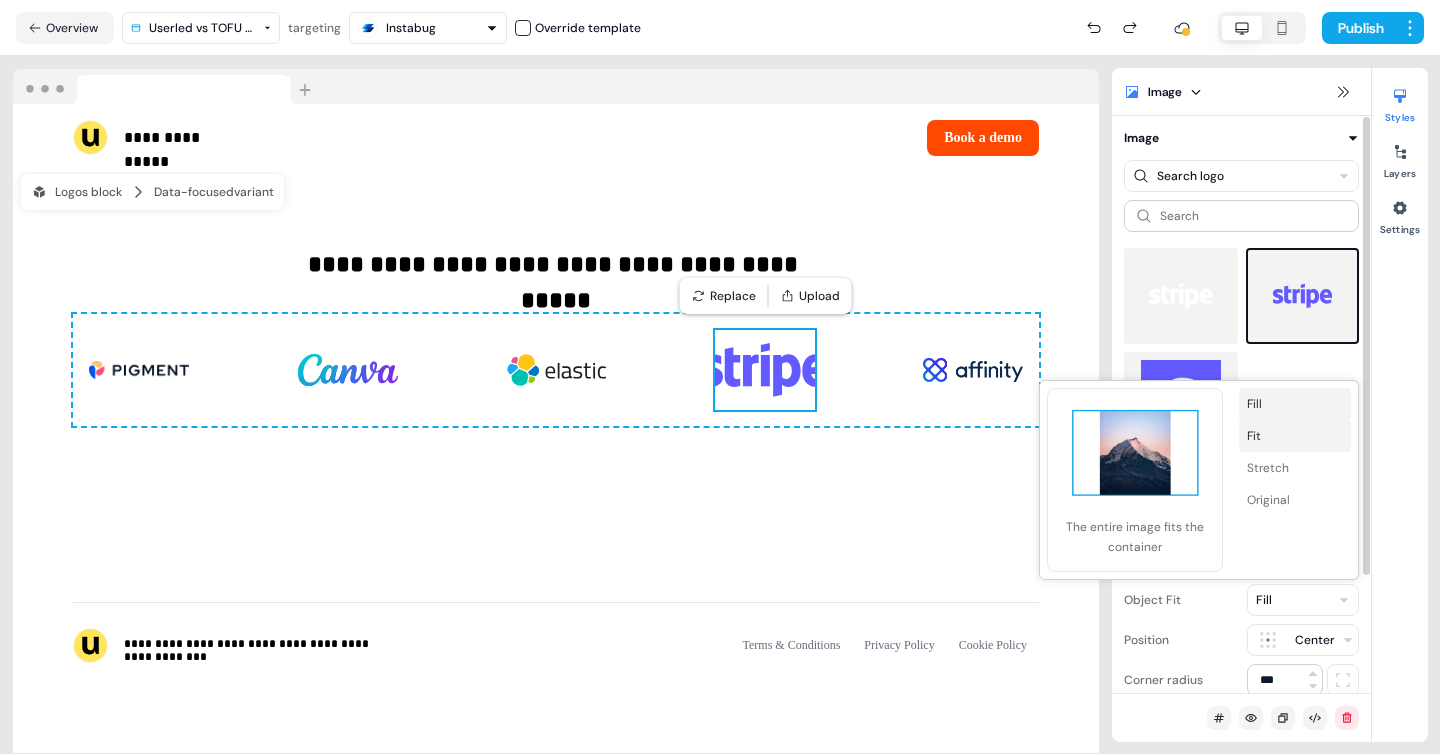 click on "Fit" at bounding box center [1295, 436] 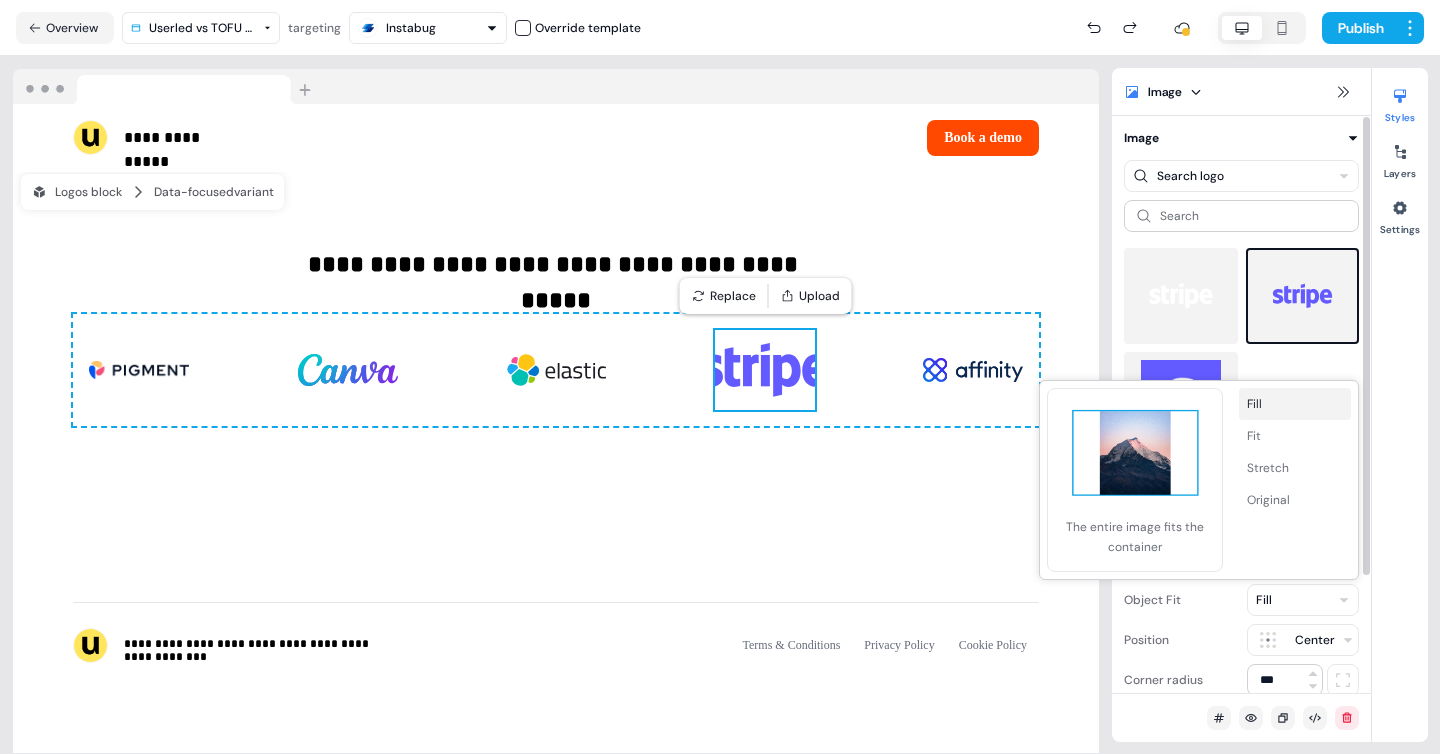 click on "**********" at bounding box center (720, 405) 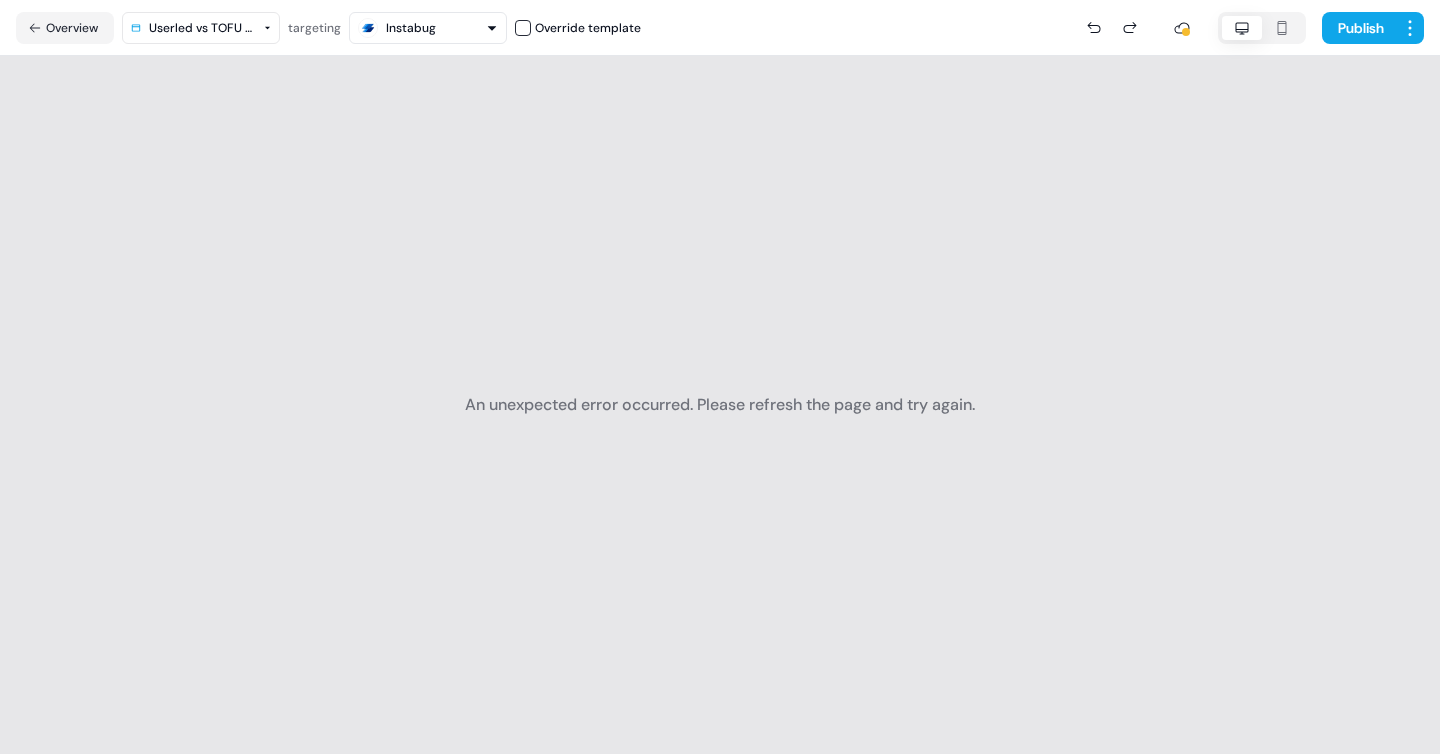 click on "An unexpected error occurred. Please refresh the page and try again." at bounding box center [720, 405] 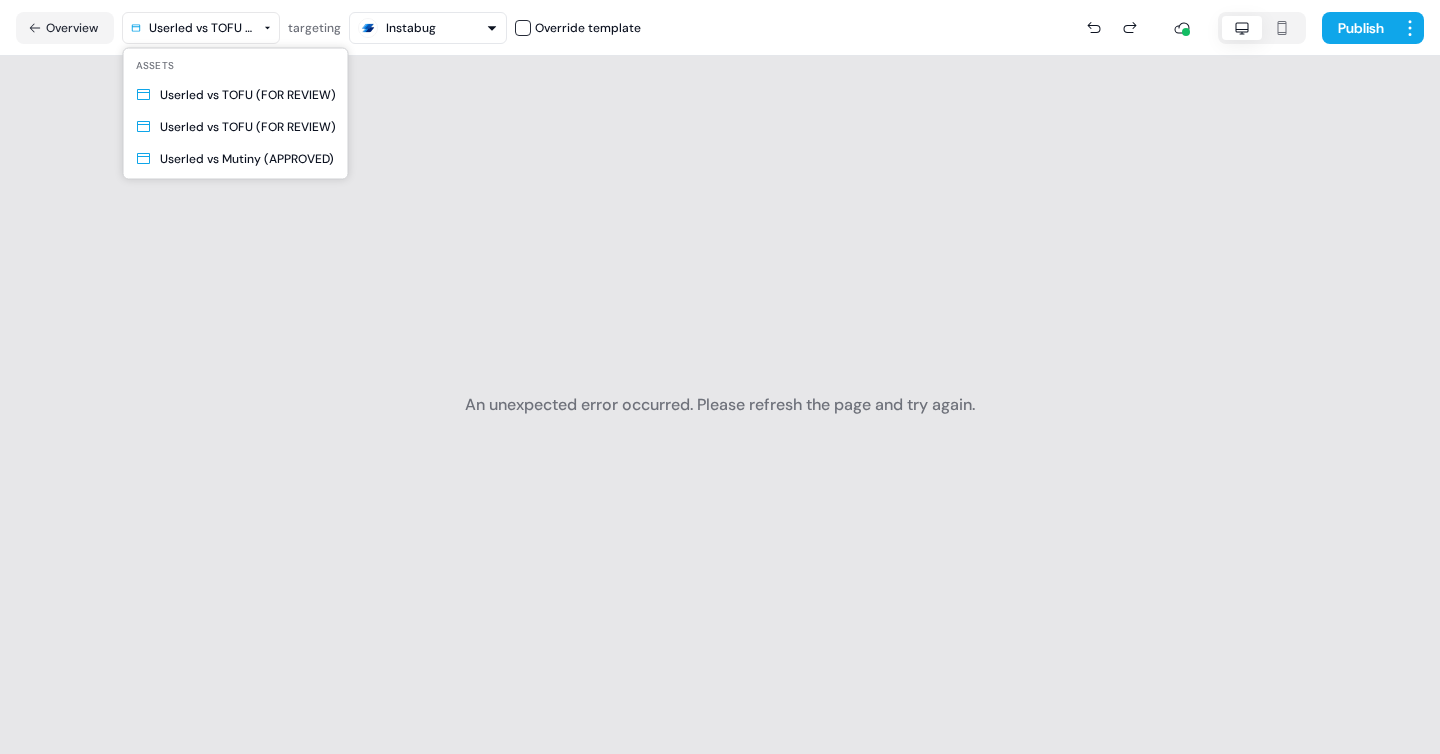 click on "For the best experience switch devices to a bigger screen. Go to Userled.io D Editor Overview Engagement Distribute Created by Yann   Sarfati Loading... Overview Userled vs TOFU (FOR REVIEW) targeting Instabug Override template Publish An unexpected error occurred. Please refresh the page and try again. Assets Userled vs TOFU (FOR REVIEW) Userled vs TOFU (FOR REVIEW) Userled vs Mutiny (APPROVED)" at bounding box center [720, 377] 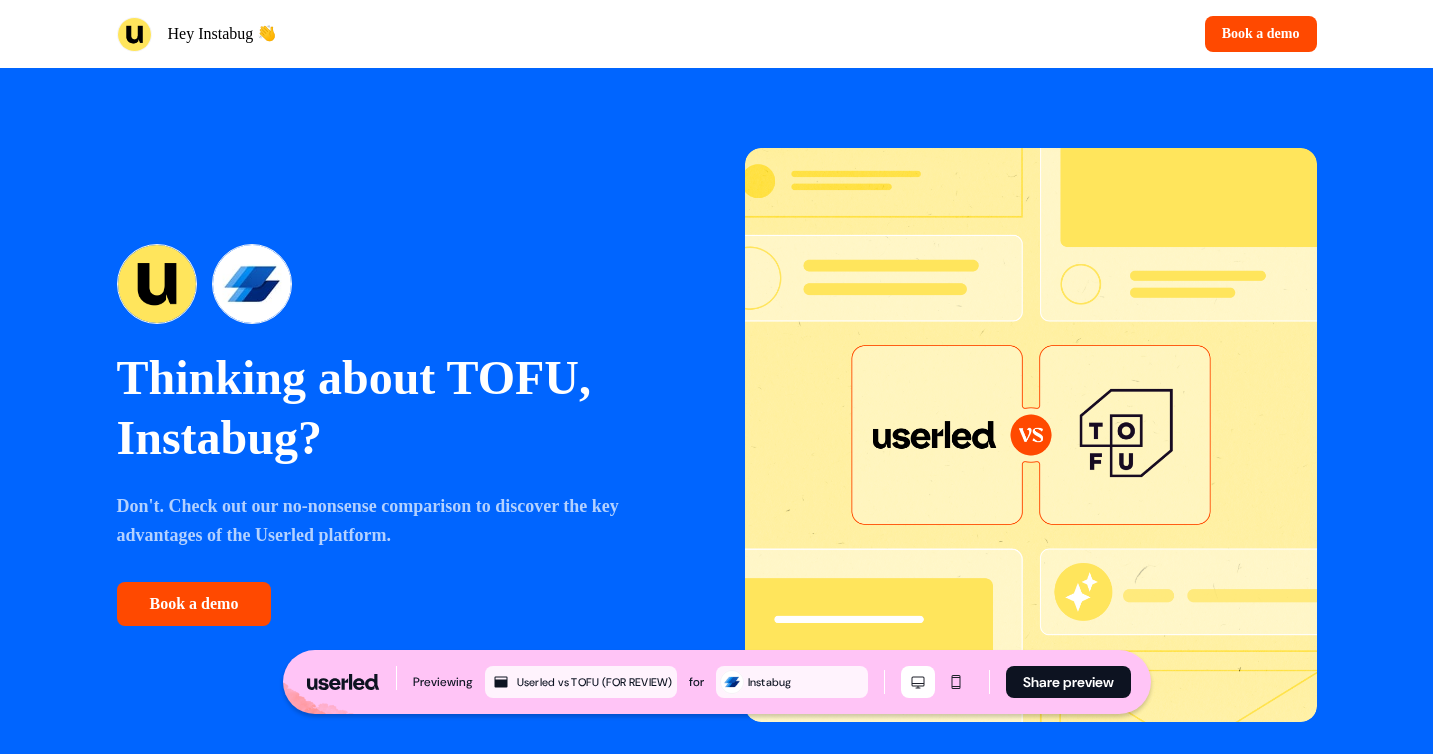 scroll, scrollTop: 0, scrollLeft: 0, axis: both 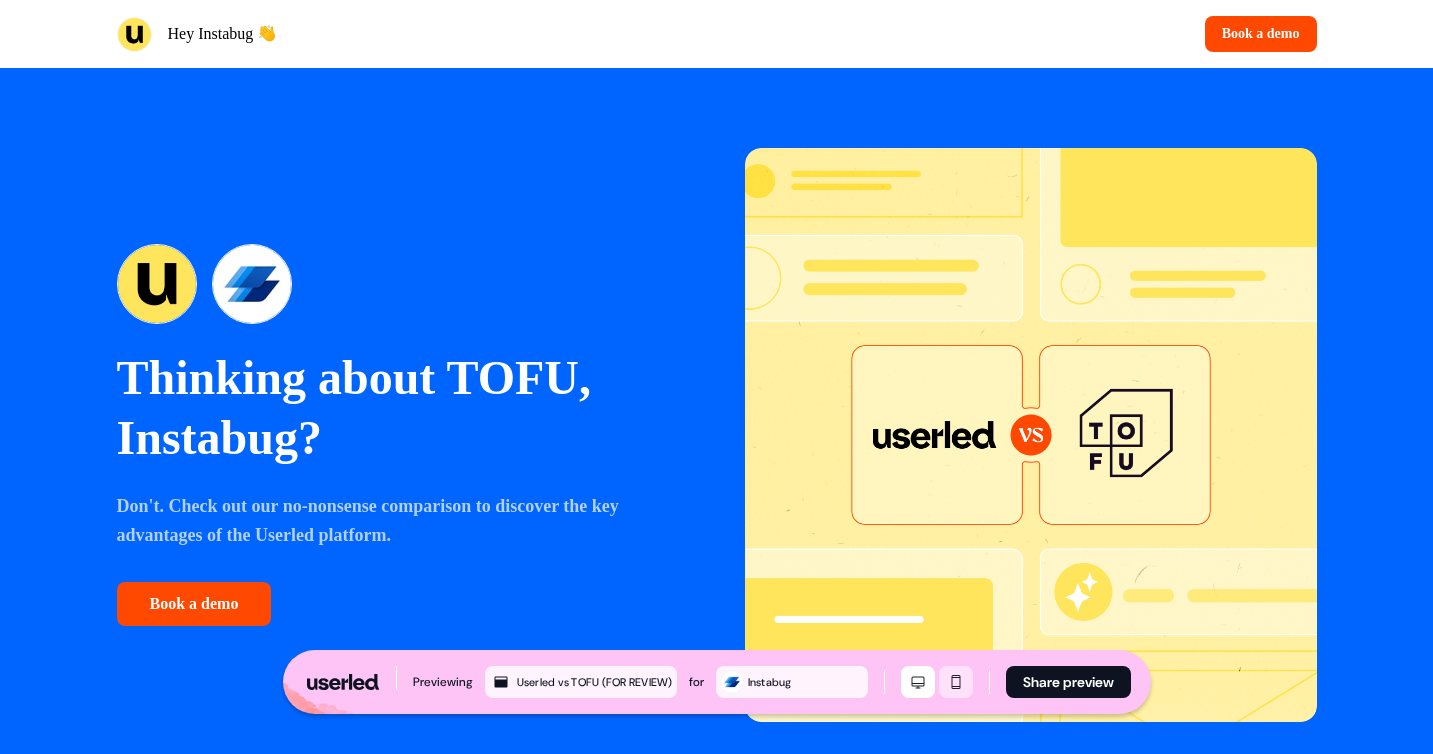 click 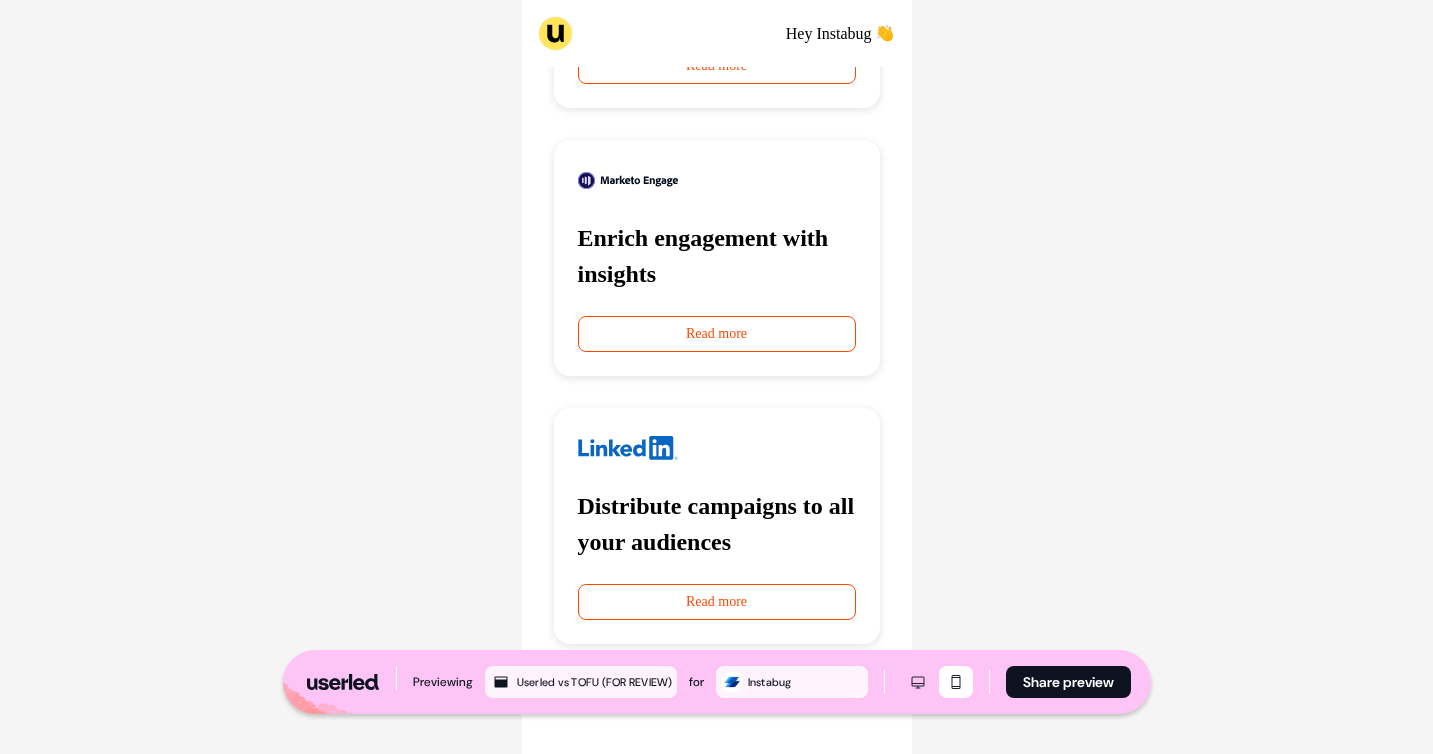 scroll, scrollTop: 5965, scrollLeft: 0, axis: vertical 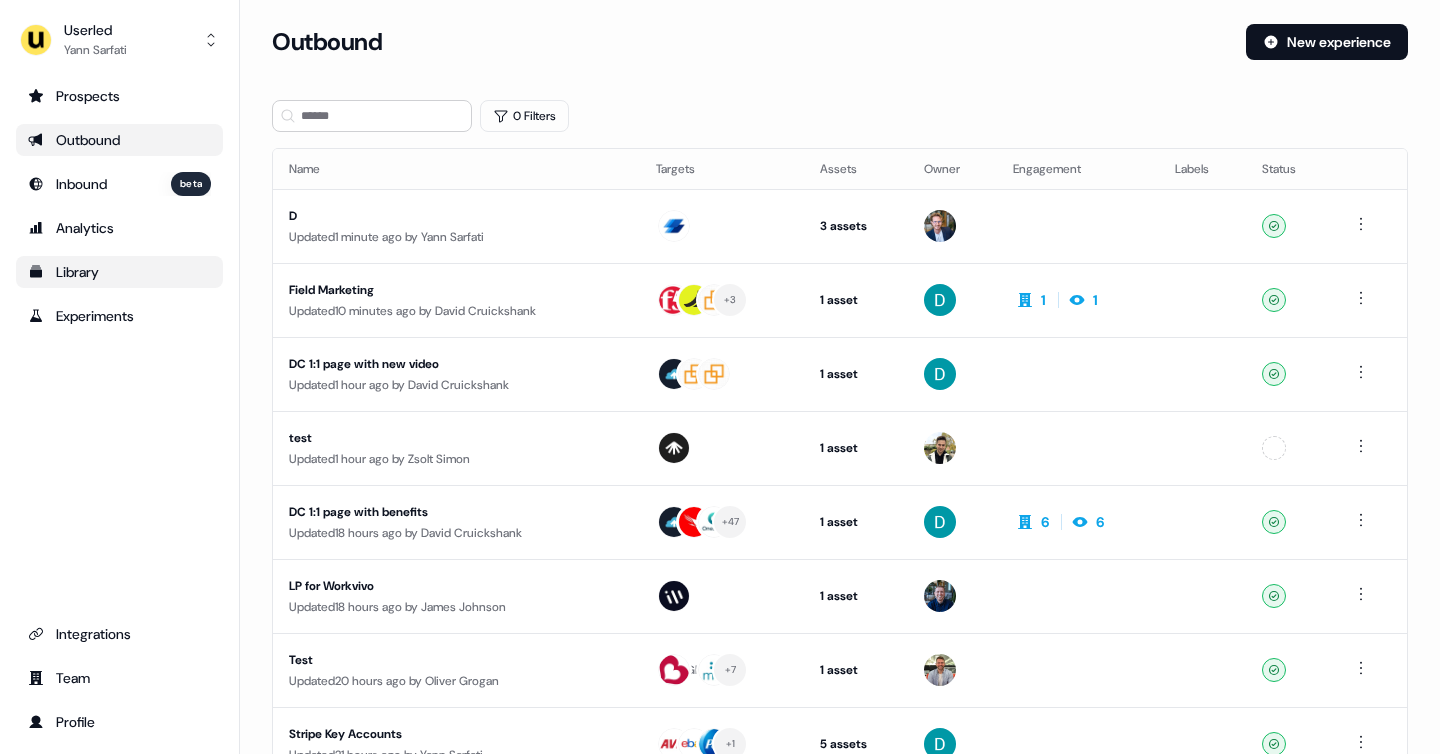 click on "Library" at bounding box center [119, 272] 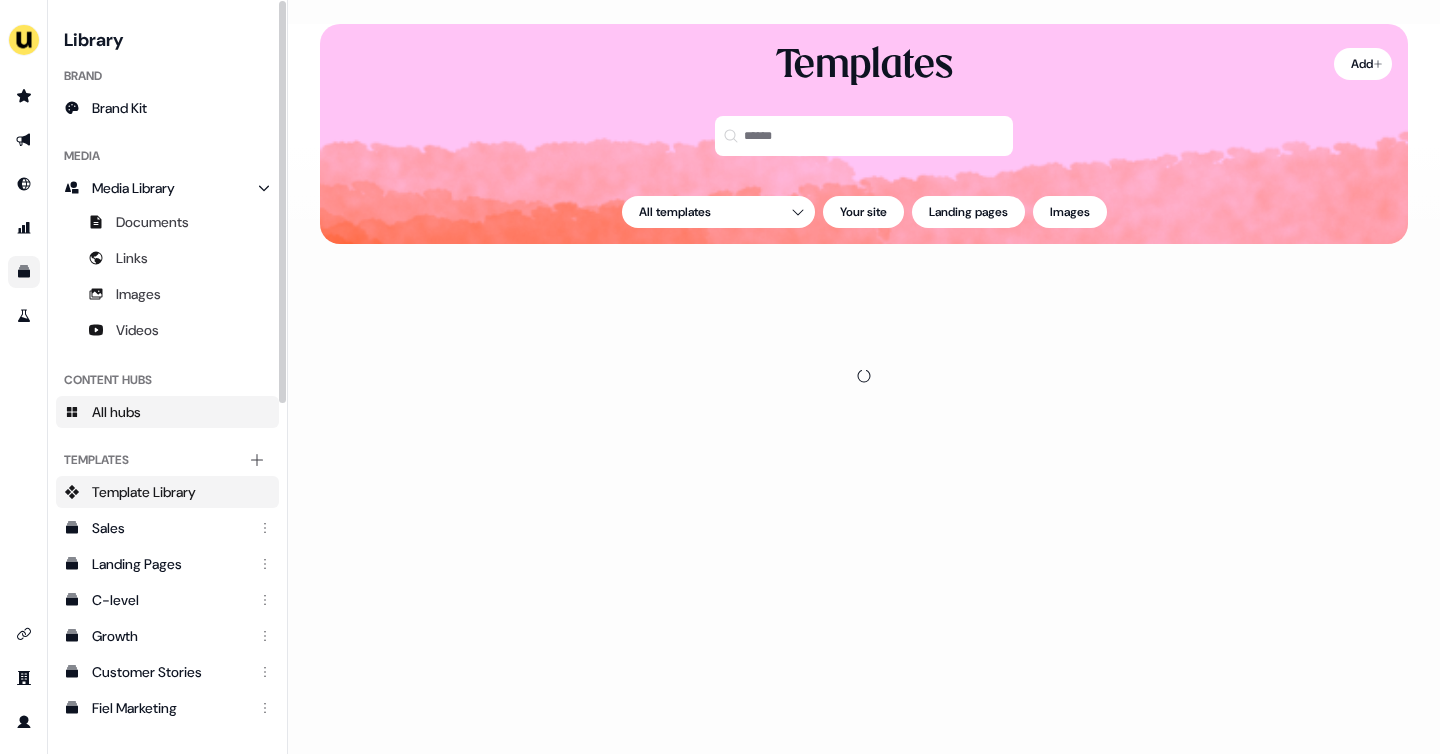 click on "All hubs" at bounding box center (167, 412) 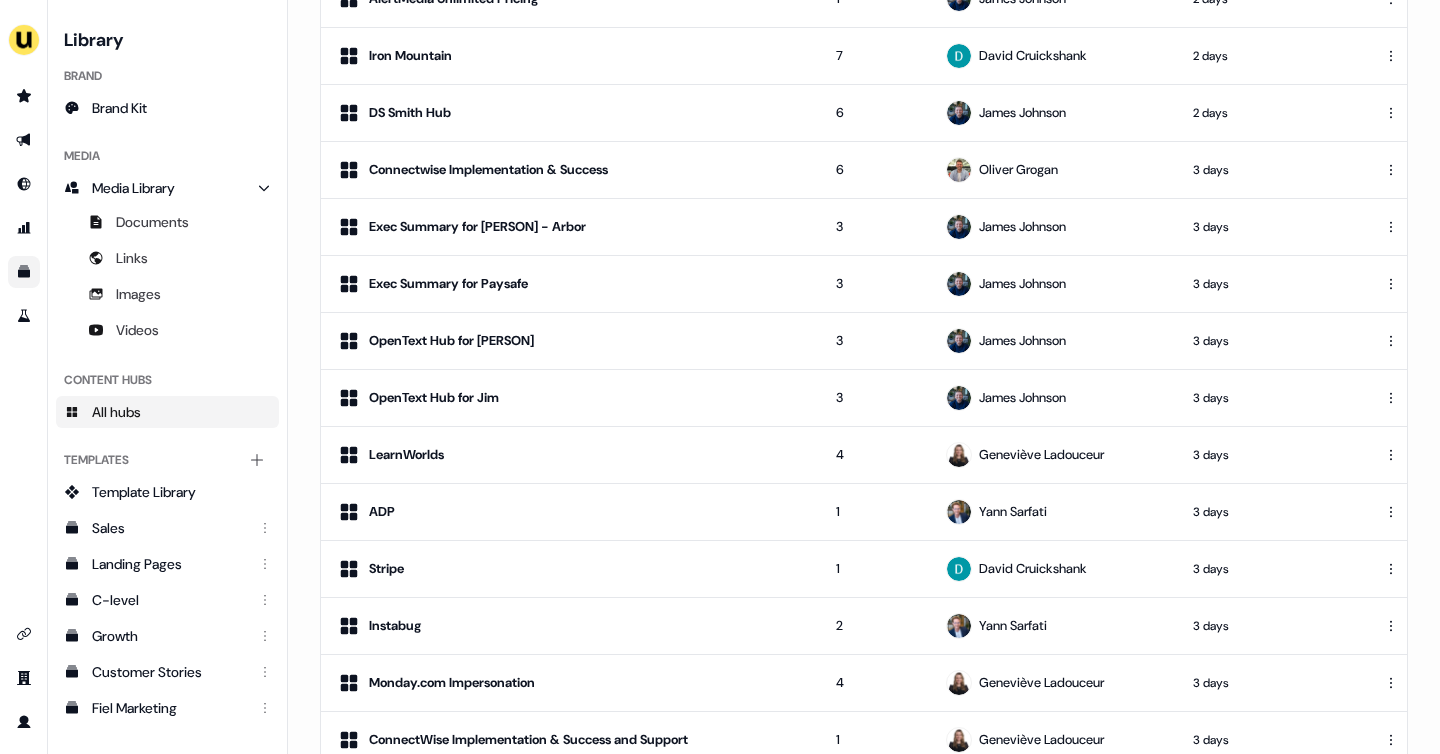 scroll, scrollTop: 691, scrollLeft: 0, axis: vertical 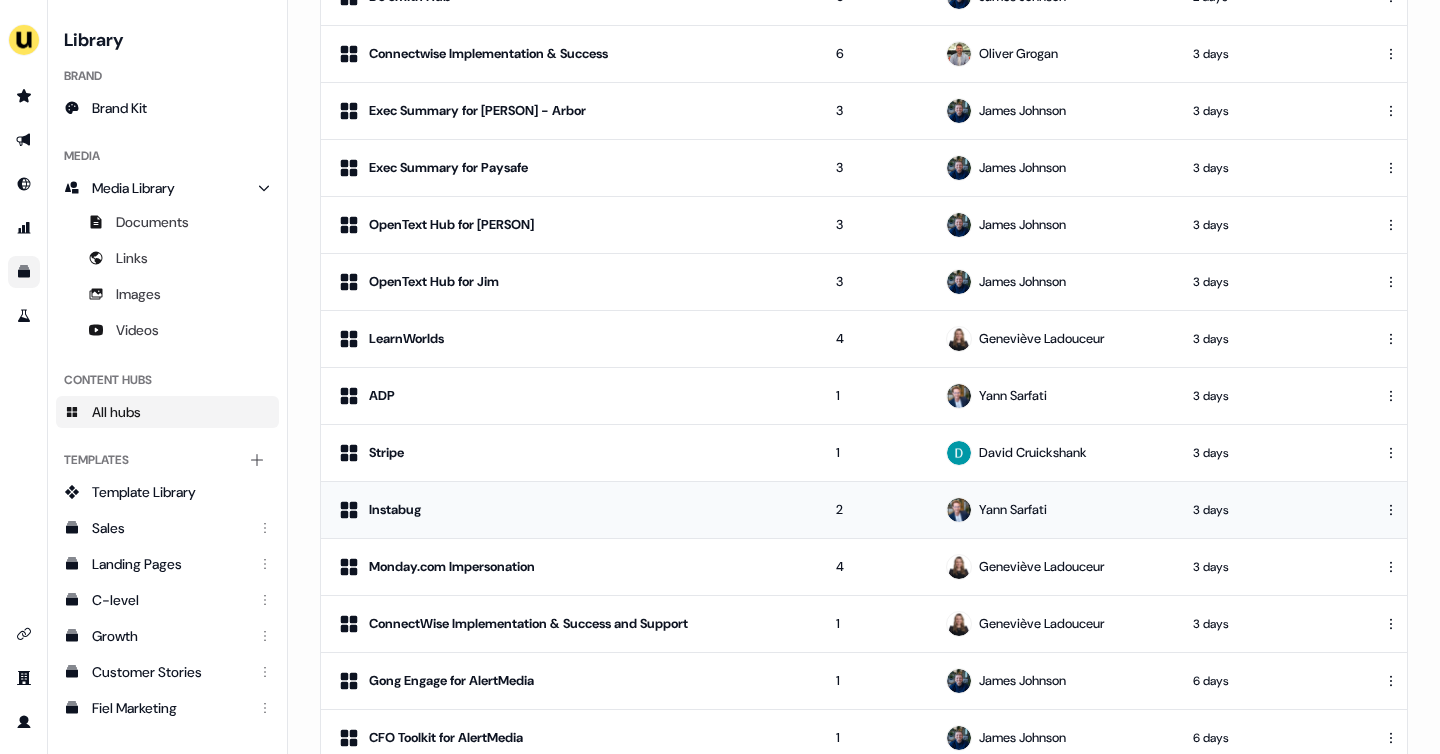 click on "Instabug" at bounding box center (570, 509) 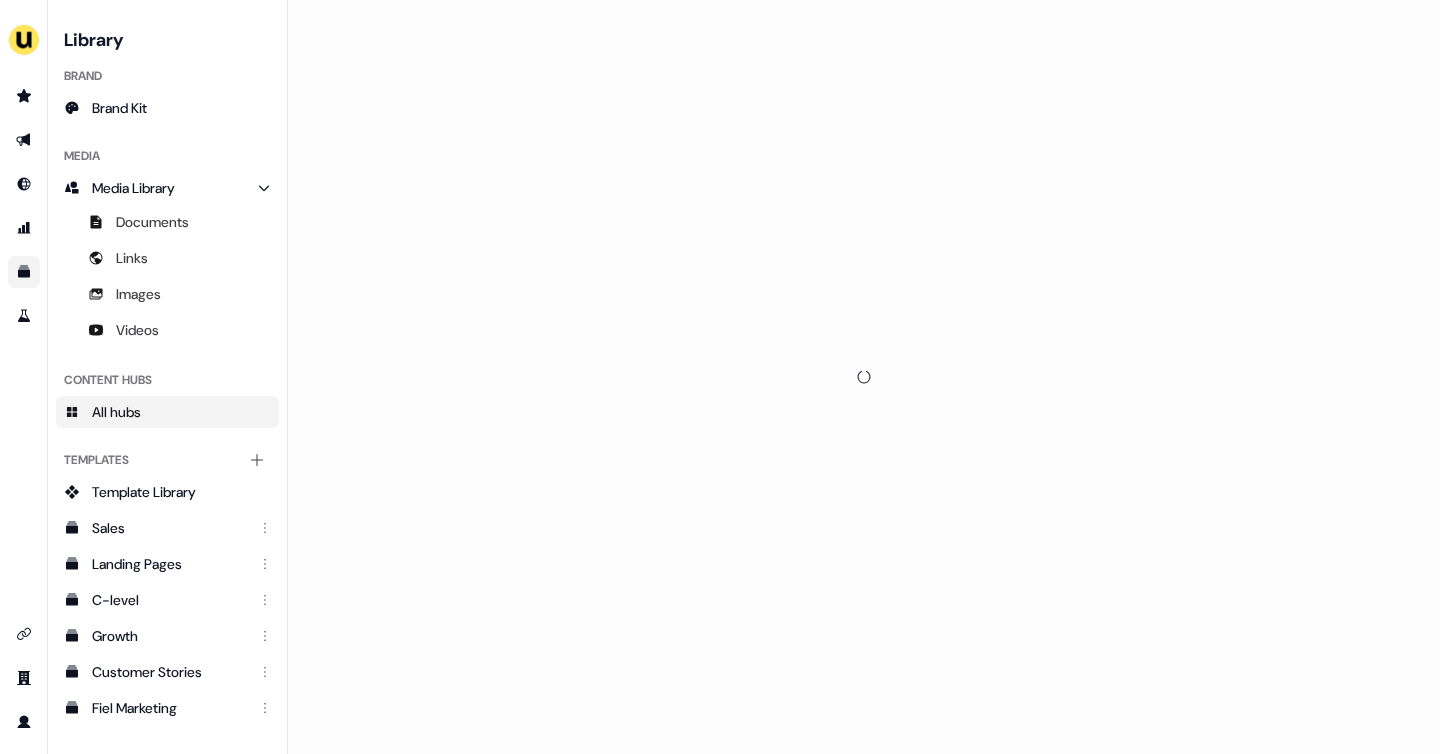 scroll, scrollTop: 0, scrollLeft: 0, axis: both 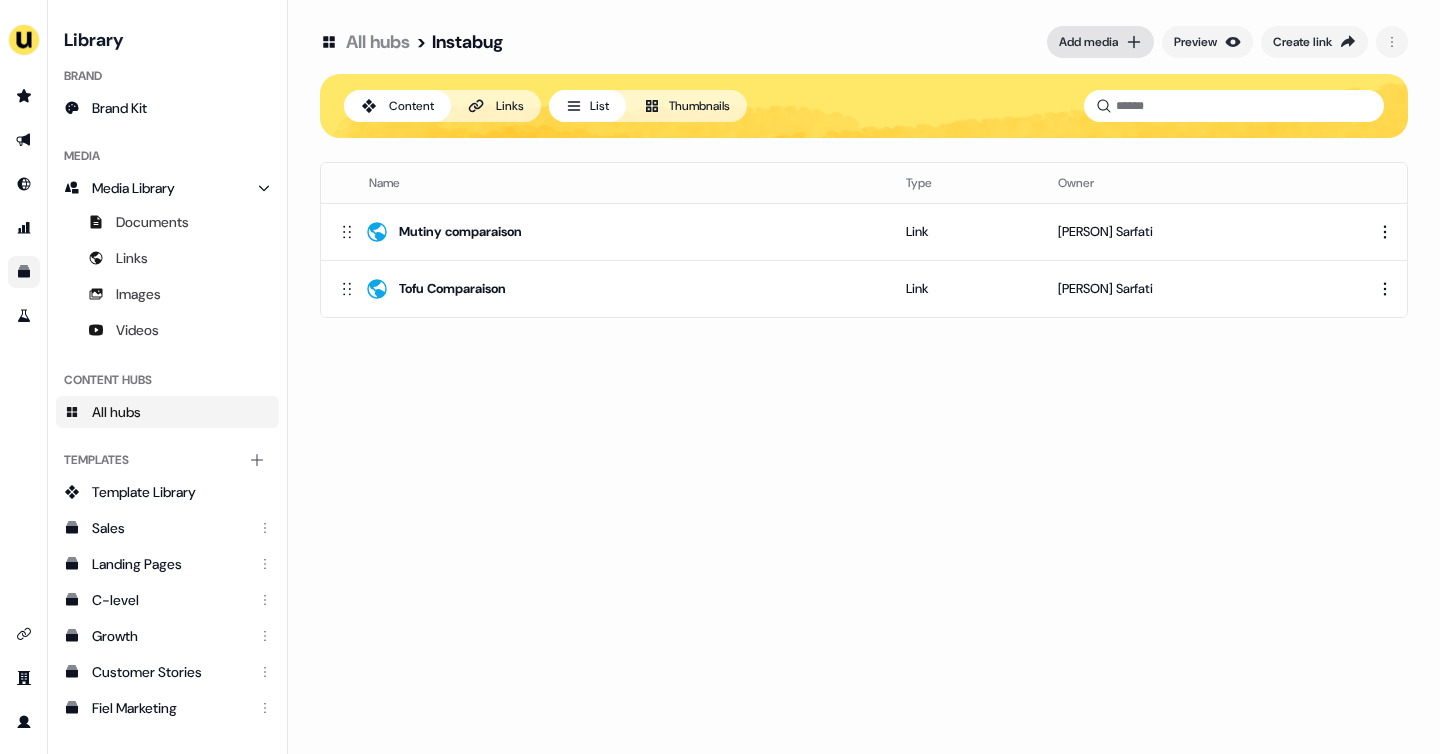 click on "Add media" at bounding box center (1088, 42) 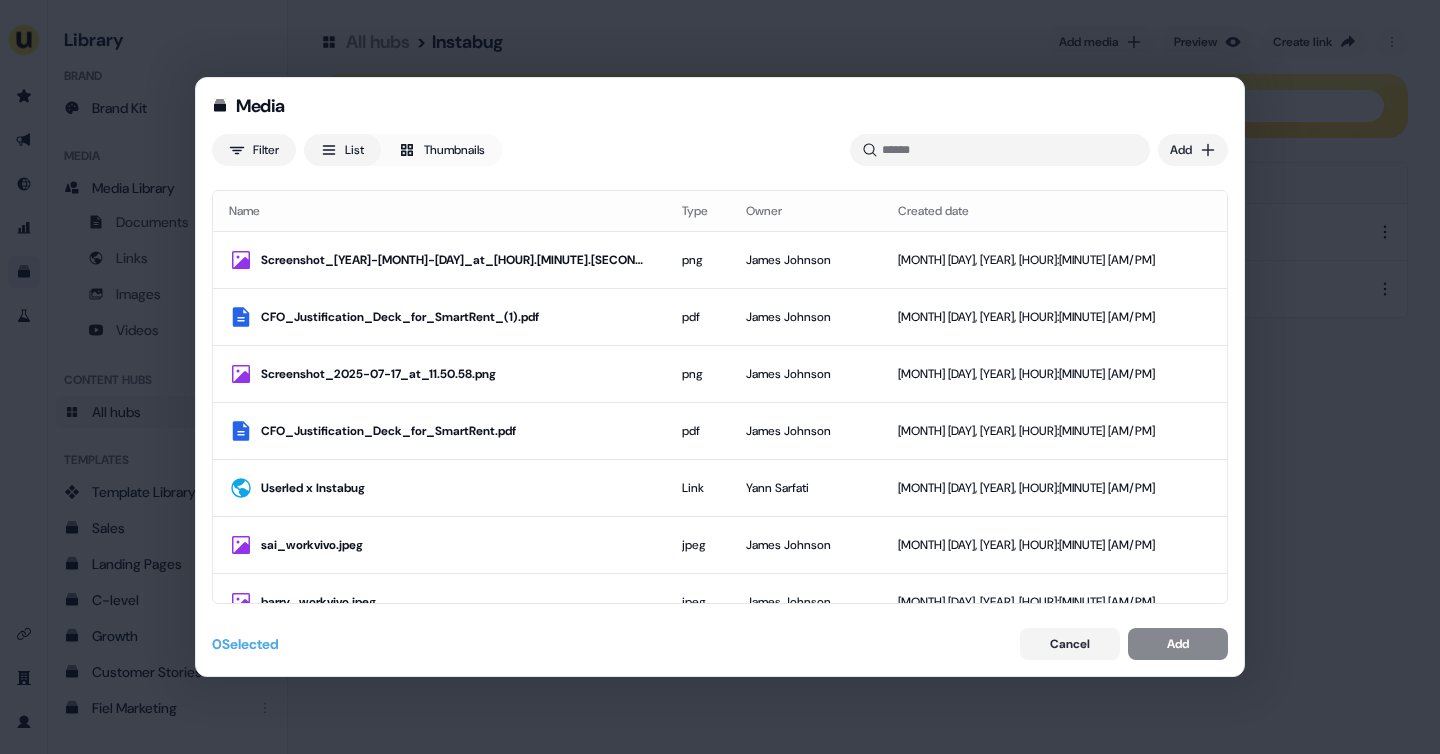 click on "Cancel Add" at bounding box center [1124, 644] 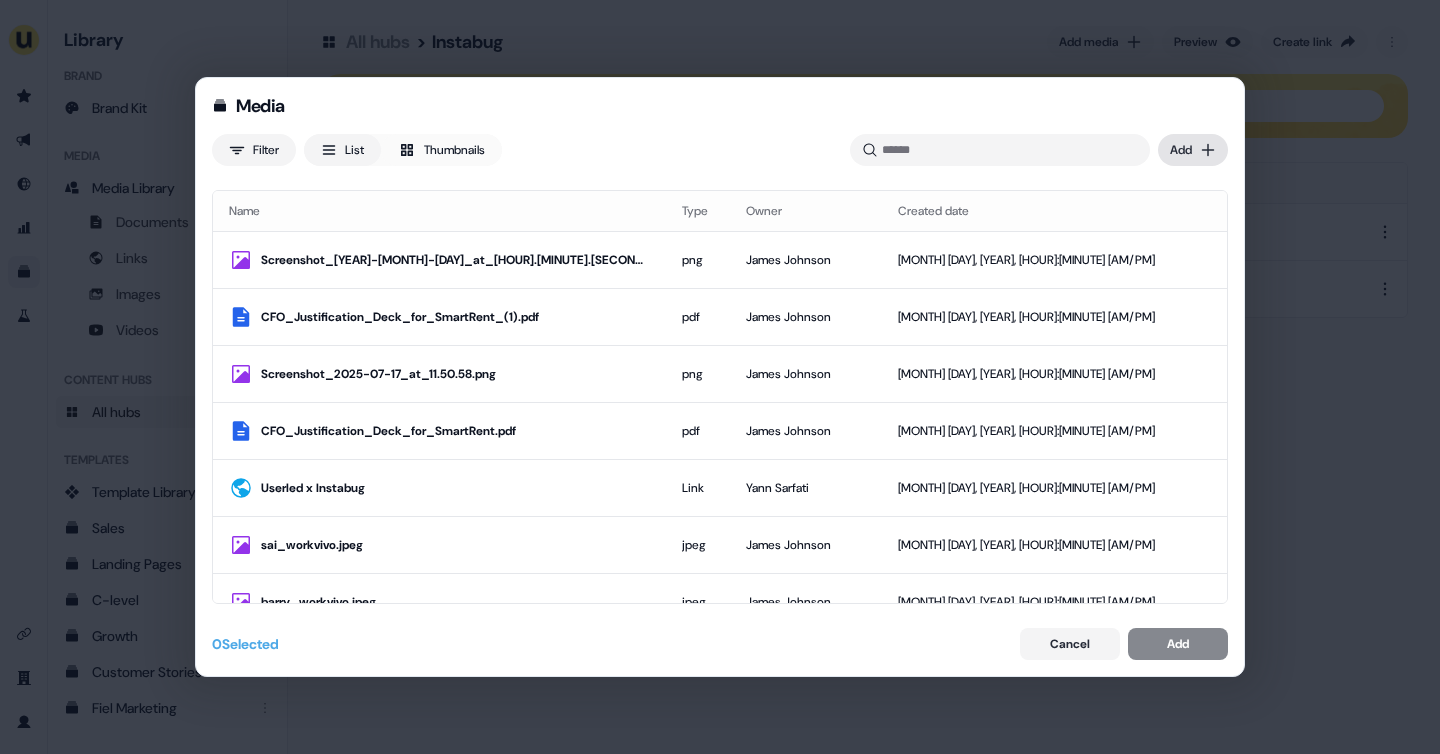 click on "Media Filter List Thumbnails Uploaded Add Name Type Owner Created date Screenshot_[YEAR]-[MONTH]-[DAY]_at_[HOUR].[MINUTE].[SECOND].png png [PERSON] [MONTH] [DAY], [YEAR], [HOUR]:[MINUTE] [AM/PM] CFO_Justification_Deck_for_SmartRent_(1).pdf pdf [PERSON] [MONTH] [DAY], [YEAR], [HOUR]:[MINUTE] [AM/PM] Screenshot_[YEAR]-[MONTH]-[DAY]_at_[HOUR].[MINUTE].[SECOND].png png [PERSON] [MONTH] [DAY], [YEAR], [HOUR]:[MINUTE] [AM/PM] CFO_Justification_Deck_for_SmartRent.pdf pdf [PERSON] [MONTH] [DAY], [YEAR], [HOUR]:[MINUTE] [AM/PM] Userled x Instabug Link [PERSON] [MONTH] [DAY], [YEAR], [HOUR]:[MINUTE] [AM/PM] sai_workvivo.jpeg jpeg [PERSON] [MONTH] [DAY], [YEAR], [HOUR]:[MINUTE] [AM/PM] barry_workvivo.jpeg jpeg [PERSON] [MONTH] [DAY], [YEAR], [HOUR]:[MINUTE] [AM/PM] commercetools x L'Oréal Link [PERSON] [MONTH] [DAY], [YEAR], [HOUR]:[MINUTE] [AM/PM] commercetools x Tesco Link [PERSON] [MONTH] [DAY], [YEAR], [HOUR]:[MINUTE] [AM/PM] Userled_Exec_Summary_for_Jen_commercetools.pdf pdf [PERSON] [MONTH] [DAY], [YEAR], [HOUR]:[MINUTE] [AM/PM] [NUMBER].jpeg jpeg [PERSON] [MONTH] [DAY], [YEAR], [HOUR]:[MINUTE] [AM/PM] [NUMBER].jpeg jpeg [PERSON] [MONTH] [DAY], [YEAR], [HOUR]:[MINUTE] [AM/PM] [PERSON].jpeg jpeg [PERSON] [MONTH] [DAY], [YEAR], [HOUR]:[MINUTE] [AM/PM] Screenshot_[YEAR]-[MONTH]-[DAY]_at_[HOUR].[MINUTE].[SECOND].png png pdf 0" at bounding box center (720, 377) 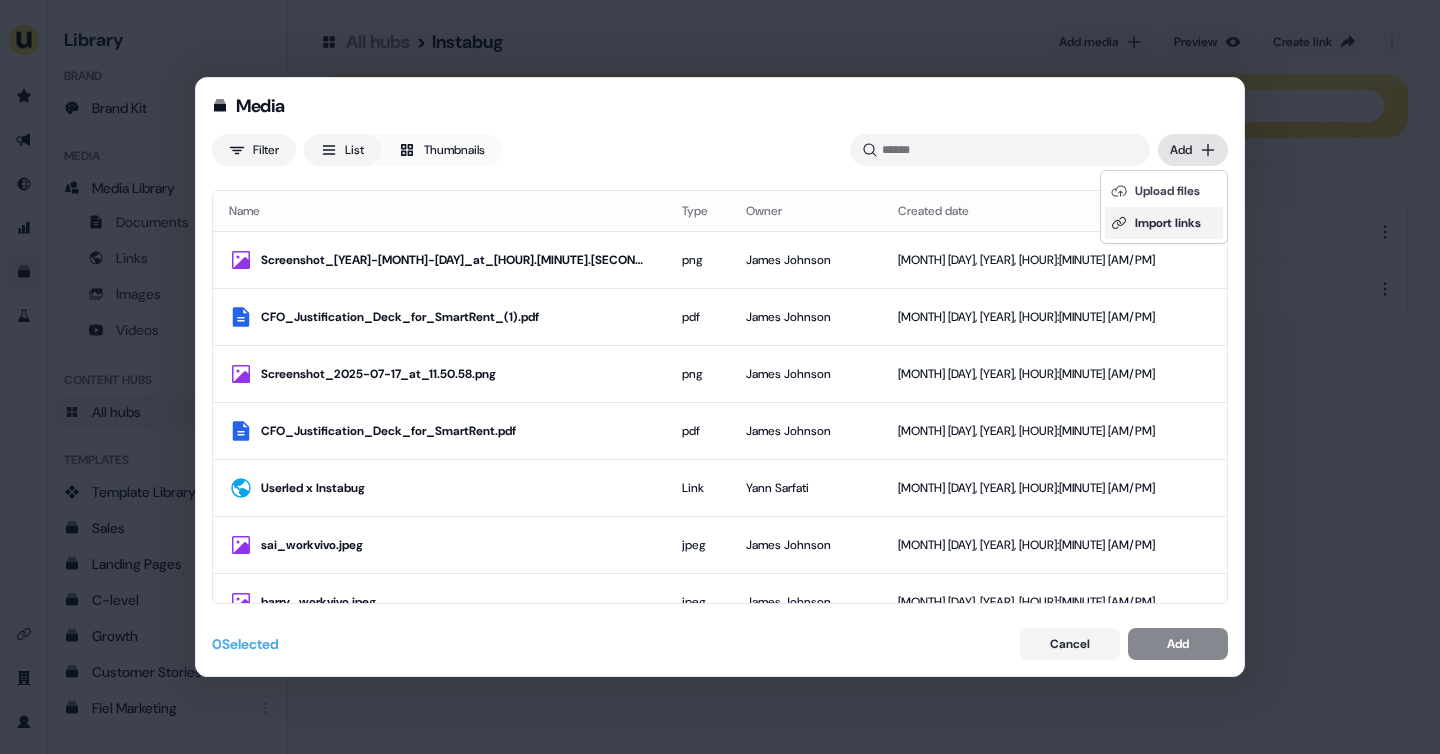 click on "Import links" at bounding box center [1164, 223] 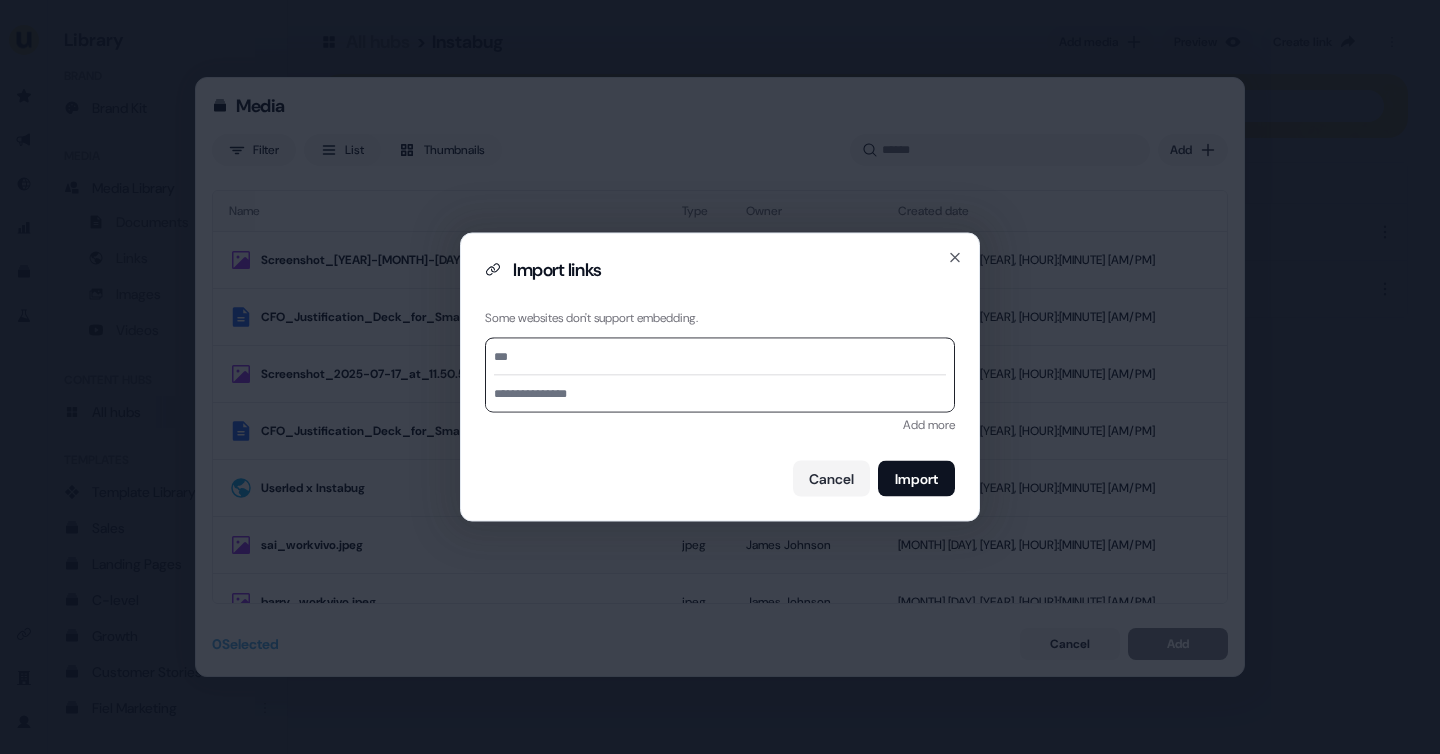 type on "**********" 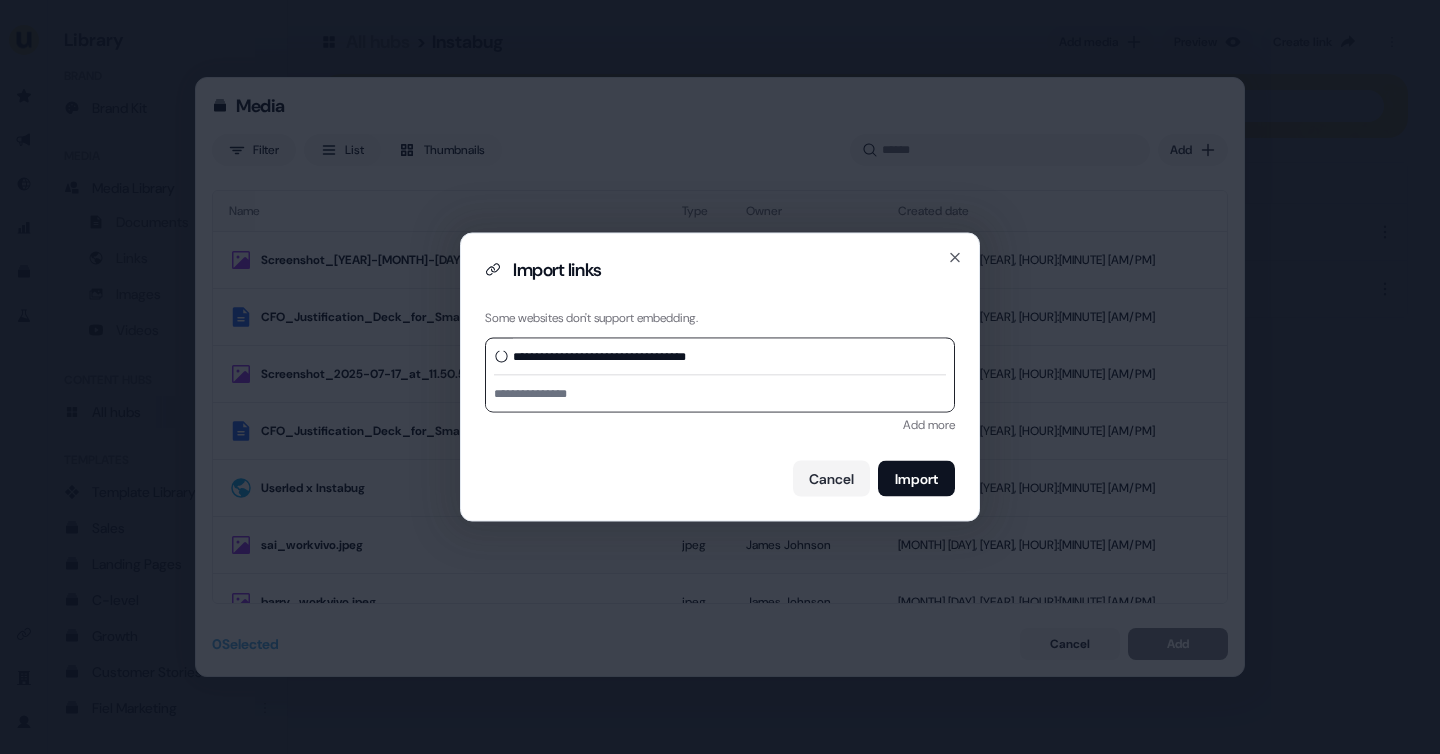 type on "**********" 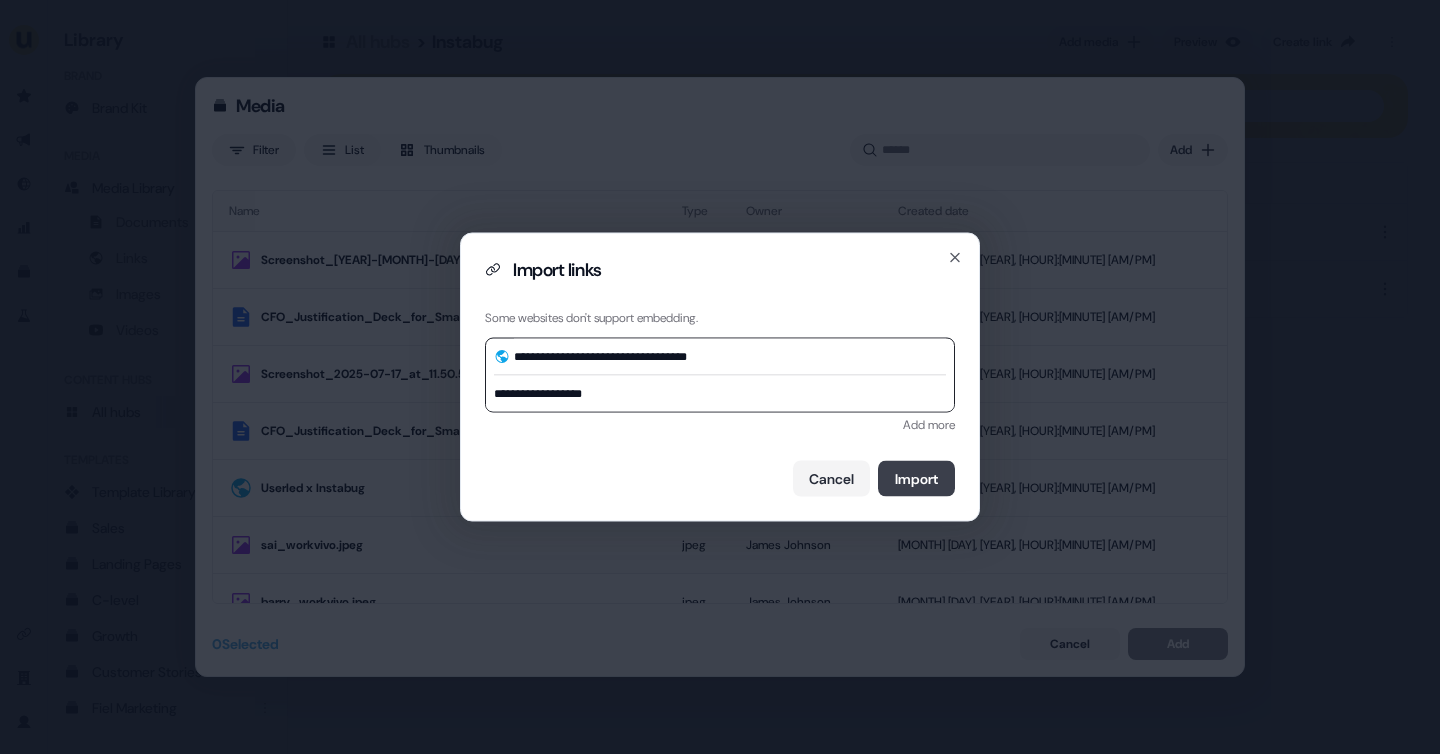 type on "**********" 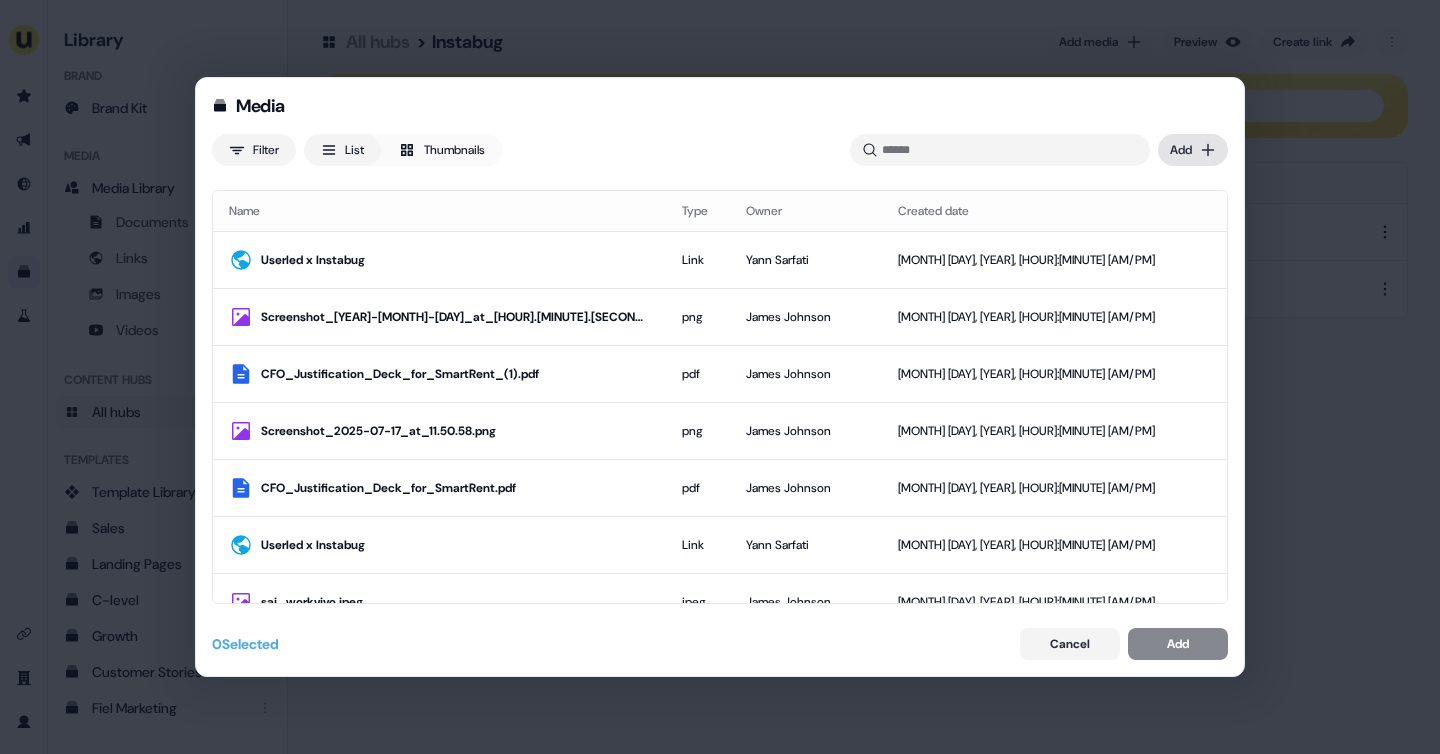 click on "Media Filter List Thumbnails Uploaded Add Name Type Owner Created date Userled x Instabug Link [PERSON] [MONTH] [DAY], [YEAR], [HOUR]:[MINUTE] [AM/PM] Screenshot_[YEAR]-[MONTH]-[DAY]_at_[HOUR].[MINUTE].[SECOND].png png [PERSON] [MONTH] [DAY], [YEAR], [HOUR]:[MINUTE] [AM/PM] CFO_Justification_Deck_for_SmartRent_(1).pdf pdf [PERSON] [MONTH] [DAY], [YEAR], [HOUR]:[MINUTE] [AM/PM] Screenshot_[YEAR]-[MONTH]-[DAY]_at_[HOUR].[MINUTE].[SECOND].png png [PERSON] [MONTH] [DAY], [YEAR], [HOUR]:[MINUTE] [AM/PM] CFO_Justification_Deck_for_SmartRent.pdf pdf [PERSON] [MONTH] [DAY], [YEAR], [HOUR]:[MINUTE] [AM/PM] Userled x Instabug Link [PERSON] [MONTH] [DAY], [YEAR], [HOUR]:[MINUTE] [AM/PM] sai_workvivo.jpeg jpeg [PERSON] [MONTH] [DAY], [YEAR], [HOUR]:[MINUTE] [AM/PM] barry_workvivo.jpeg jpeg [PERSON] [MONTH] [DAY], [YEAR], [HOUR]:[MINUTE] [AM/PM] commercetools x L'Oréal Link [PERSON] [MONTH] [DAY], [YEAR], [HOUR]:[MINUTE] [AM/PM] commercetools x Tesco Link [PERSON] [MONTH] [DAY], [YEAR], [HOUR]:[MINUTE] [AM/PM] Userled_Exec_Summary_for_Jen_commercetools.pdf pdf [PERSON] [MONTH] [DAY], [YEAR], [HOUR]:[MINUTE] [AM/PM] [NUMBER].jpeg jpeg [PERSON] [MONTH] [DAY], [YEAR], [HOUR]:[MINUTE] [AM/PM] [NUMBER].jpeg jpeg [PERSON] [MONTH] [DAY], [YEAR], [HOUR]:[MINUTE] [AM/PM] [PERSON].jpeg jpeg [PERSON] [MONTH] [DAY], [YEAR], [HOUR]:[MINUTE] [AM/PM] png pdf 0" at bounding box center (720, 377) 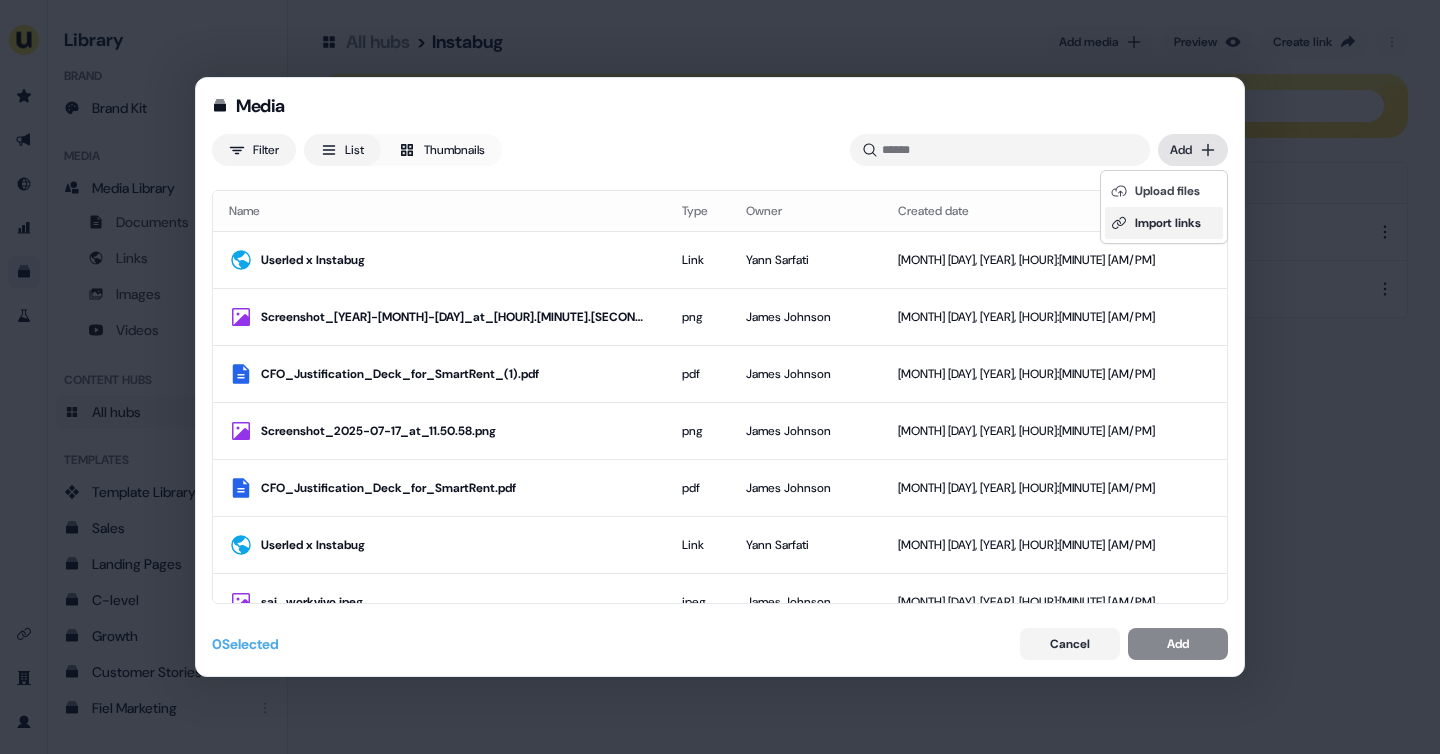 click on "Import links" at bounding box center [1164, 223] 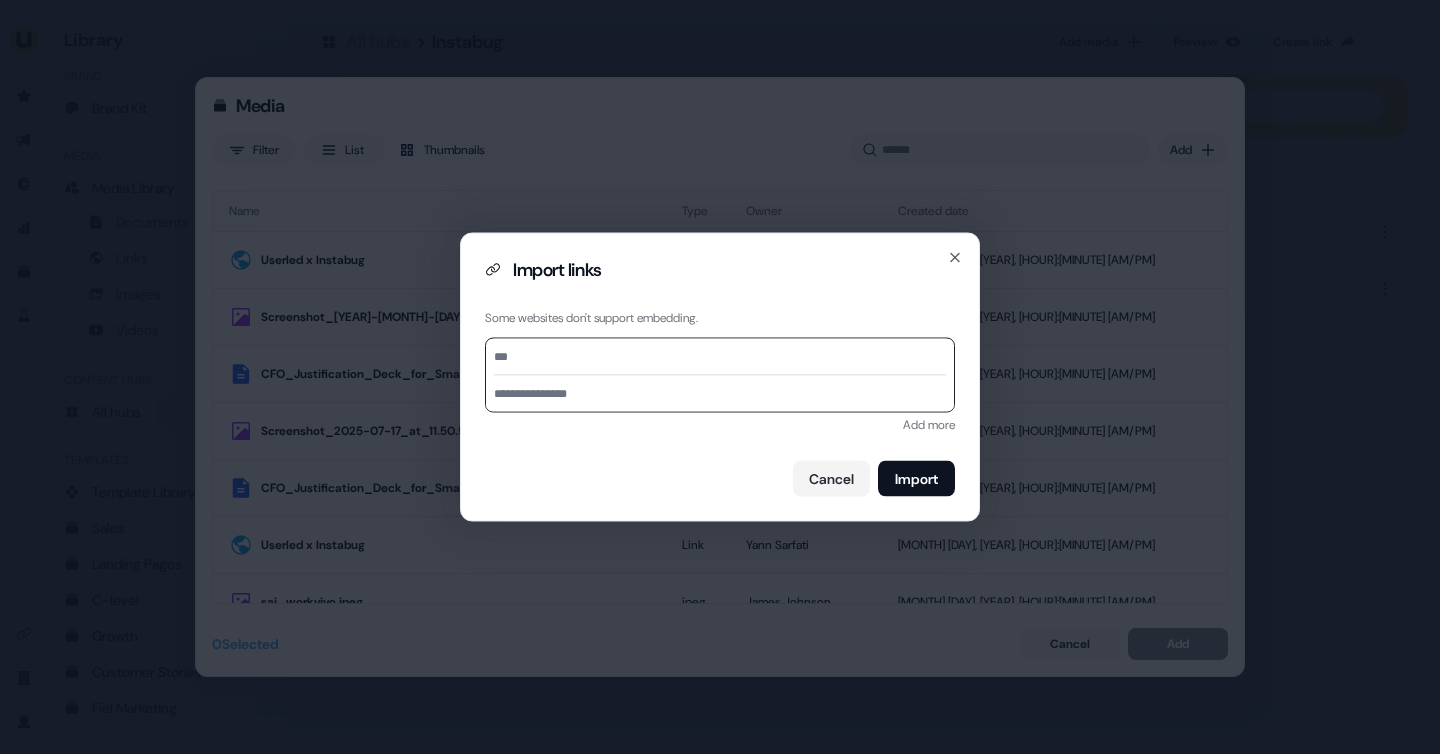 paste on "**********" 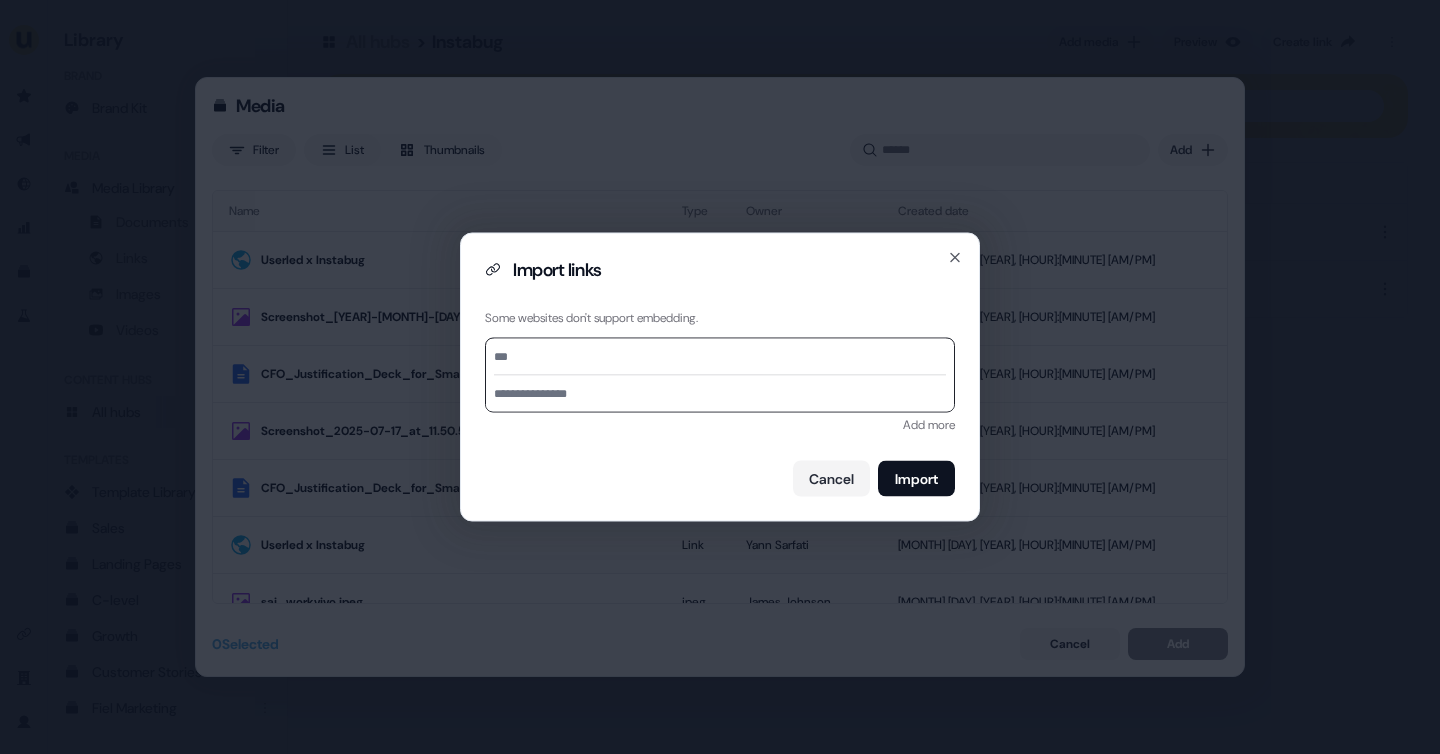 type on "**********" 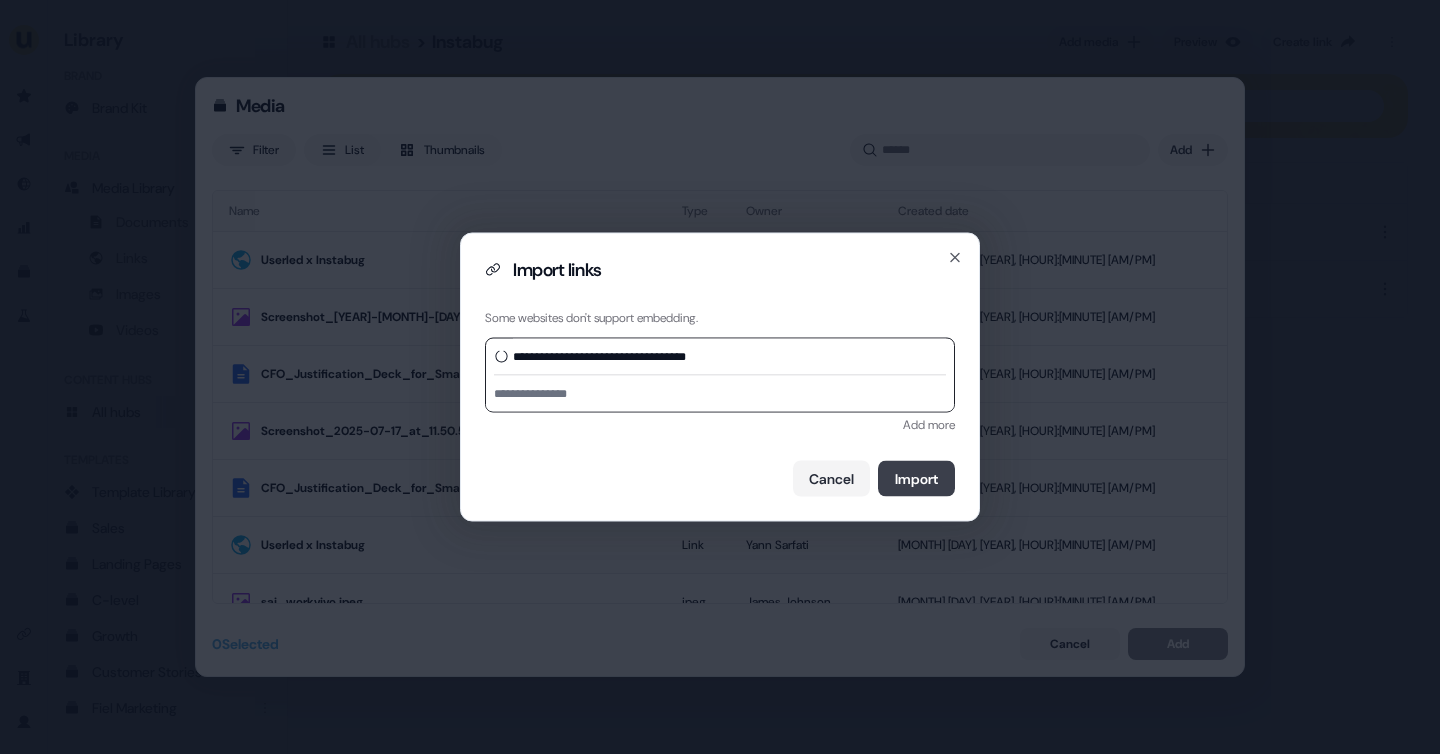 type on "**********" 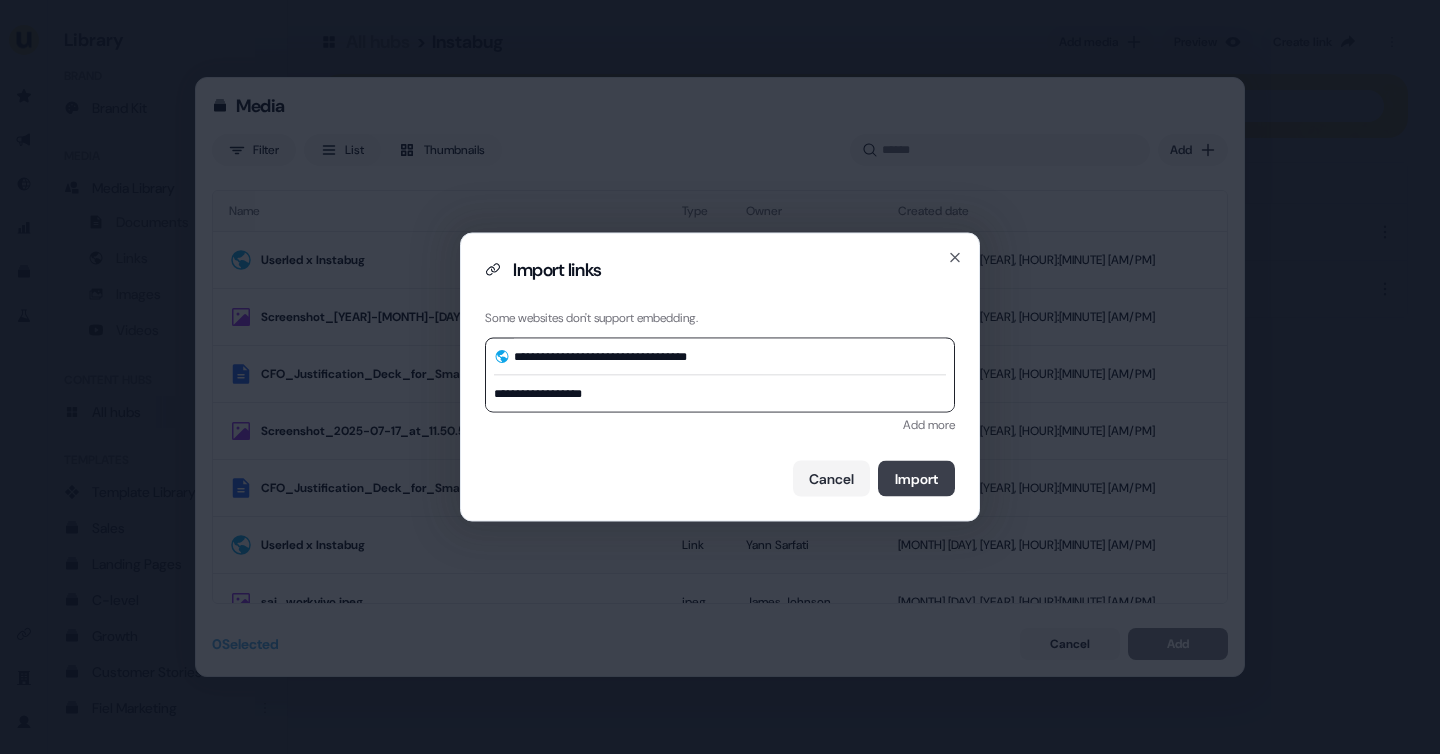 type on "**********" 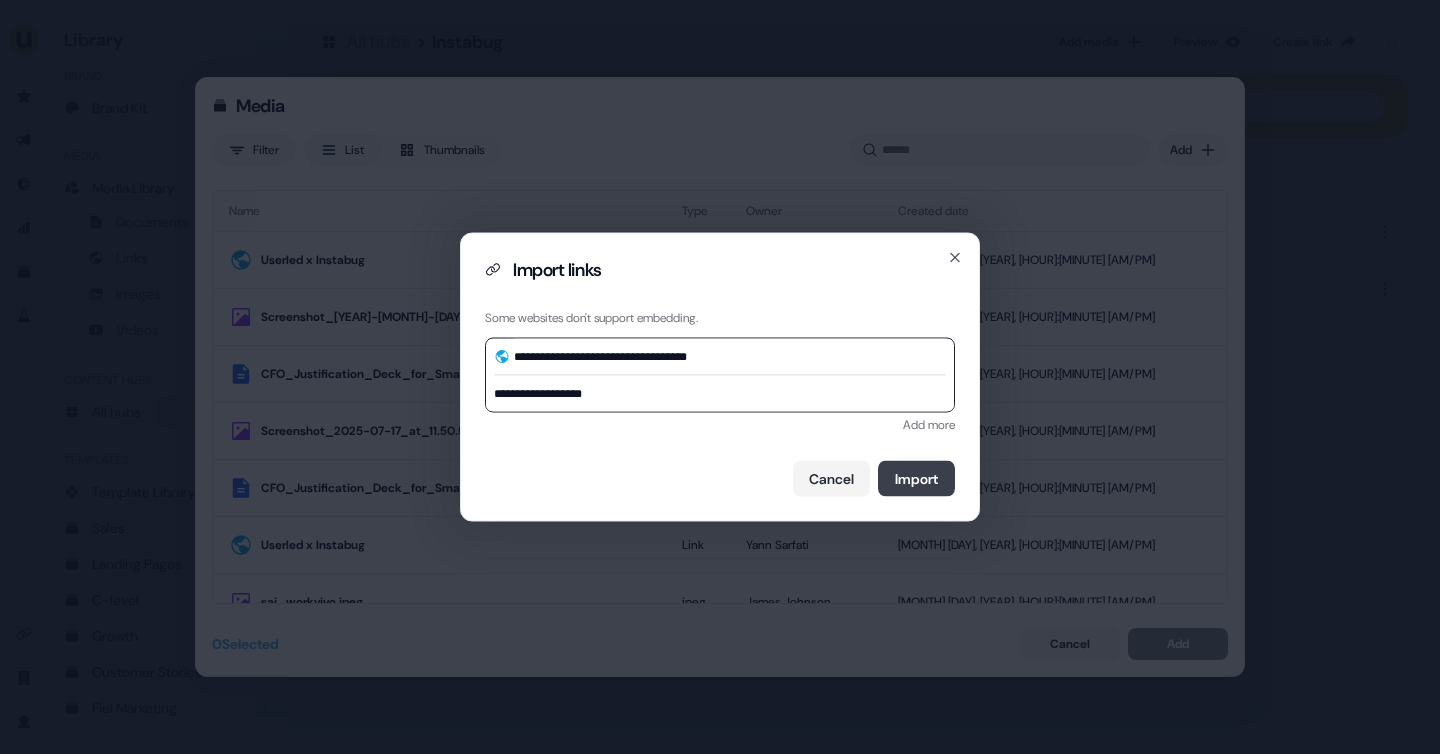click on "Import" at bounding box center [916, 479] 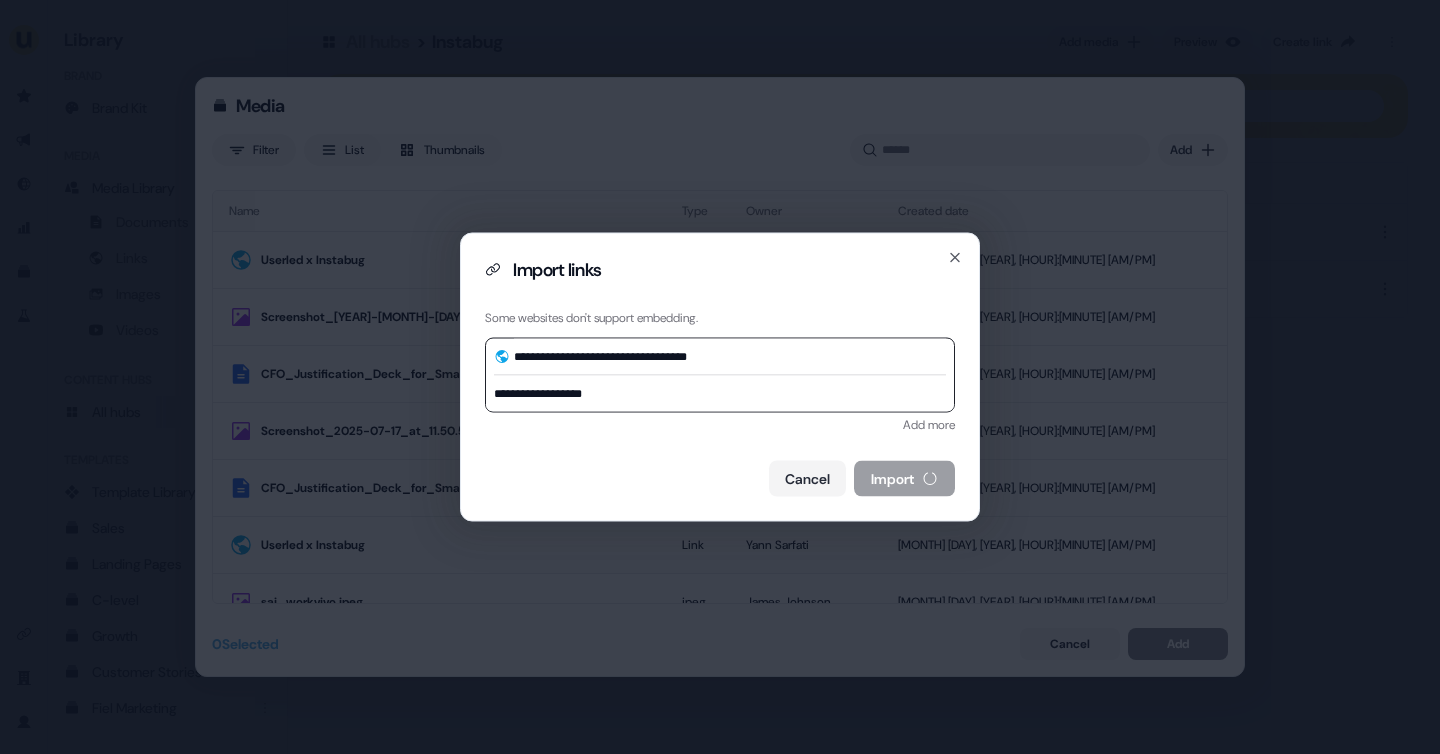 type 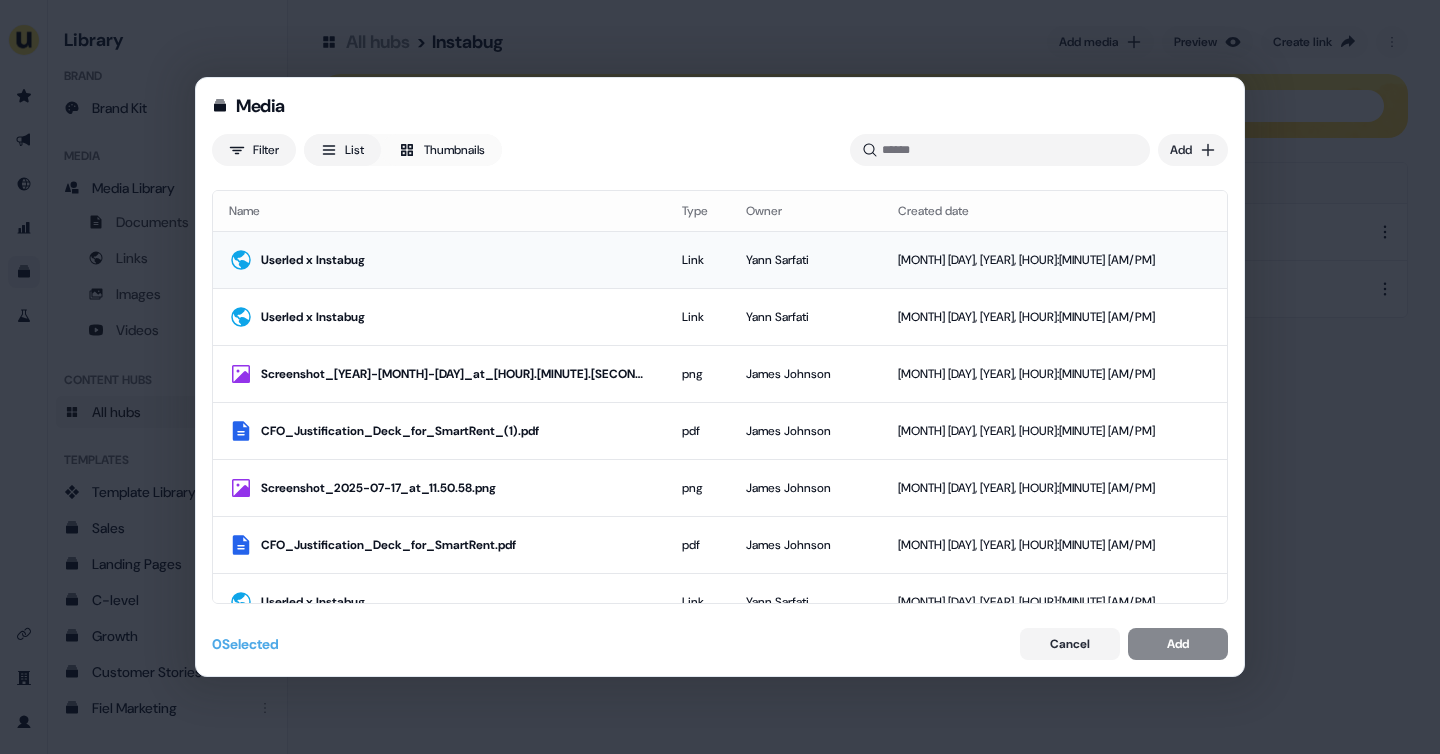 click on "Userled x Instabug" at bounding box center (455, 260) 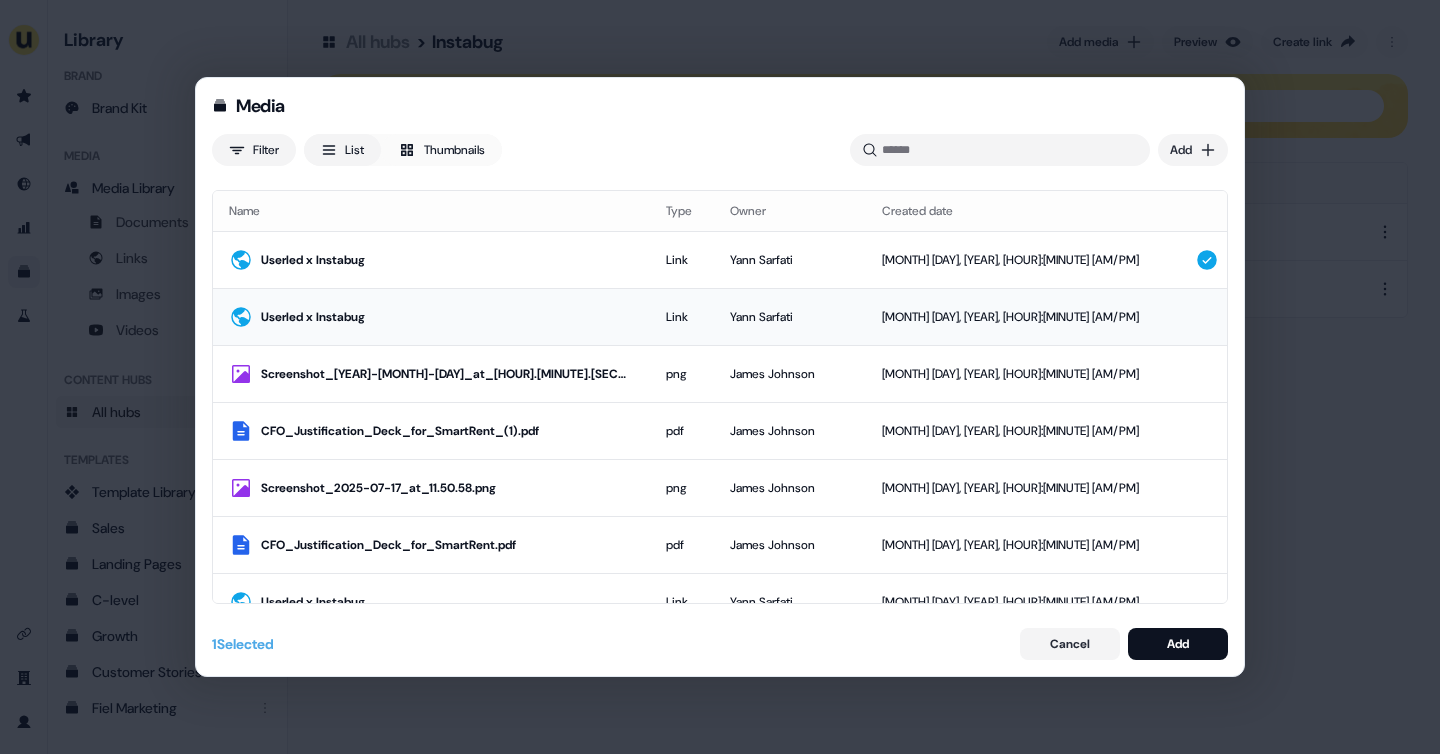 click on "Userled x Instabug" at bounding box center [447, 317] 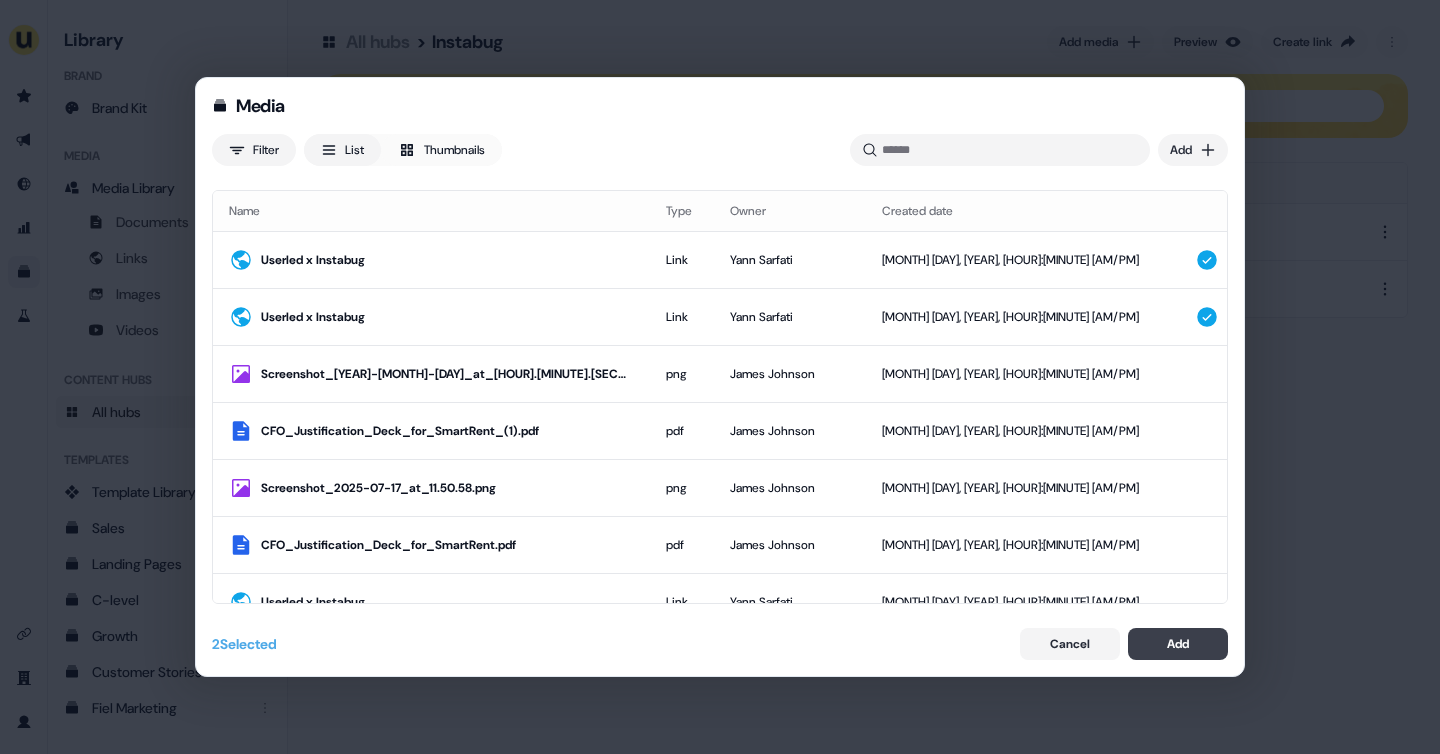 click on "Add" at bounding box center [1178, 644] 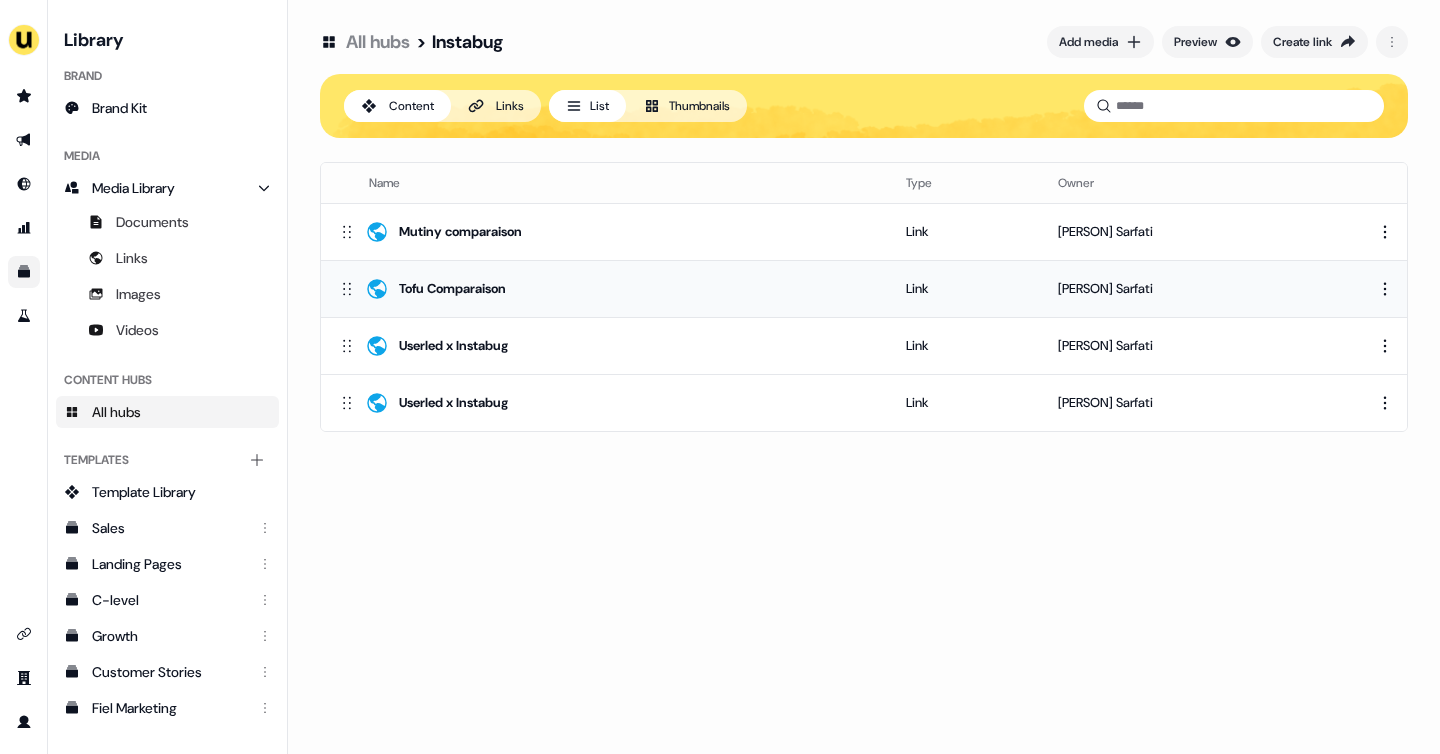 click at bounding box center (1391, 288) 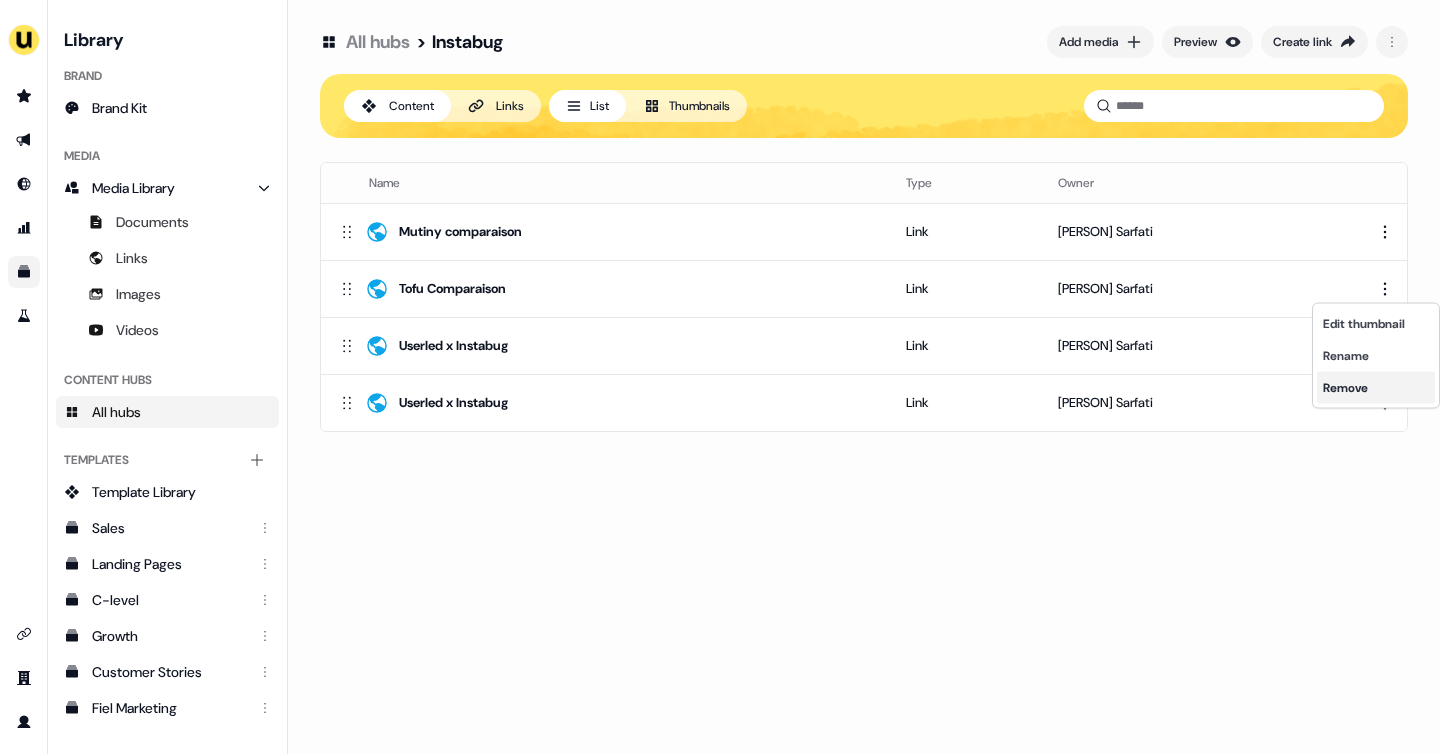 click on "Remove" at bounding box center (1376, 388) 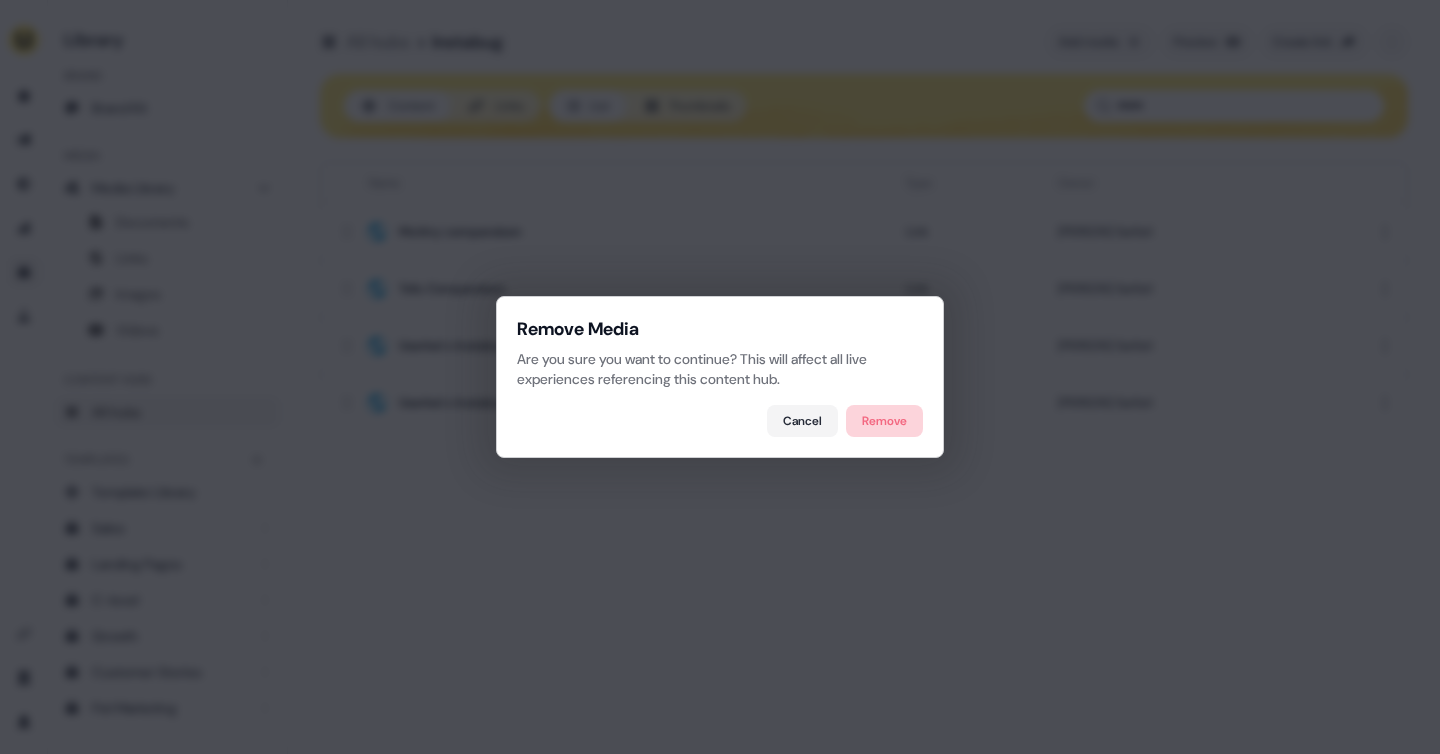 click on "Remove" at bounding box center (884, 421) 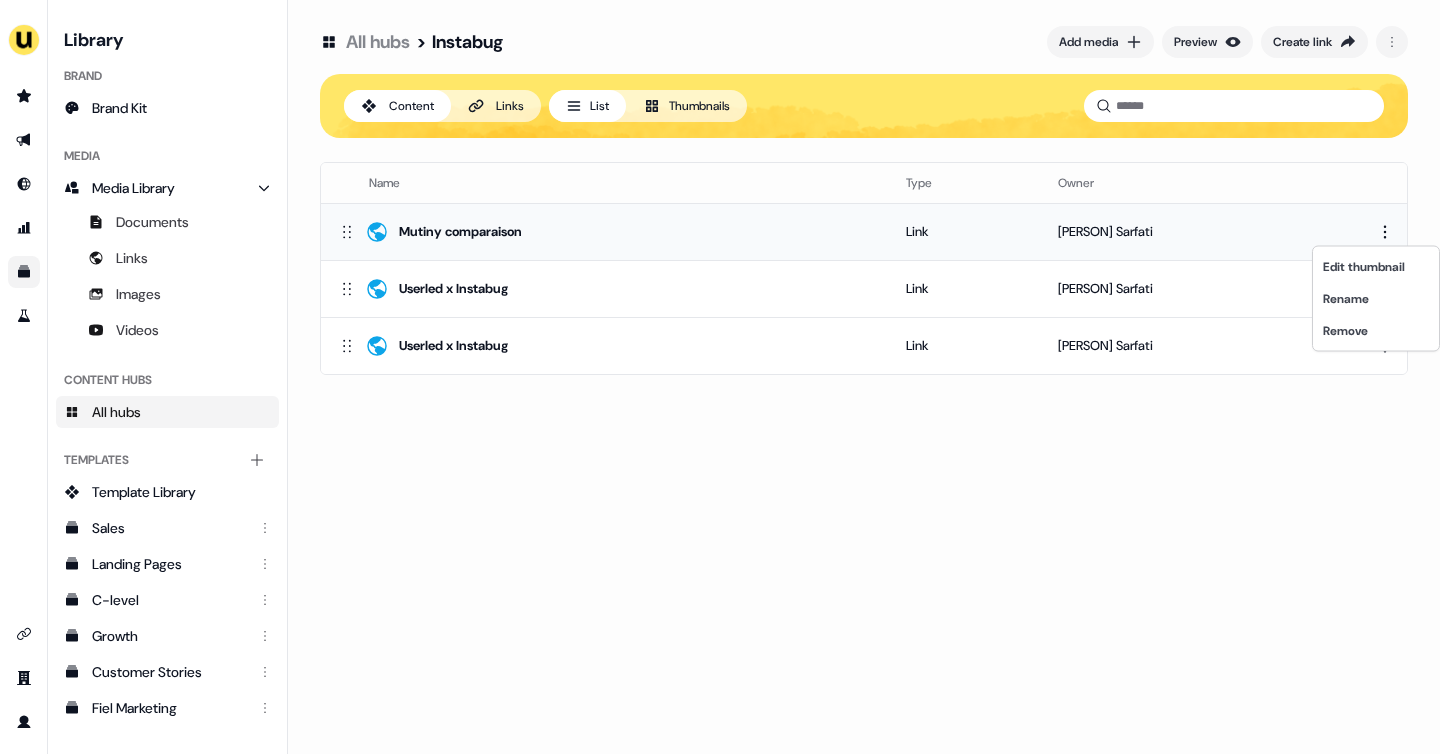 click on "For the best experience switch devices to a bigger screen. Go to Userled.io Library Brand Brand Kit Media Media Library Documents Links Images Videos Content Hubs All hubs Templates   Add collection Template Library Sales Landing Pages C-level Growth Customer Stories Fiel Marketing Linkedin Engagement Conversion Persona Gong Videos Francais Customer Success Sales Templates  ROI Templates Competitor Comparisons Outreach Templates Proposal Templates Capability Templates C-Suite Value Templates CS samples Templates for Customers - Sales All hubs > Instabug Add media Preview Create link Content Links List Thumbnails Name Type Owner Mutiny comparaison Link [PERSON]   [PERSON] Userled x Instabug Link [PERSON]   [PERSON] Userled x Instabug Link [PERSON]   [PERSON]
To pick up a draggable item, press the space bar.
While dragging, use the arrow keys to move the item.
Press space again to drop the item in its new position, or press escape to cancel.
Edit thumbnail Rename Remove" at bounding box center (720, 377) 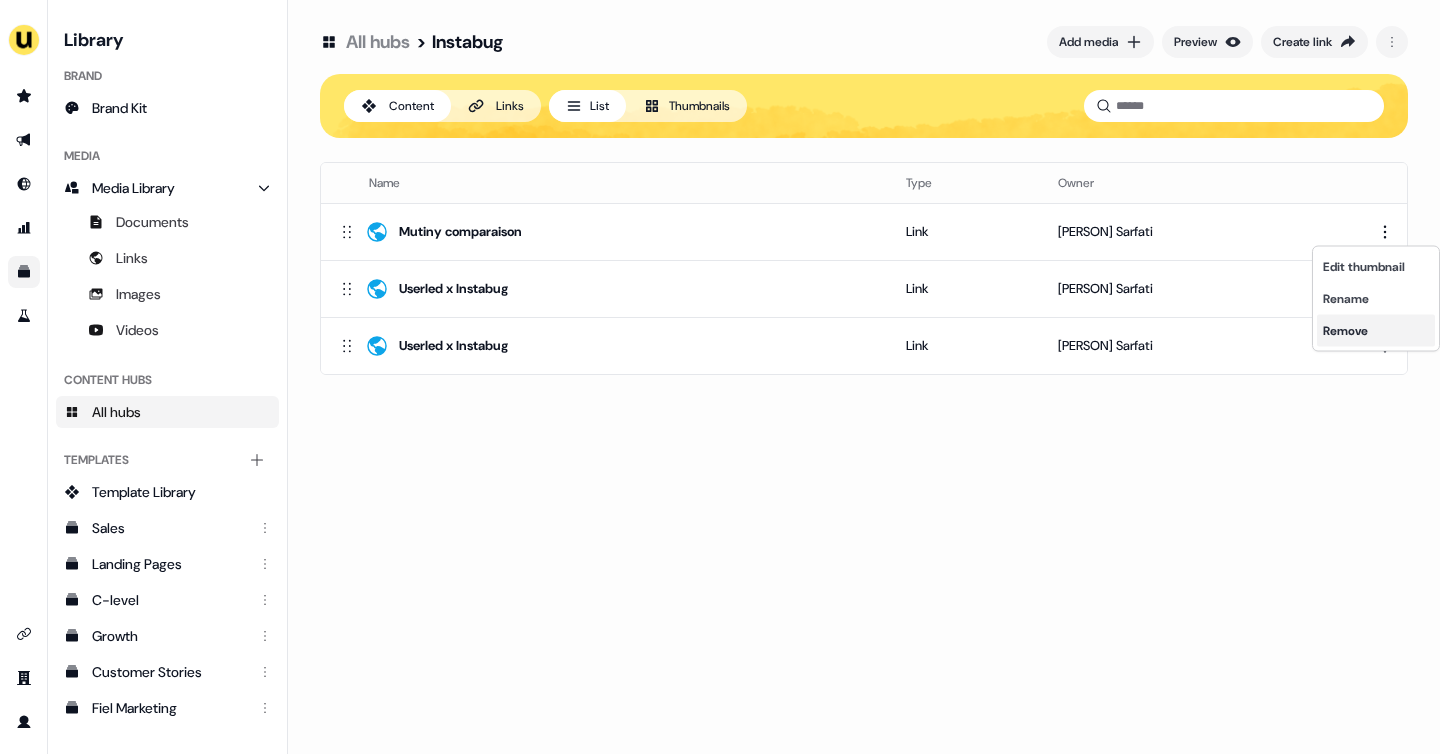 click on "Remove" at bounding box center [1376, 331] 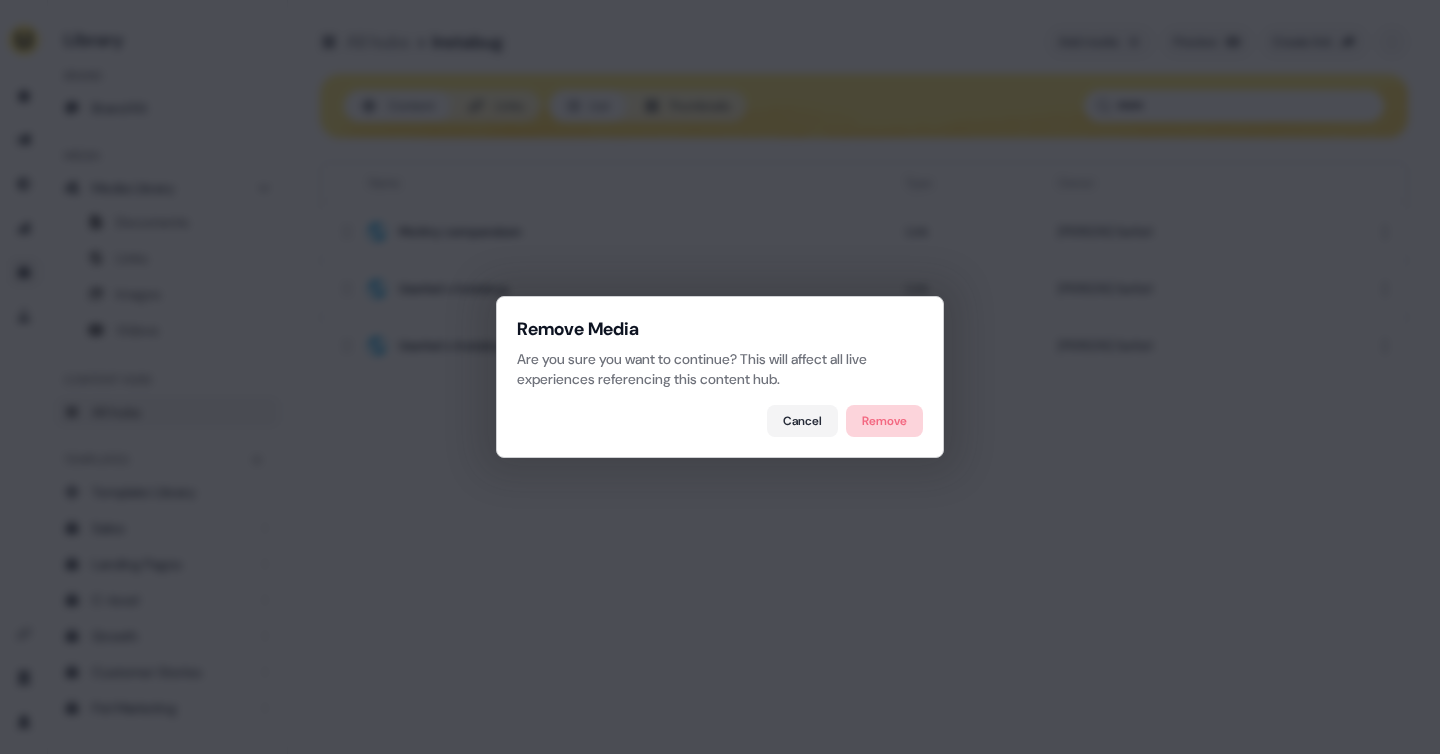 click on "Remove" at bounding box center [884, 421] 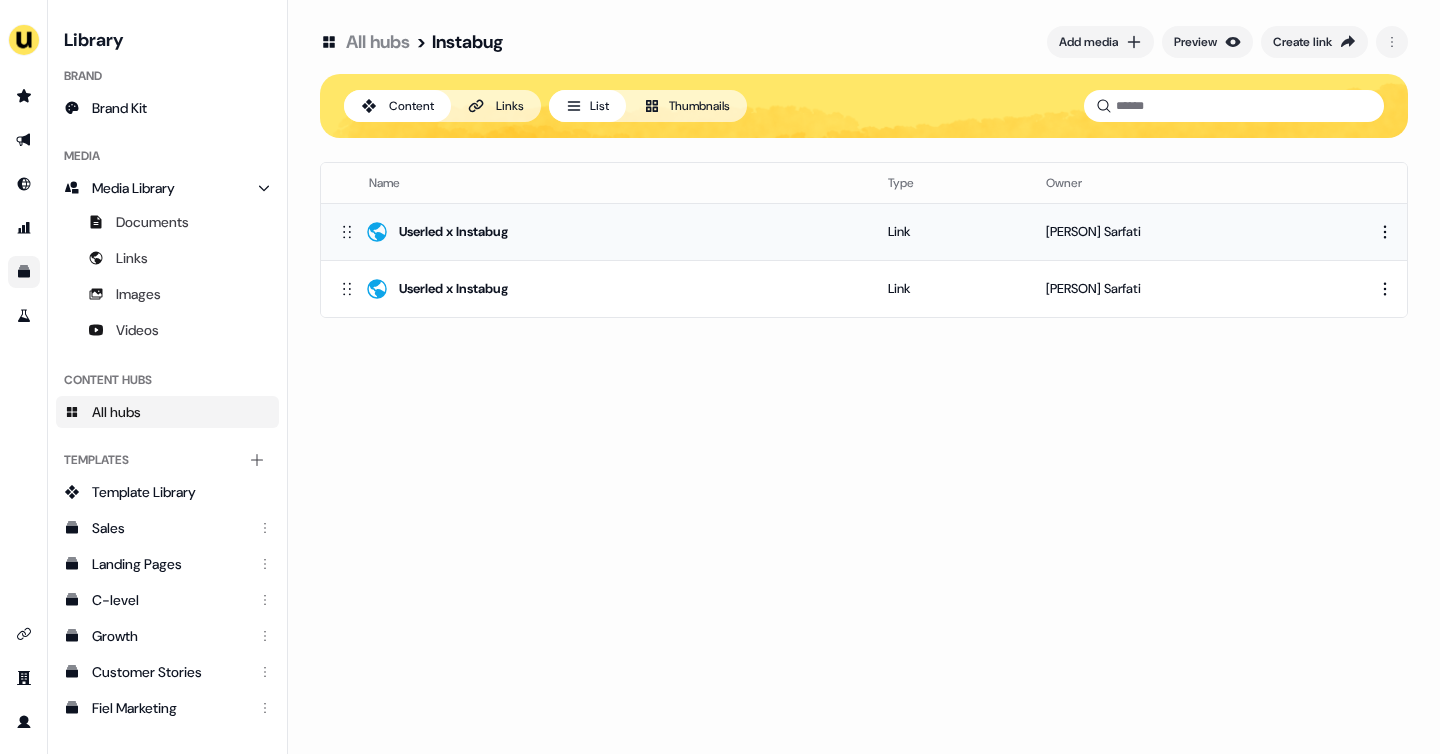 click on "Userled x Instabug" at bounding box center (596, 231) 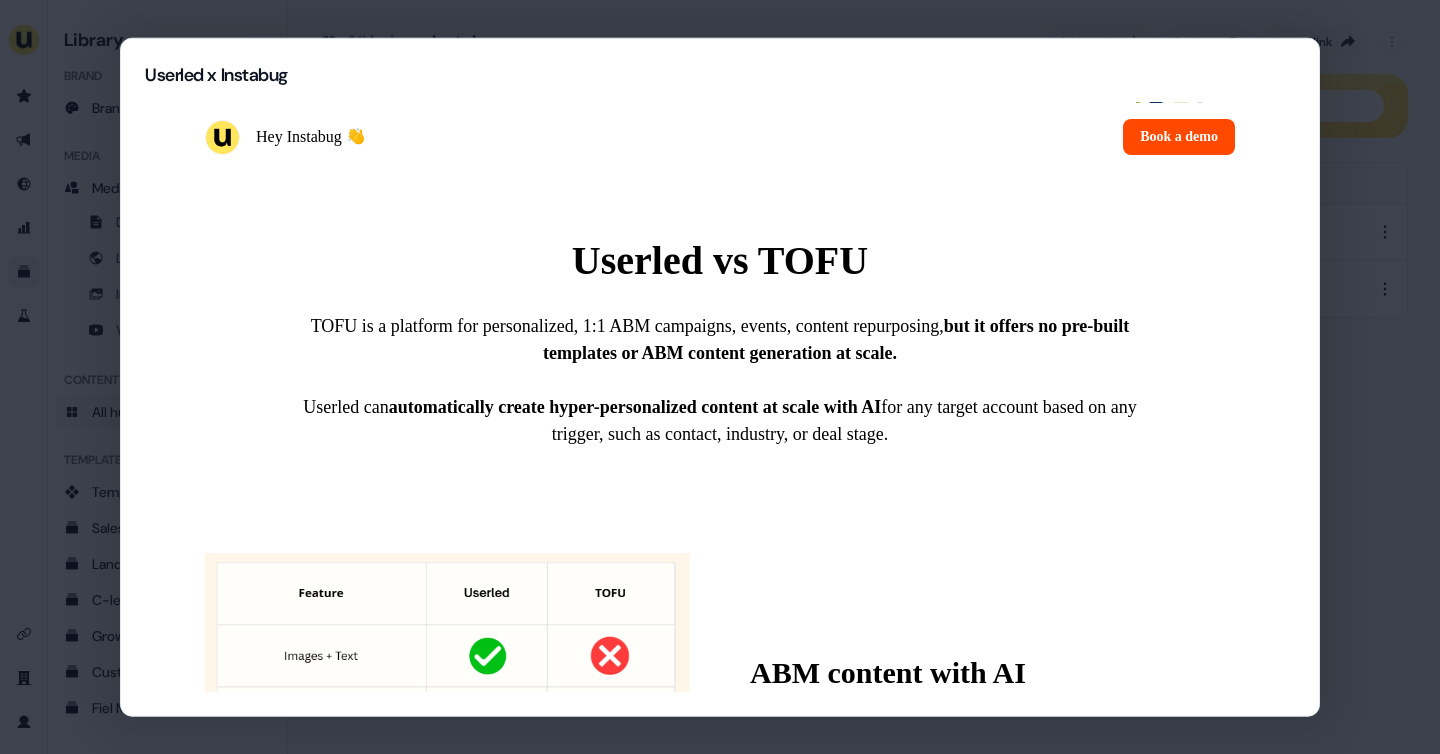 scroll, scrollTop: 952, scrollLeft: 0, axis: vertical 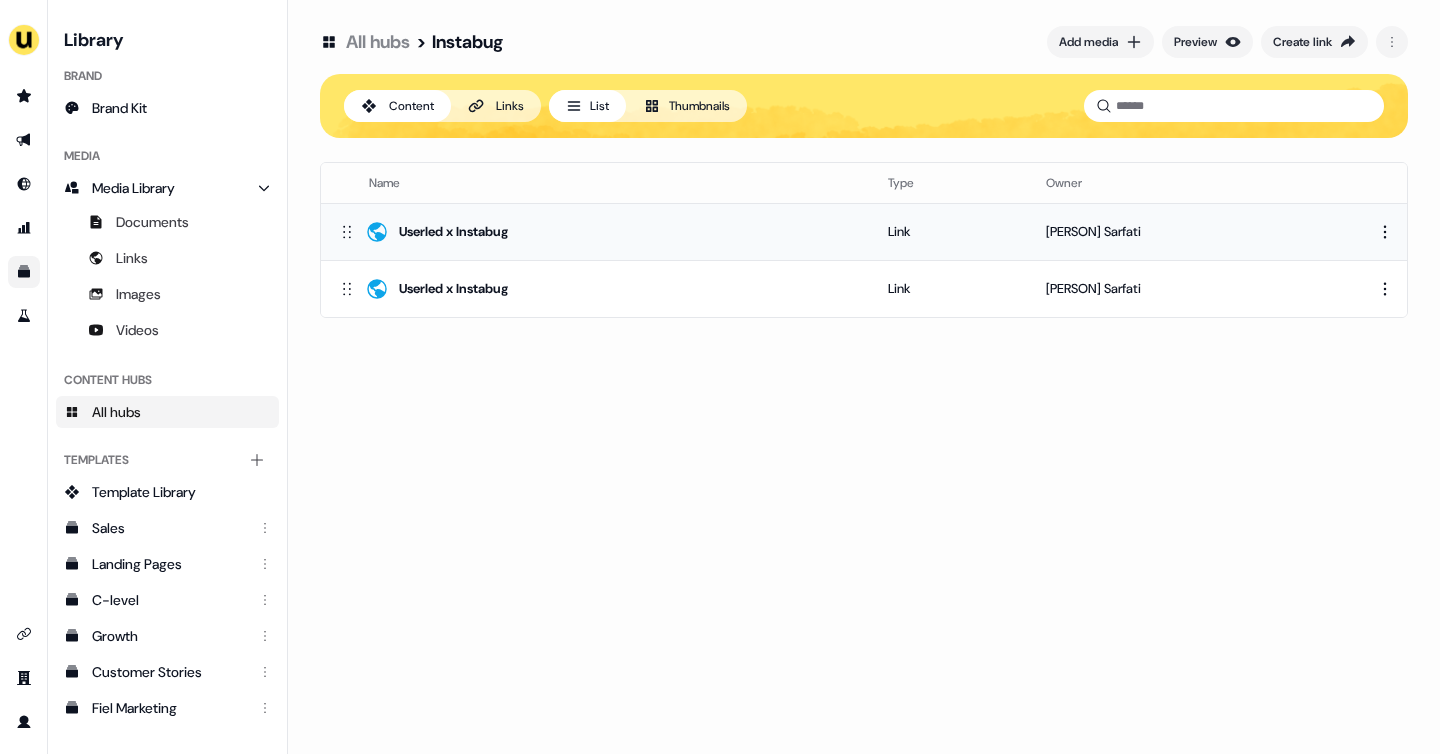 click on "For the best experience switch devices to a bigger screen. Go to Userled.io Library Brand Brand Kit Media Media Library Documents Links Images Videos Content Hubs All hubs Templates   Add collection Template Library Sales Landing Pages C-level Growth Customer Stories Fiel Marketing Linkedin Engagement Conversion Persona Gong Videos Francais Customer Success Sales Templates  ROI Templates Competitor Comparisons Outreach Templates Proposal Templates Capability Templates C-Suite Value Templates CS samples Templates for Customers - Sales All hubs > Instabug Add media Preview Create link Content Links List Thumbnails Name Type Owner Userled x Instabug Link [PERSON]   [PERSON] Userled x Instabug Link [PERSON]   [PERSON]
To pick up a draggable item, press the space bar.
While dragging, use the arrow keys to move the item.
Press space again to drop the item in its new position, or press escape to cancel." at bounding box center [720, 377] 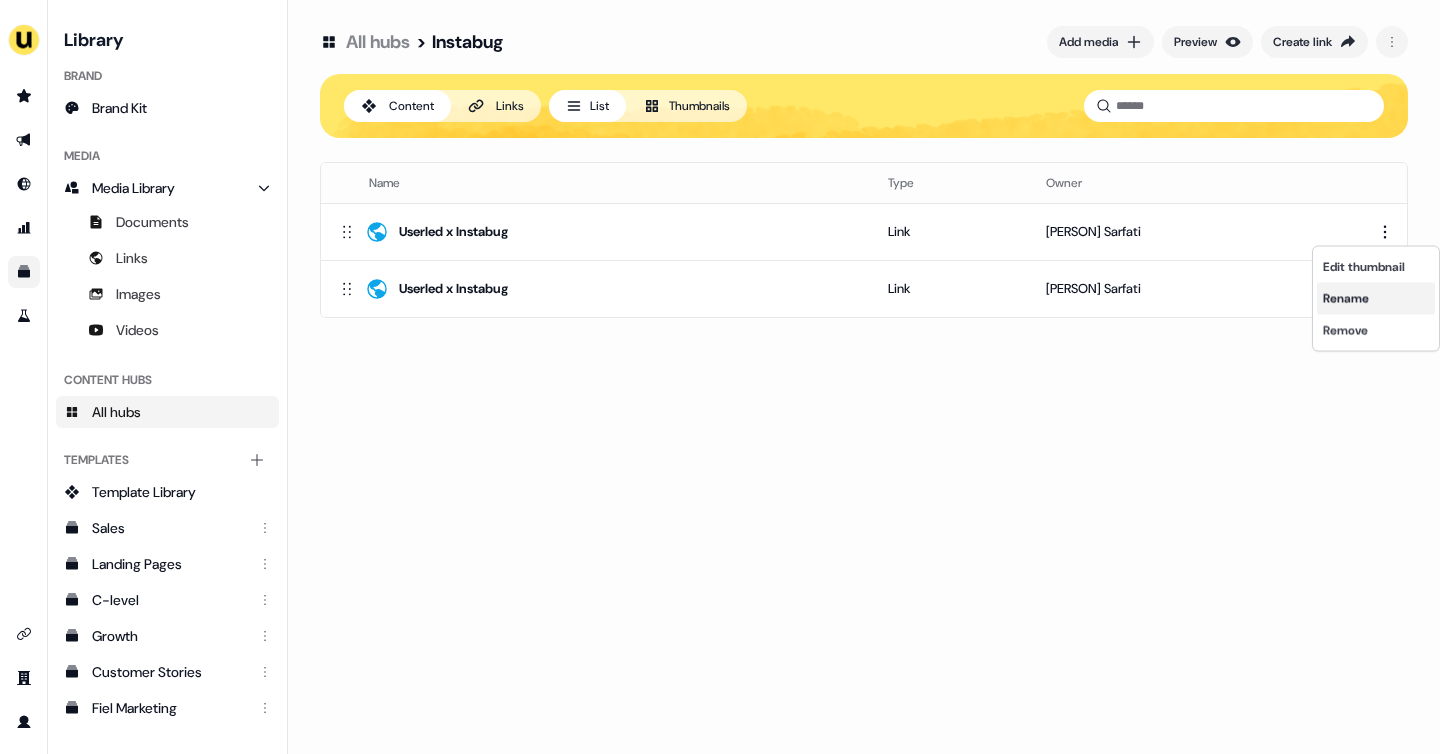 click on "Rename" at bounding box center [1376, 299] 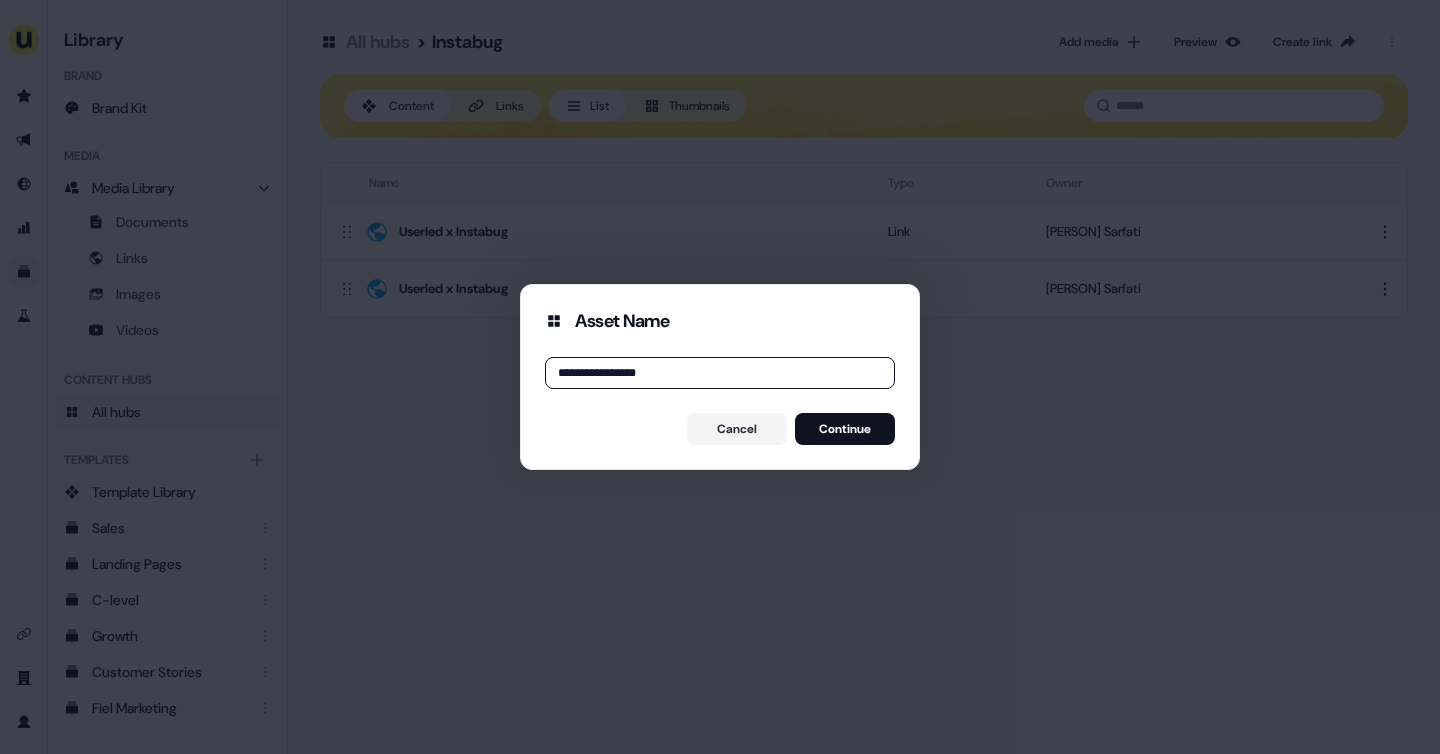 click on "**********" at bounding box center [720, 373] 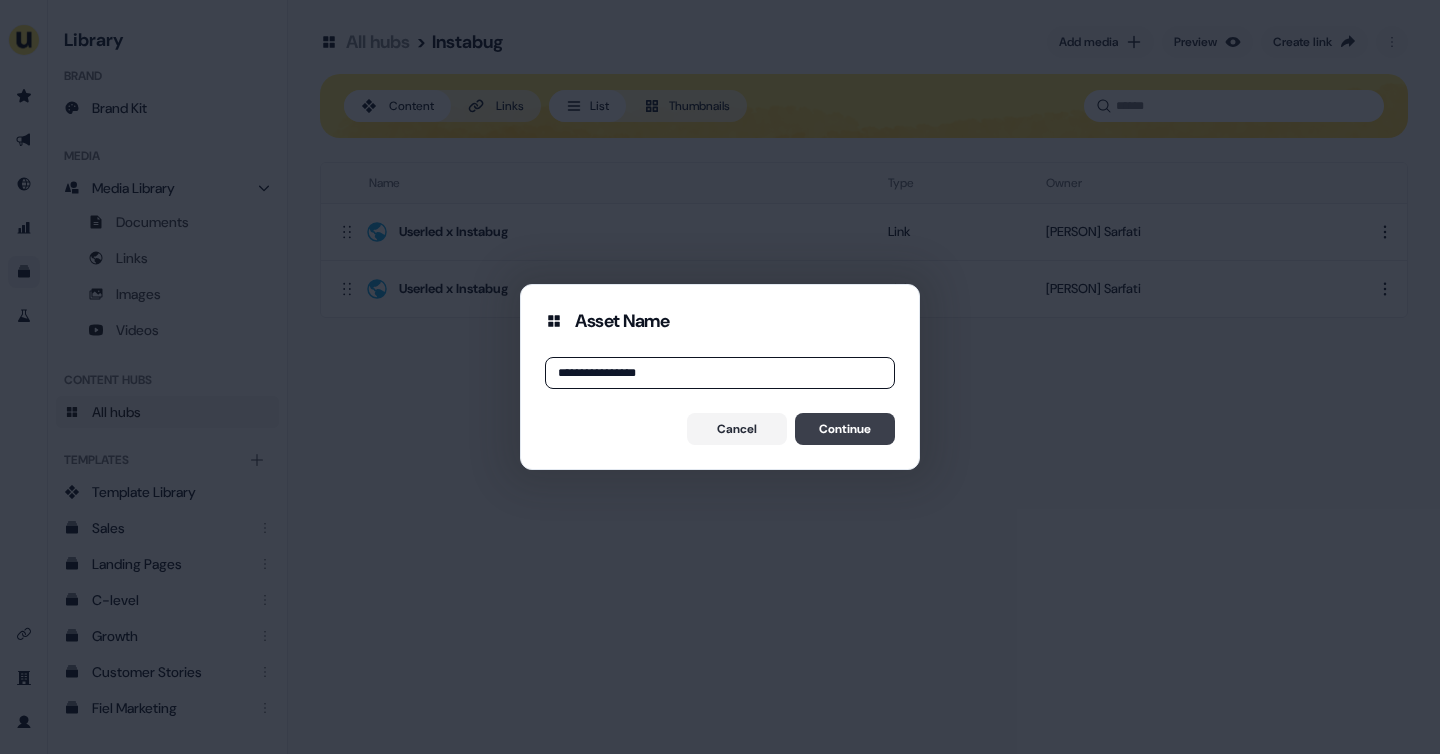 type on "**********" 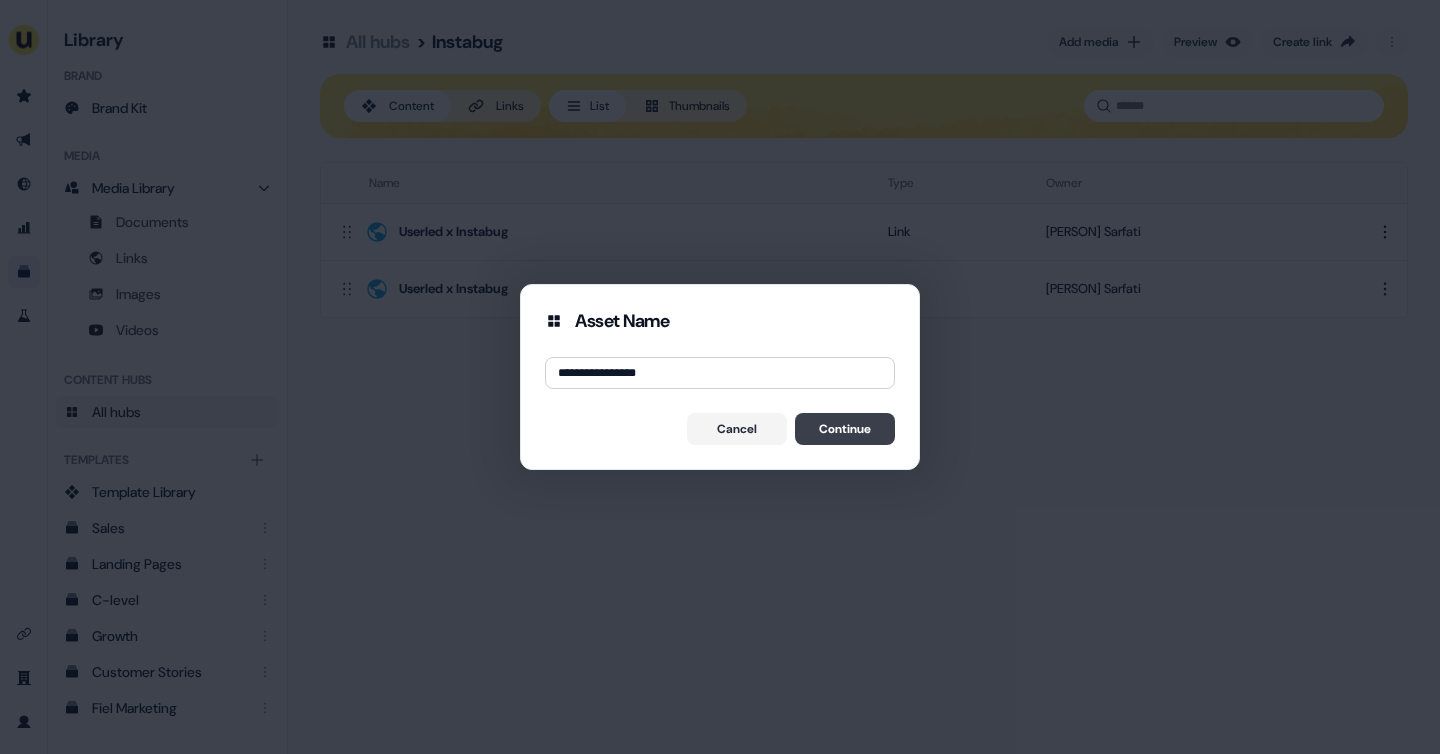 click on "Continue" at bounding box center (845, 429) 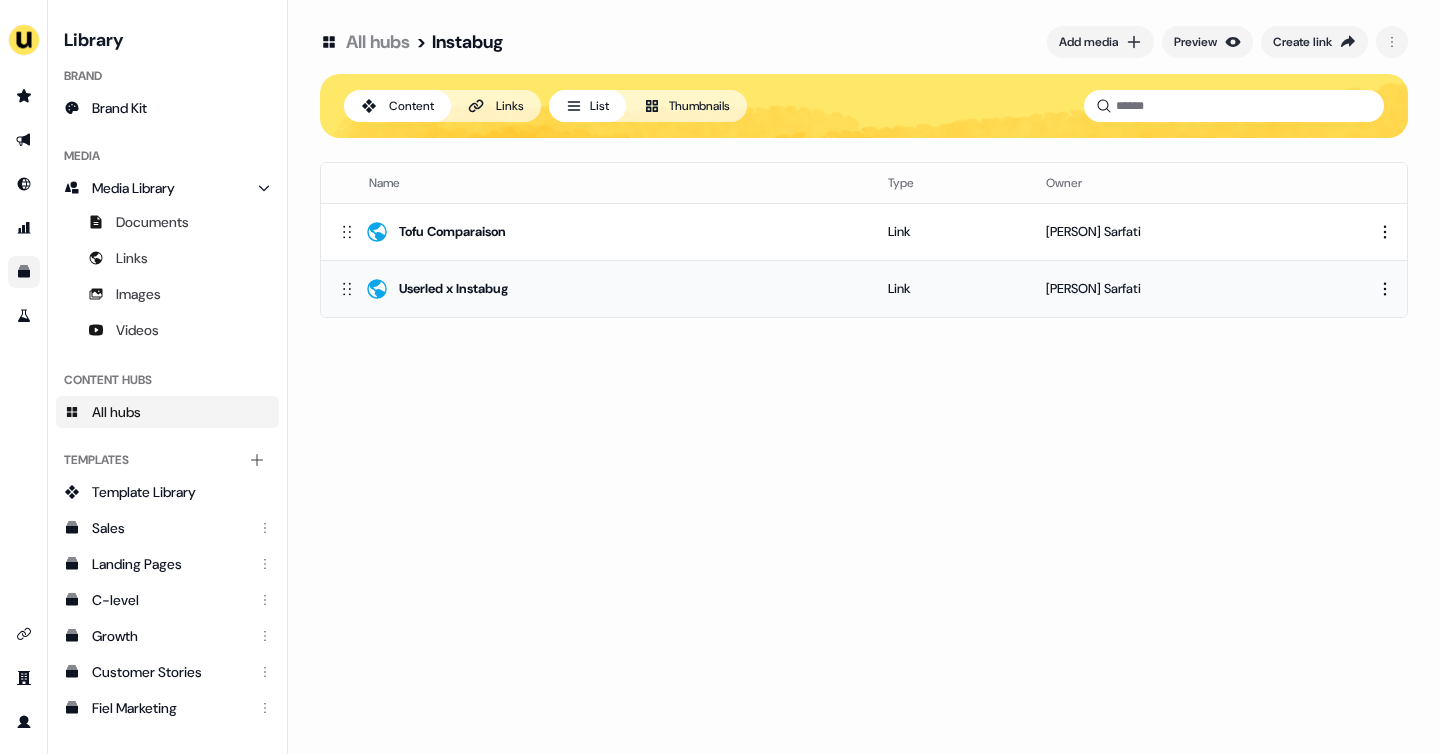 click on "For the best experience switch devices to a bigger screen. Go to Userled.io Library Brand Brand Kit Media Media Library Documents Links Images Videos Content Hubs All hubs Templates   Add collection Template Library Sales Landing Pages C-level Growth Customer Stories Fiel Marketing Linkedin Engagement Conversion Persona Gong Videos Francais Customer Success Sales Templates  ROI Templates Competitor Comparisons Outreach Templates Proposal Templates Capability Templates C-Suite Value Templates CS samples Templates for Customers - Sales All hubs > Instabug Add media Preview Create link Content Links List Thumbnails Name Type Owner Tofu Comparaison Link [PERSON]   [PERSON] Userled x Instabug Link [PERSON]   [PERSON]
To pick up a draggable item, press the space bar.
While dragging, use the arrow keys to move the item.
Press space again to drop the item in its new position, or press escape to cancel." at bounding box center [720, 377] 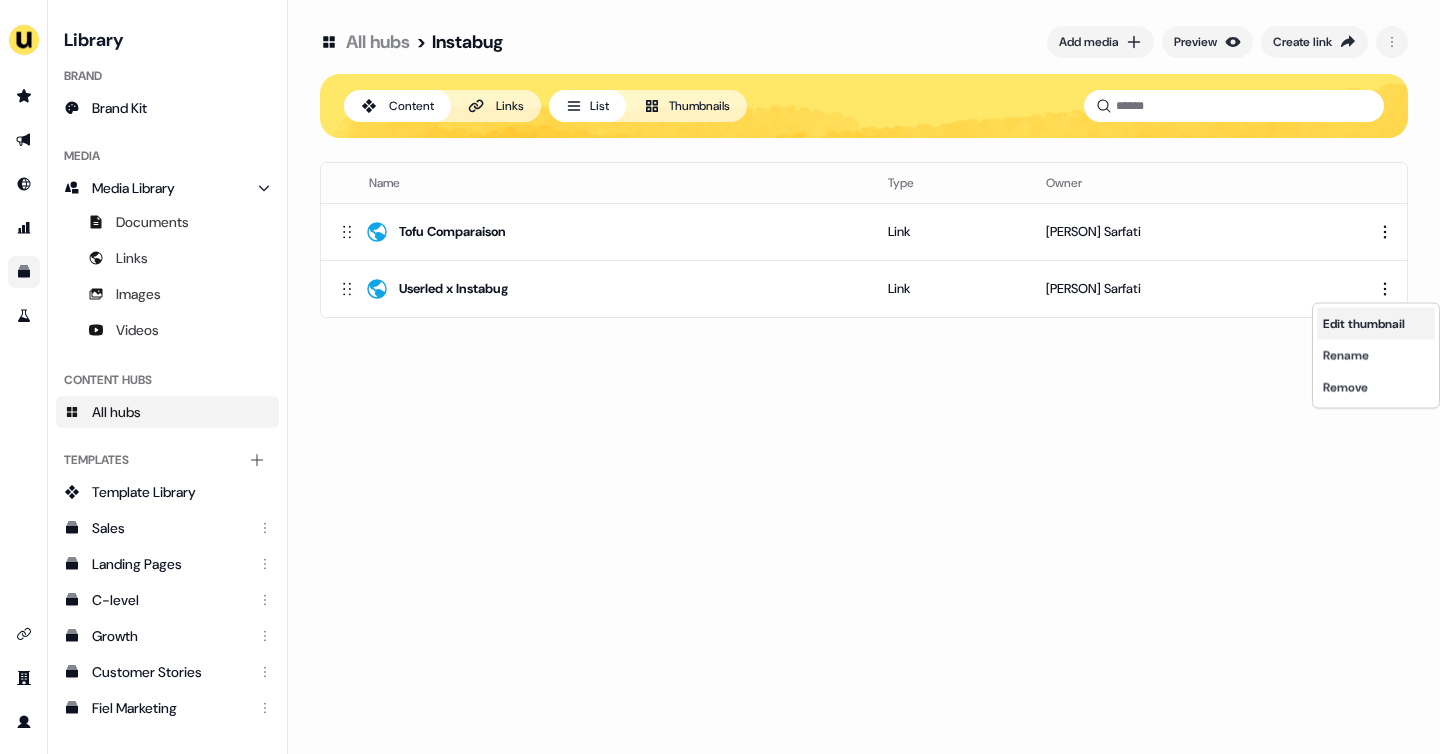 click on "Edit thumbnail" at bounding box center (1376, 324) 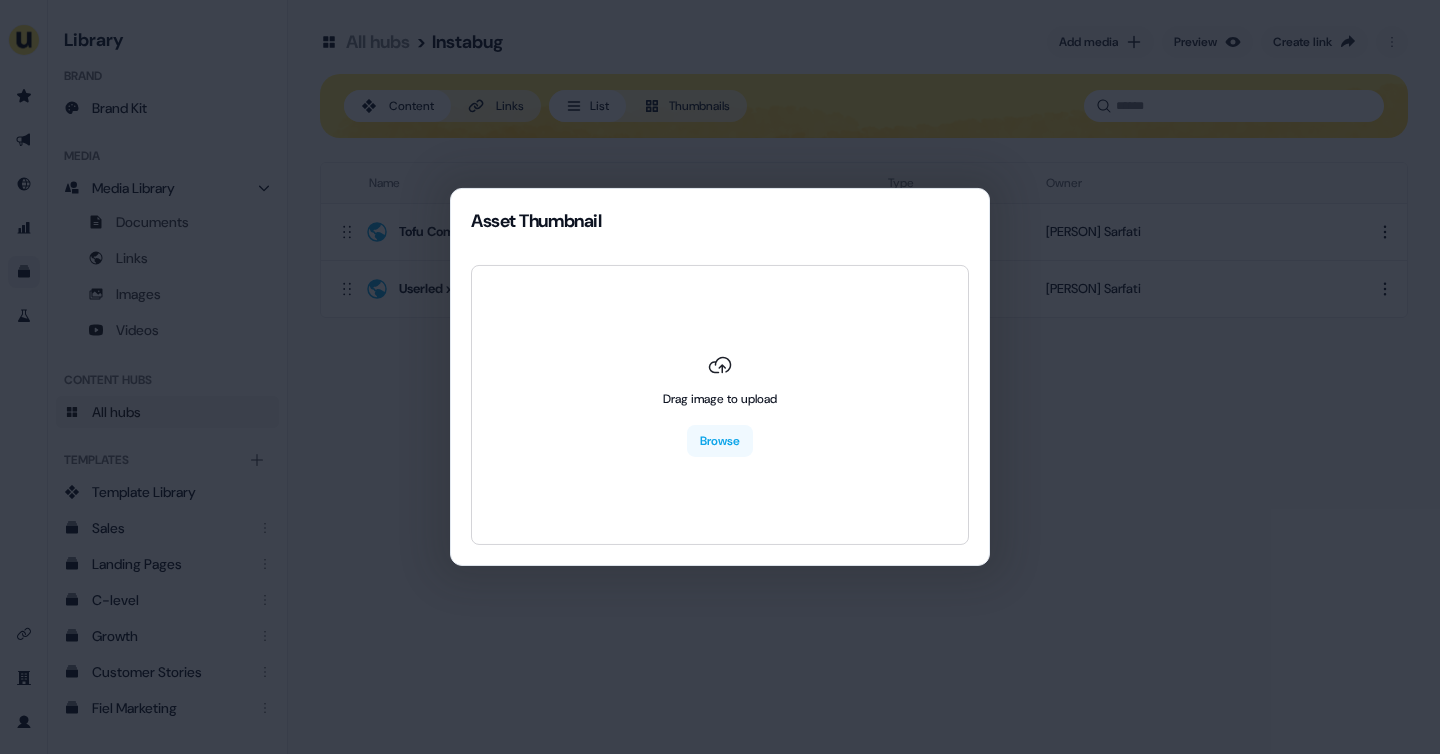 click on "Asset Thumbnail Drag image to upload Browse" at bounding box center (720, 377) 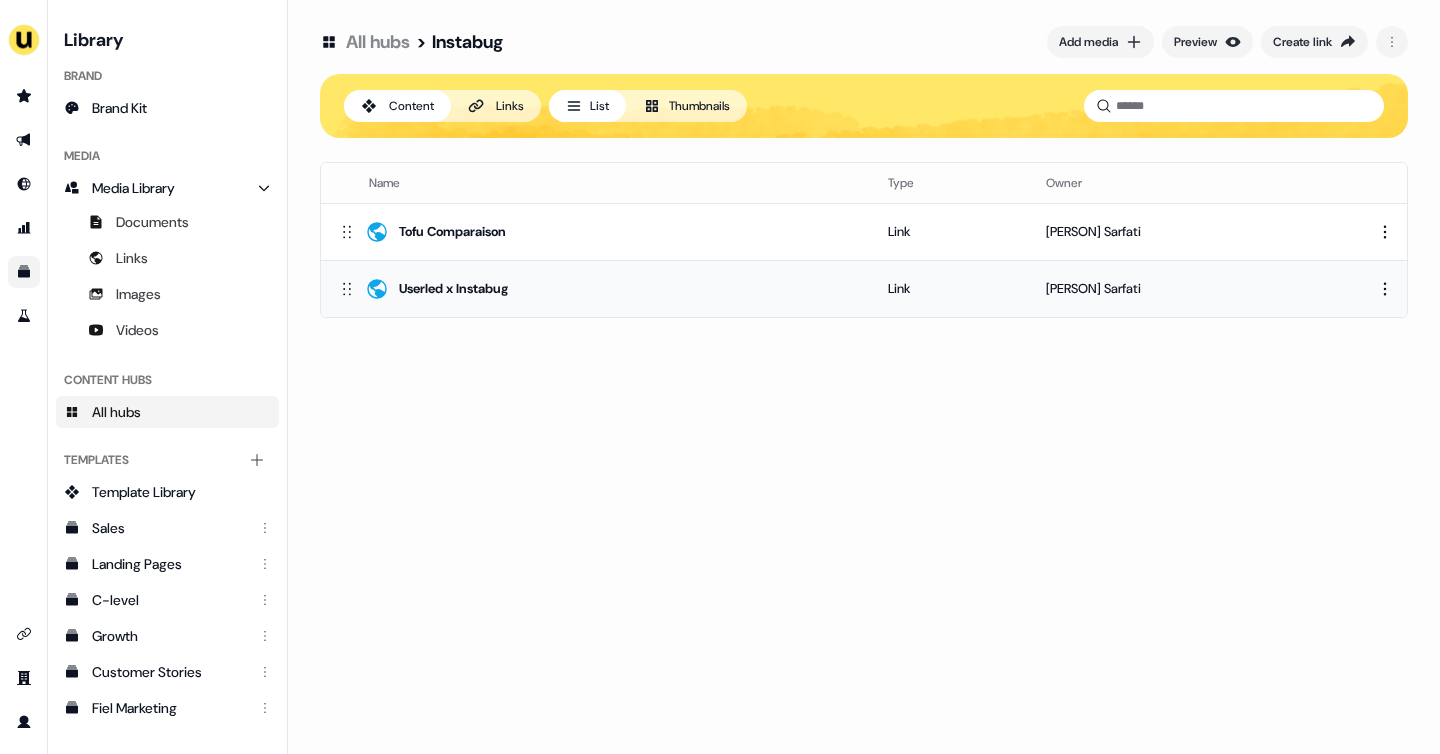 click on "For the best experience switch devices to a bigger screen. Go to Userled.io Library Brand Brand Kit Media Media Library Documents Links Images Videos Content Hubs All hubs Templates   Add collection Template Library Sales Landing Pages C-level Growth Customer Stories Fiel Marketing Linkedin Engagement Conversion Persona Gong Videos Francais Customer Success Sales Templates  ROI Templates Competitor Comparisons Outreach Templates Proposal Templates Capability Templates C-Suite Value Templates CS samples Templates for Customers - Sales All hubs > Instabug Add media Preview Create link Content Links List Thumbnails Name Type Owner Tofu Comparaison Link [PERSON]   [PERSON] Userled x Instabug Link [PERSON]   [PERSON]
To pick up a draggable item, press the space bar.
While dragging, use the arrow keys to move the item.
Press space again to drop the item in its new position, or press escape to cancel." at bounding box center [720, 377] 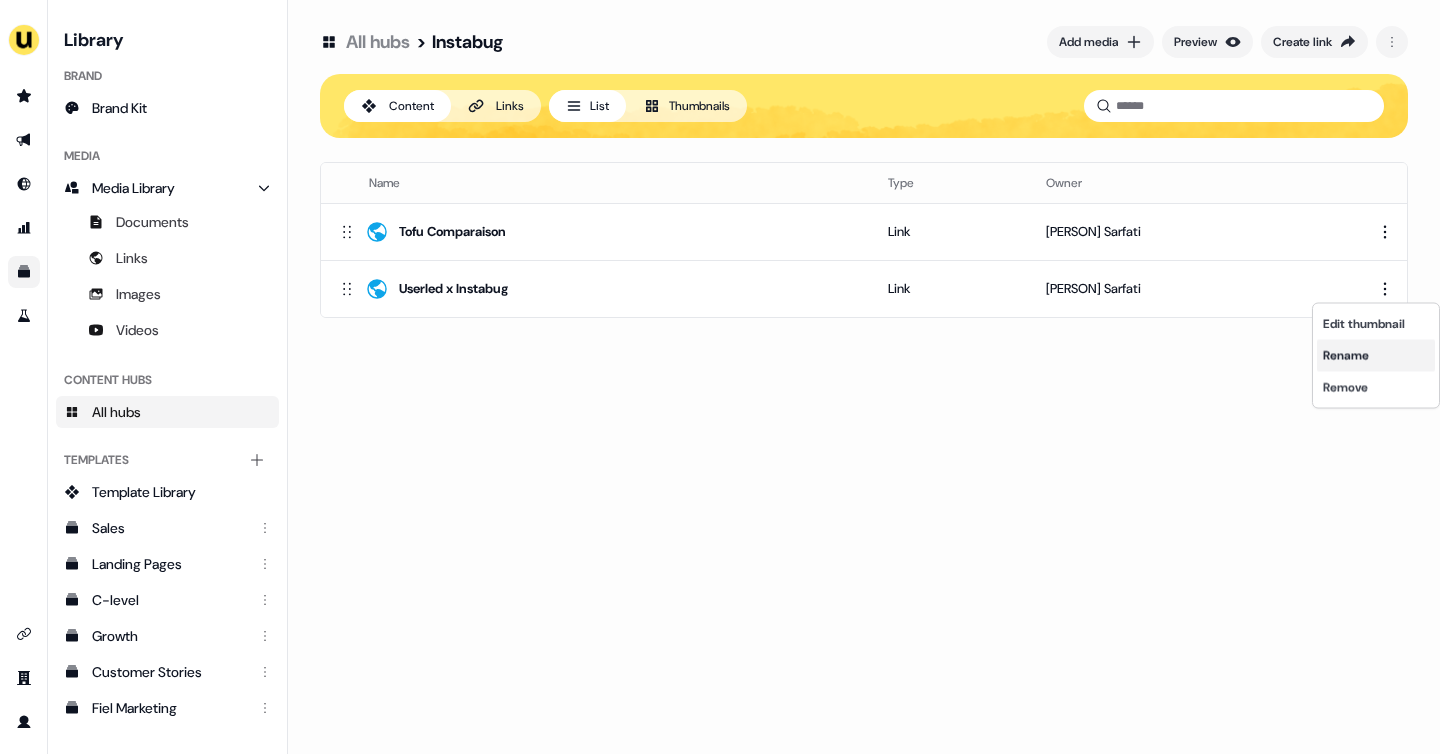 click on "Rename" at bounding box center (1376, 356) 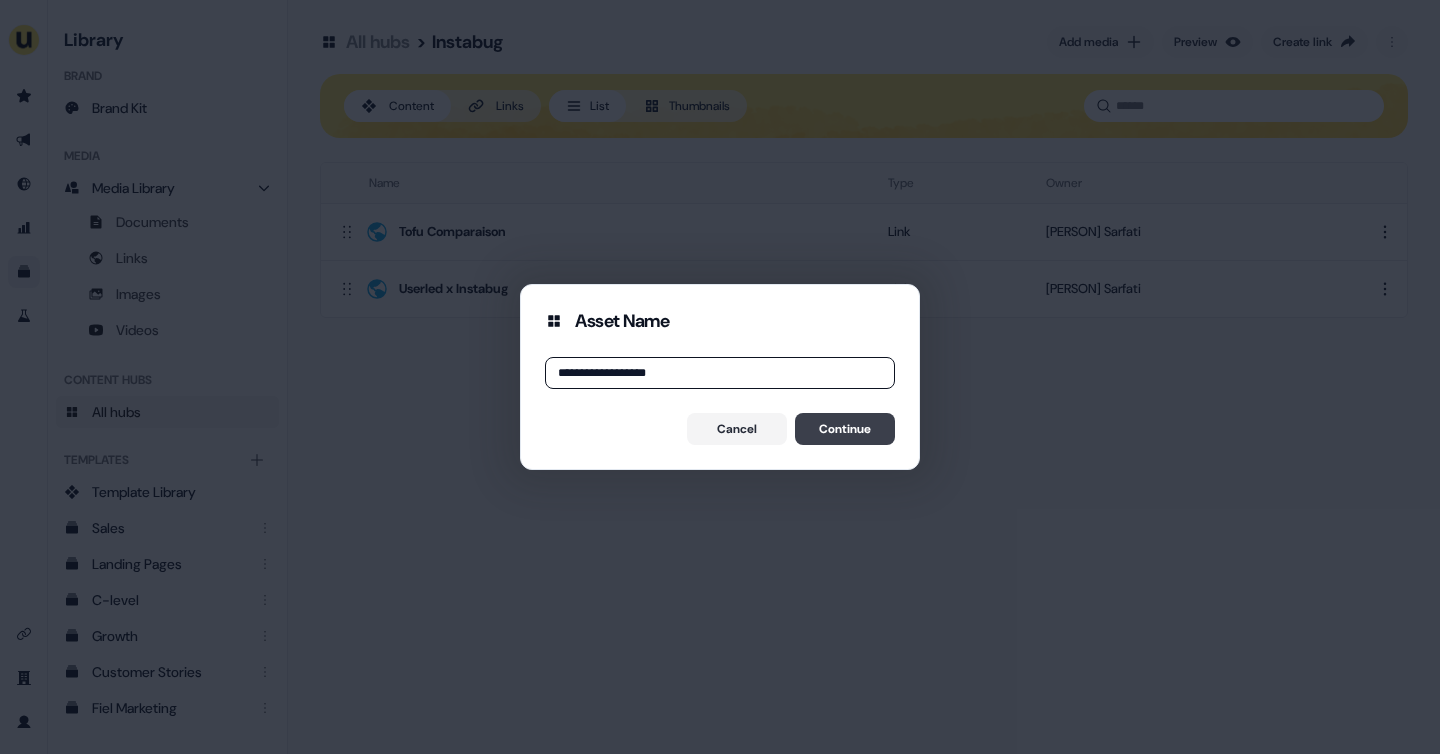 type on "**********" 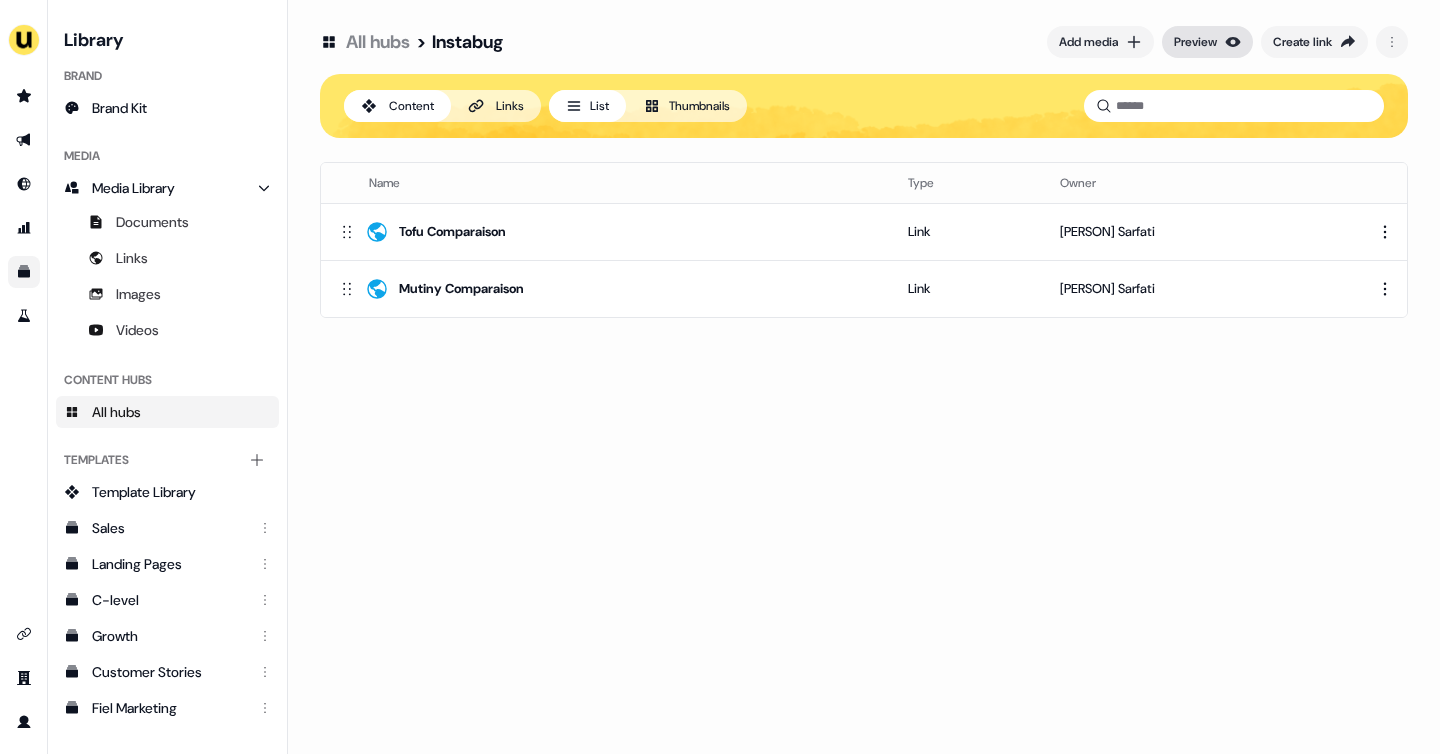 click on "Preview" at bounding box center [1195, 42] 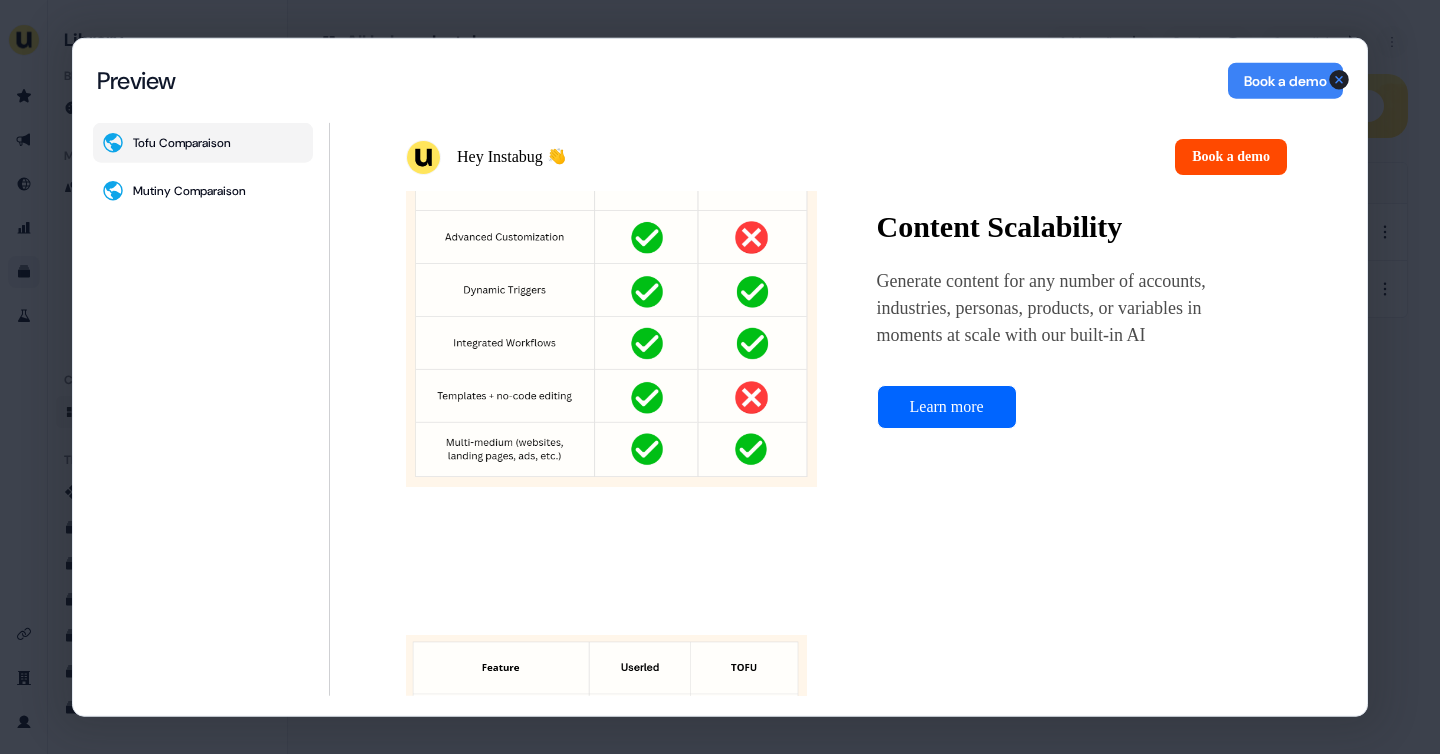 scroll, scrollTop: 1675, scrollLeft: 0, axis: vertical 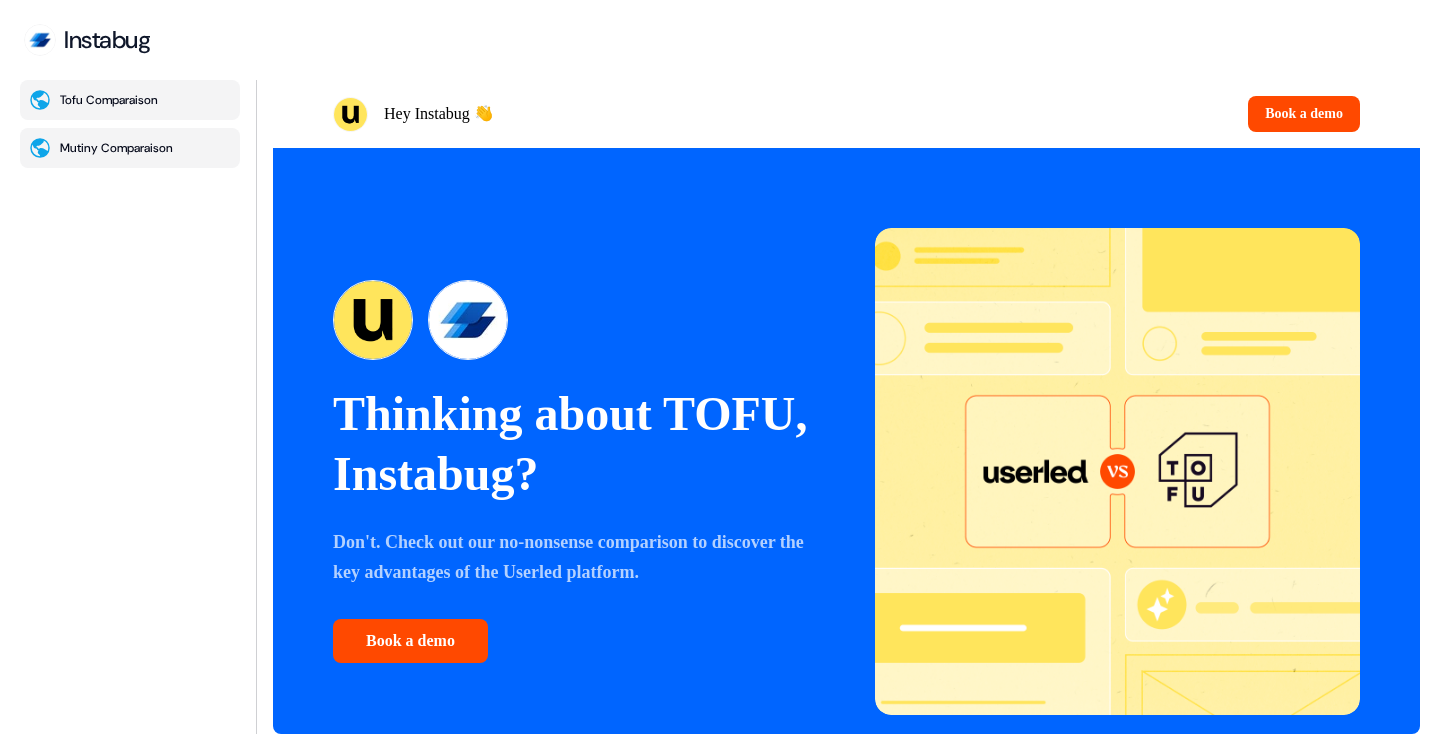 click on "Mutiny Comparaison" at bounding box center [116, 148] 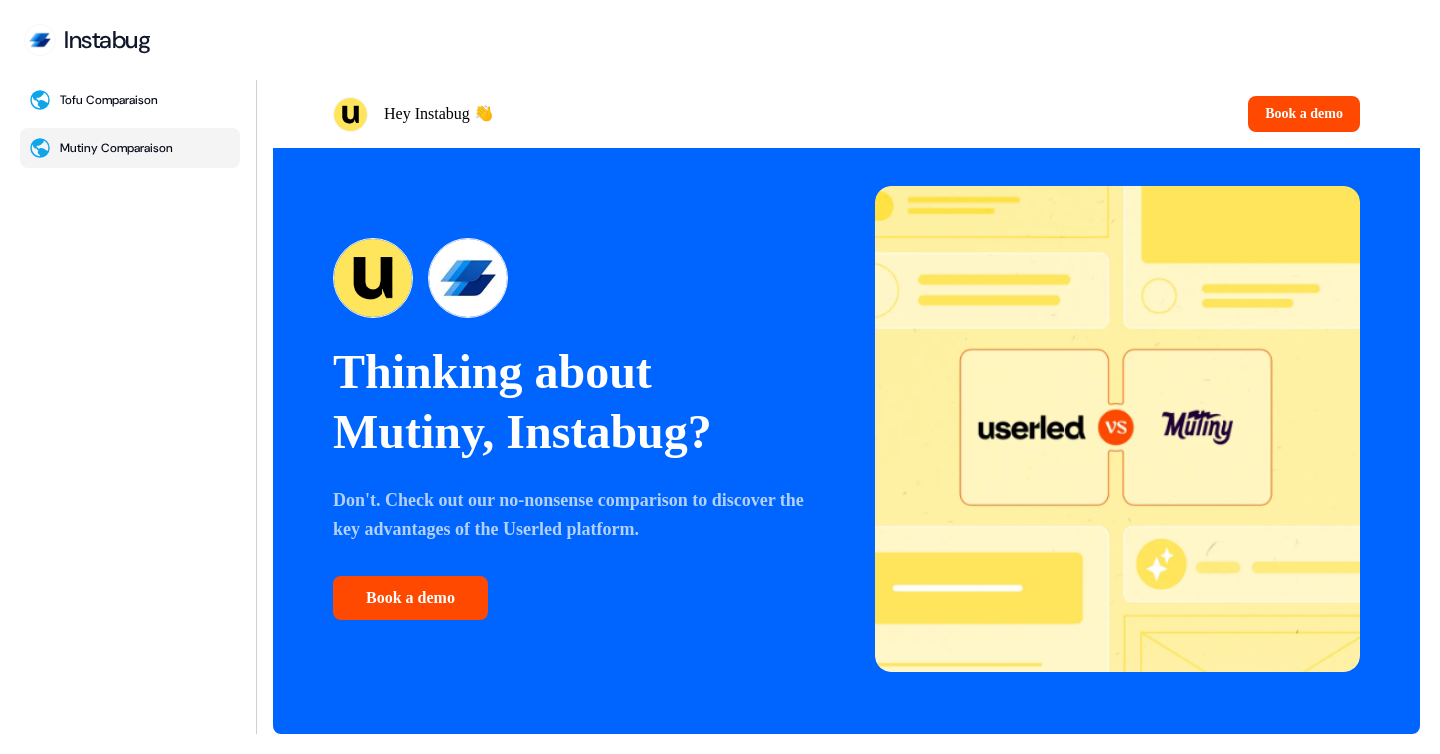 scroll, scrollTop: 0, scrollLeft: 0, axis: both 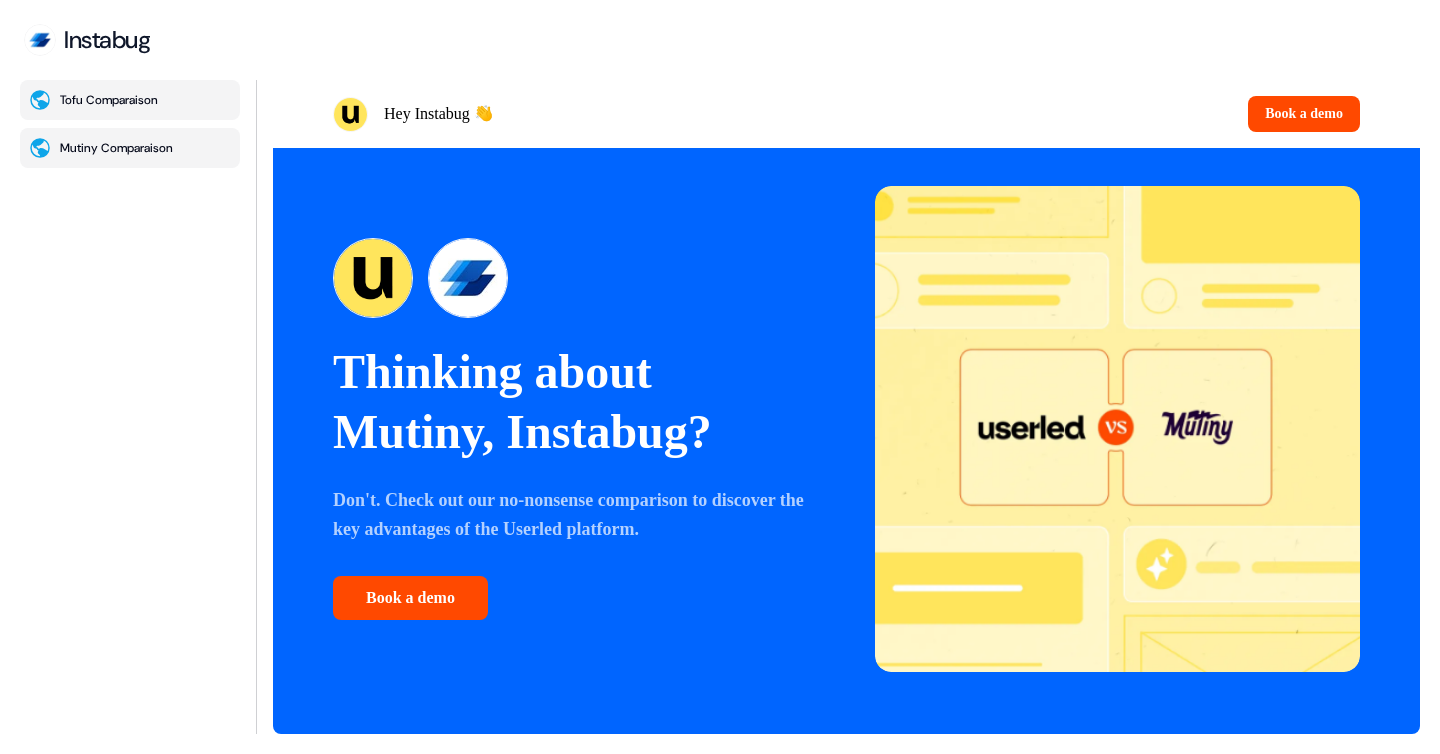 click on "Tofu Comparaison" at bounding box center [109, 100] 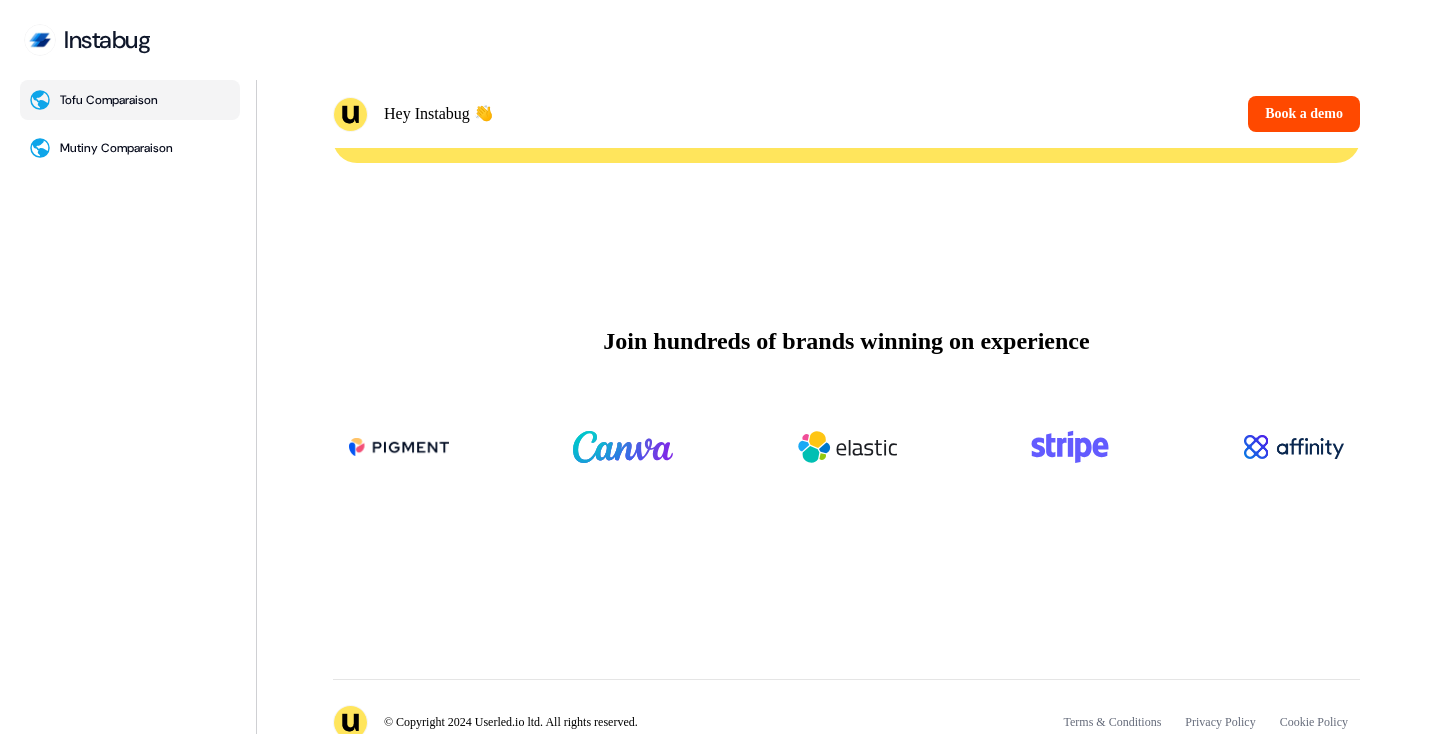 scroll, scrollTop: 5301, scrollLeft: 0, axis: vertical 